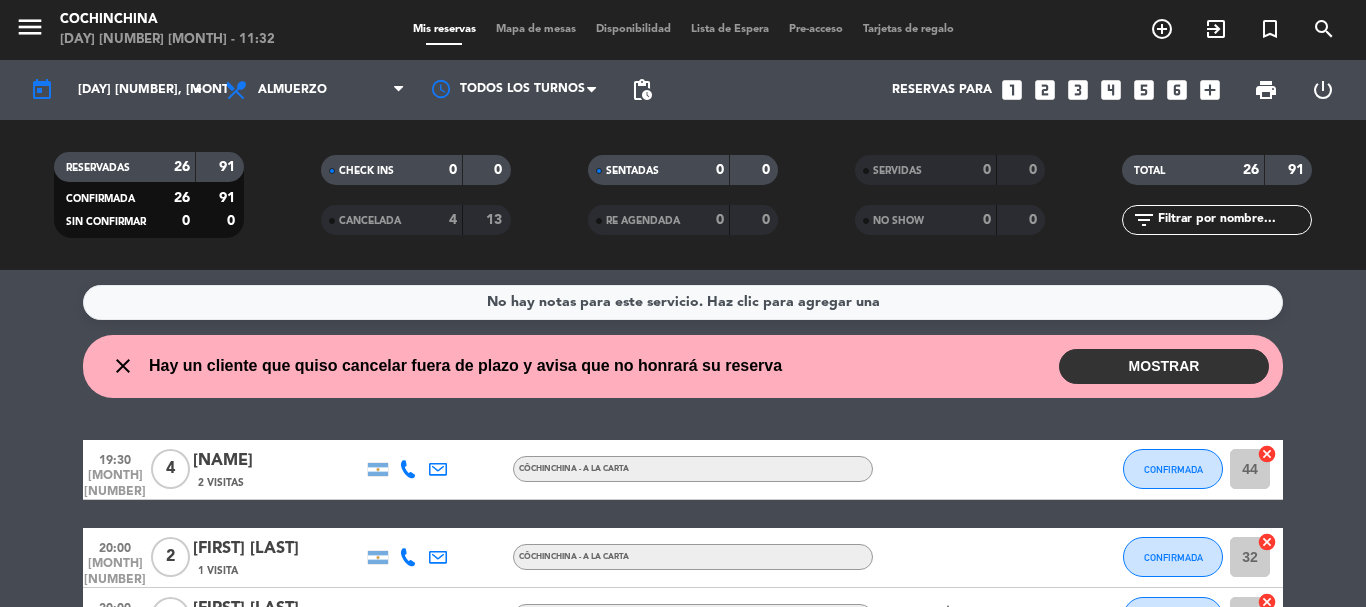 scroll, scrollTop: 0, scrollLeft: 0, axis: both 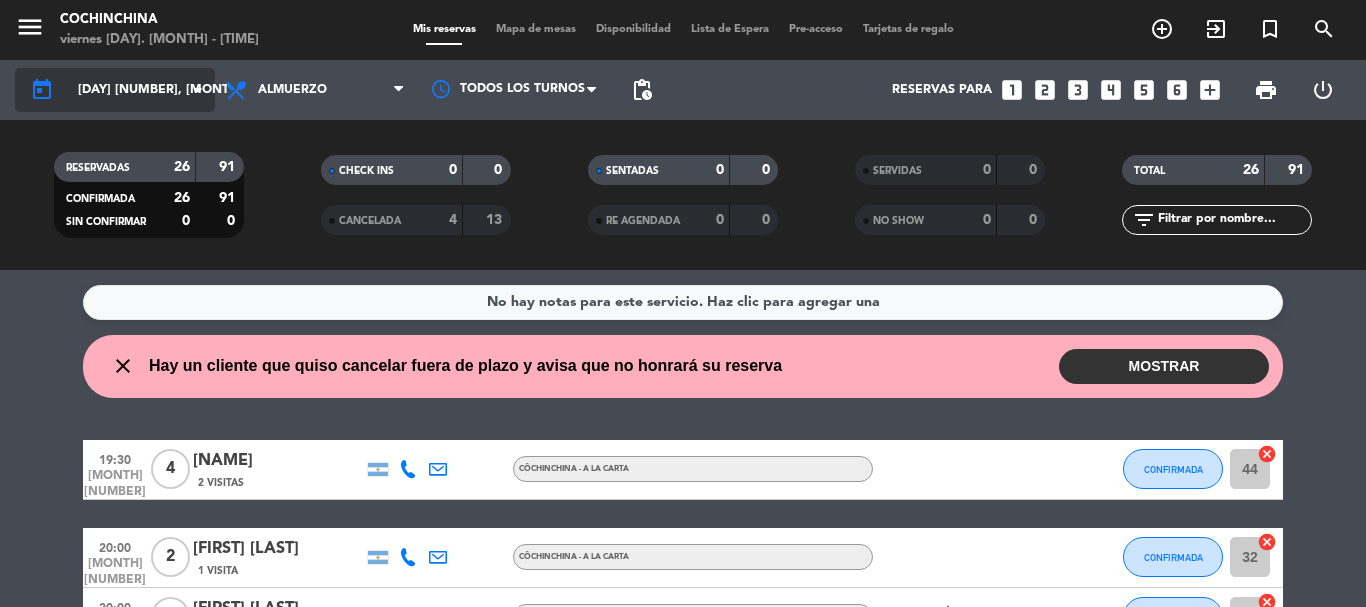 click on "arrow_drop_down" 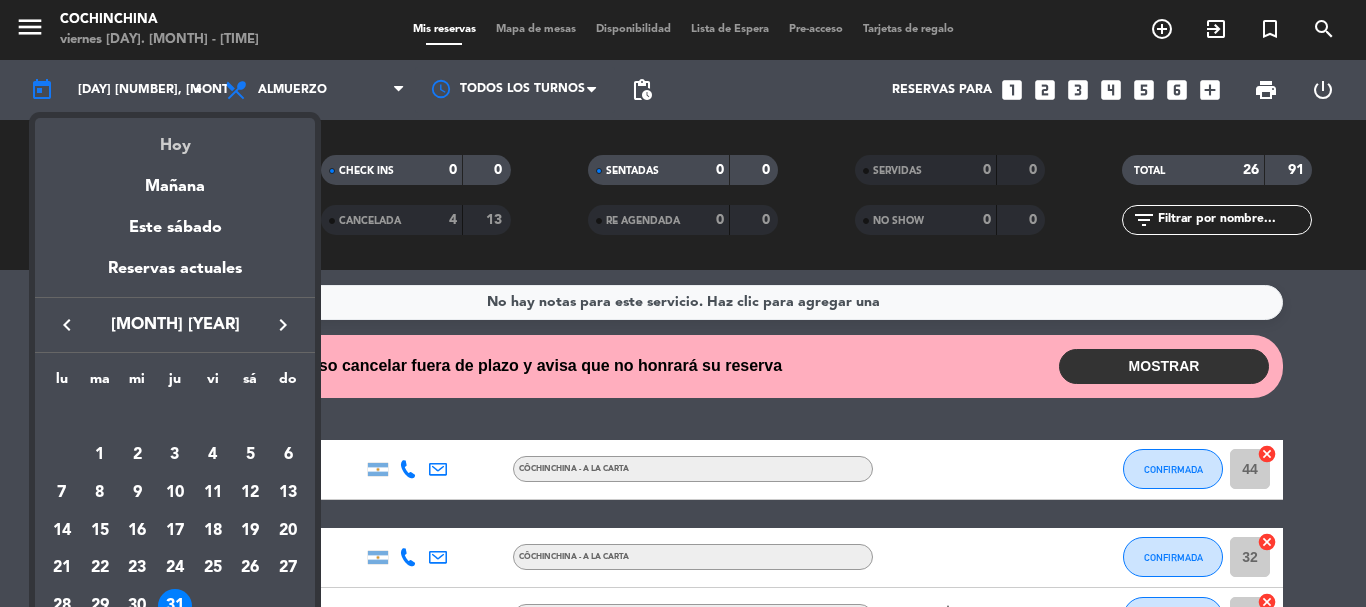 click on "Hoy" at bounding box center (175, 138) 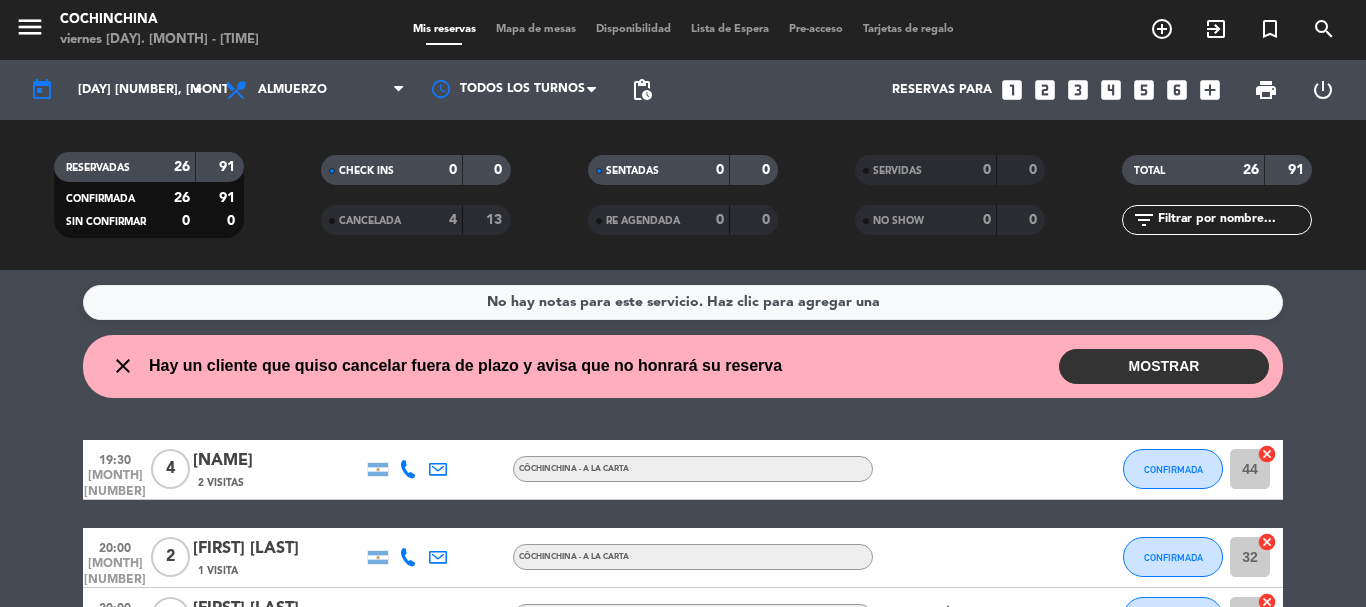 type on "vie. 1 ago." 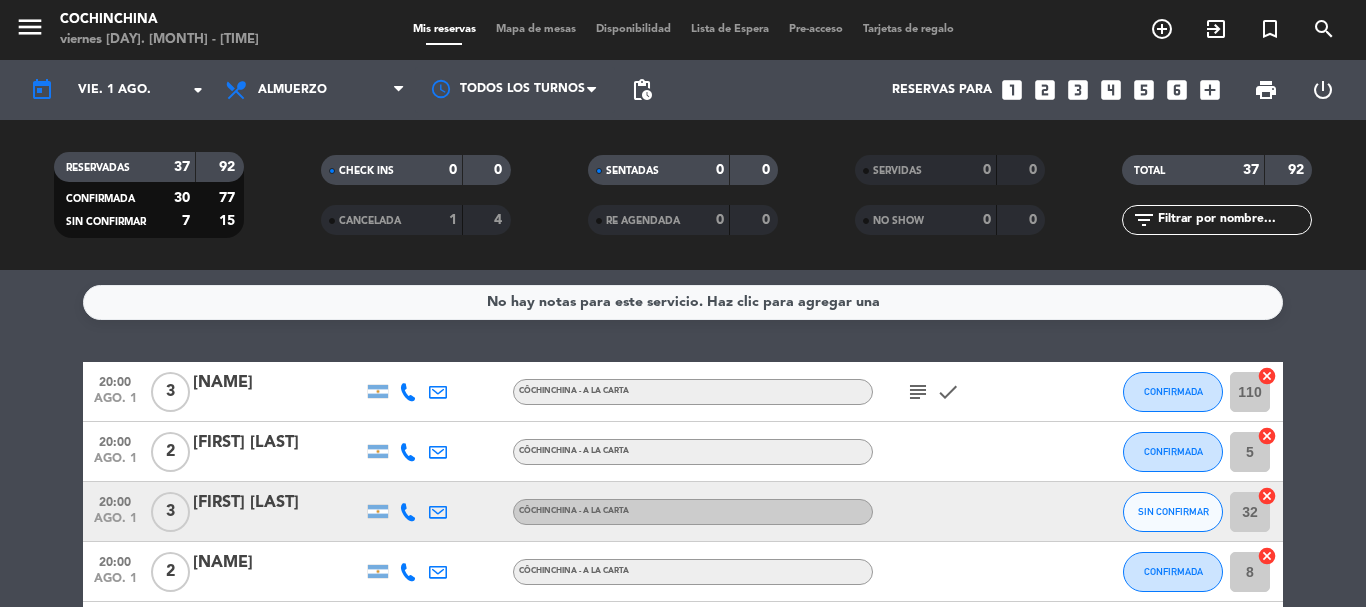 scroll, scrollTop: 200, scrollLeft: 0, axis: vertical 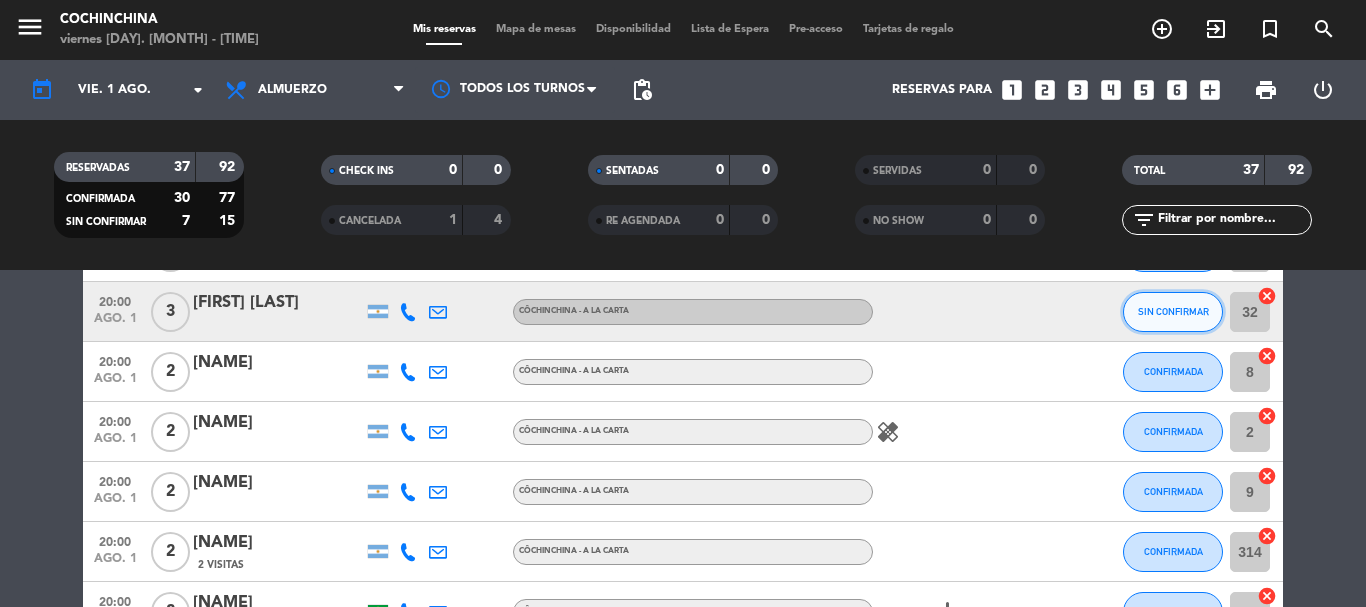 click on "SIN CONFIRMAR" 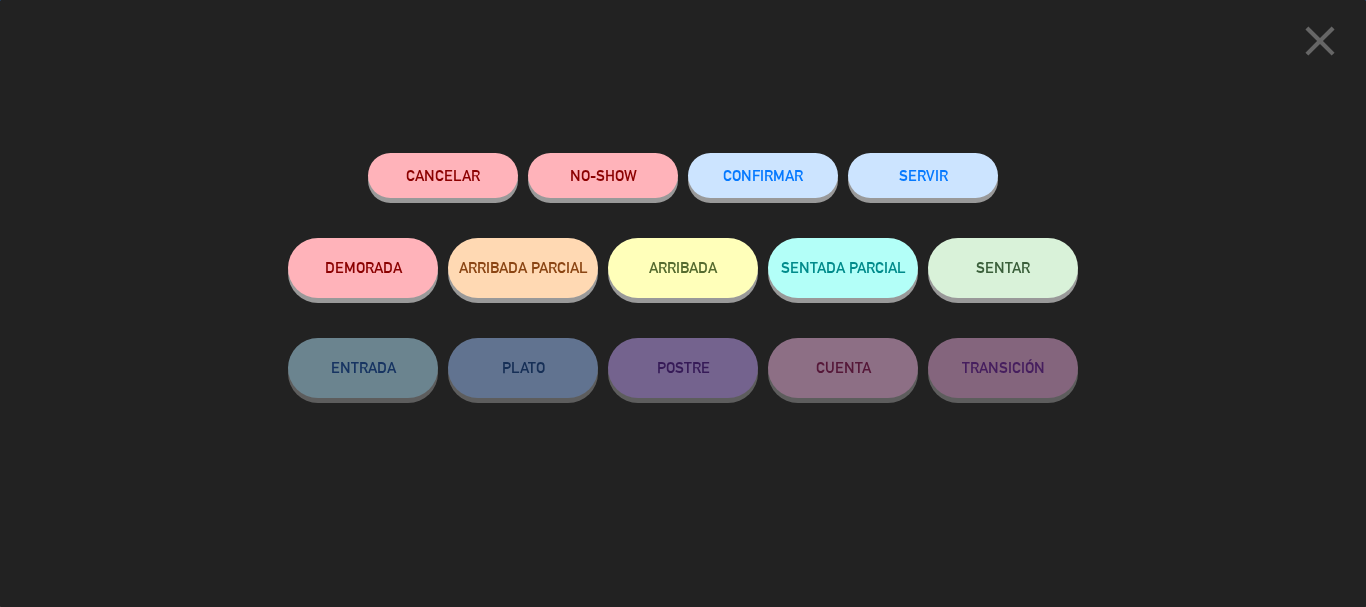 click on "CONFIRMAR" 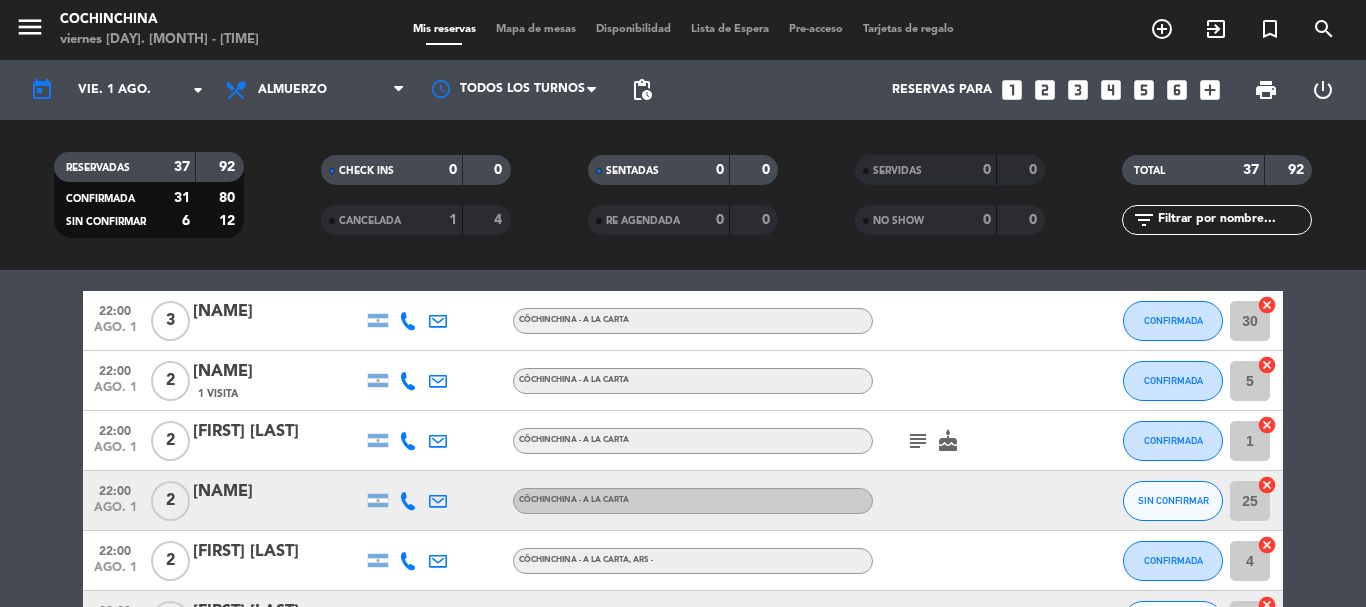 scroll, scrollTop: 800, scrollLeft: 0, axis: vertical 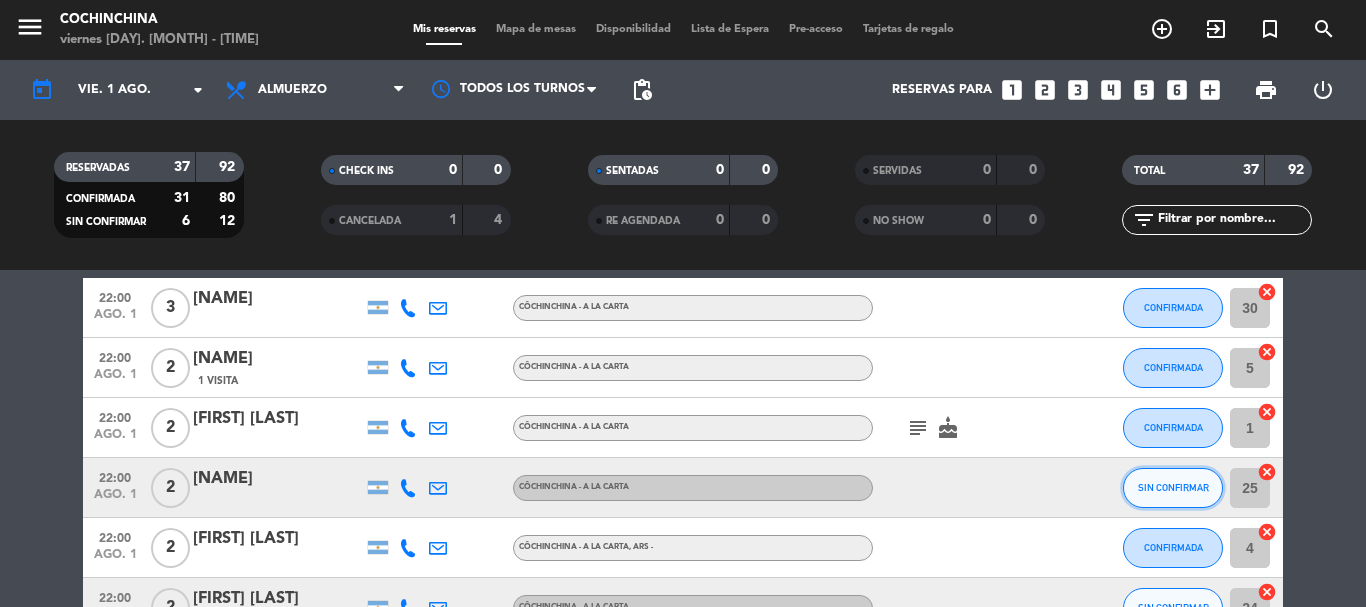 click on "SIN CONFIRMAR" 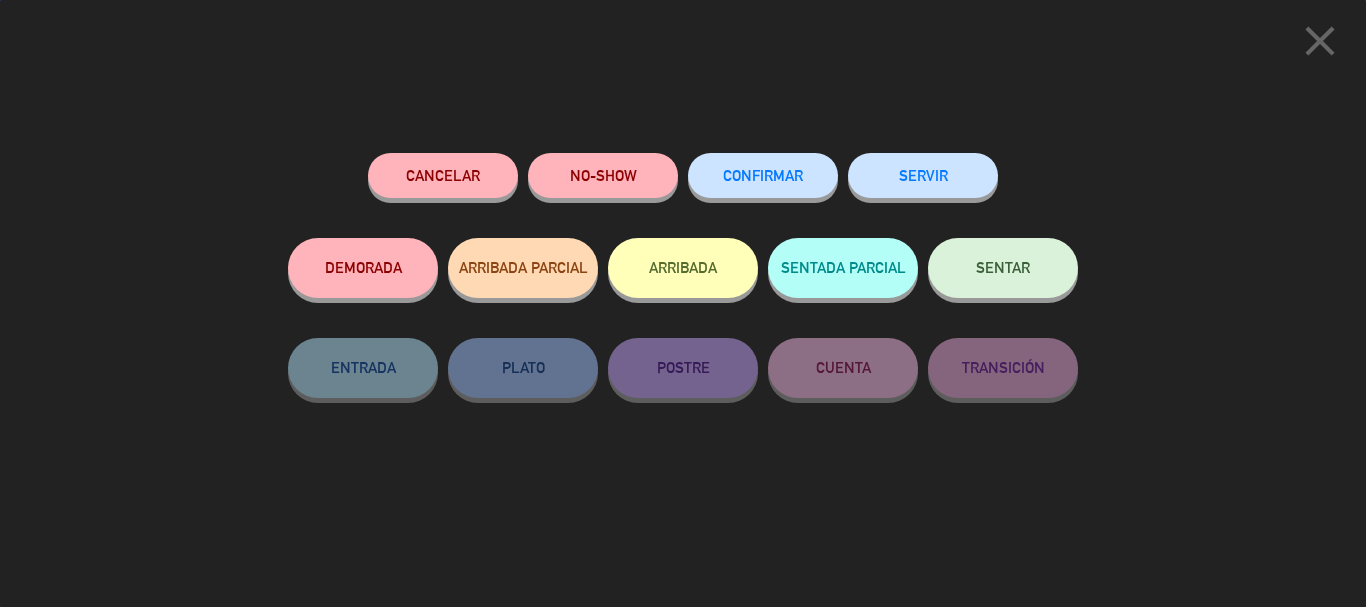 click on "CONFIRMAR" 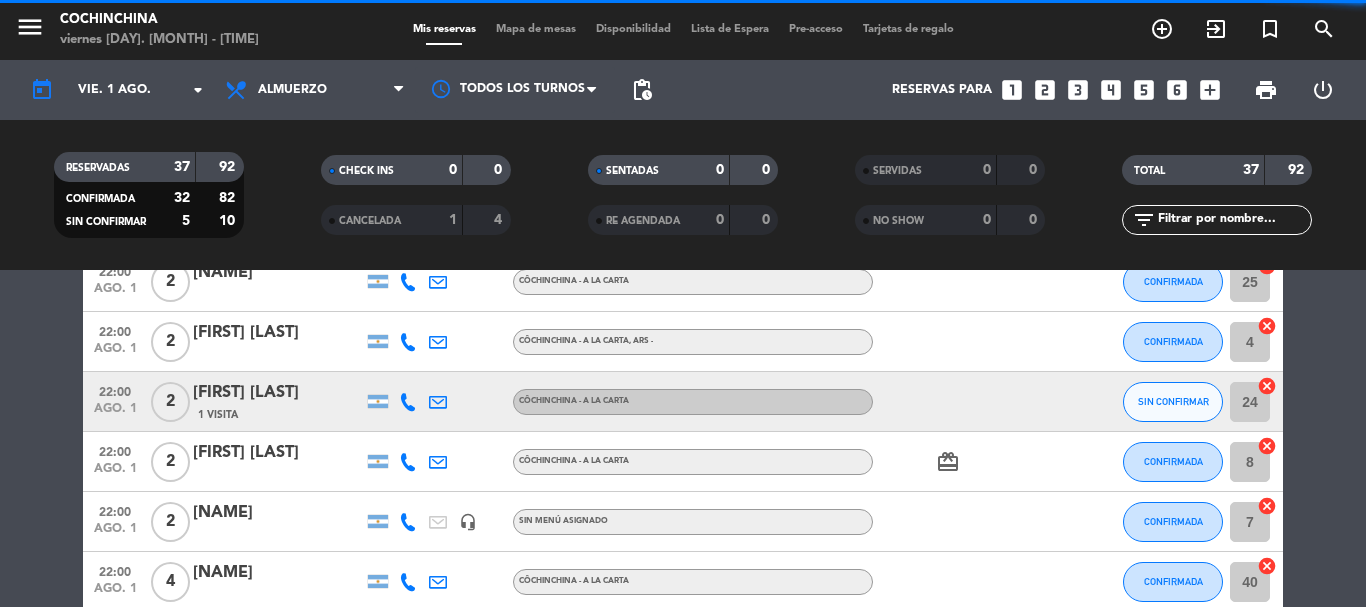 scroll, scrollTop: 1100, scrollLeft: 0, axis: vertical 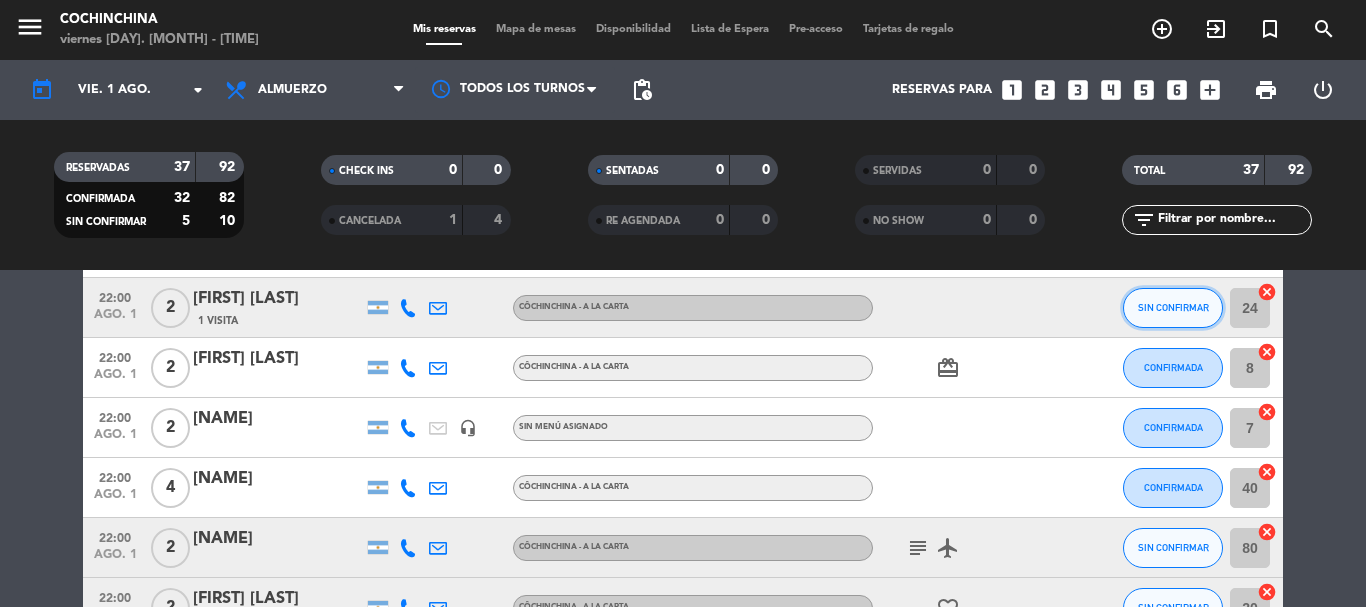 click on "SIN CONFIRMAR" 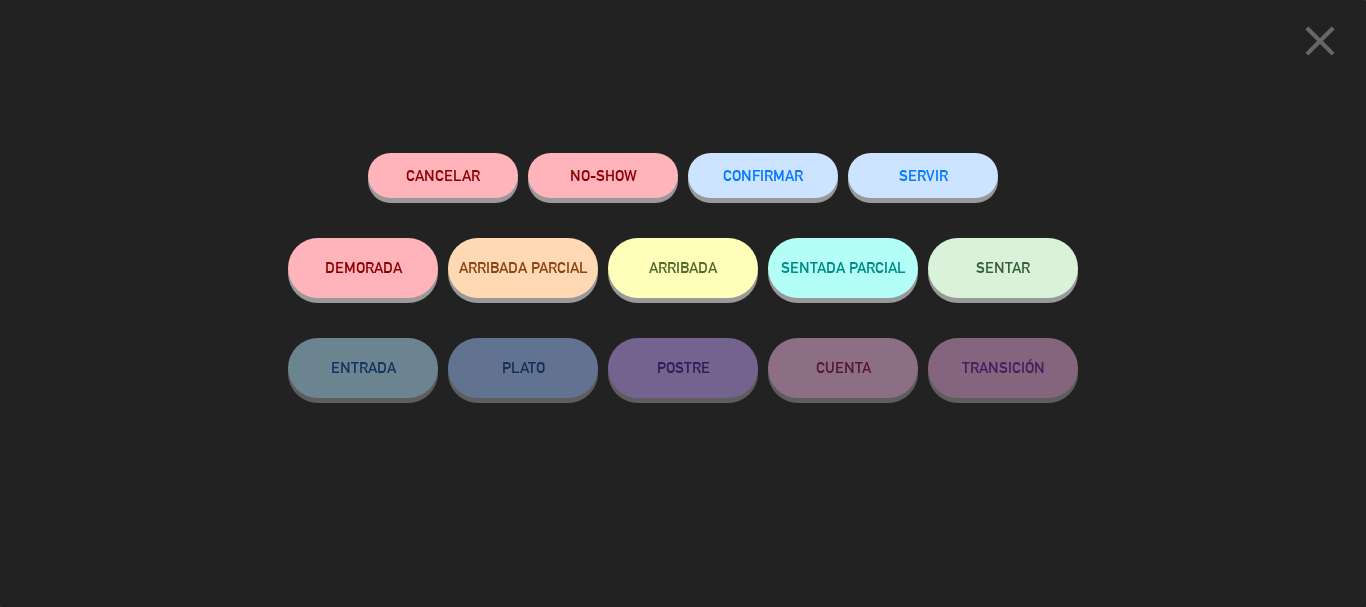 click on "CONFIRMAR" 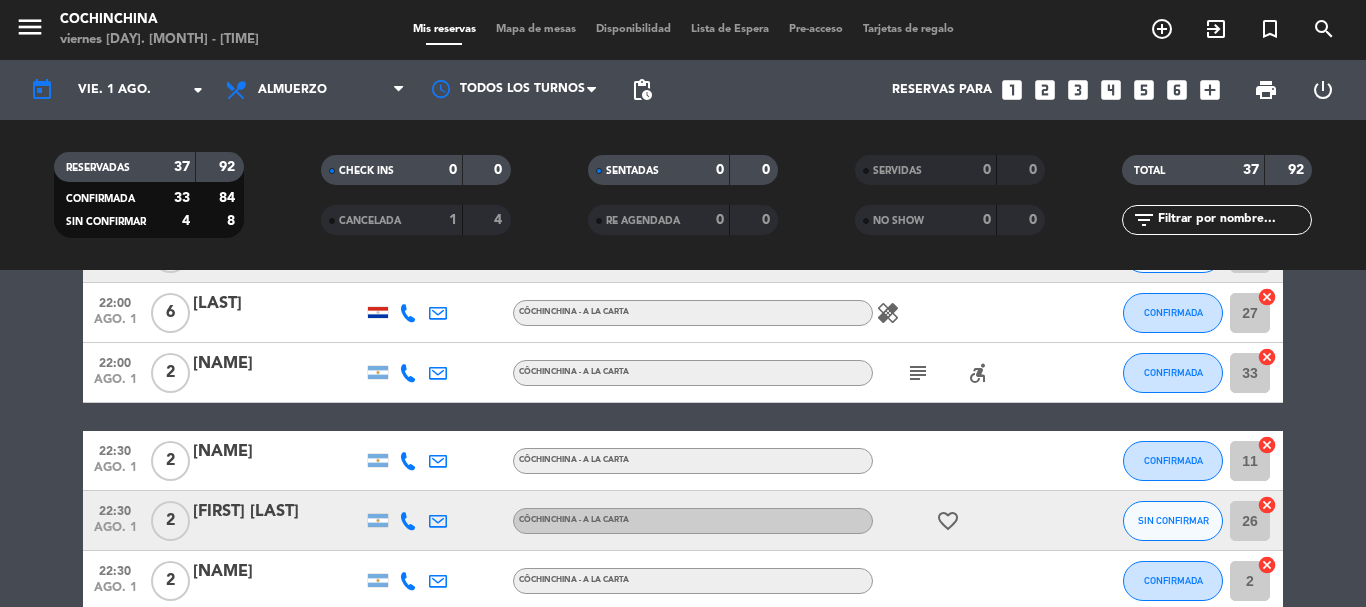 scroll, scrollTop: 1676, scrollLeft: 0, axis: vertical 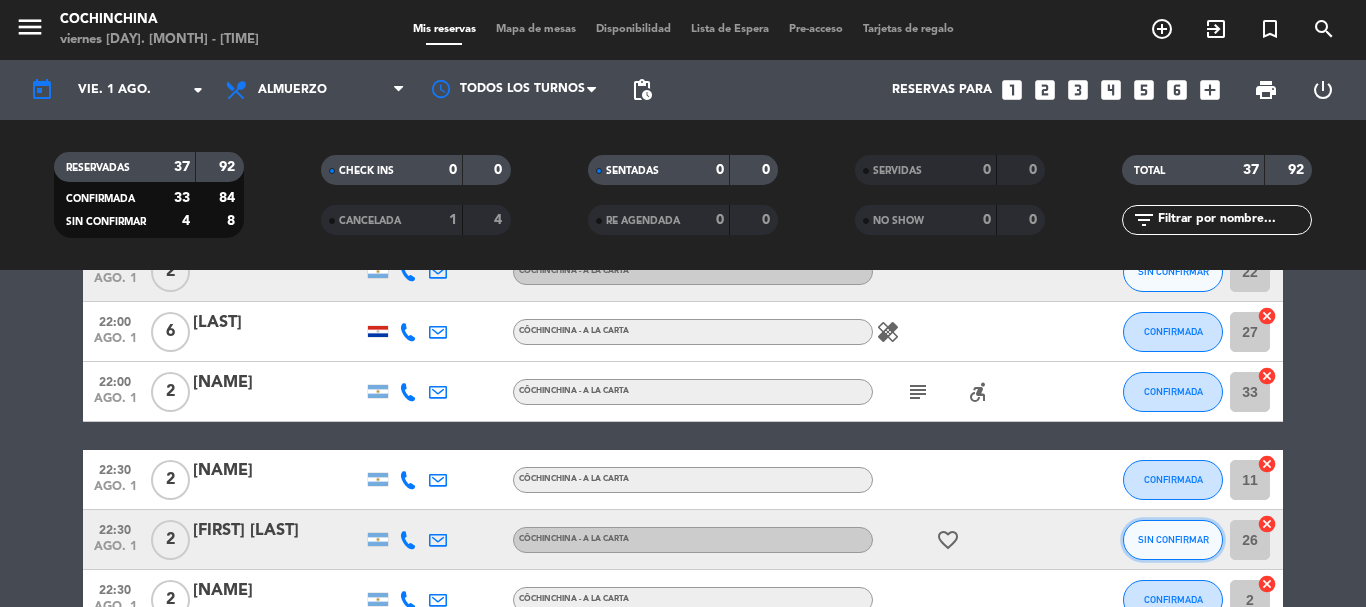 click on "SIN CONFIRMAR" 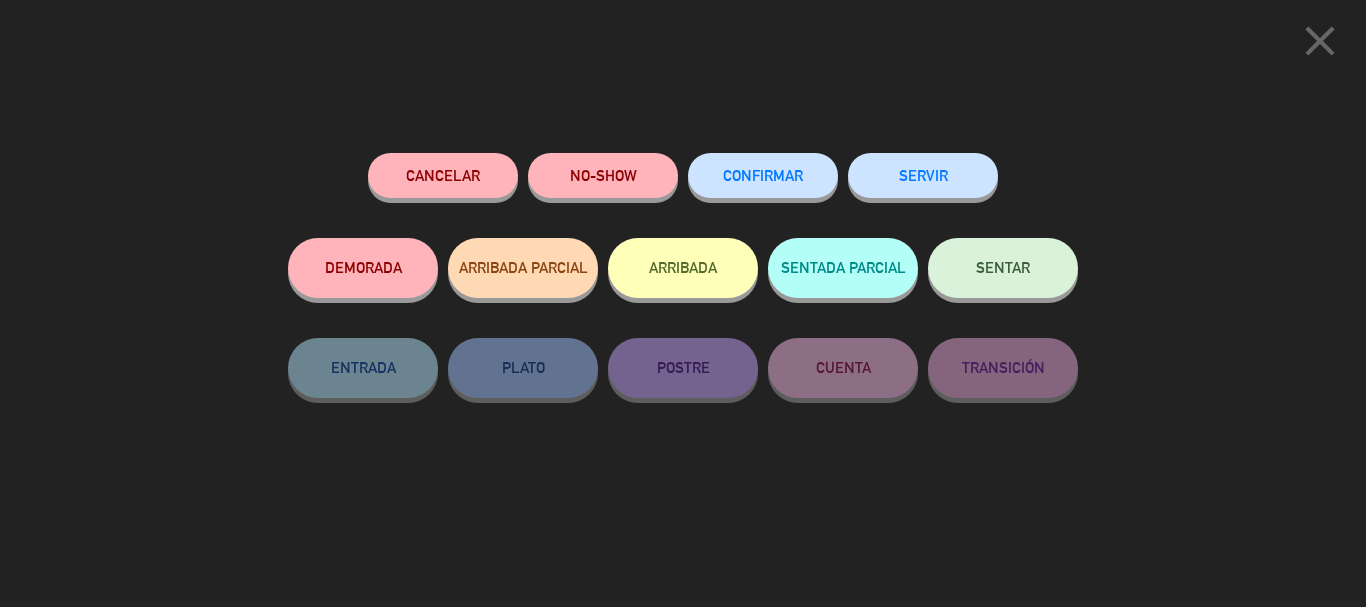click on "CONFIRMAR" 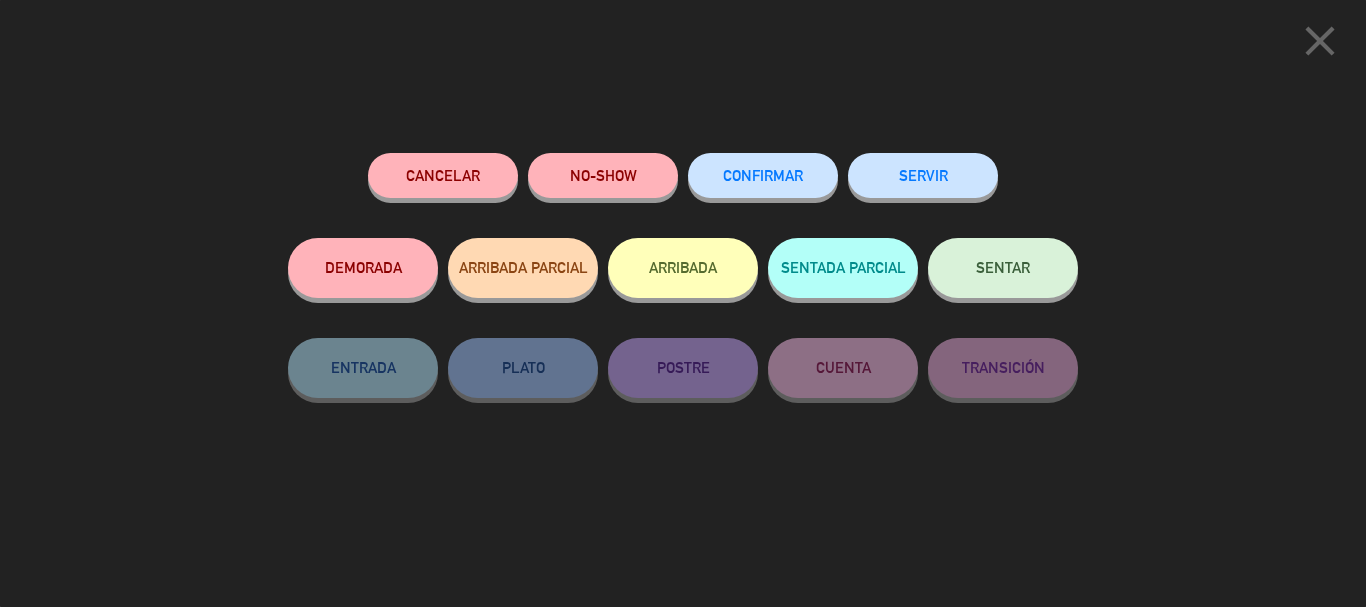 click on "CONFIRMAR" 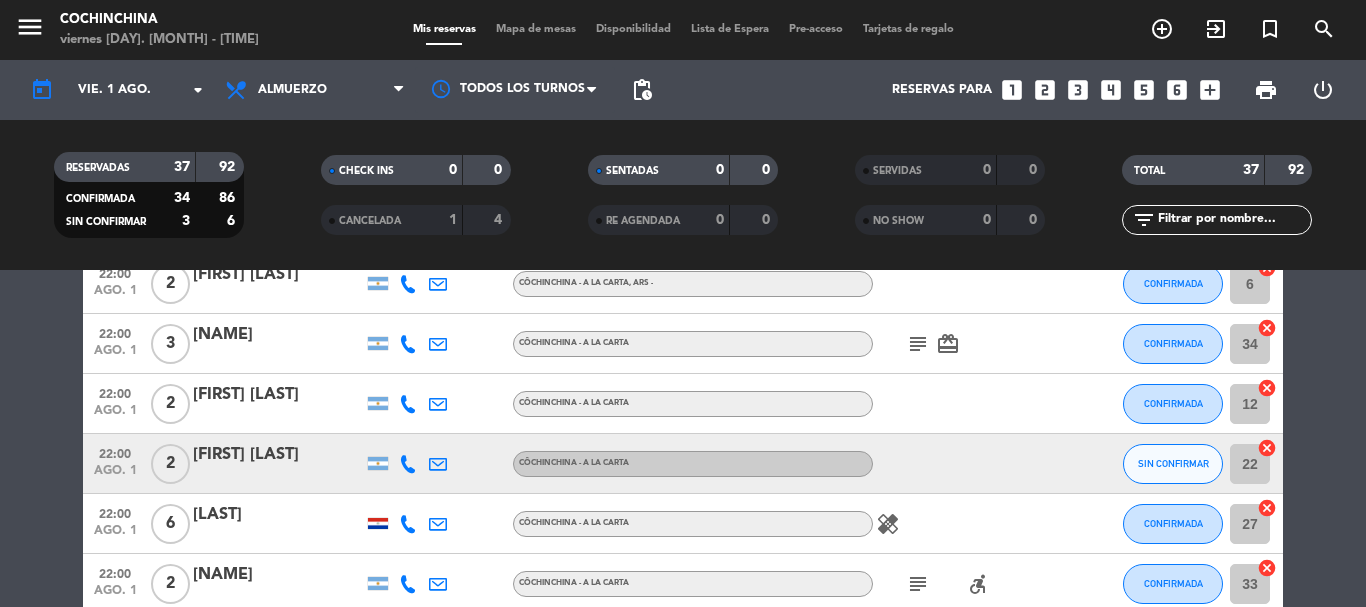 scroll, scrollTop: 1476, scrollLeft: 0, axis: vertical 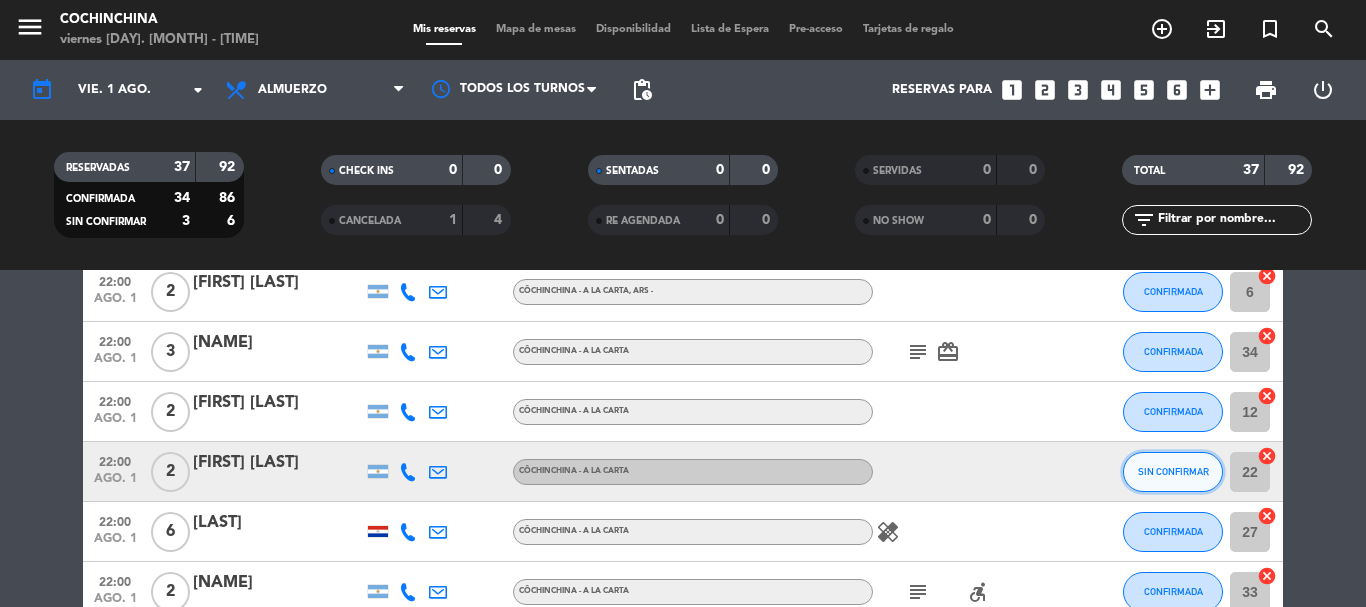 click on "SIN CONFIRMAR" 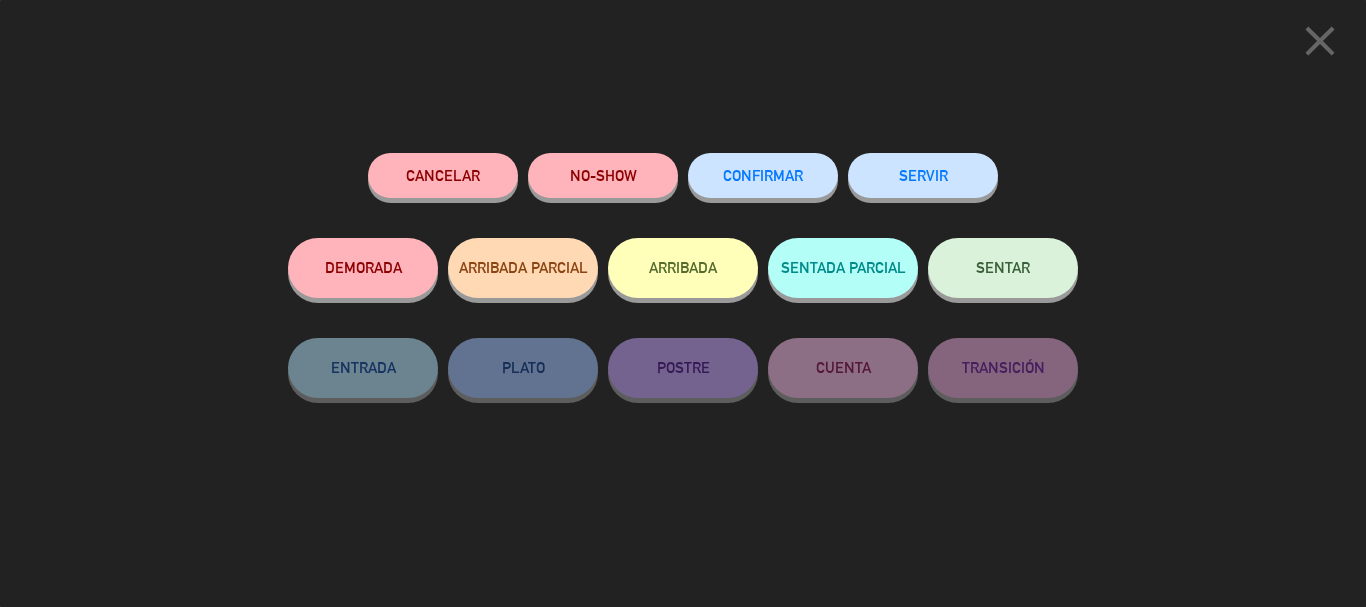 click on "CONFIRMAR" 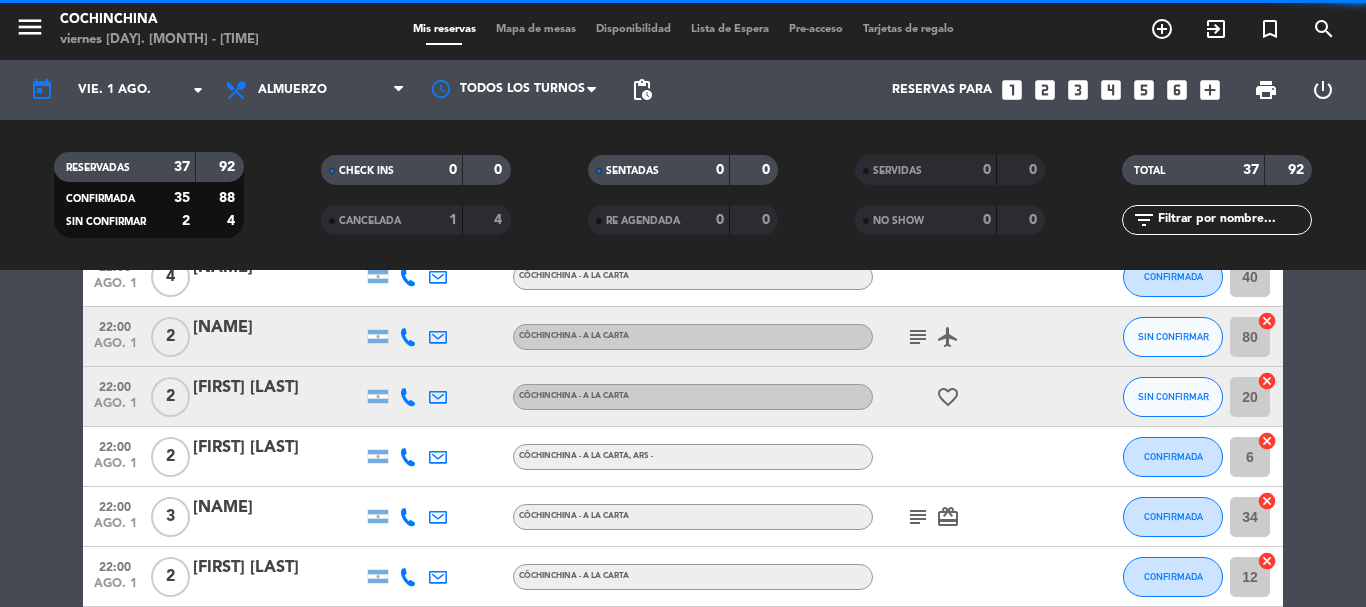 scroll, scrollTop: 1276, scrollLeft: 0, axis: vertical 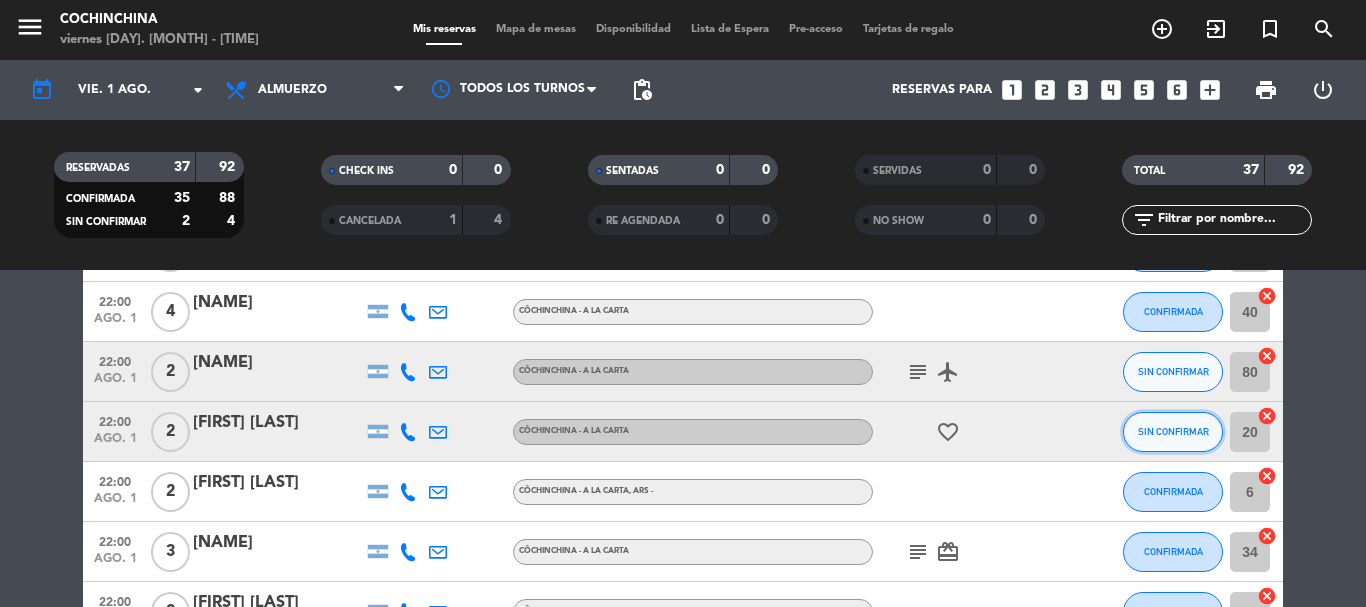 click on "SIN CONFIRMAR" 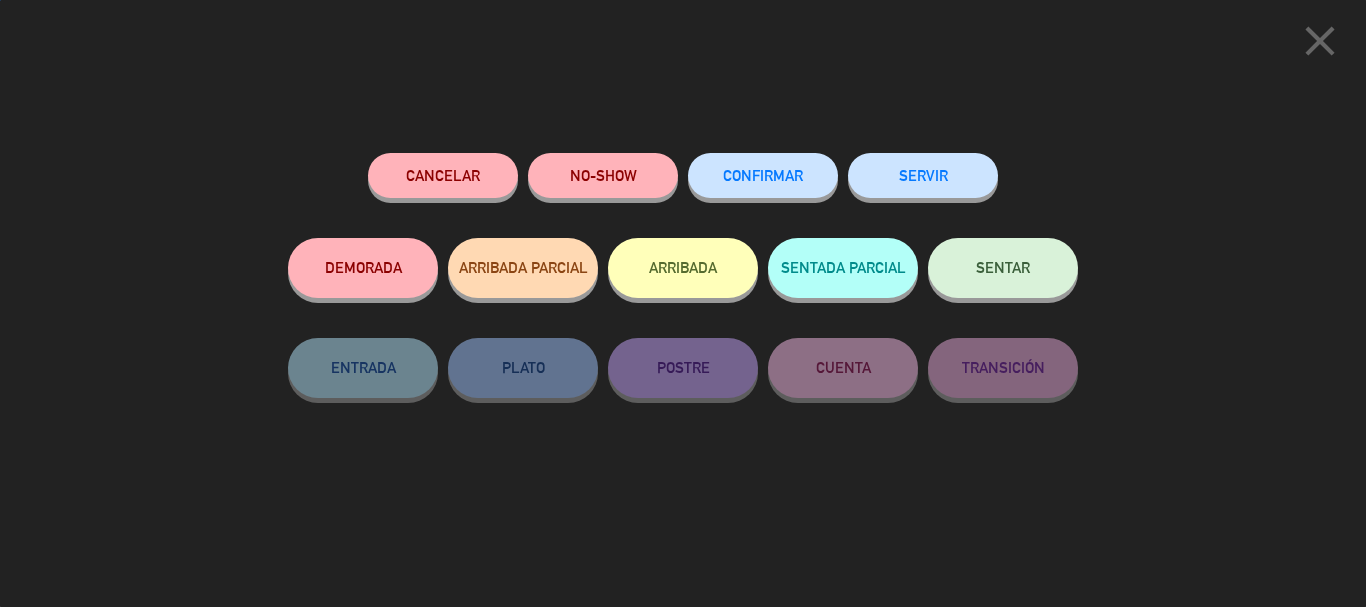 click on "CONFIRMAR" 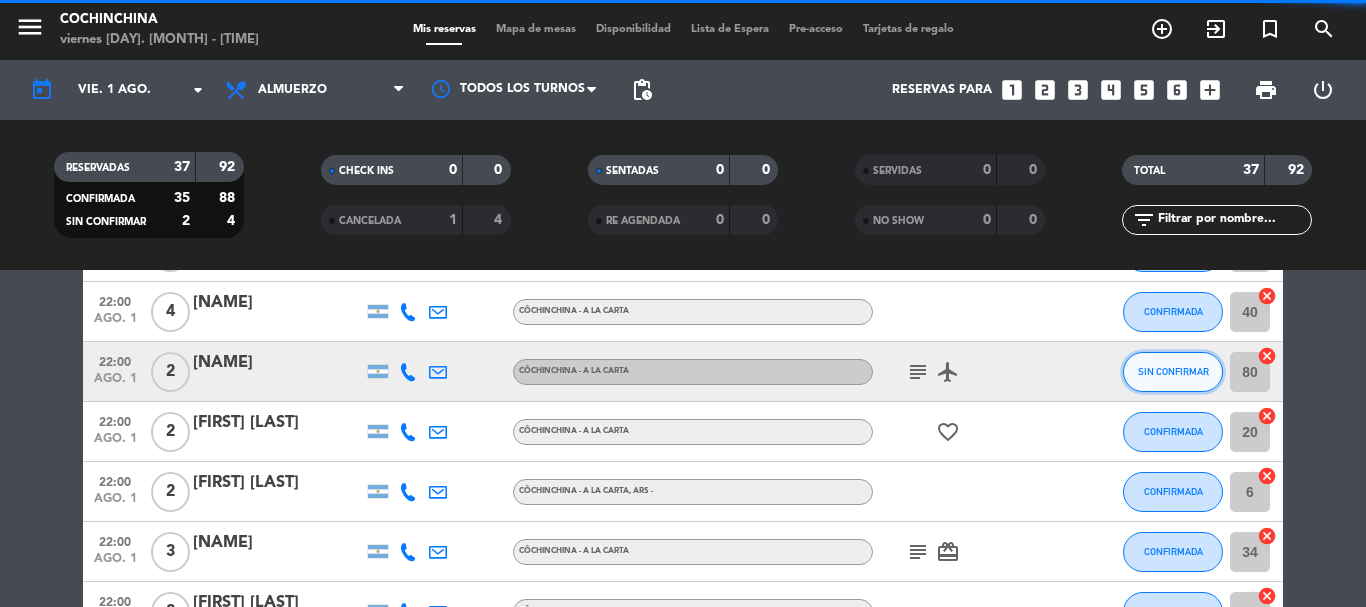click on "SIN CONFIRMAR" 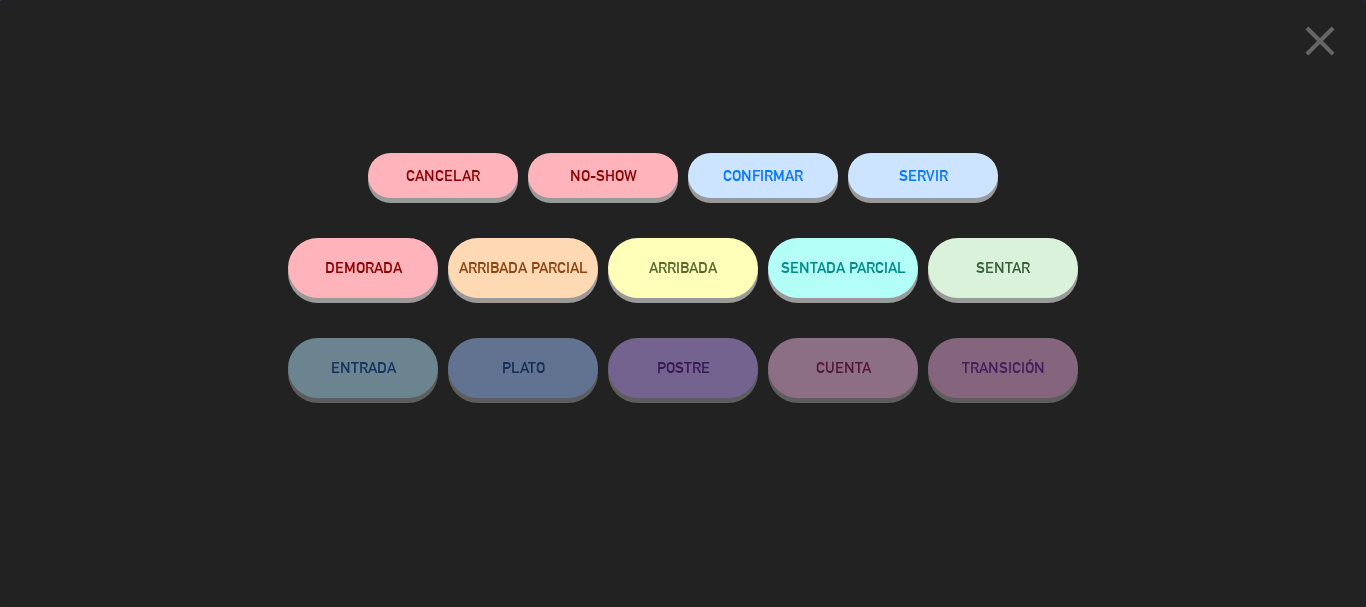 scroll, scrollTop: 2187, scrollLeft: 0, axis: vertical 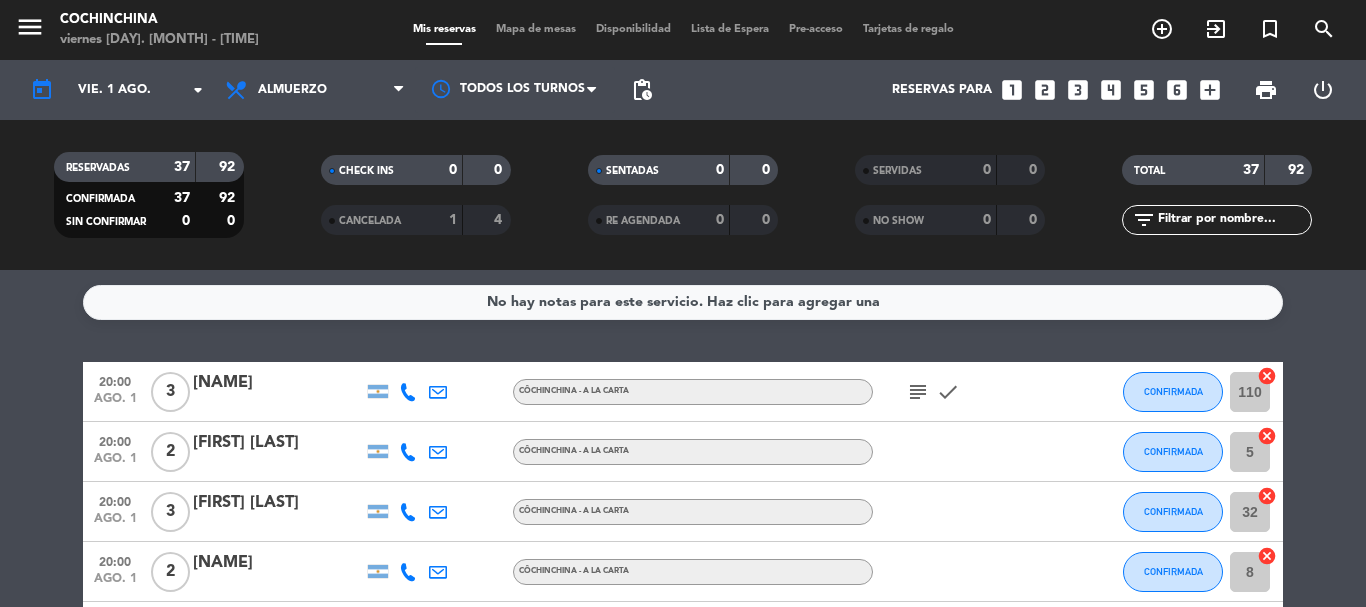 click on "subject" 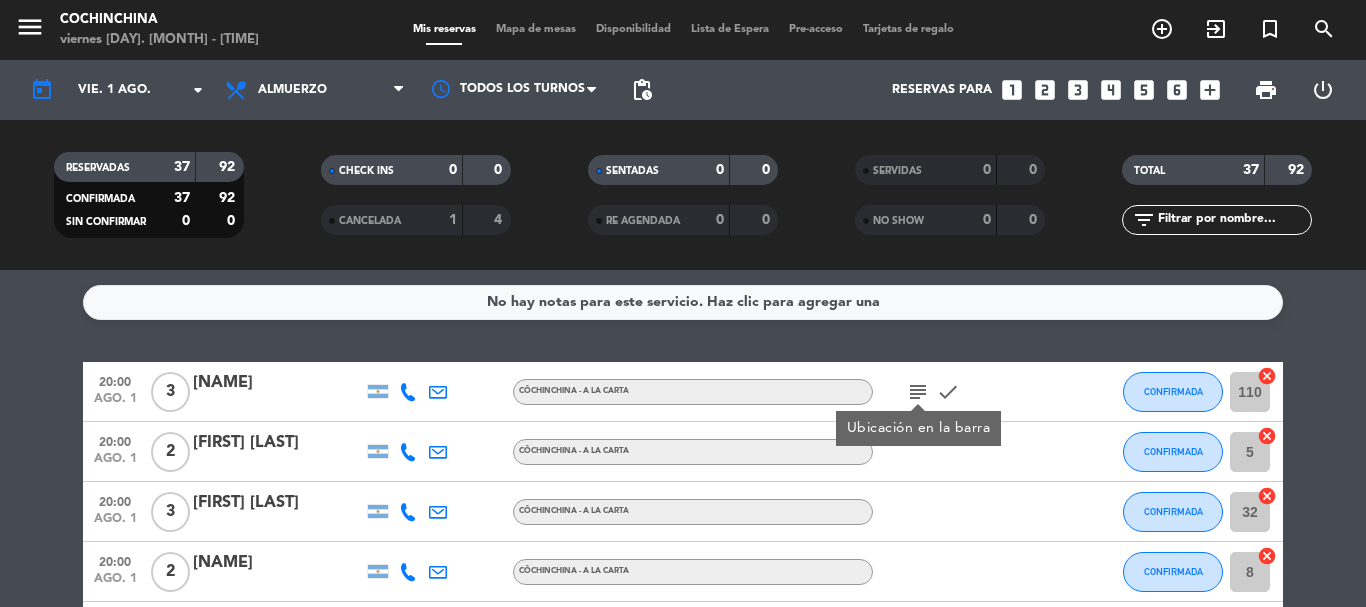 drag, startPoint x: 1055, startPoint y: 332, endPoint x: 959, endPoint y: 396, distance: 115.37764 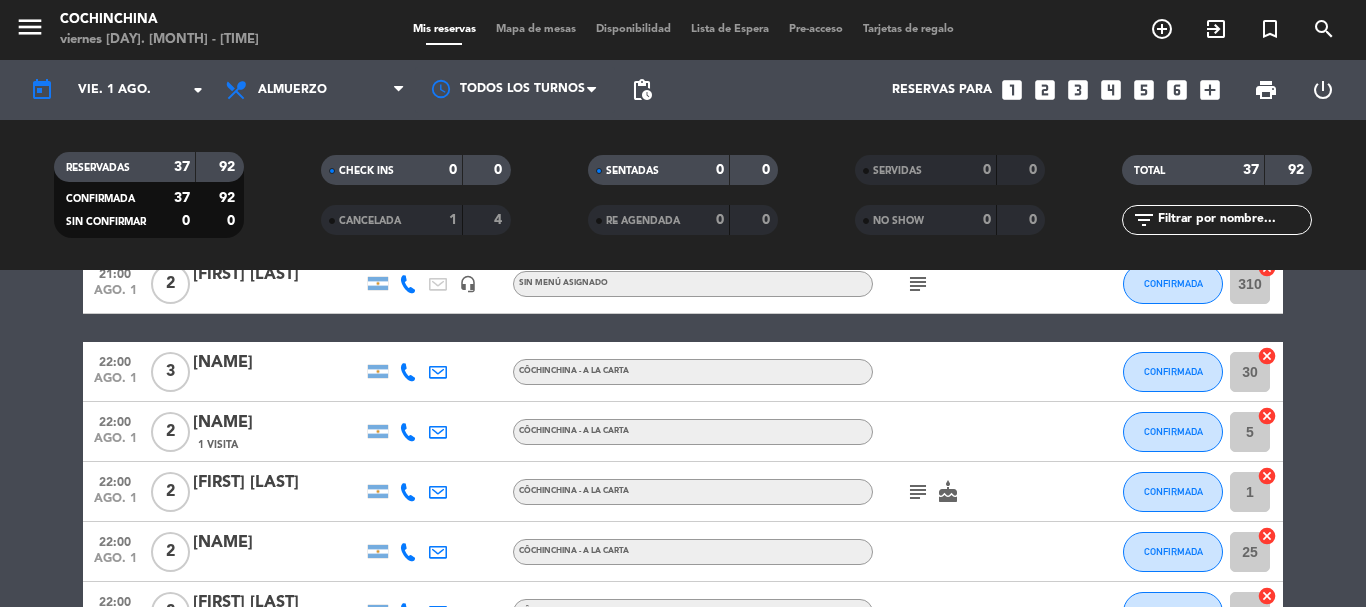 scroll, scrollTop: 800, scrollLeft: 0, axis: vertical 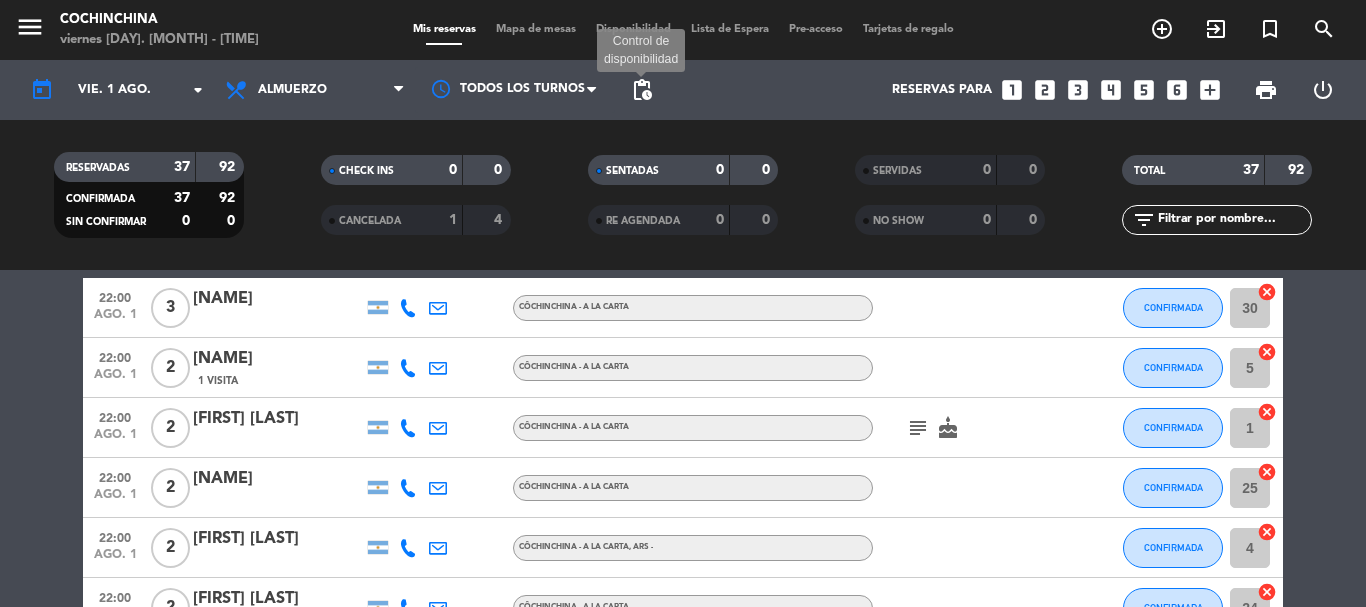 click on "pending_actions" 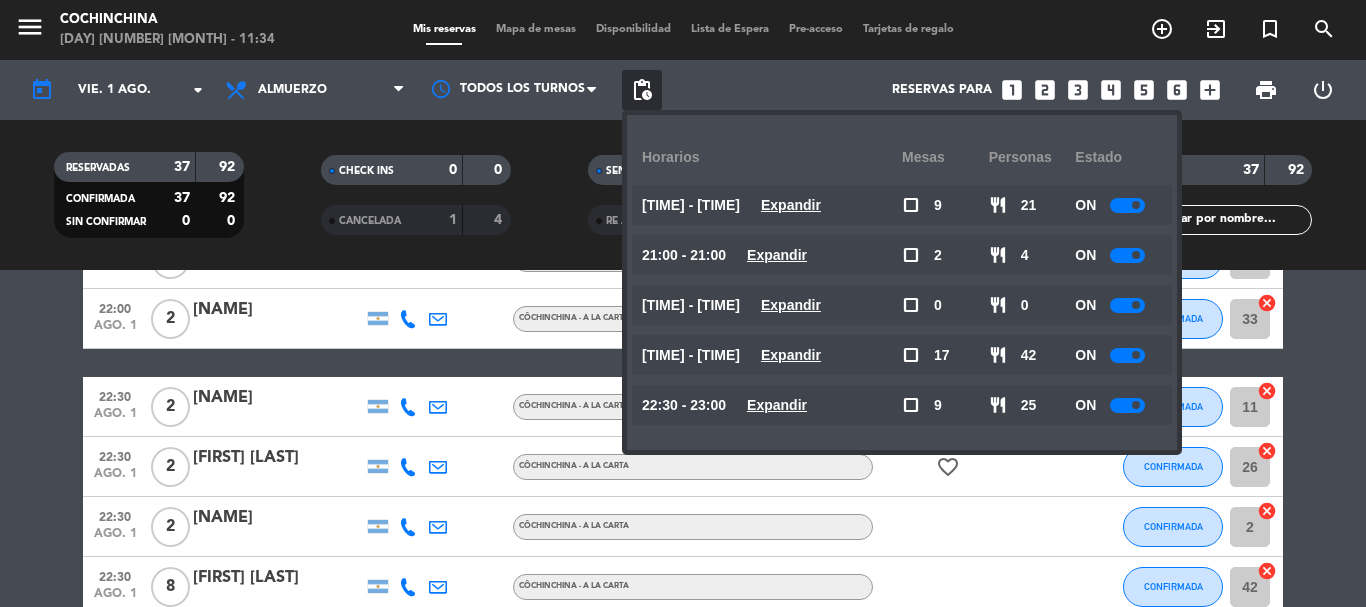scroll, scrollTop: 1787, scrollLeft: 0, axis: vertical 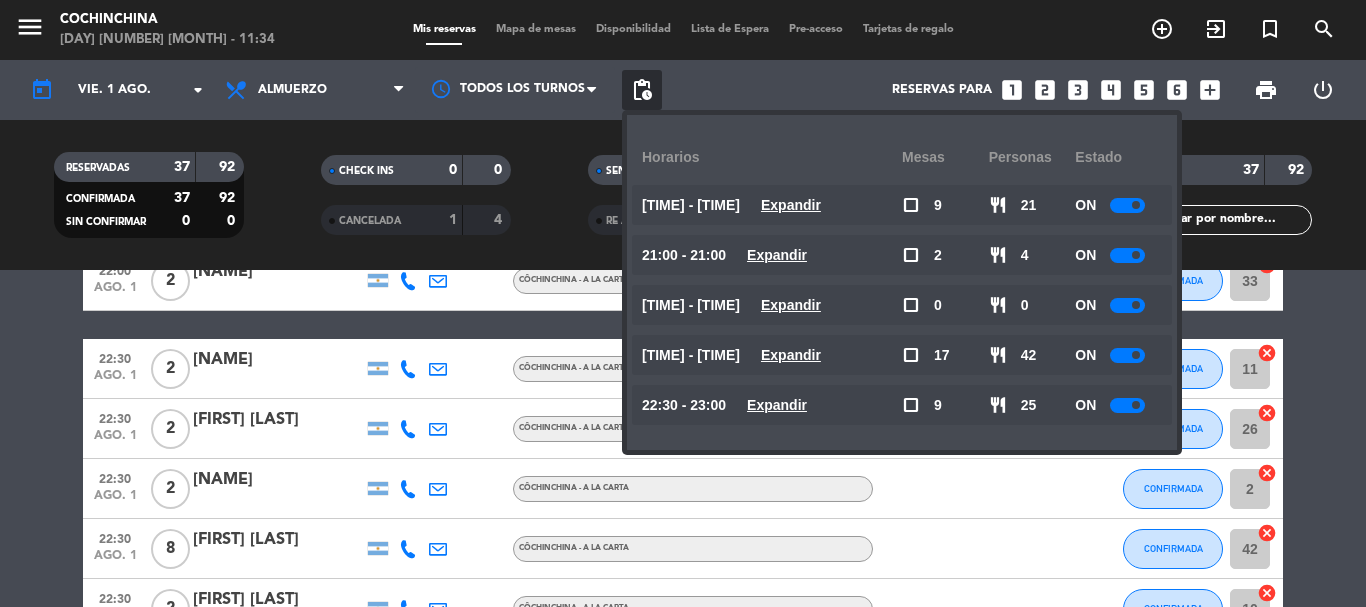 click on "SENTADAS   0   0" 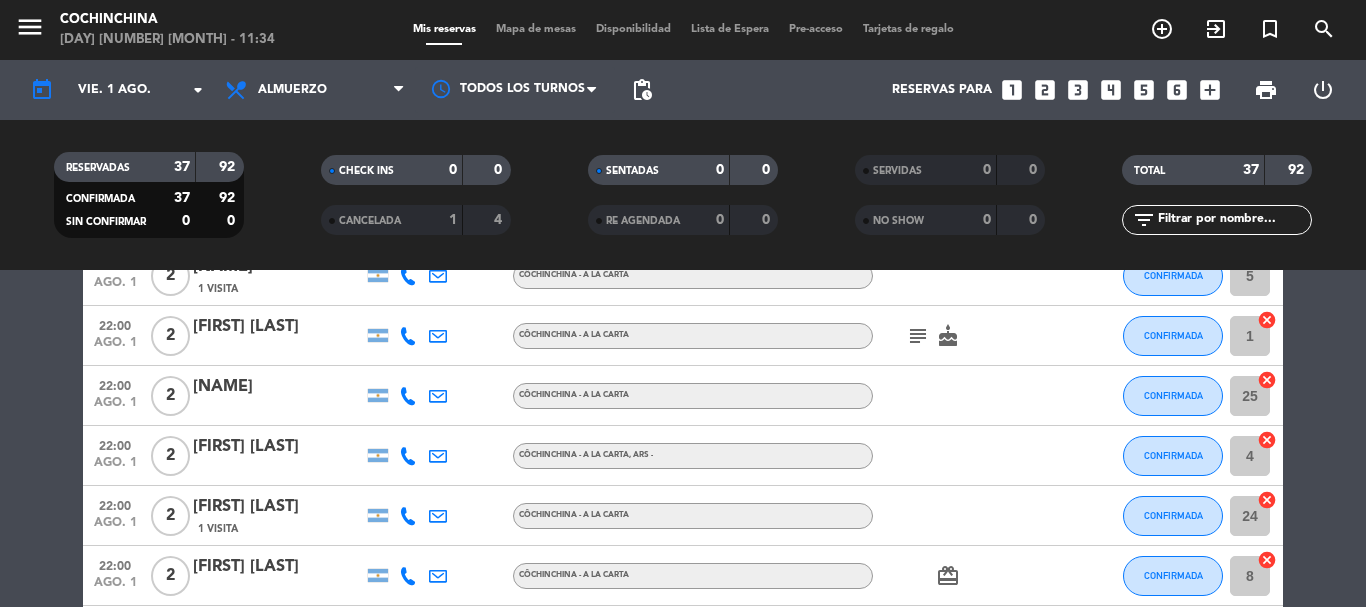 scroll, scrollTop: 887, scrollLeft: 0, axis: vertical 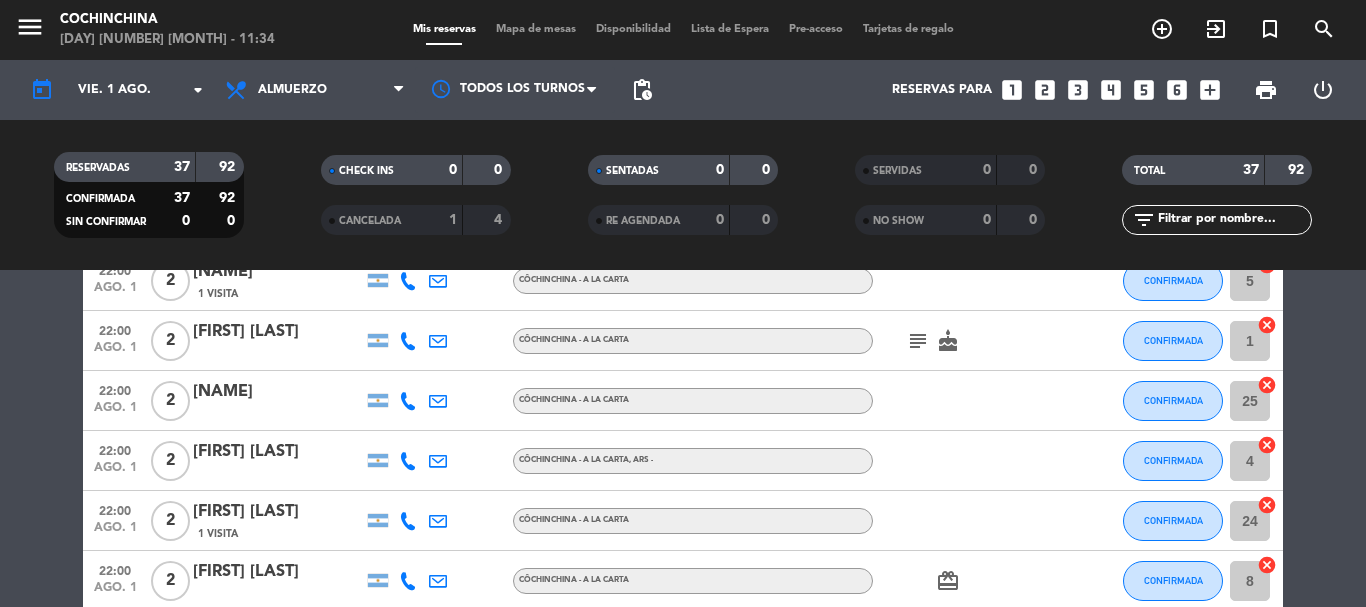 click on "Mapa de mesas" at bounding box center (536, 29) 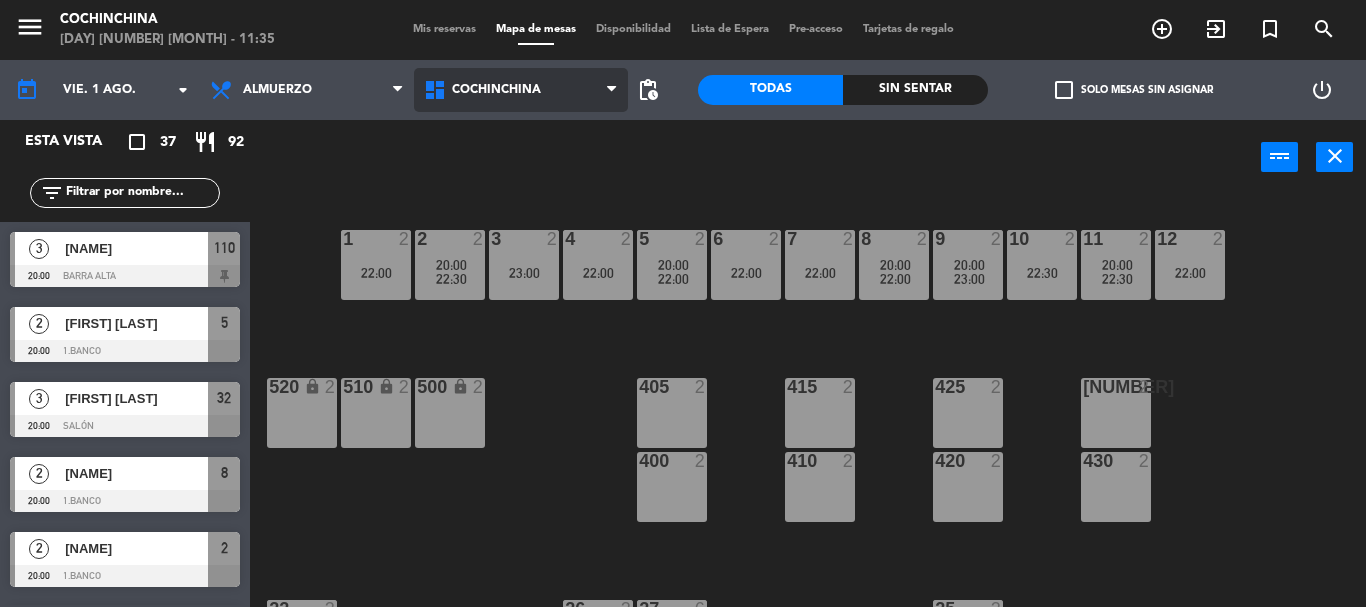 click on "Cochinchina" at bounding box center (521, 90) 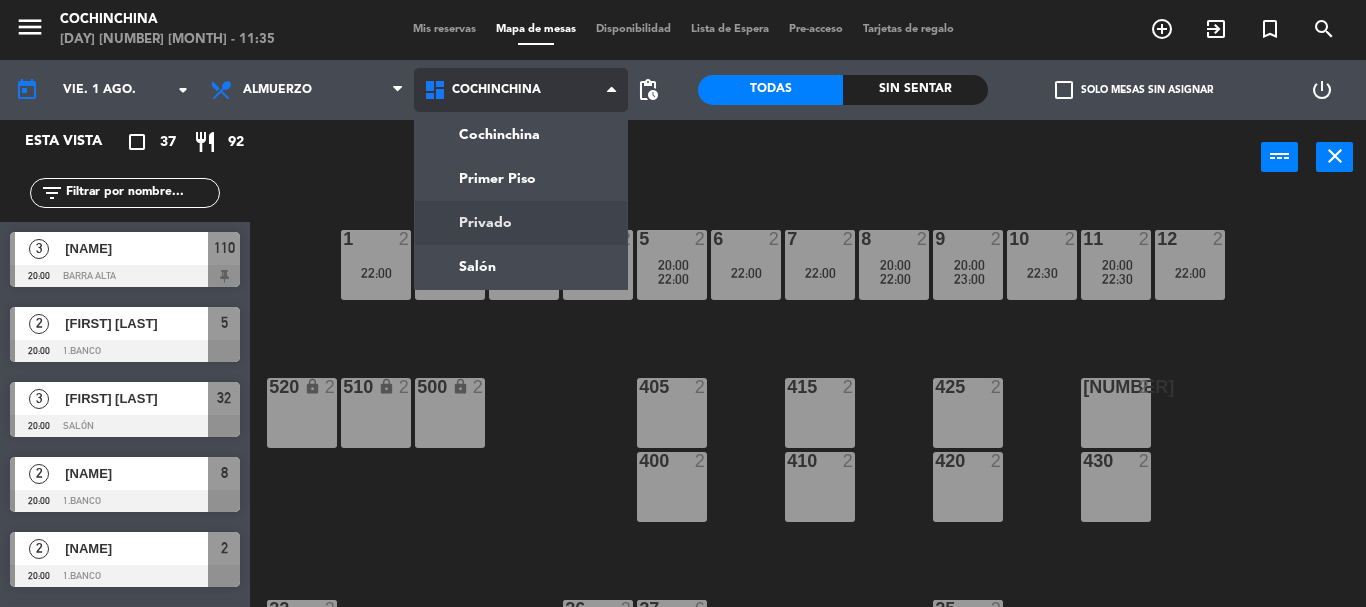 click on "menu  Cochinchina   viernes [DAY]. [MONTH] - [TIME]   Mis reservas   Mapa de mesas   Disponibilidad   Lista de Espera   Pre-acceso   Tarjetas de regalo  add_circle_outline exit_to_app turned_in_not search today    vie. [DAY] [MONTH]. arrow_drop_down  Desayuno  Brunch  Almuerzo  Cena  Almuerzo  Desayuno  Brunch  Almuerzo  Cena  Cochinchina   Primer Piso   Privado   Salón   Cochinchina   Cochinchina   Primer Piso   Privado   Salón  pending_actions  Todas  Sin sentar  check_box_outline_blank   Solo mesas sin asignar   power_settings_new   Esta vista   crop_square  37  restaurant  92 filter_list  3   [FIRST] [LAST]   [TIME]   Barra Alta  110  2   [FIRST] [LAST]   [TIME]   1.Banco  5  3   [FIRST] [LAST]   [TIME]   Salón  32  2   [FIRST] [LAST]   [TIME]   1.Banco  8  2   [FIRST] [LAST]   [TIME]   1.Banco  2  2   [FIRST] [LAST]   [TIME]   1.Banco  9  2   [FIRST] [LAST]   [TIME]   Salón  314  2   [FIRST] [LAST]   [TIME]   1.Banco  11  3   [FIRST] [LAST]   [TIME]   Salón  35  2   [FIRST] [LAST]   [TIME]  114" 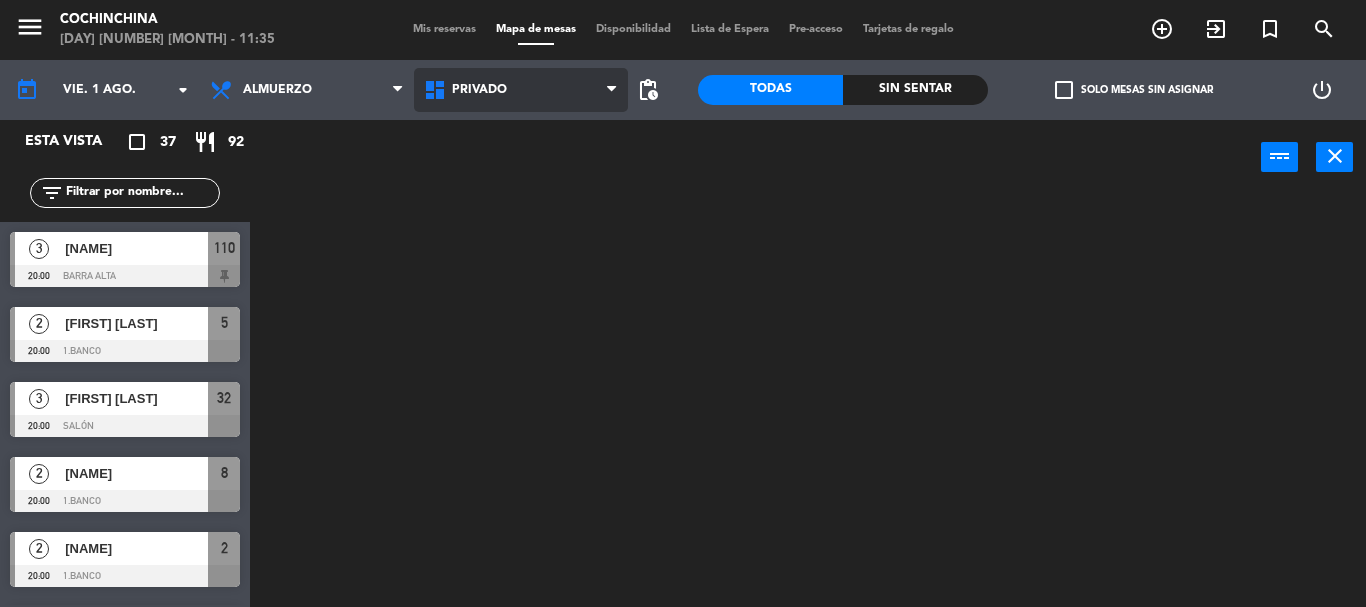 click on "Privado" at bounding box center [521, 90] 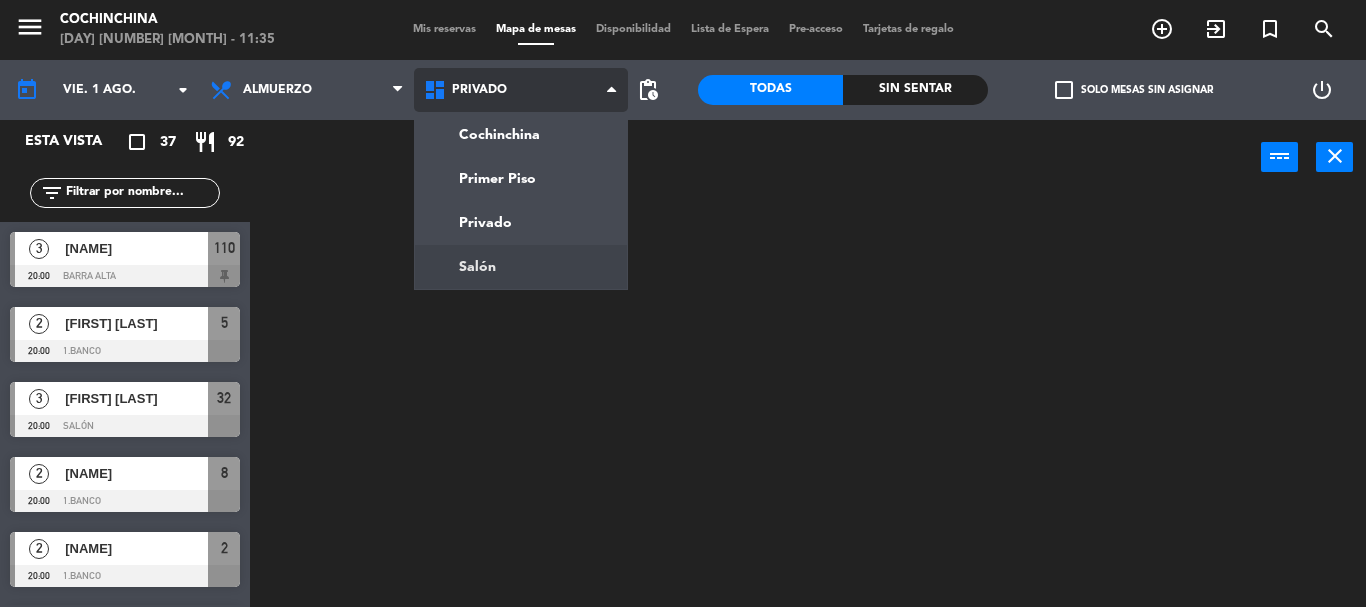 click on "menu  Cochinchina   viernes [DAY]. [MONTH] - [TIME]   Mis reservas   Mapa de mesas   Disponibilidad   Lista de Espera   Pre-acceso   Tarjetas de regalo  add_circle_outline exit_to_app turned_in_not search today    vie. [DAY] [MONTH]. arrow_drop_down  Desayuno  Brunch  Almuerzo  Cena  Almuerzo  Desayuno  Brunch  Almuerzo  Cena  Cochinchina   Primer Piso   Privado   Salón   Privado   Cochinchina   Primer Piso   Privado   Salón  pending_actions  Todas  Sin sentar  check_box_outline_blank   Solo mesas sin asignar   power_settings_new   Esta vista   crop_square  37  restaurant  92 filter_list  3   [FIRST] [LAST]   [TIME]   Barra Alta  110  2   [FIRST] [LAST]   [TIME]   1.Banco  5  3   [FIRST] [LAST]   [TIME]   Salón  32  2   [FIRST] [LAST]   [TIME]   1.Banco  8  2   [FIRST] [LAST]   [TIME]   1.Banco  2  2   [FIRST] [LAST]   [TIME]   1.Banco  9  2   [FIRST] [LAST]   [TIME]   Salón  314  2   [FIRST] [LAST]   [TIME]   1.Banco  11  3   [FIRST] [LAST]   [TIME]   Salón  35  2   [FIRST] [LAST]   [TIME]  114  2" 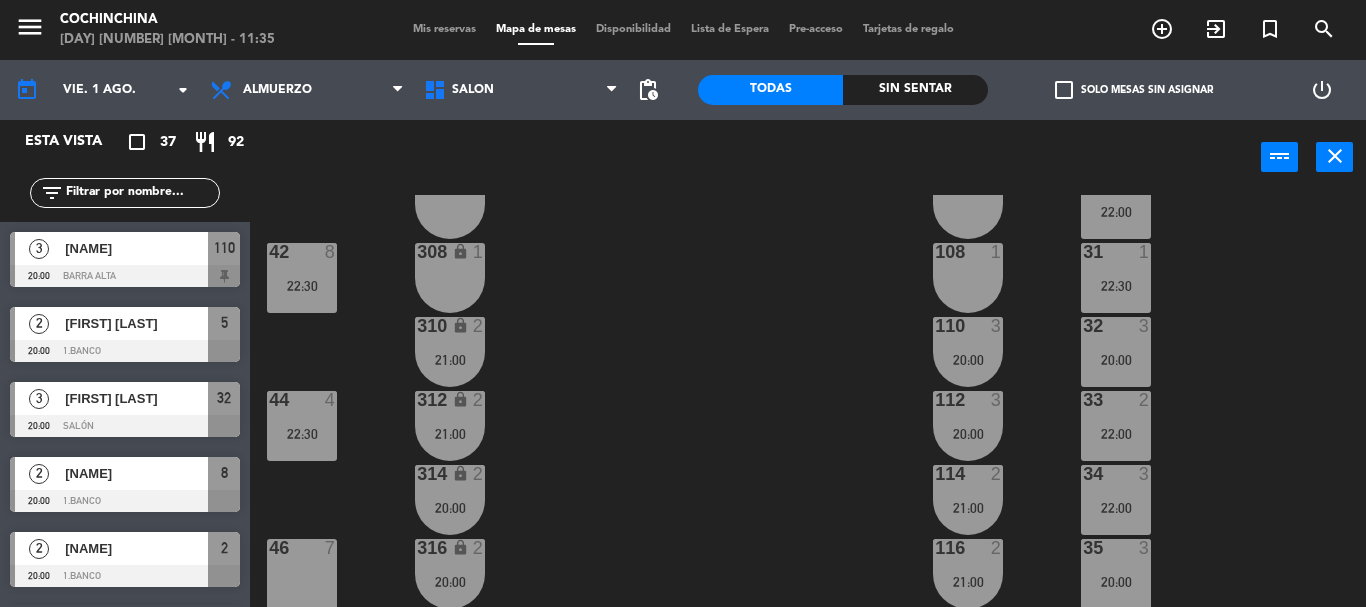 scroll, scrollTop: 100, scrollLeft: 0, axis: vertical 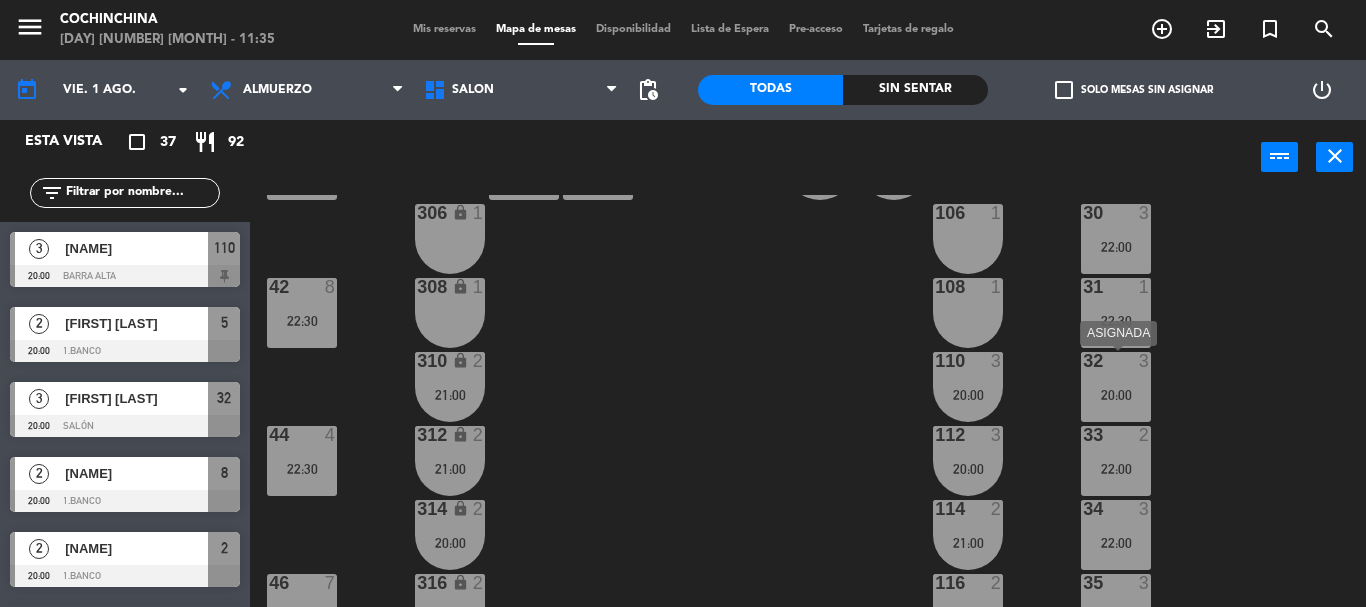 click on "[NUMBER]  [NUMBER]   [TIME]" at bounding box center (1116, 387) 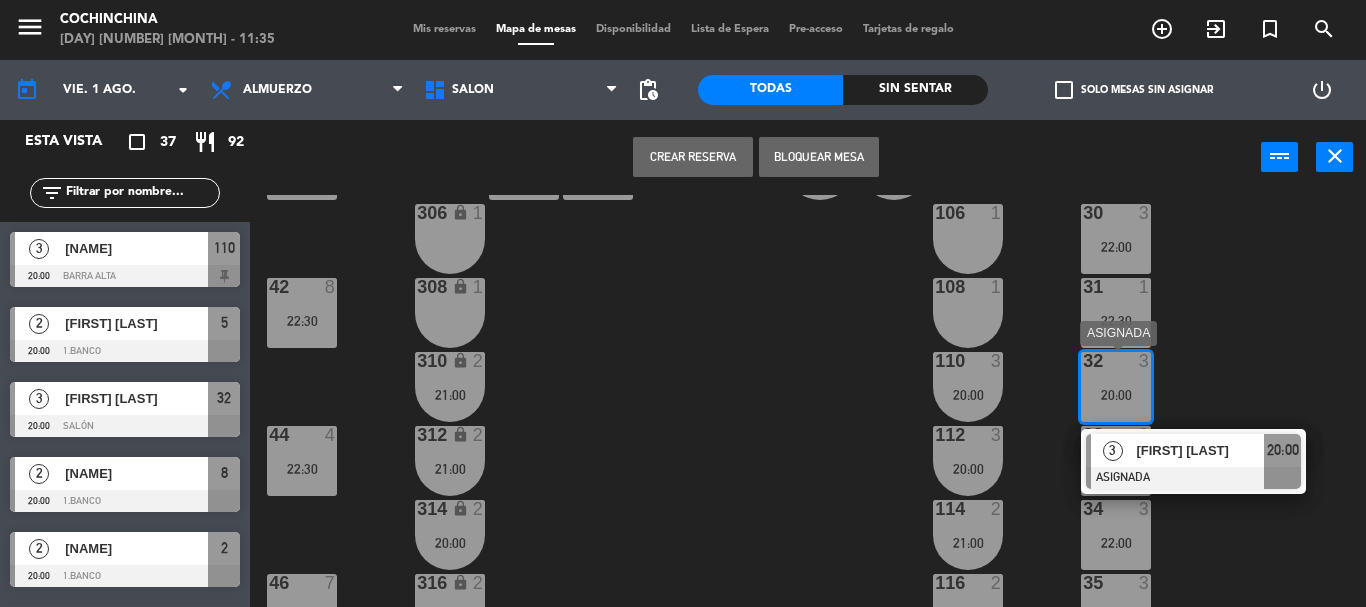click on "[FIRST] [LAST]" at bounding box center (1200, 450) 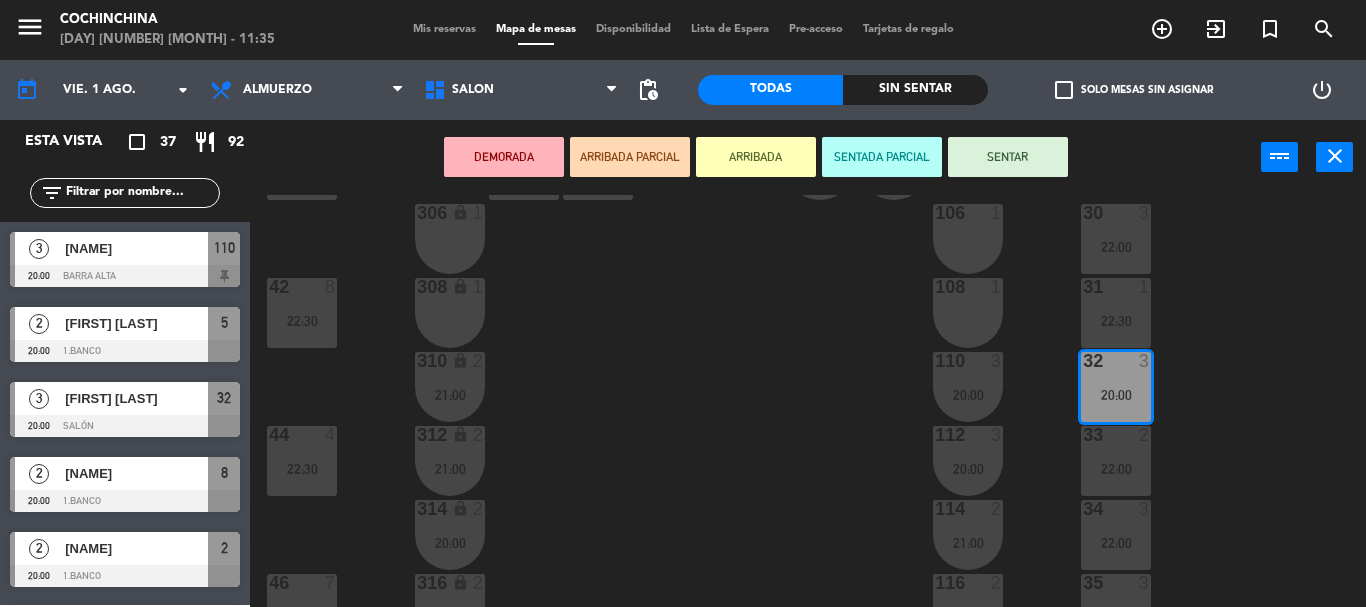 scroll, scrollTop: 0, scrollLeft: 0, axis: both 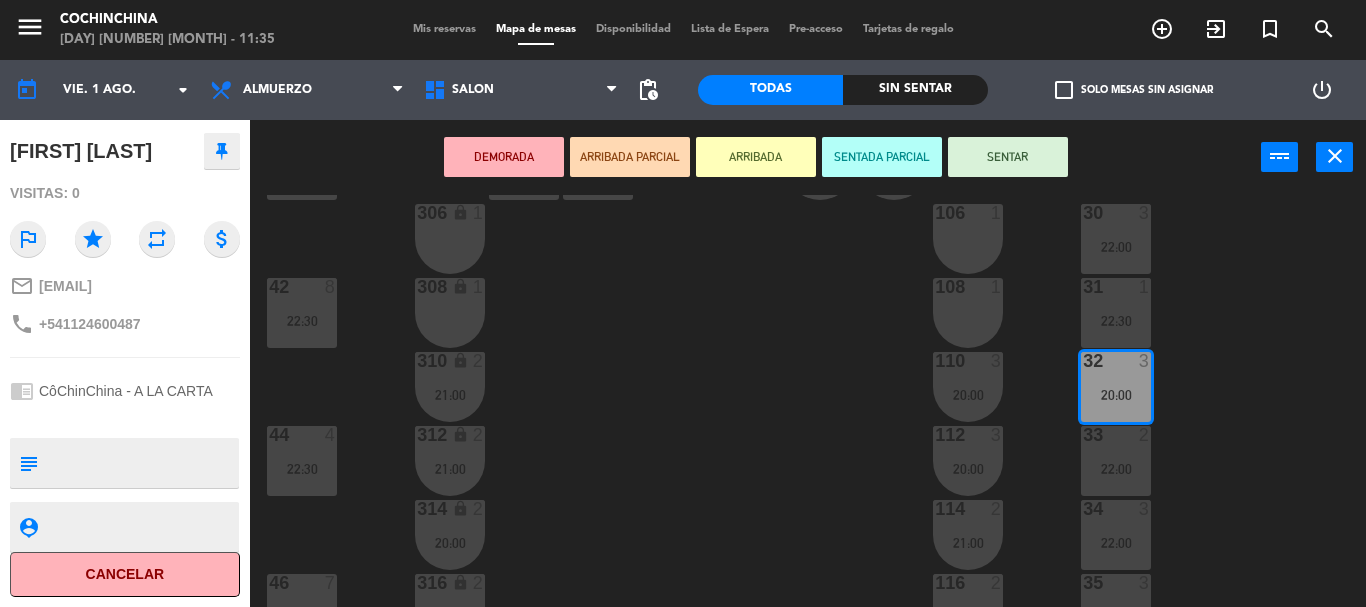 click on "40  4   [TIME]  304 lock  2  102  1  302 lock  2  104  1  306 lock  1  30  3   [TIME]  106  1   [TIME]  42  8   [TIME]  308 lock  1  31  1   [TIME]  108  1  310 lock  2   [TIME]  32  3   [TIME]  110  3   [TIME]  44  4   [TIME]  312 lock  2   [TIME]  33  2   [TIME]  112  3   [TIME]  34  3   [TIME]  314 lock  2   [TIME]  114  2   [TIME]  46  7  316 lock  2   [TIME]  35  3   [TIME]  116  2   [TIME]  318 lock  1  118  1  48  8  320 lock  1  120  1  322  1  122  1  324  1  124  1  202 lock  1  212 lock  1  204 lock  1  206 lock  1  208 lock  1  210 lock  1" 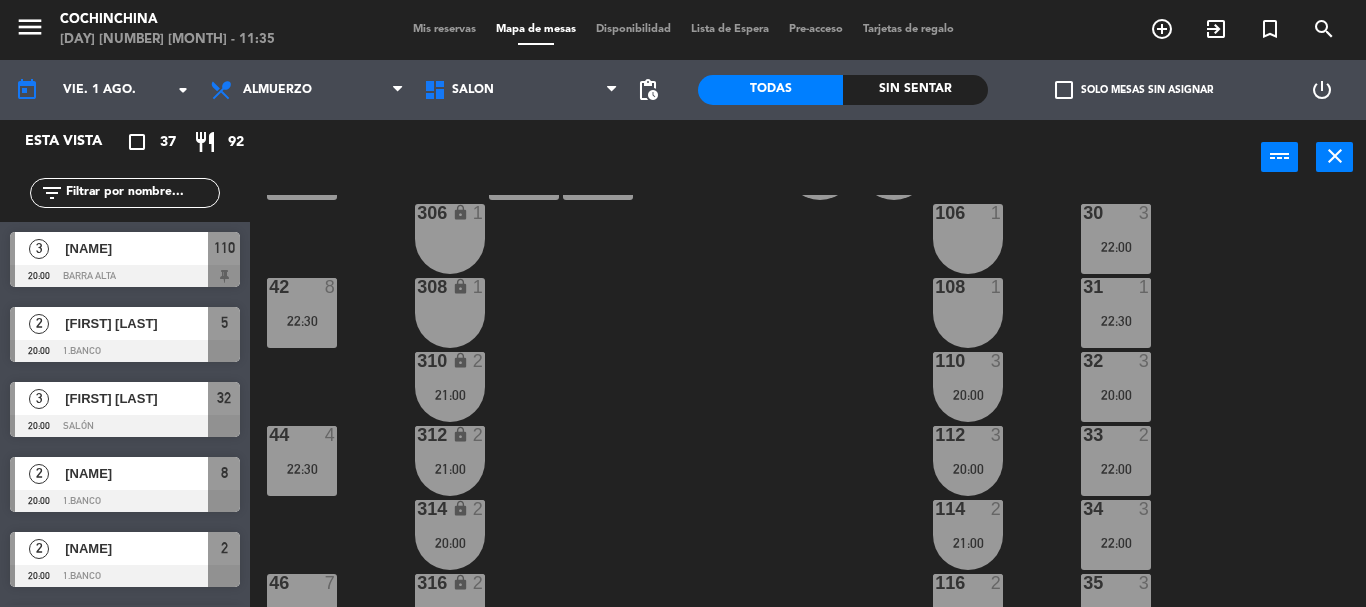 click on "[NUMBER]  [NUMBER]   [TIME]" at bounding box center (1116, 387) 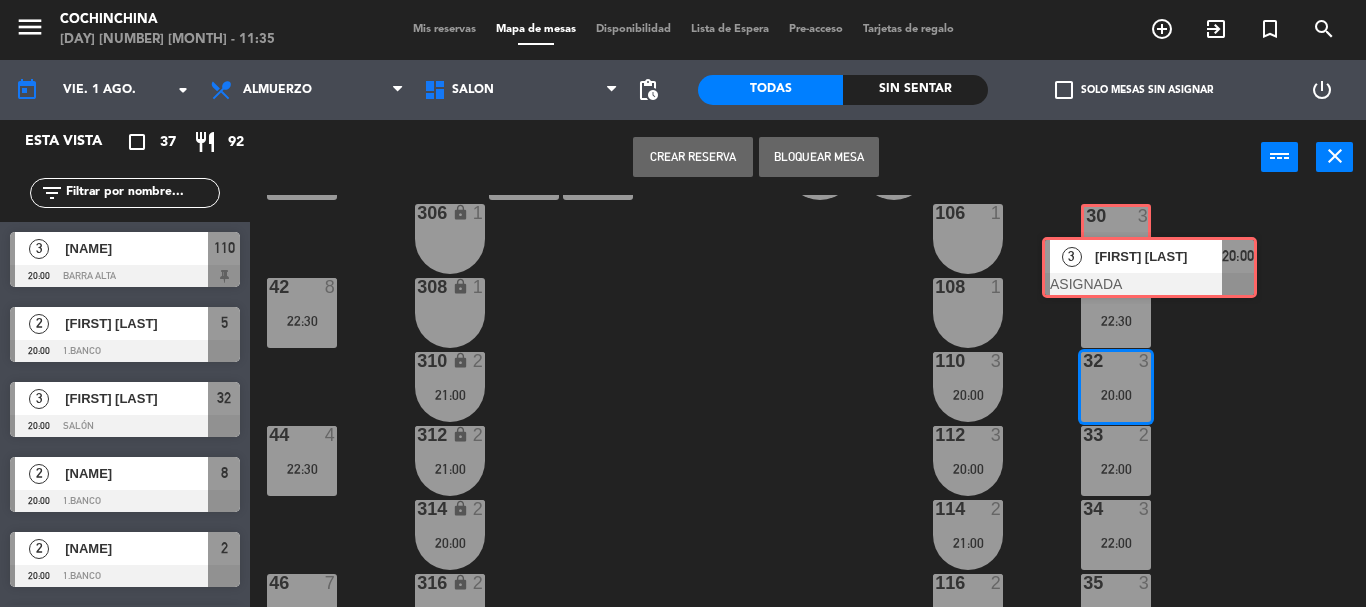 drag, startPoint x: 1168, startPoint y: 445, endPoint x: 1124, endPoint y: 248, distance: 201.85391 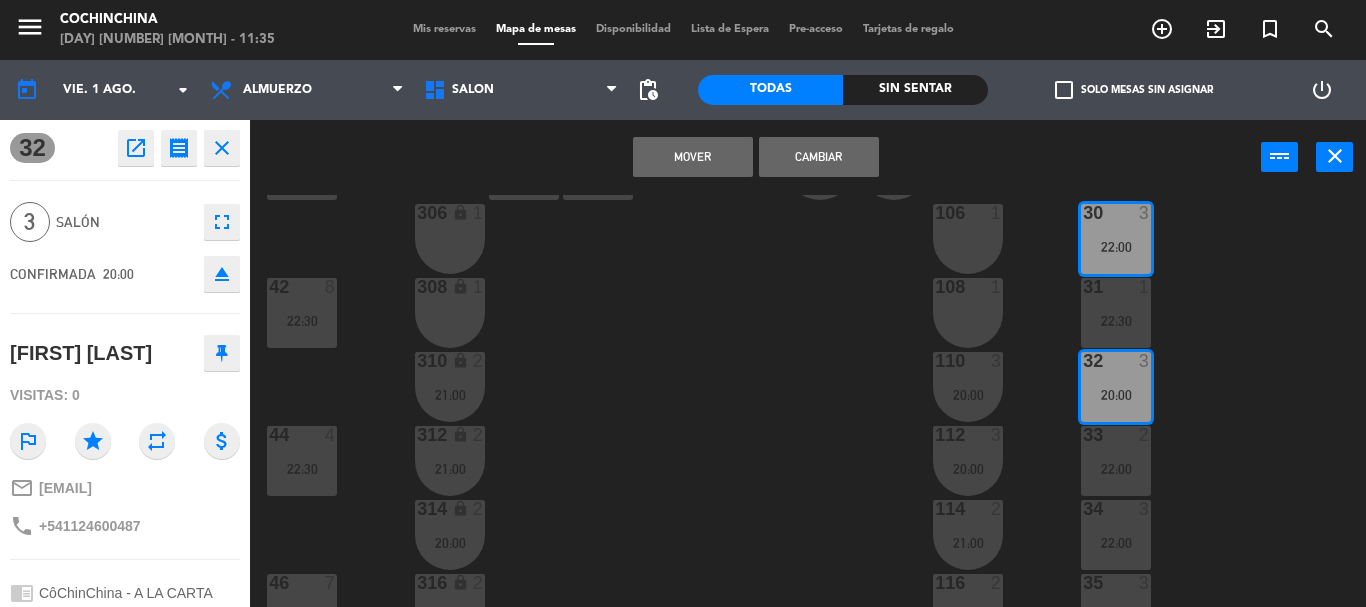 click on "Mover" at bounding box center [693, 157] 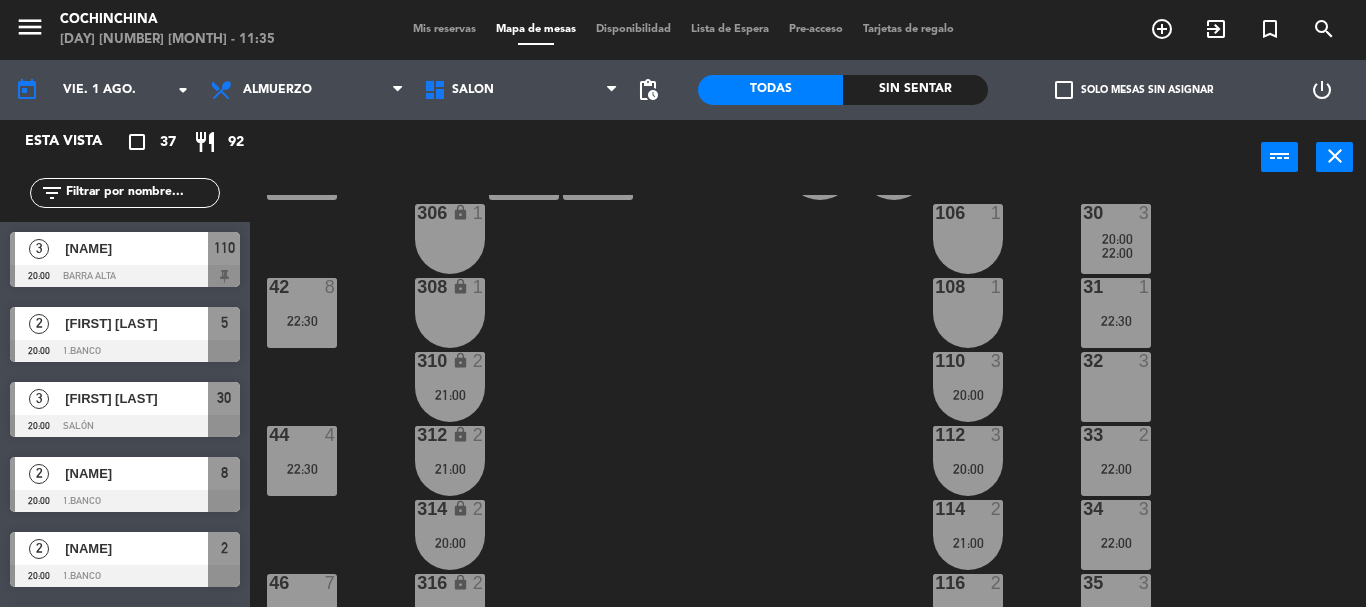 click on "22:30" at bounding box center (1116, 321) 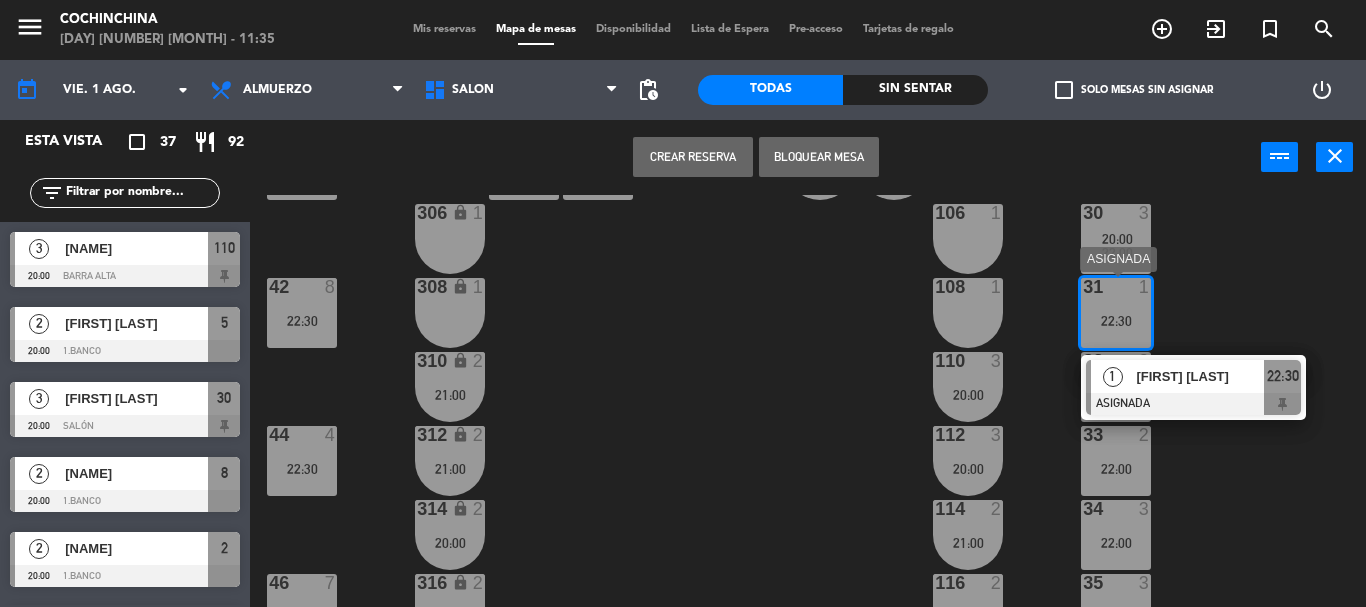 click on "[FIRST] [LAST]" at bounding box center [1199, 376] 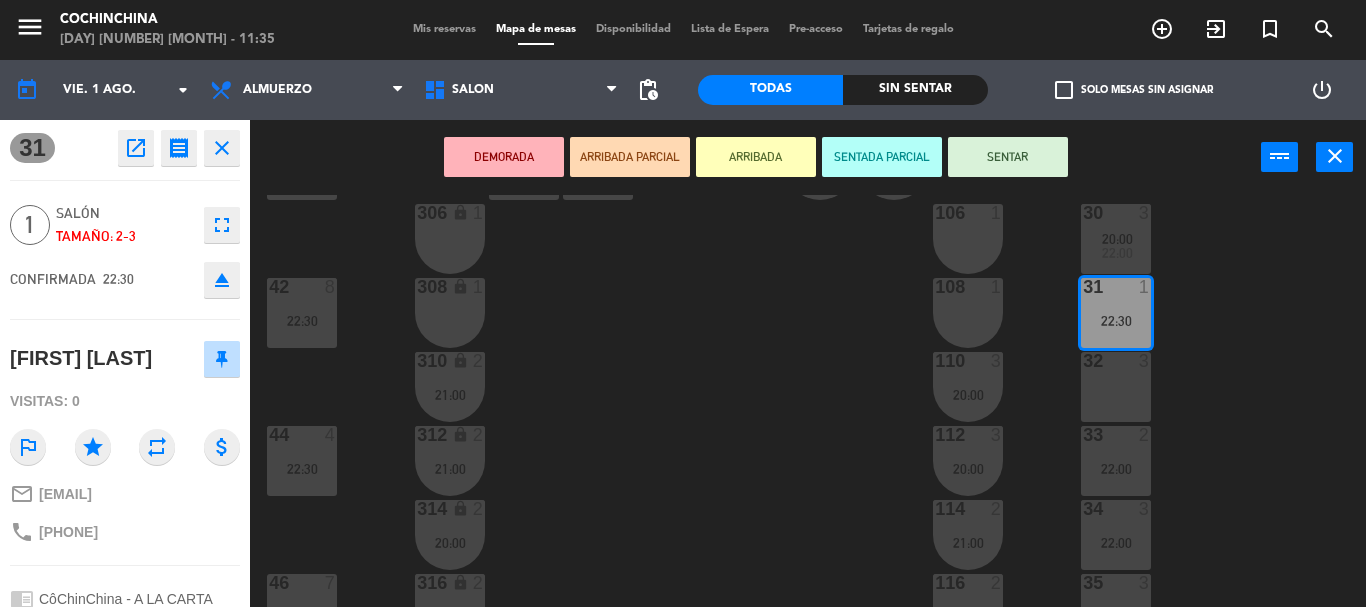 click on "[NUMBER]  [NUMBER]" at bounding box center [1116, 387] 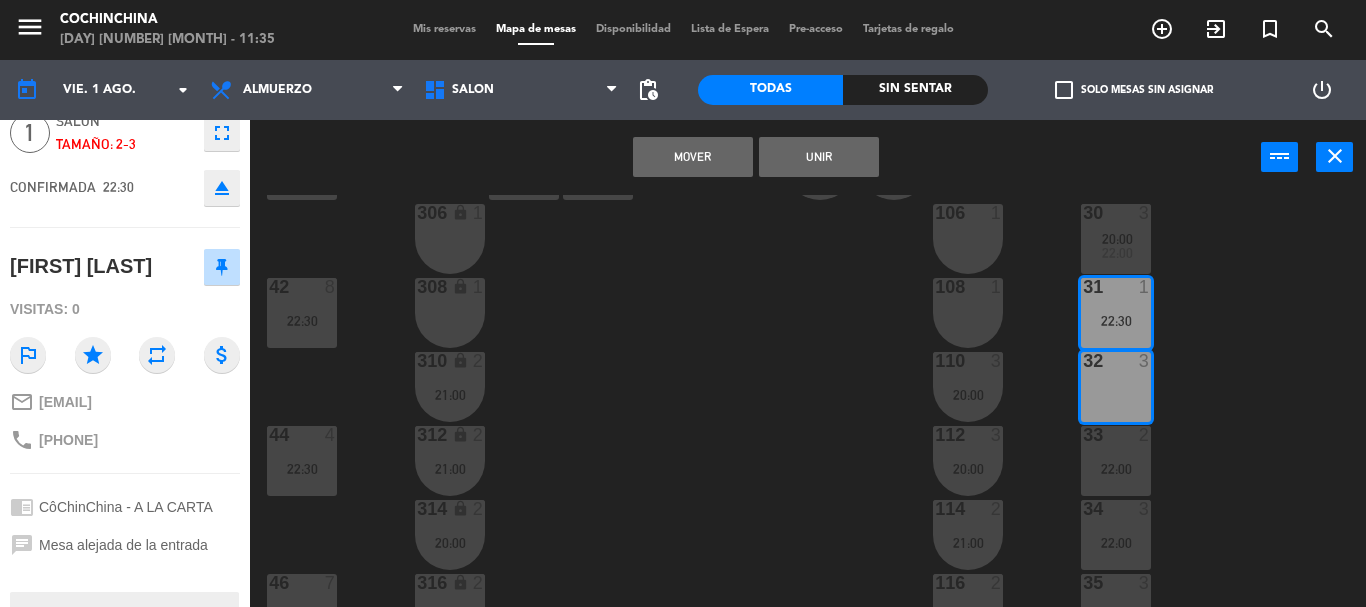 scroll, scrollTop: 230, scrollLeft: 0, axis: vertical 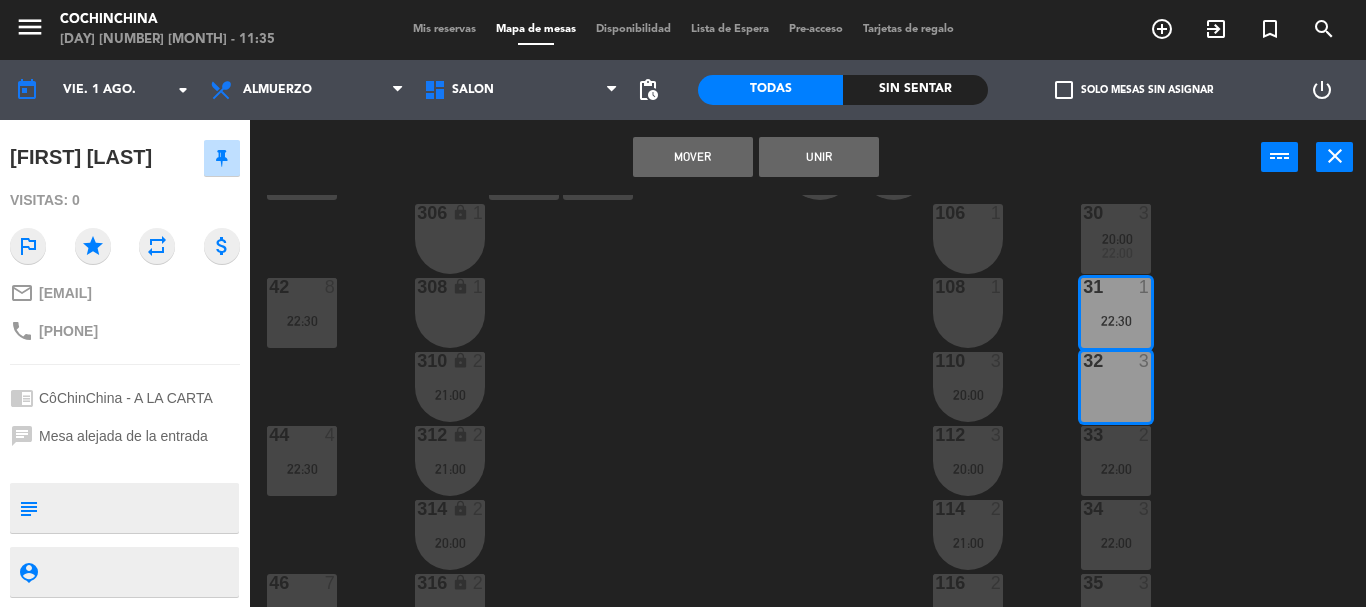 click on "40  4   22:00  304 lock  2  102  1  302 lock  2  104  1  306 lock  1  30  3   20:00      22:00     106  1  42  8   22:30  308 lock  1  31  1   22:30  108  1  310 lock  2   21:00  32  3  110  3   20:00  44  4   22:30  312 lock  2   21:00  33  2   22:00  112  3   20:00  34  3   22:00  314 lock  2   20:00  114  2   21:00  46  7  316 lock  2   20:00  35  3   20:00  116  2   21:00  318 lock  1  118  1  48  8  320 lock  1  120  1  322  1  122  1  324  1  124  1  202 lock  1  212 lock  1  204 lock  1  206 lock  1  208 lock  1  210 lock  1" 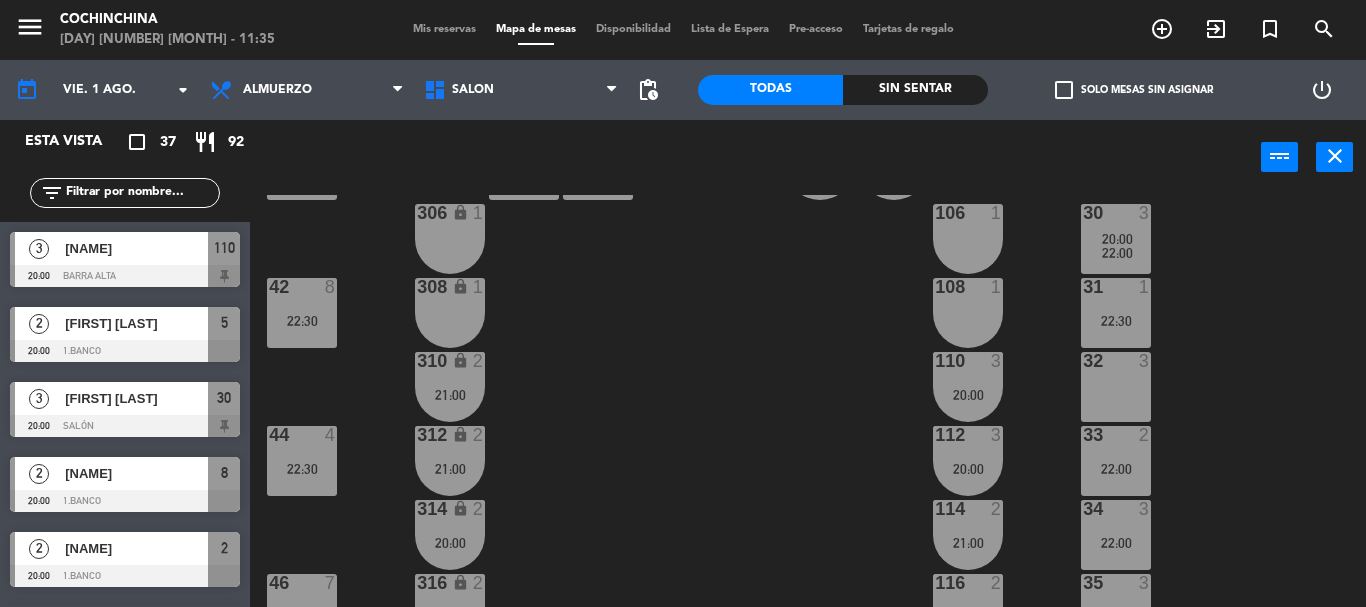 scroll, scrollTop: 0, scrollLeft: 0, axis: both 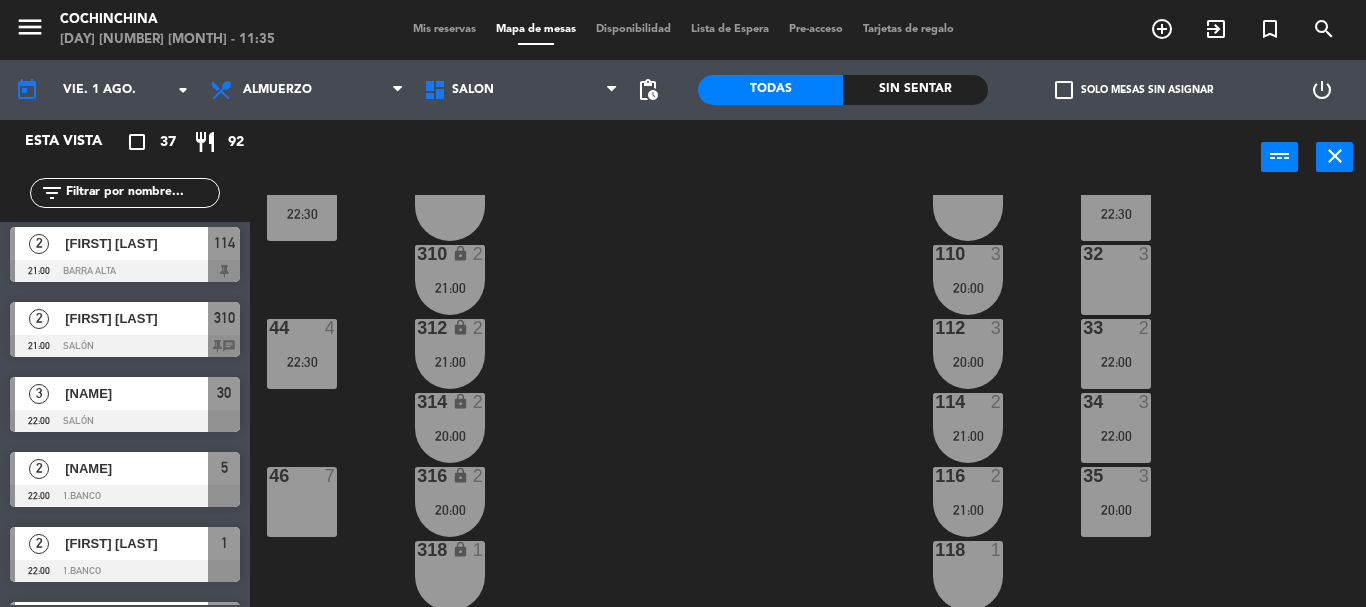 click on "[NUMBER]  [NUMBER]   [TIME]" at bounding box center (1116, 428) 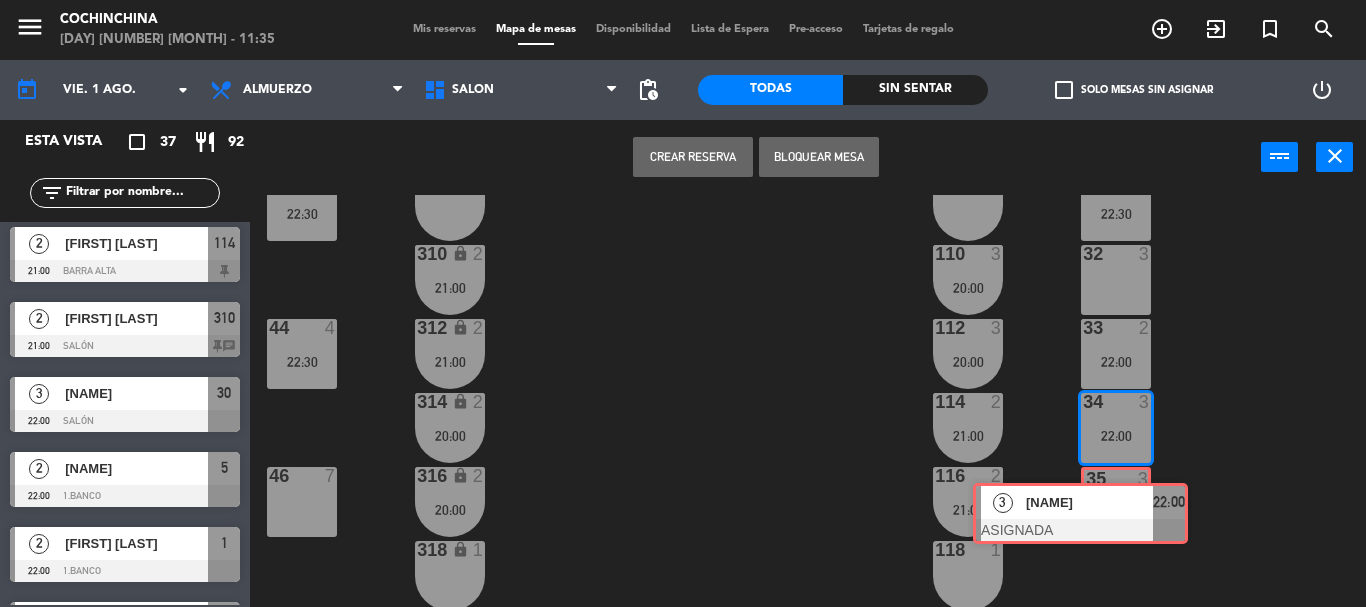 drag, startPoint x: 1251, startPoint y: 505, endPoint x: 1137, endPoint y: 513, distance: 114.28036 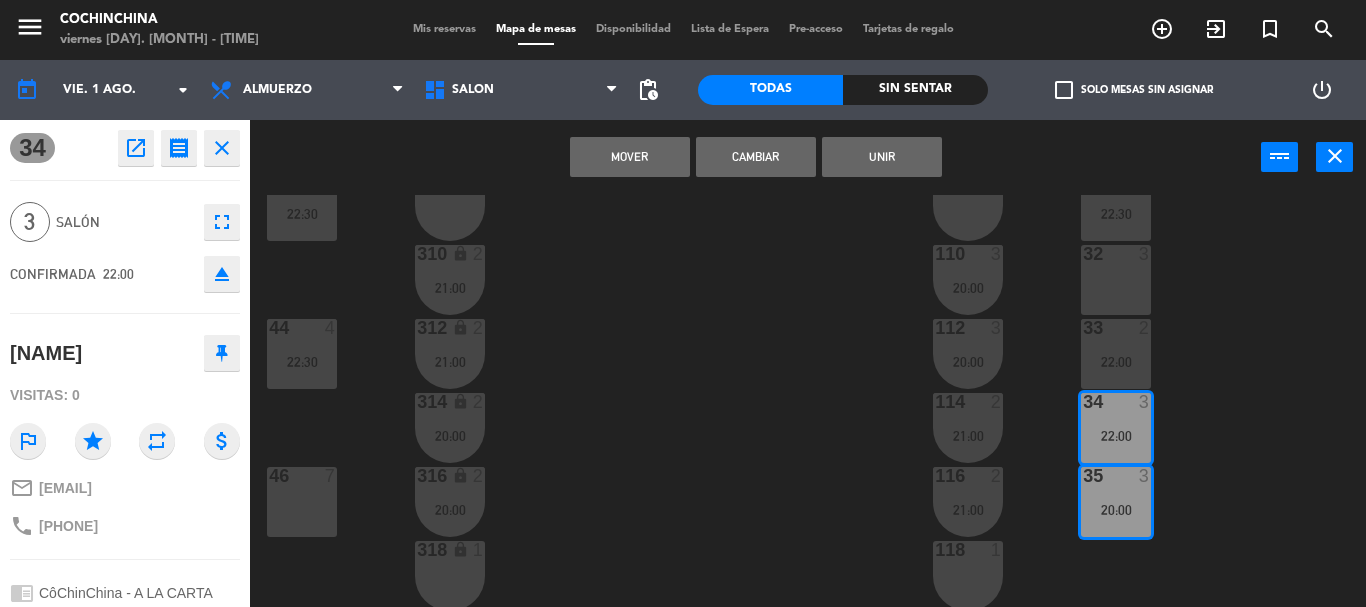click on "Mover" at bounding box center (630, 157) 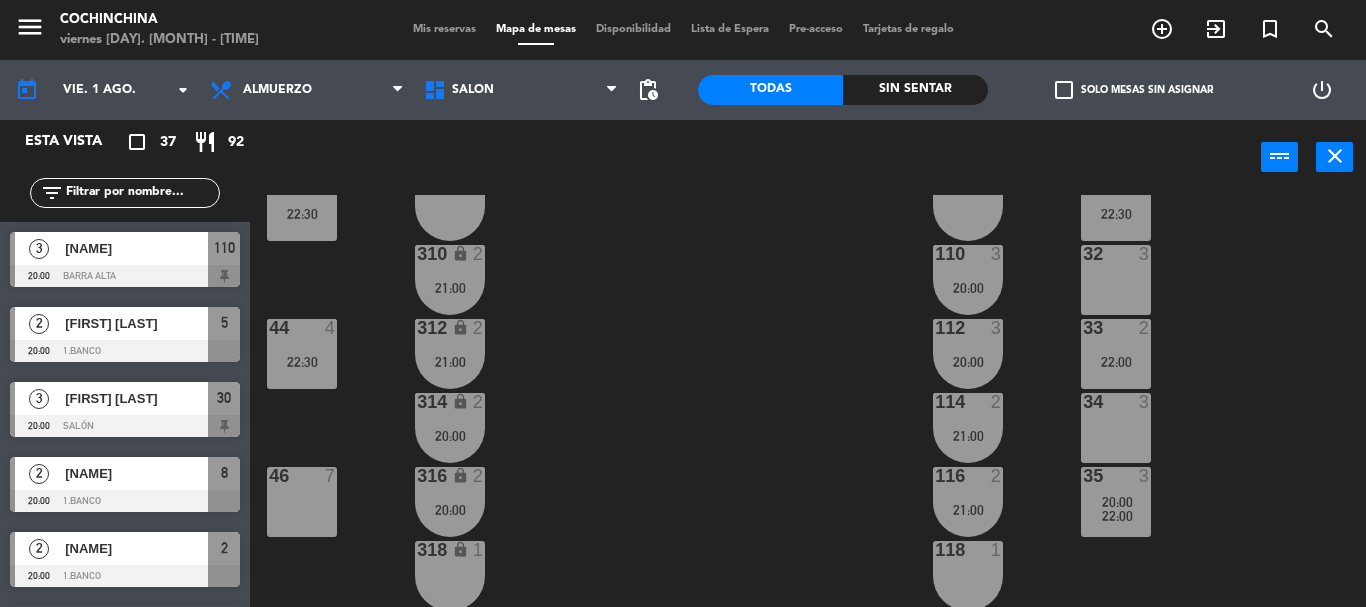 scroll, scrollTop: 0, scrollLeft: 0, axis: both 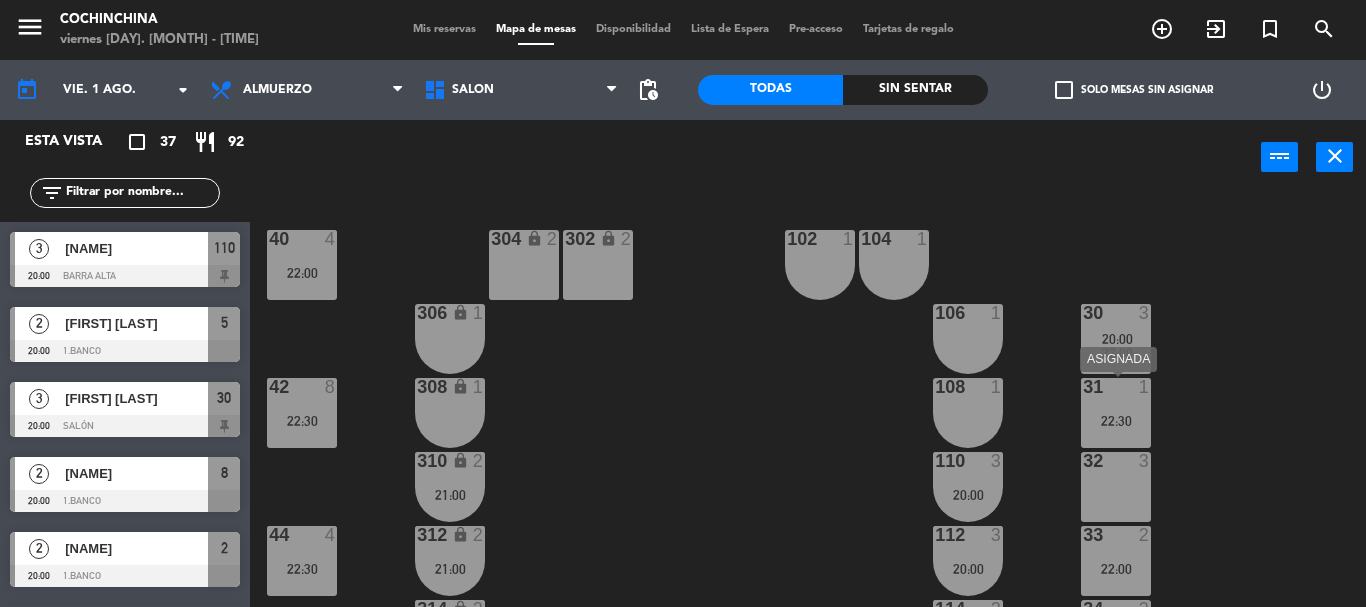 click on "22:30" at bounding box center (1116, 421) 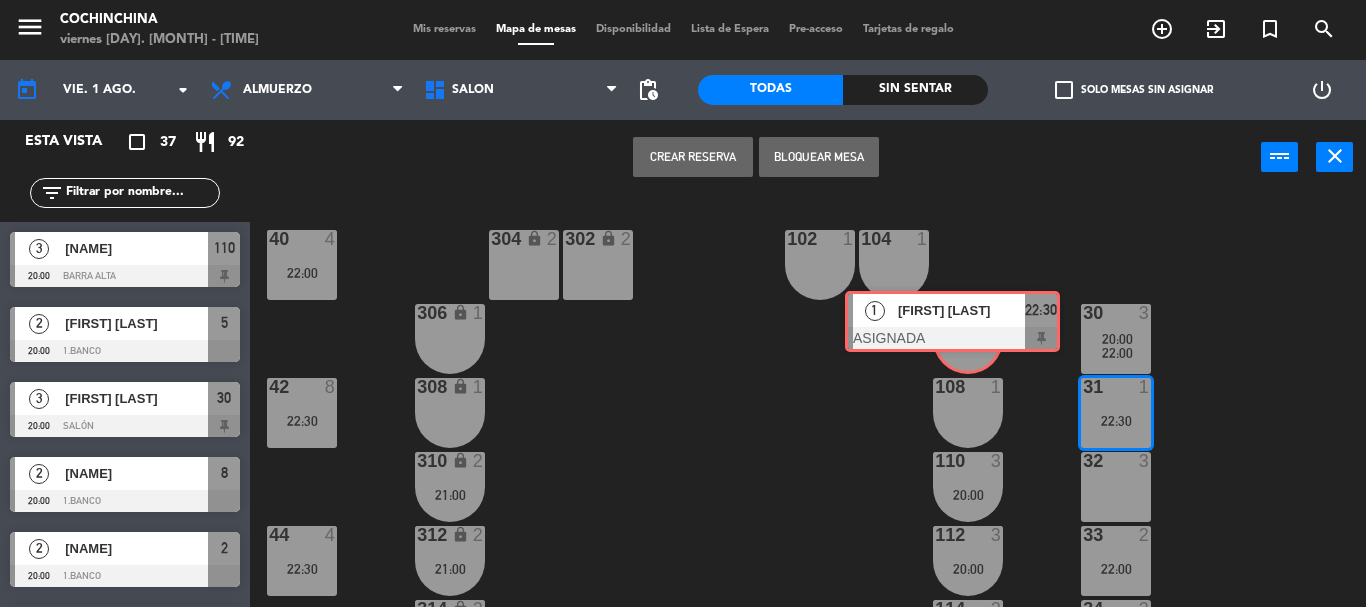 drag, startPoint x: 1207, startPoint y: 496, endPoint x: 966, endPoint y: 327, distance: 294.35013 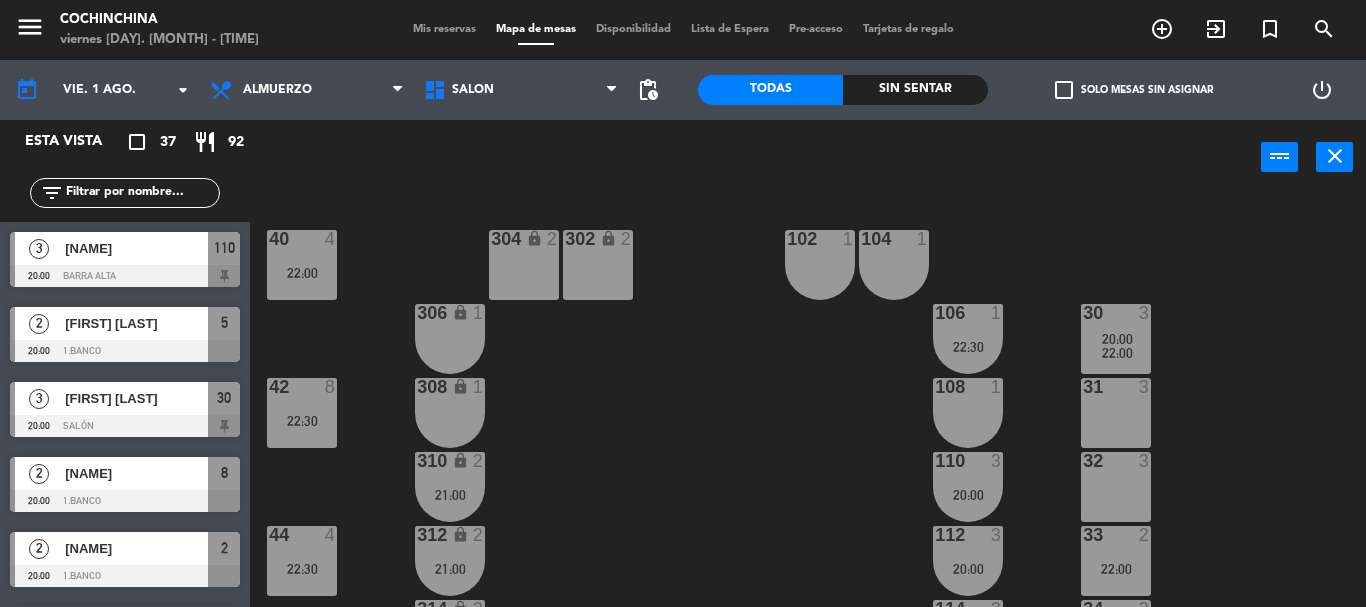 scroll, scrollTop: 2167, scrollLeft: 0, axis: vertical 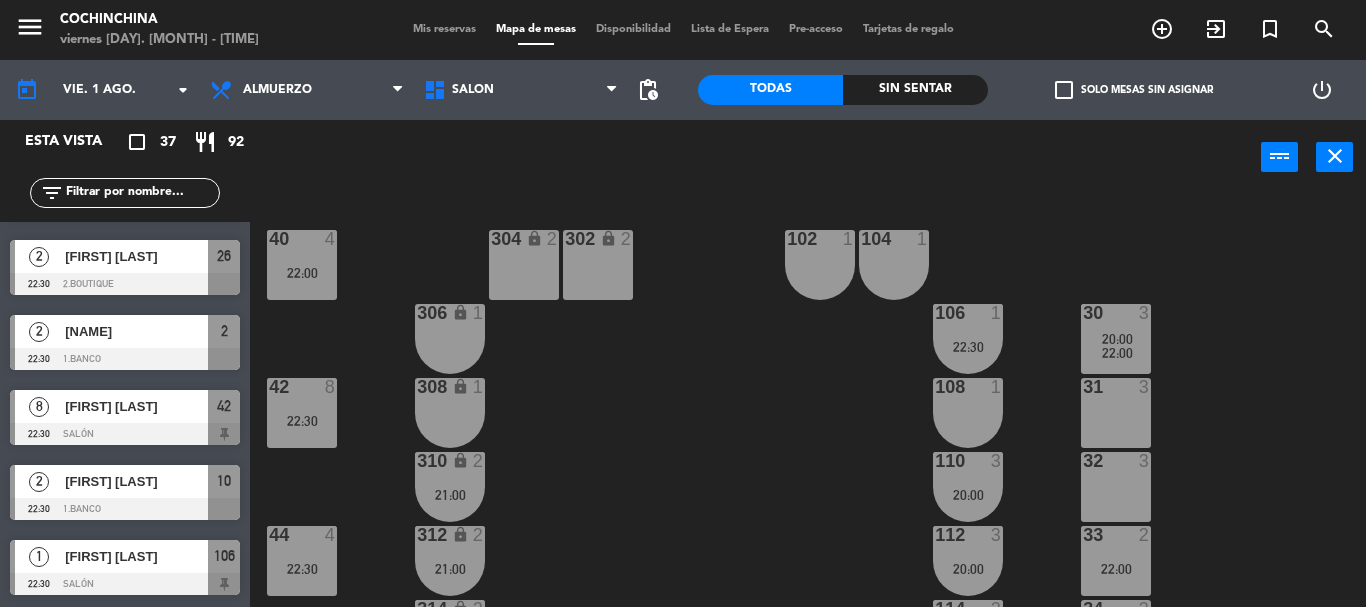 click on "40  4   [TIME]  304 lock  2  102  1  302 lock  2  104  1  306 lock  1  30  3   [TIME]     [TIME]     106  1   [TIME]  42  8   [TIME]  308 lock  1  31  3  108  1  310 lock  2   [TIME]  32  3   [TIME]  110  3   [TIME]  44  4   [TIME]  312 lock  2   [TIME]  33  2   [TIME]  112  3   [TIME]  34  3   [TIME]  314 lock  2   [TIME]  114  2   [TIME]  46  7  316 lock  2   [TIME]  35  3   [TIME]     [TIME]     116  2   [TIME]  318 lock  1  118  1  48  8  320 lock  1  120  1  322  1  122  1  324  1  124  1  202 lock  1  212 lock  1  204 lock  1  206 lock  1  208 lock  1  210 lock  1" 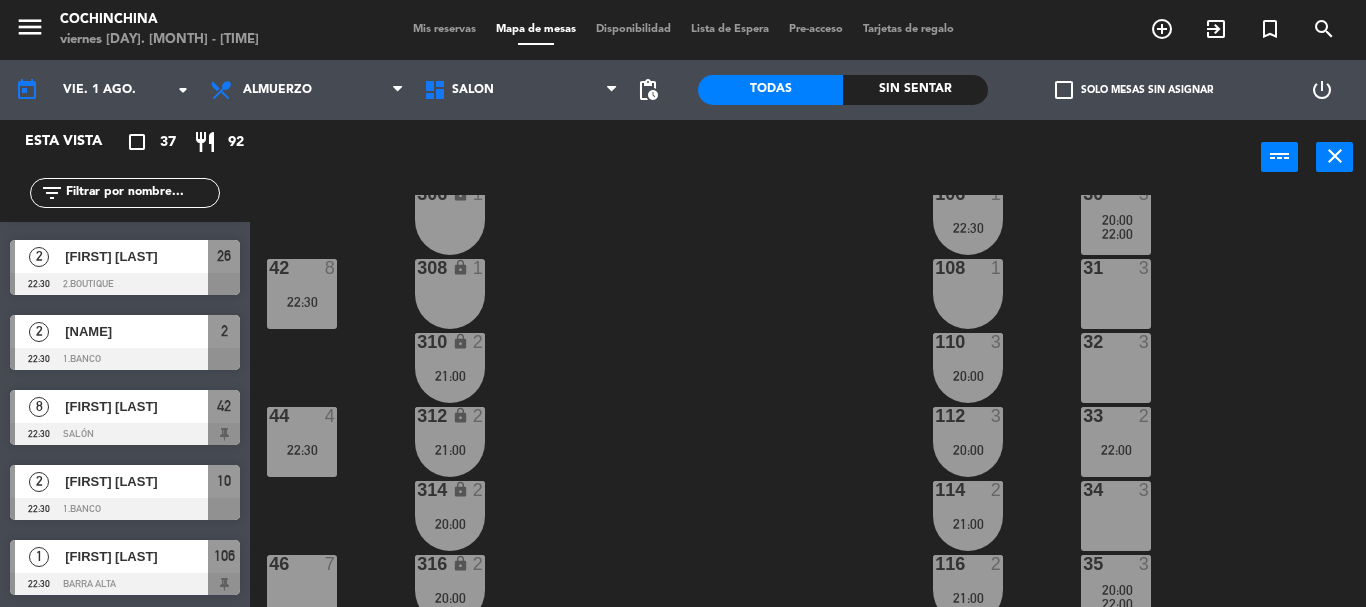 scroll, scrollTop: 0, scrollLeft: 0, axis: both 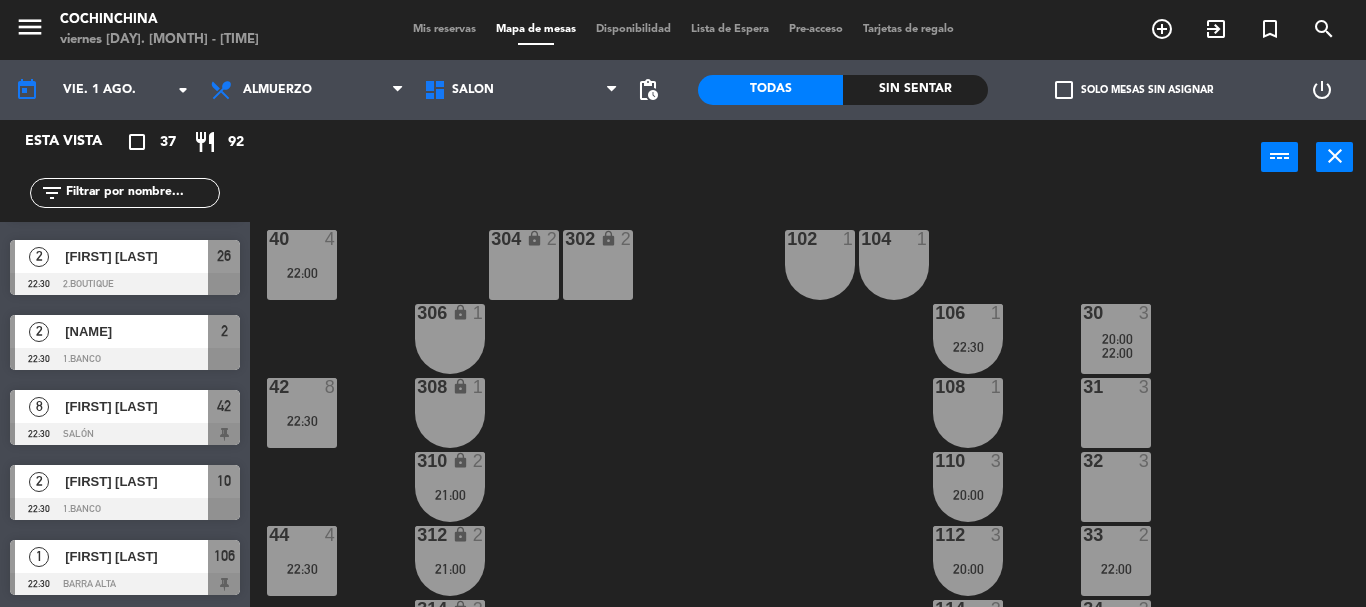 click on "check_box_outline_blank" 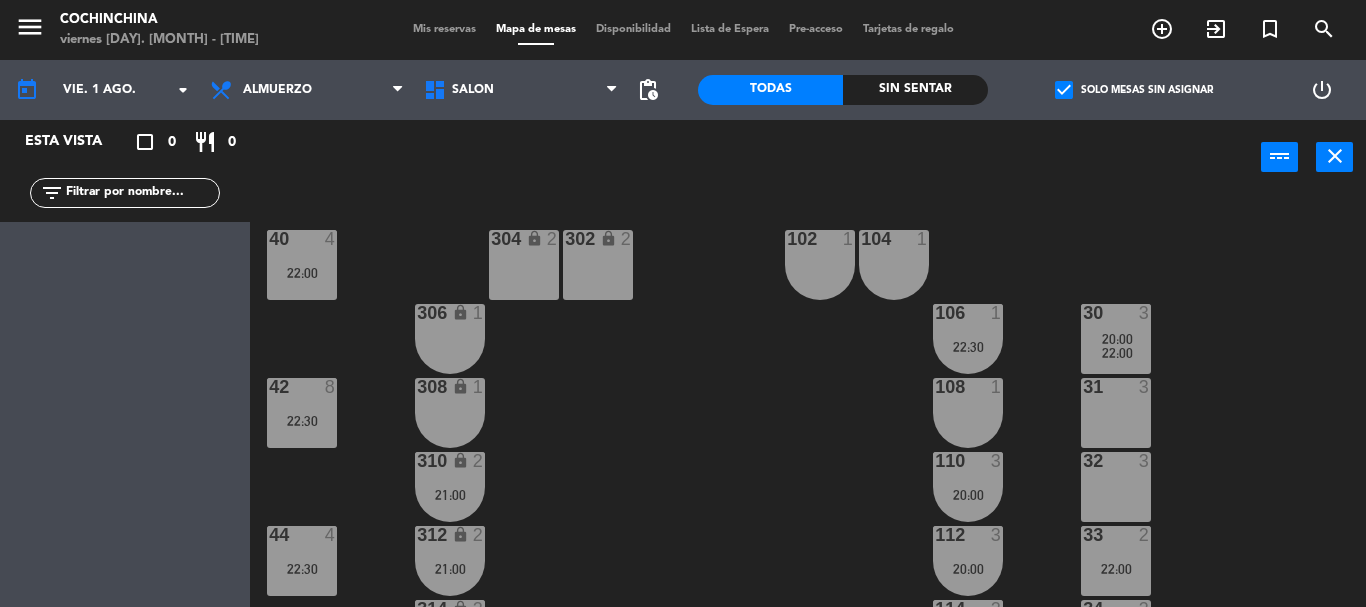 scroll, scrollTop: 0, scrollLeft: 0, axis: both 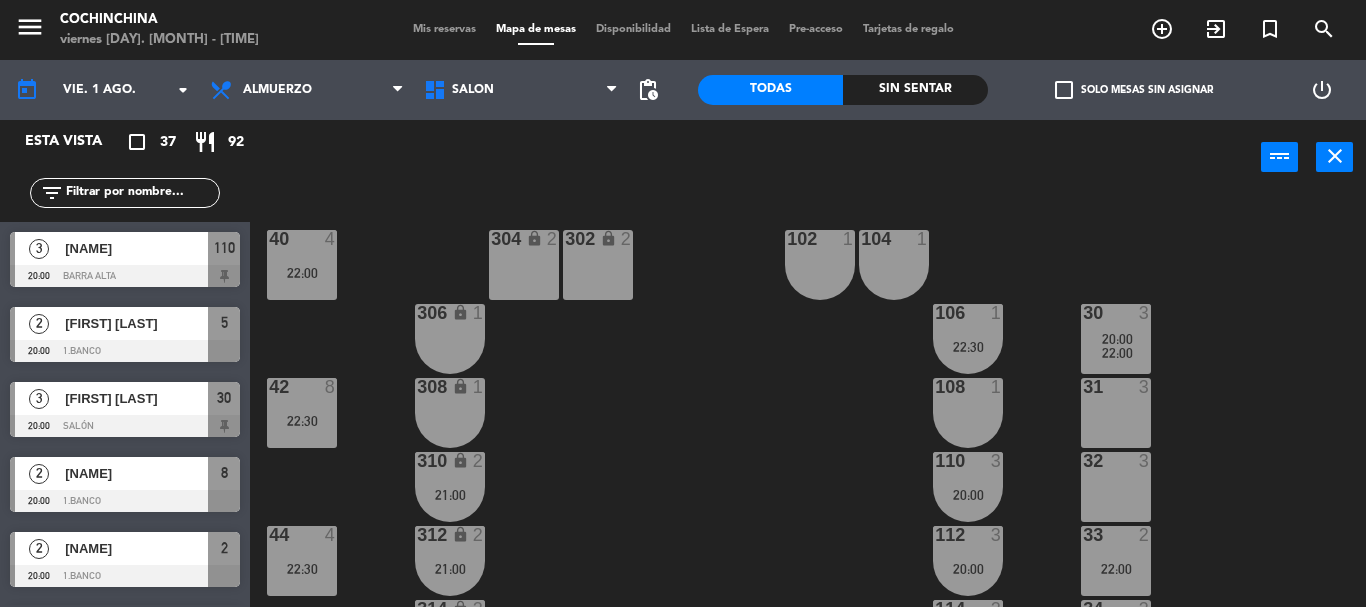 click on "40  4   [TIME]  304 lock  2  102  1  302 lock  2  104  1  306 lock  1  30  3   [TIME]     [TIME]     106  1   [TIME]  42  8   [TIME]  308 lock  1  31  3  108  1  310 lock  2   [TIME]  32  3   [TIME]  110  3   [TIME]  44  4   [TIME]  312 lock  2   [TIME]  33  2   [TIME]  112  3   [TIME]  34  3   [TIME]  314 lock  2   [TIME]  114  2   [TIME]  46  7  316 lock  2   [TIME]  35  3   [TIME]     [TIME]     116  2   [TIME]  318 lock  1  118  1  48  8  320 lock  1  120  1  322  1  122  1  324  1  124  1  202 lock  1  212 lock  1  204 lock  1  206 lock  1  208 lock  1  210 lock  1" 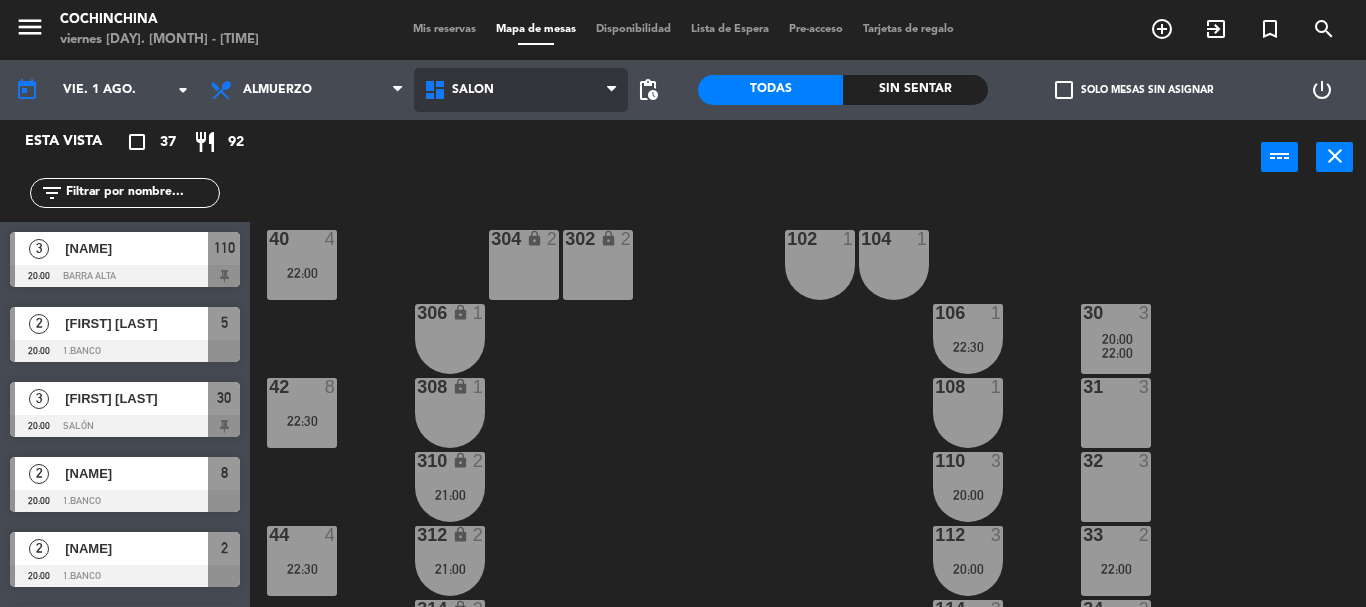 click on "Salón" at bounding box center (521, 90) 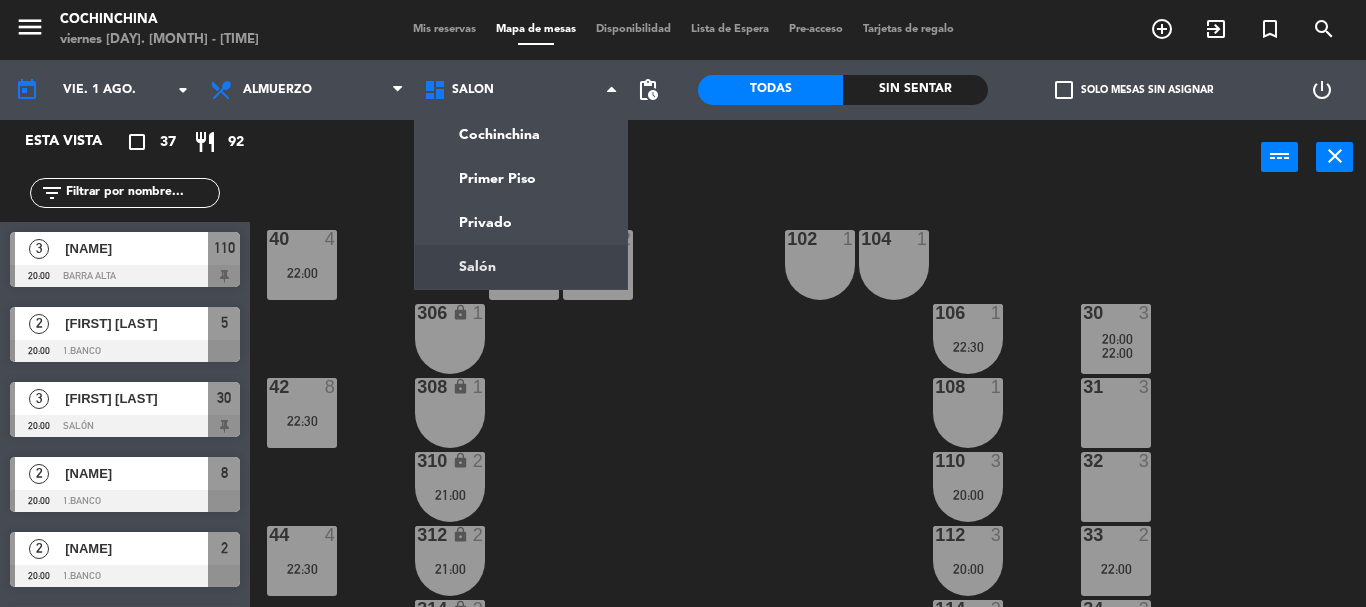 click on "40  4   [TIME]  304 lock  2  102  1  302 lock  2  104  1  306 lock  1  30  3   [TIME]     [TIME]     106  1   [TIME]  42  8   [TIME]  308 lock  1  31  3  108  1  310 lock  2   [TIME]  32  3   [TIME]  110  3   [TIME]  44  4   [TIME]  312 lock  2   [TIME]  33  2   [TIME]  112  3   [TIME]  34  3   [TIME]  314 lock  2   [TIME]  114  2   [TIME]  46  7  316 lock  2   [TIME]  35  3   [TIME]     [TIME]     116  2   [TIME]  318 lock  1  118  1  48  8  320 lock  1  120  1  322  1  122  1  324  1  124  1  202 lock  1  212 lock  1  204 lock  1  206 lock  1  208 lock  1  210 lock  1" 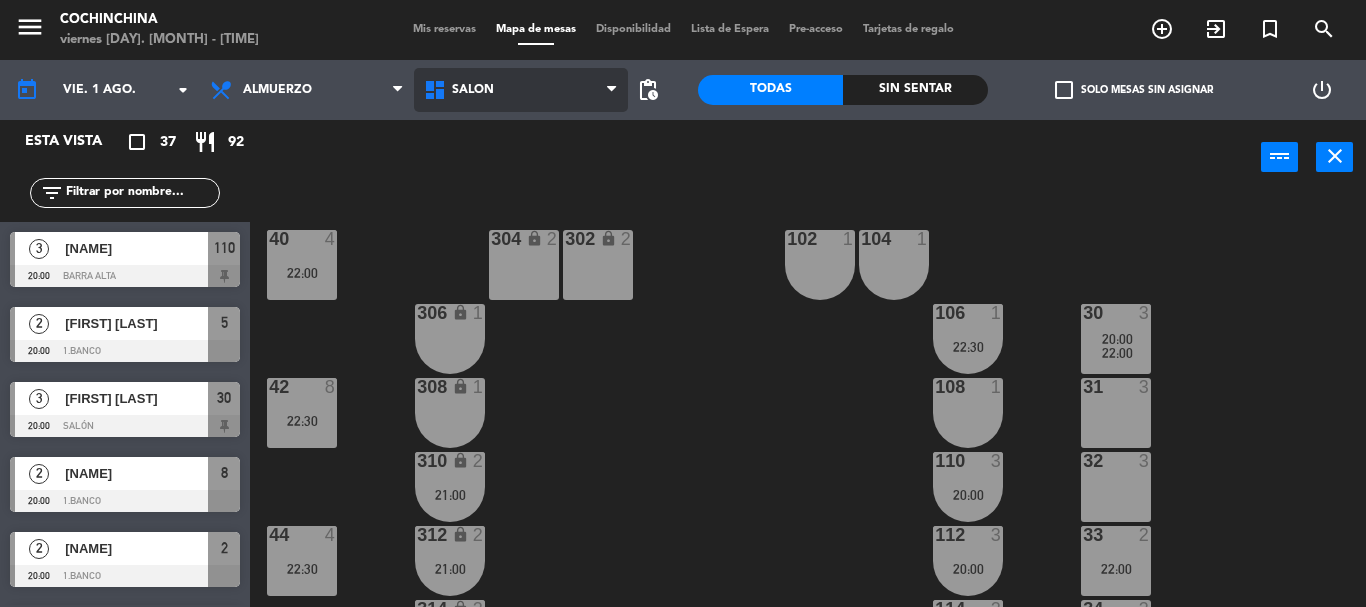 click on "Salón" at bounding box center (473, 90) 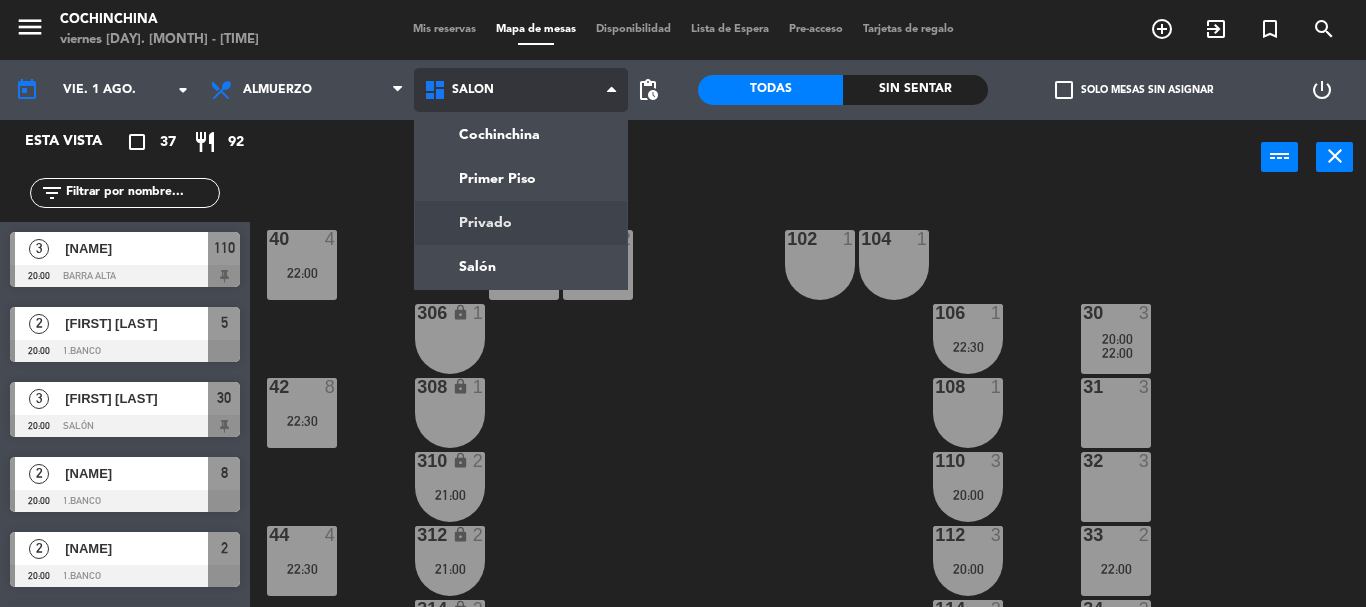 click on "menu  Cochinchina   [DAY] [NUMBER] [MONTH] - 11:36   Mis reservas   Mapa de mesas   Disponibilidad   Lista de Espera   Pre-acceso   Tarjetas de regalo  add_circle_outline exit_to_app turned_in_not search today    [DAY] [NUMBER] [MONTH]  arrow_drop_down  Desayuno  Brunch  Almuerzo  Cena  Almuerzo  Desayuno  Brunch  Almuerzo  Cena  Cochinchina   Primer Piso   Privado   Salón   Salón   Cochinchina   Primer Piso   Privado   Salón  pending_actions  Todas  Sin sentar  check_box_outline_blank   Solo mesas sin asignar   power_settings_new   Esta vista   crop_square  37  restaurant  92 filter_list  3   [NAME]   20:00   Barra Alta  110  2   [NAME]   20:00   1.Banco  5  3   [NAME]   20:00   Salón  30  2   [NAME]   20:00   1.Banco  8  2   [NAME]   20:00   1.Banco  2  2   [NAME]   20:00   1.Banco  9  2   [NAME]   20:00   Salón  314  2   [NAME]   20:00   1.Banco  11  3   [NAME]   20:00   Salón  35  2   [NAME]   21:00  114  2  5" 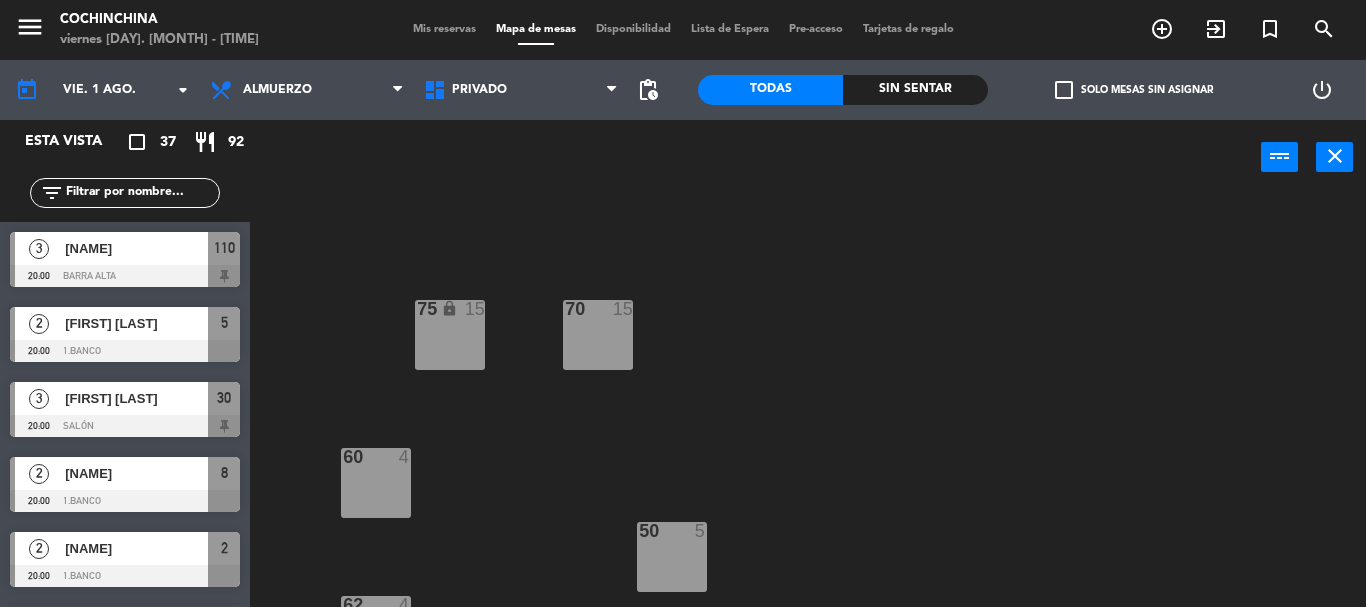 scroll, scrollTop: 0, scrollLeft: 0, axis: both 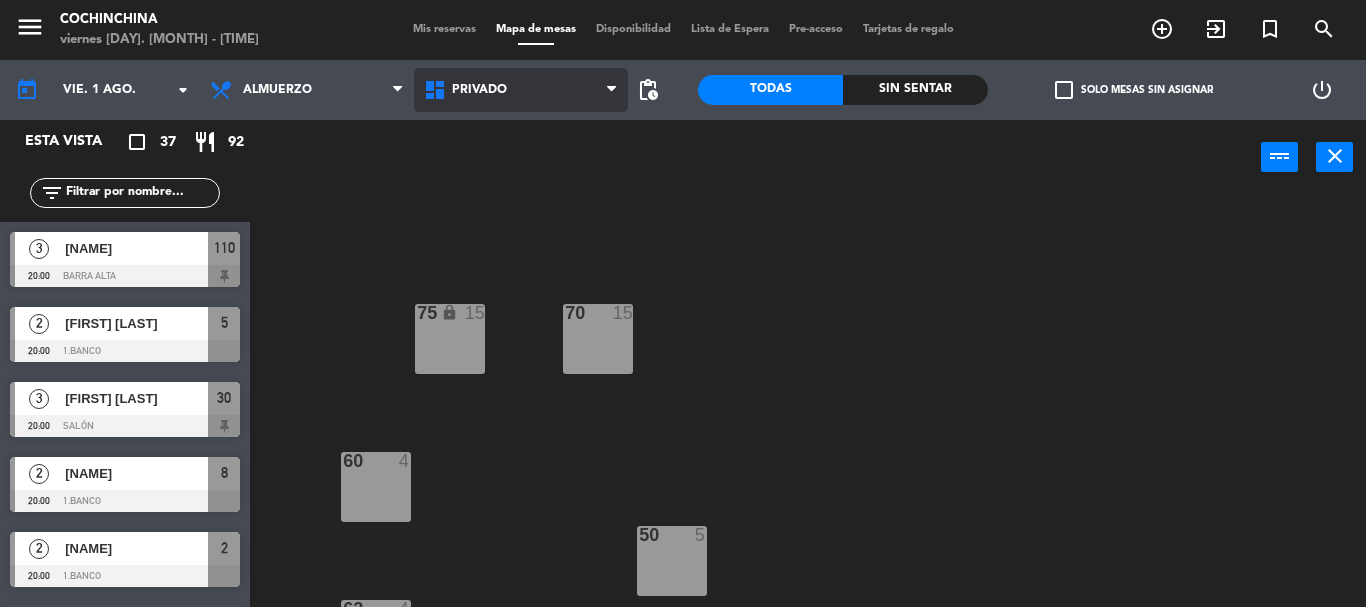 click on "Privado" at bounding box center (479, 90) 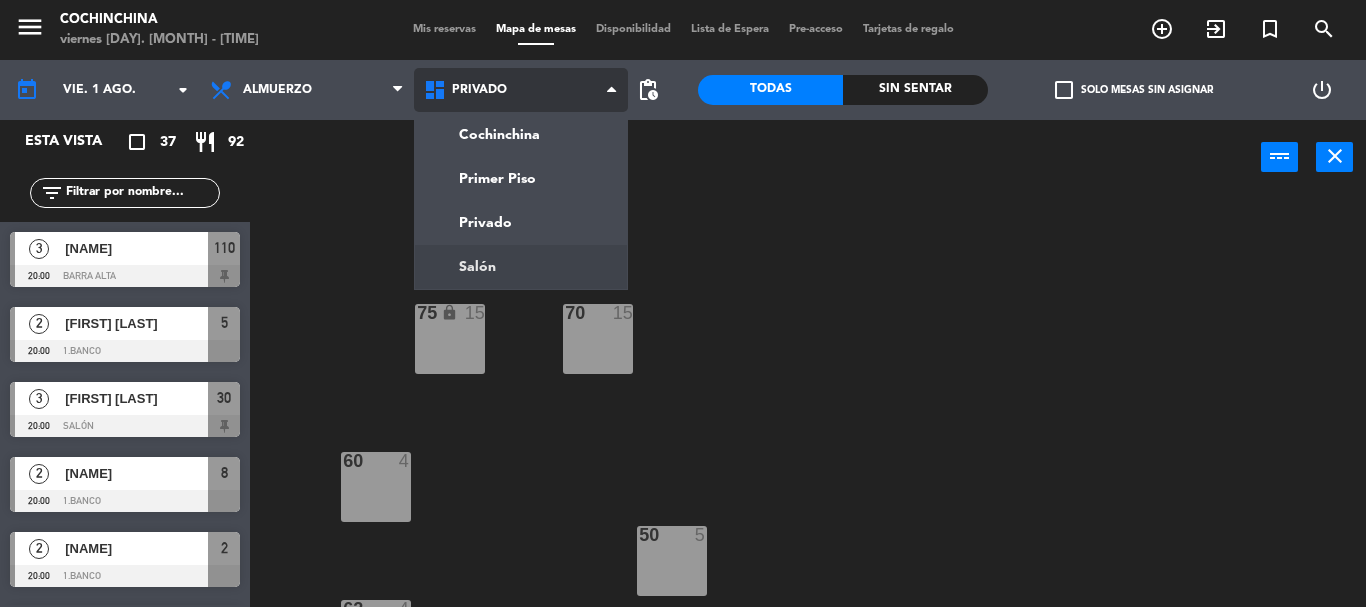 click on "menu  Cochinchina   viernes [DAY]. [MONTH] - [TIME]   Mis reservas   Mapa de mesas   Disponibilidad   Lista de Espera   Pre-acceso   Tarjetas de regalo  add_circle_outline exit_to_app turned_in_not search today    vie. [DAY] [MONTH]. arrow_drop_down  Desayuno  Brunch  Almuerzo  Cena  Almuerzo  Desayuno  Brunch  Almuerzo  Cena  Cochinchina   Primer Piso   Privado   Salón   Privado   Cochinchina   Primer Piso   Privado   Salón  pending_actions  Todas  Sin sentar  check_box_outline_blank   Solo mesas sin asignar   power_settings_new   Esta vista   crop_square  37  restaurant  92 filter_list  3   [FIRST] [LAST]   [TIME]   Barra Alta  110  2   [FIRST] [LAST]   [TIME]   1.Banco  5  3   [FIRST] [LAST]   [TIME]   Salón  30  2   [FIRST] [LAST]   [TIME]   1.Banco  8  2   [FIRST] [LAST]   [TIME]   1.Banco  2  2   [FIRST] [LAST]   [TIME]   1.Banco  9  2   [FIRST] [LAST]   [TIME]   Salón  314  2   [FIRST] [LAST]   [TIME]   1.Banco  11  3   [FIRST] [LAST]   [TIME]   Salón  35  2   [FIRST] [LAST]   [TIME]  114  2" 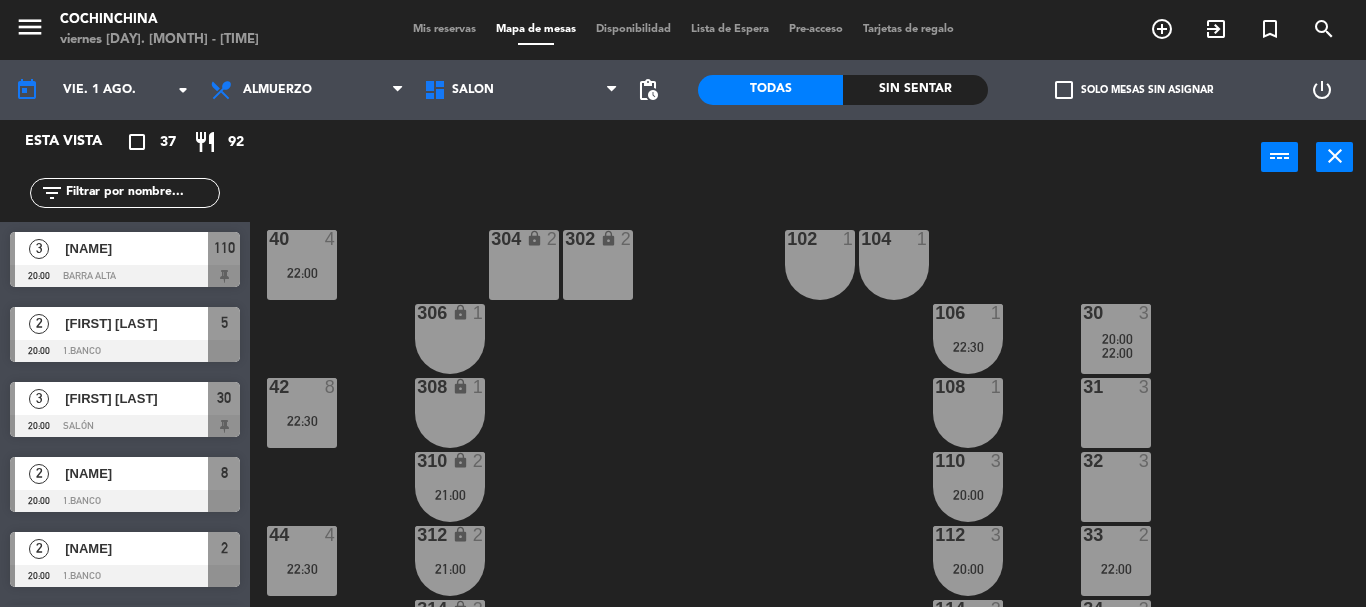 click on "Mis reservas   Mapa de mesas   Disponibilidad   Lista de Espera   Pre-acceso   Tarjetas de regalo" at bounding box center [683, 30] 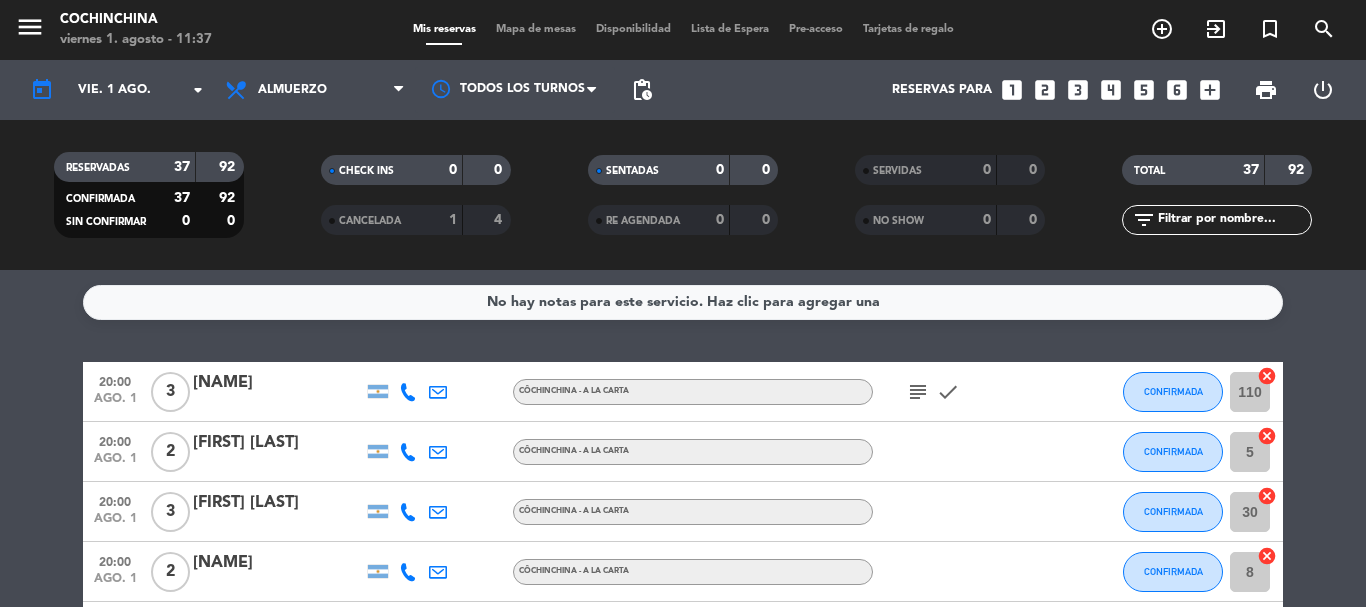 click on "CHECK INS   0   0" 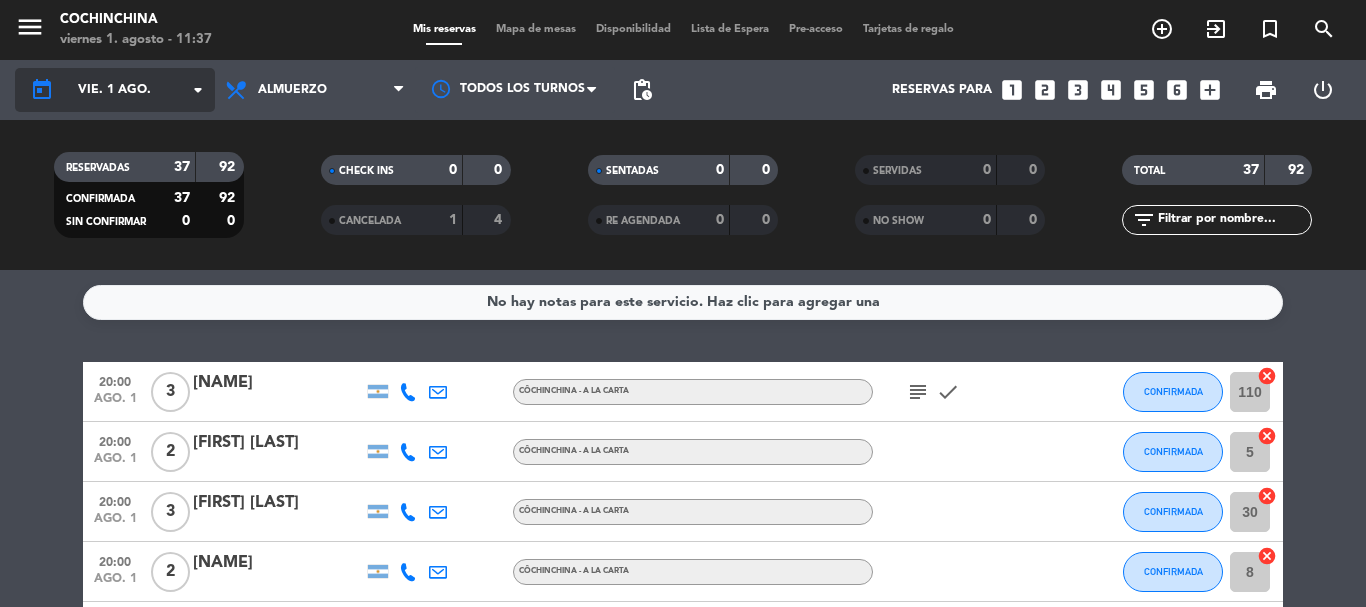 click on "arrow_drop_down" 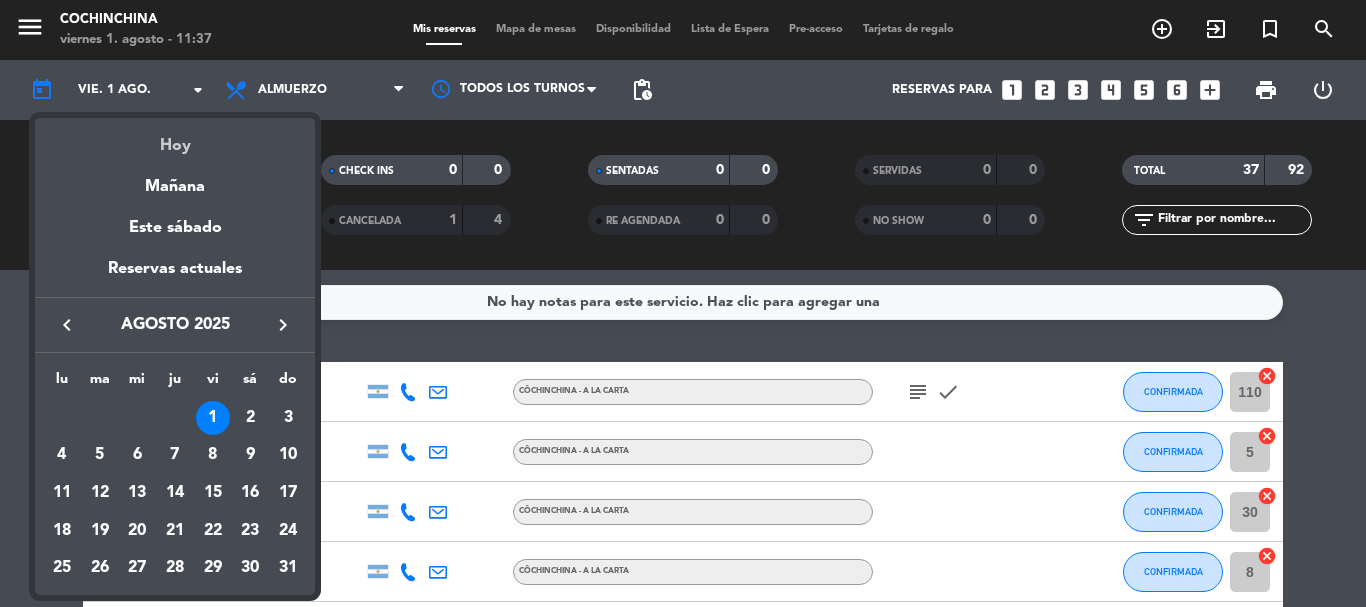 click on "Hoy" at bounding box center [175, 138] 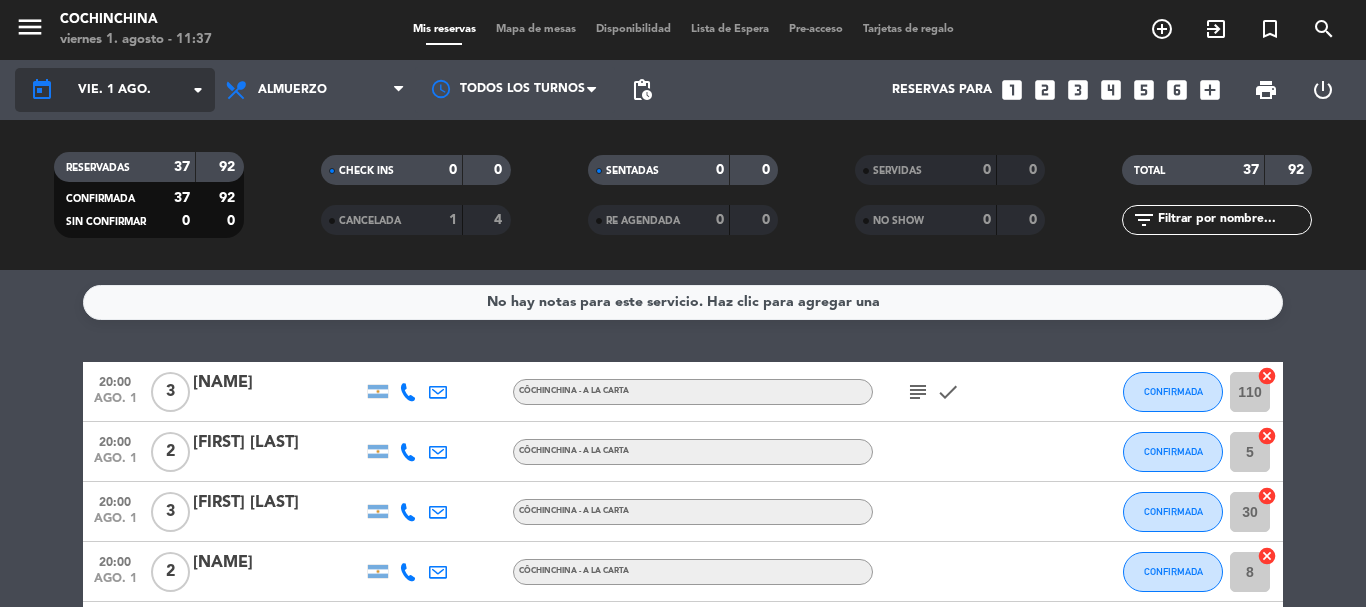 click on "arrow_drop_down" 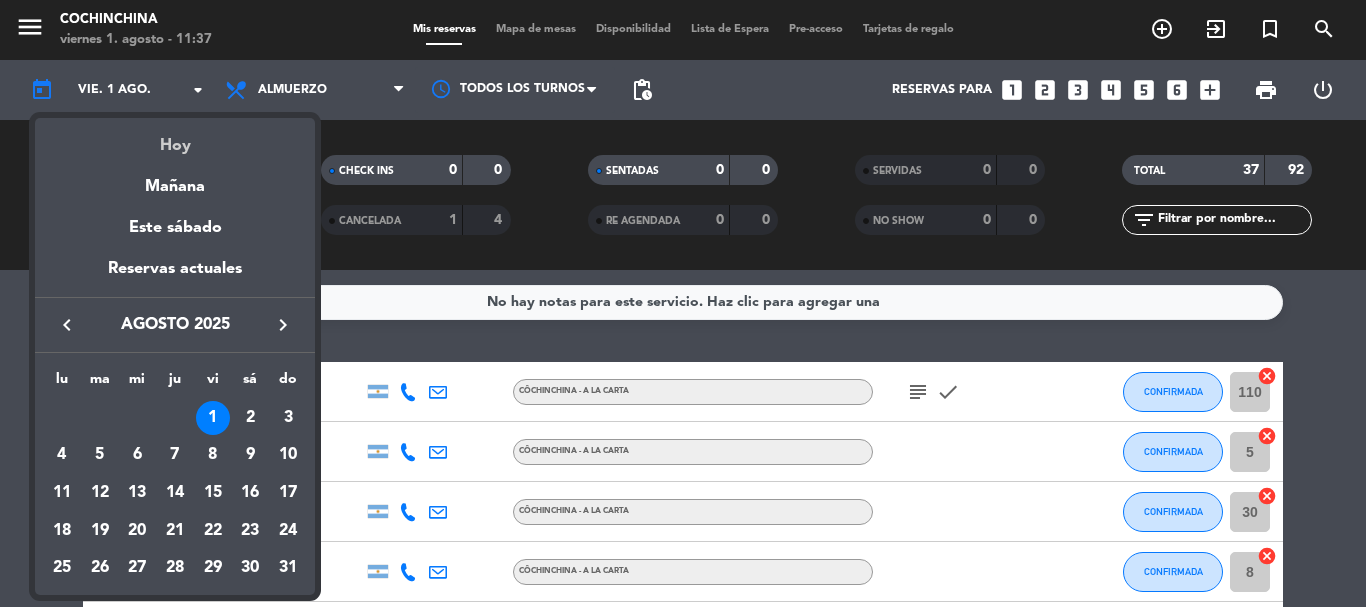 click on "Hoy" at bounding box center (175, 138) 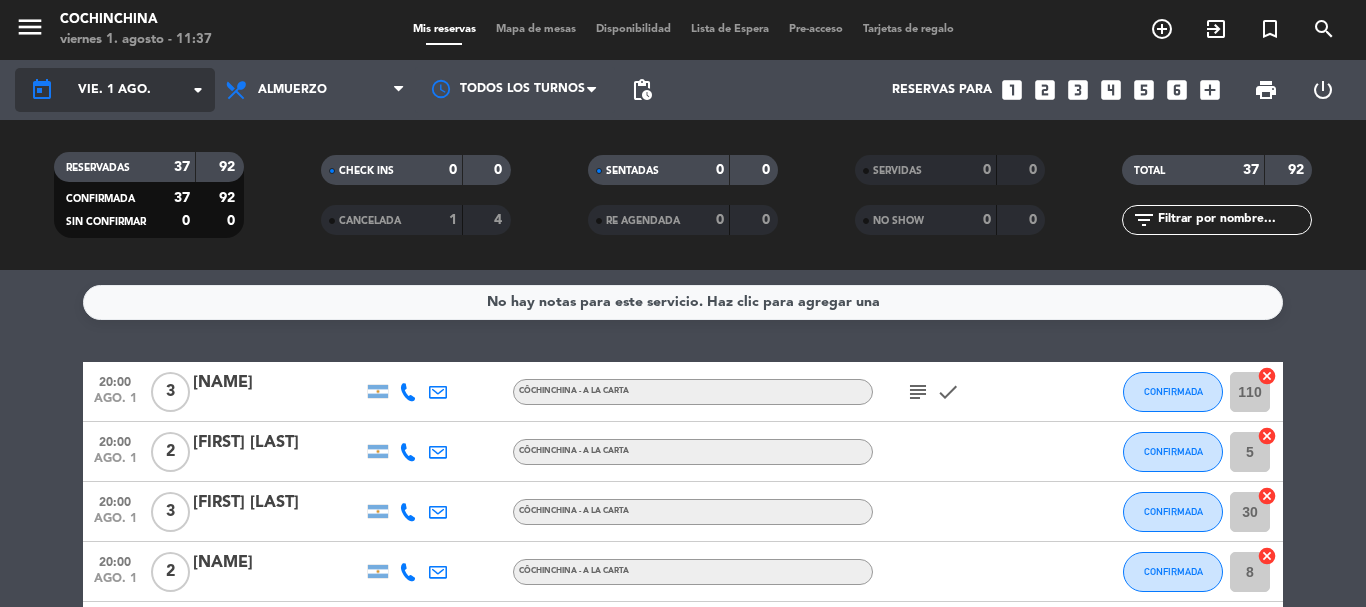 click on "arrow_drop_down" 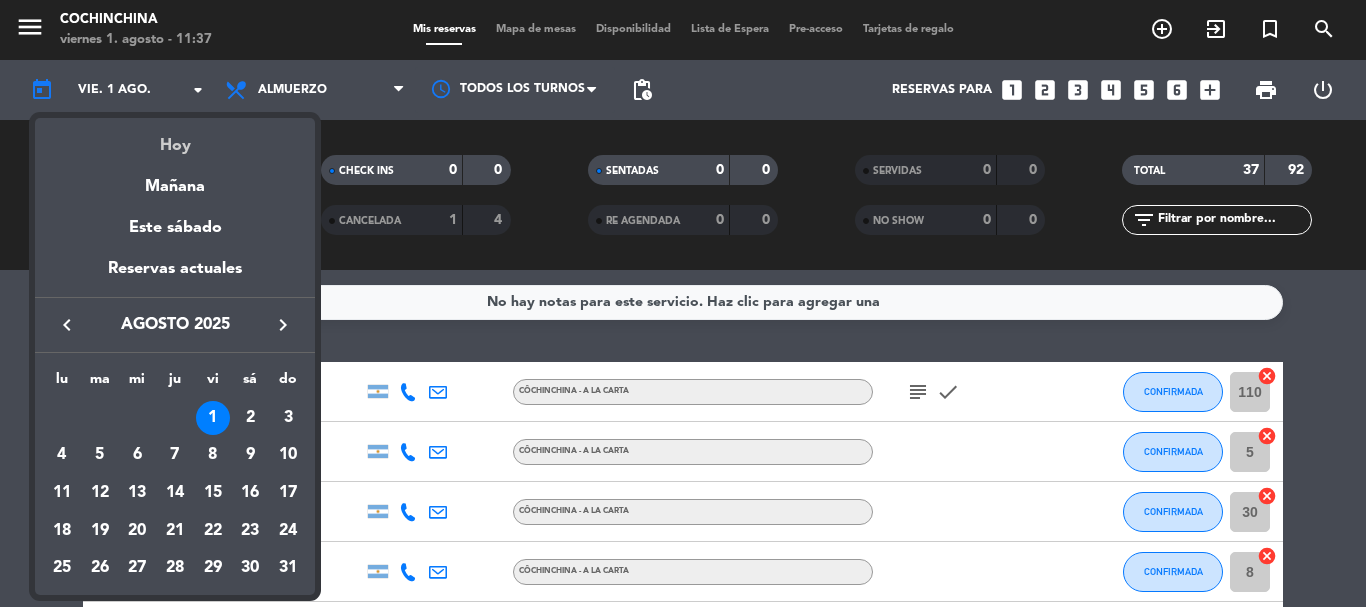 click on "Hoy" at bounding box center (175, 138) 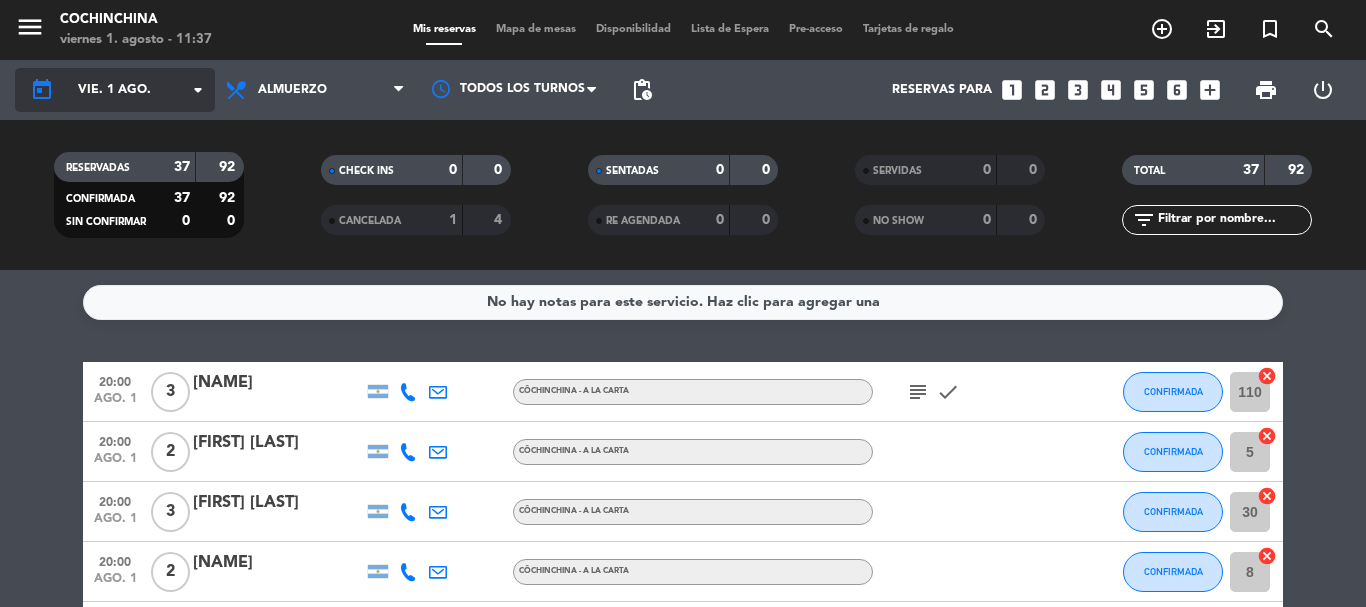 click on "arrow_drop_down" 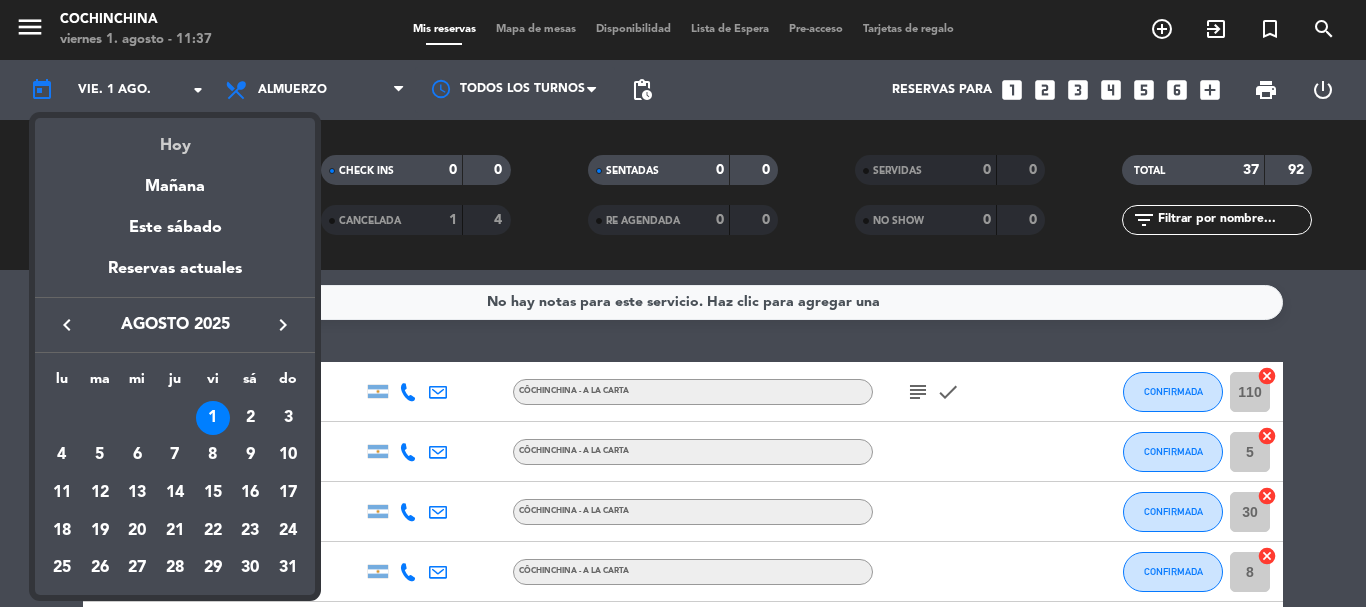 click on "Hoy" at bounding box center [175, 138] 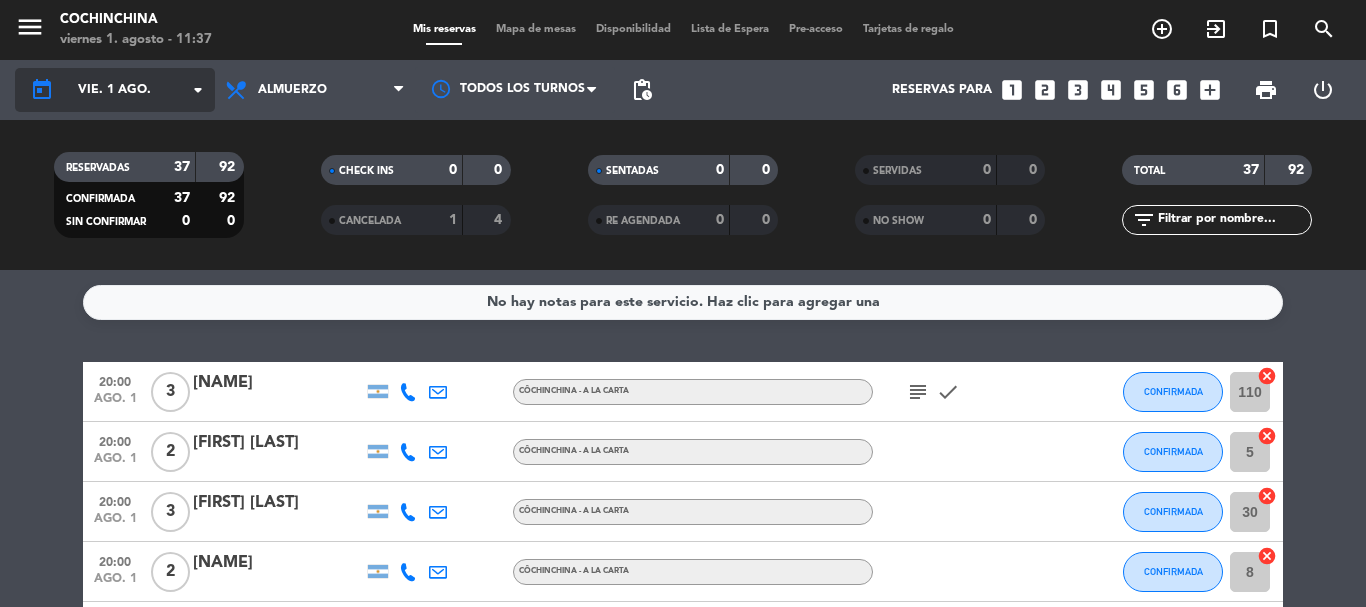 click on "arrow_drop_down" 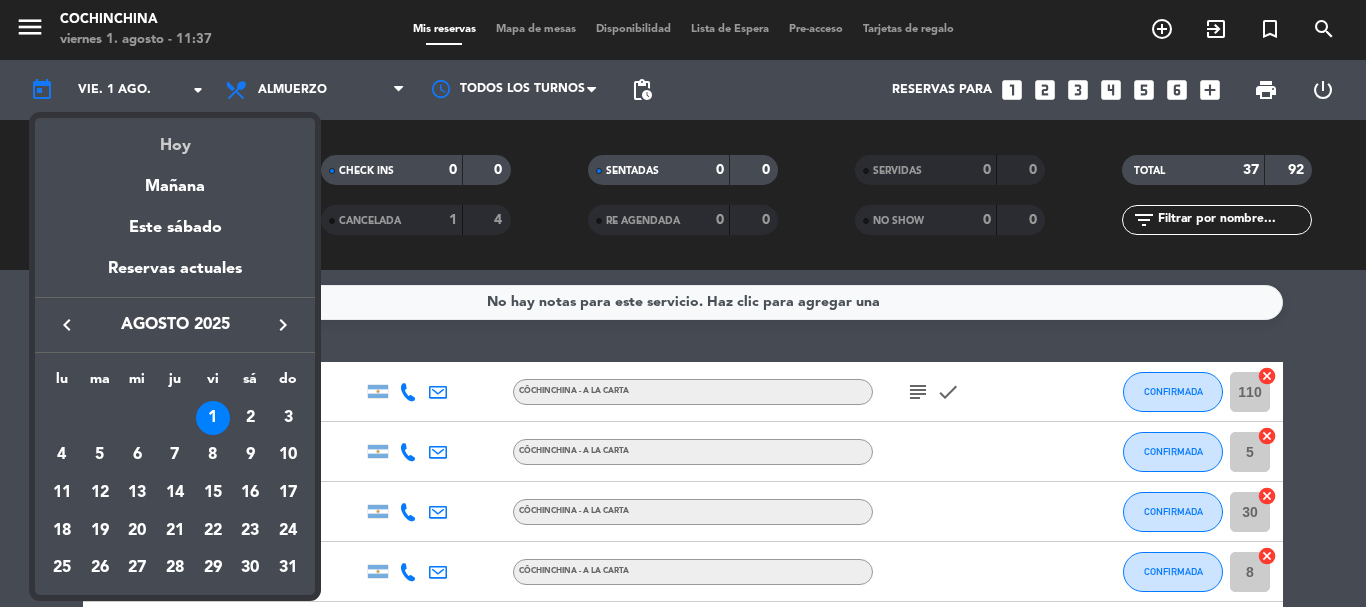 click on "Hoy" at bounding box center [175, 138] 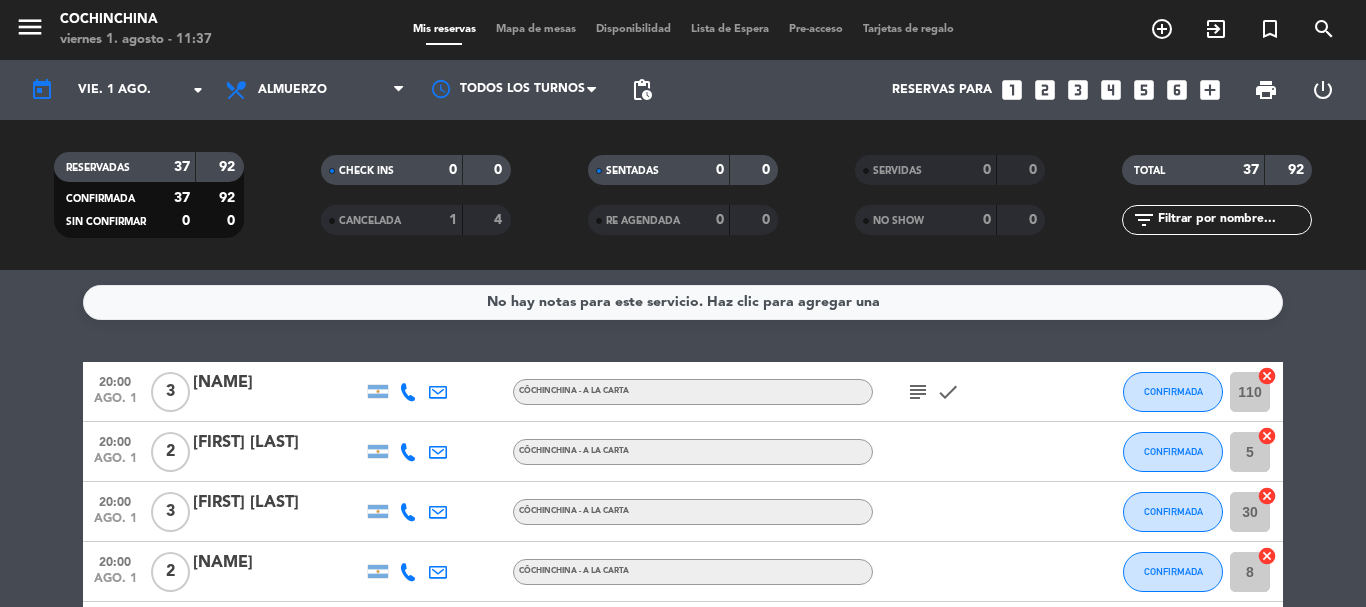 click on "RE AGENDADA   0   0" 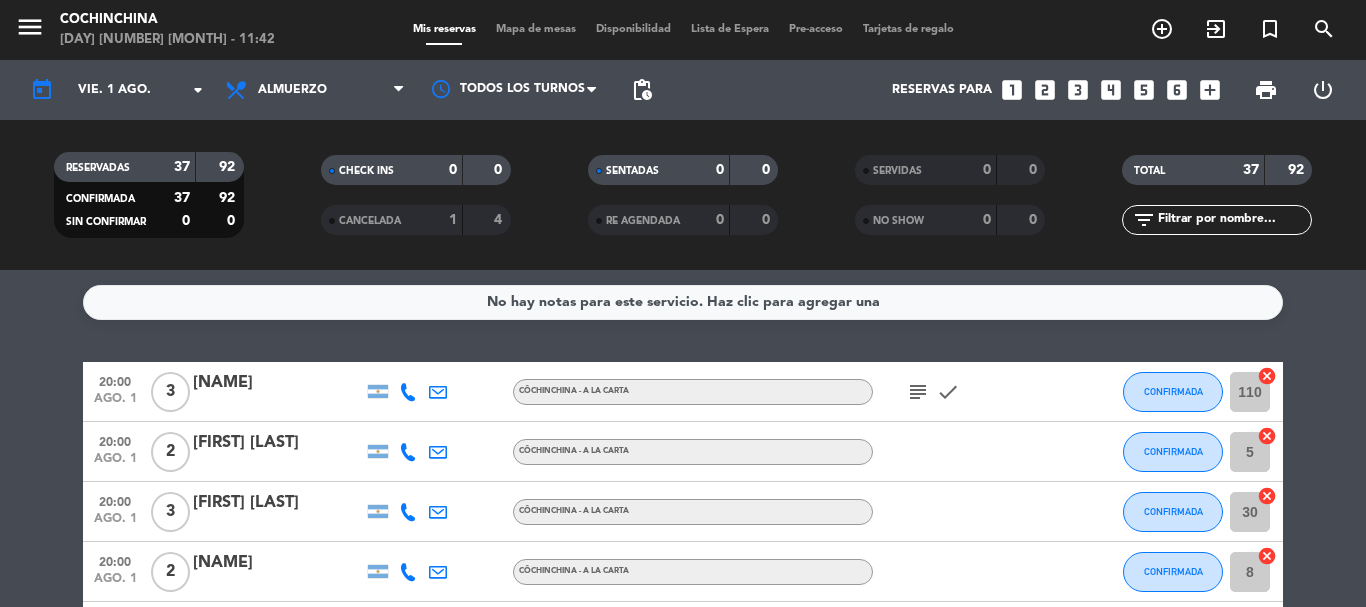 click 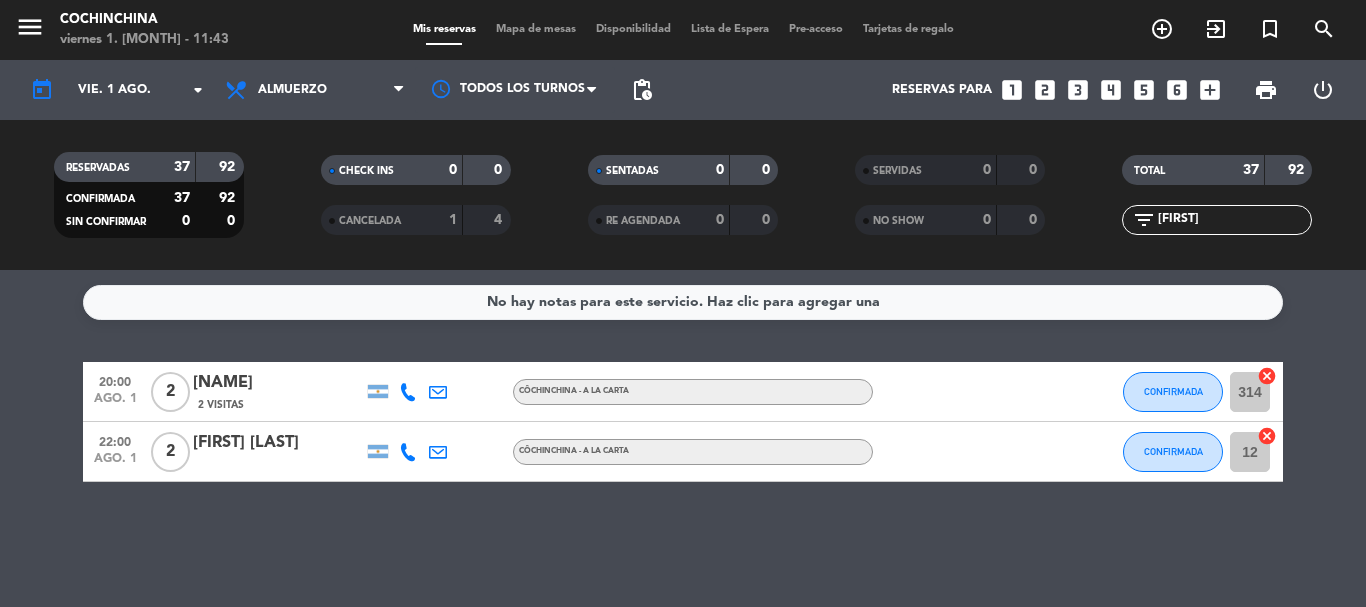 type on "[FIRST]" 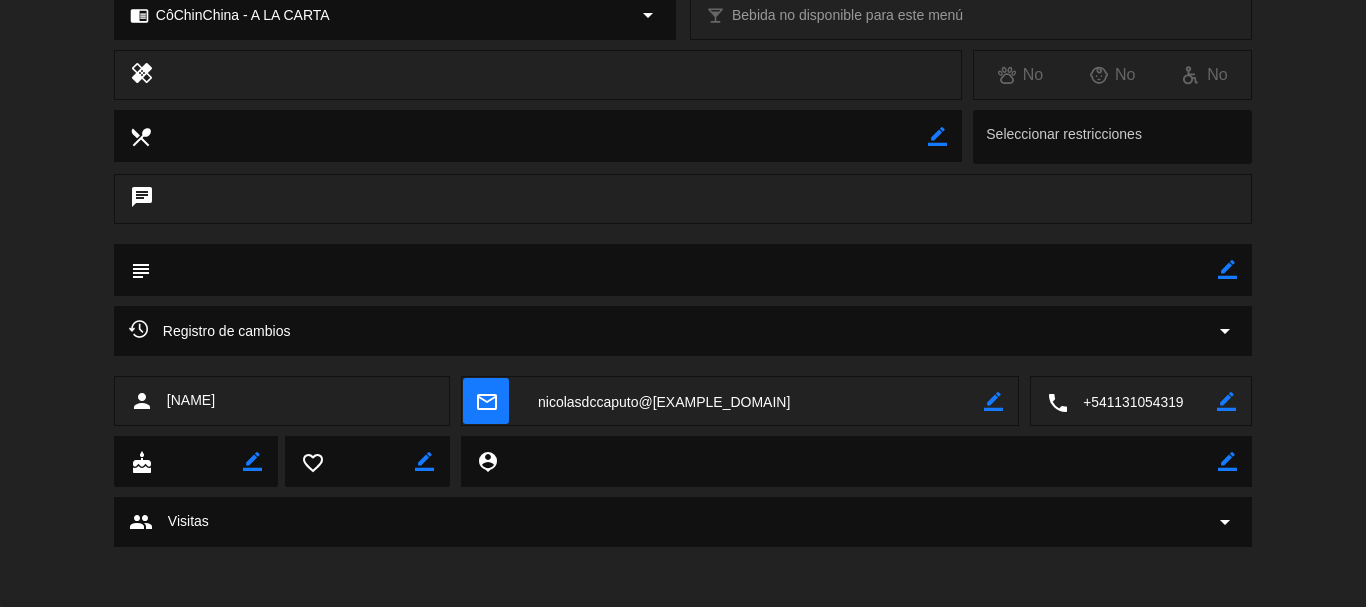 scroll, scrollTop: 0, scrollLeft: 0, axis: both 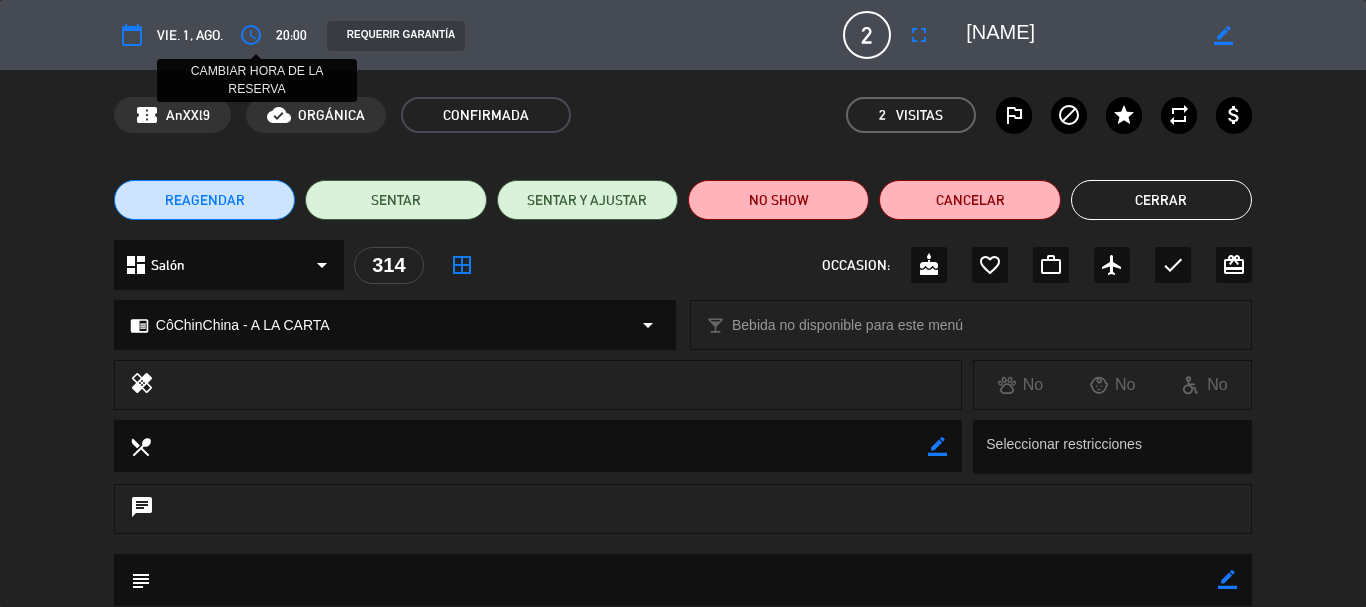 click on "access_time" at bounding box center (251, 35) 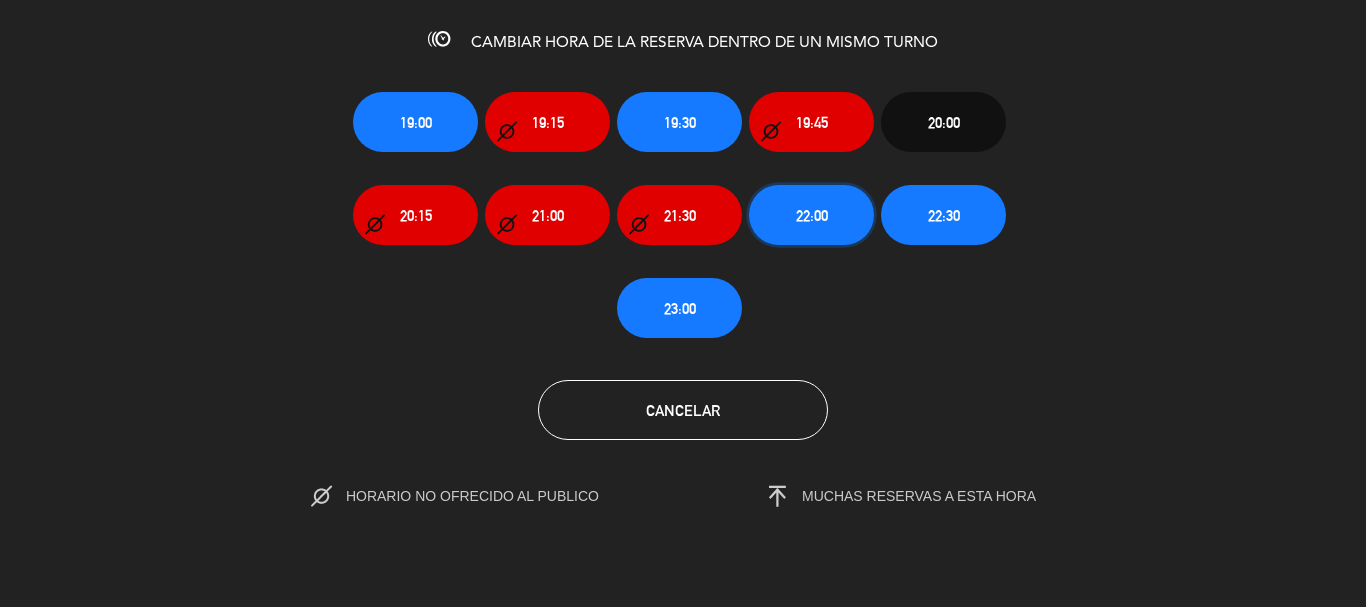 click on "22:00" 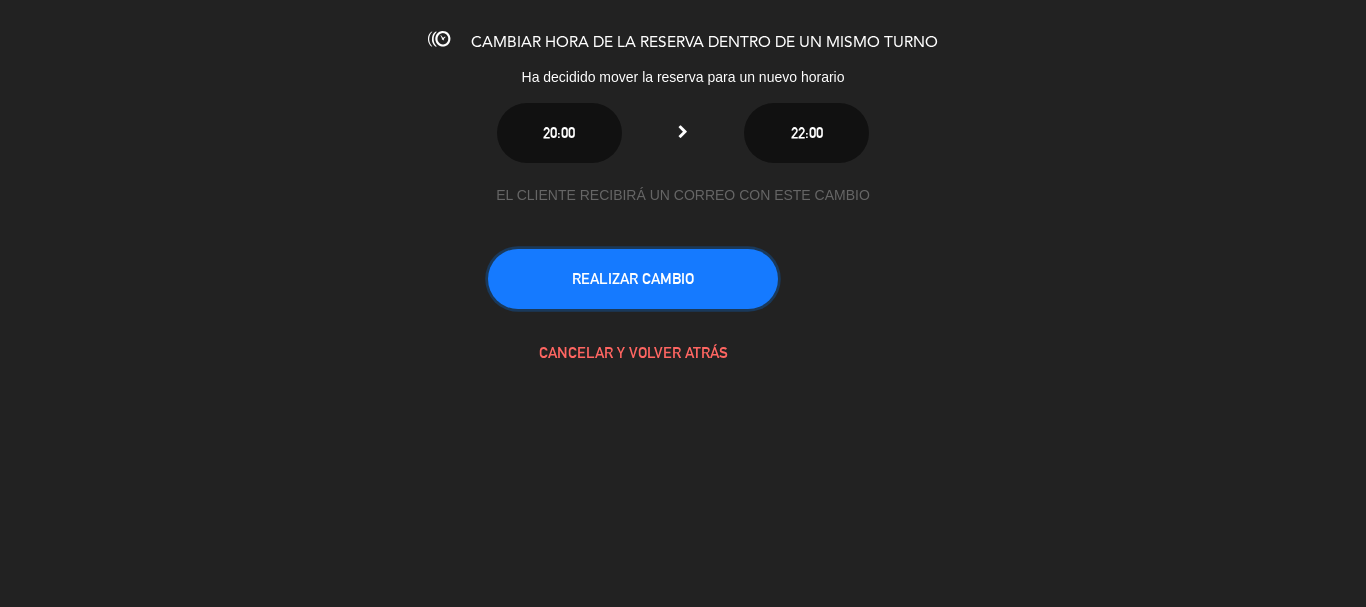 click on "REALIZAR CAMBIO" 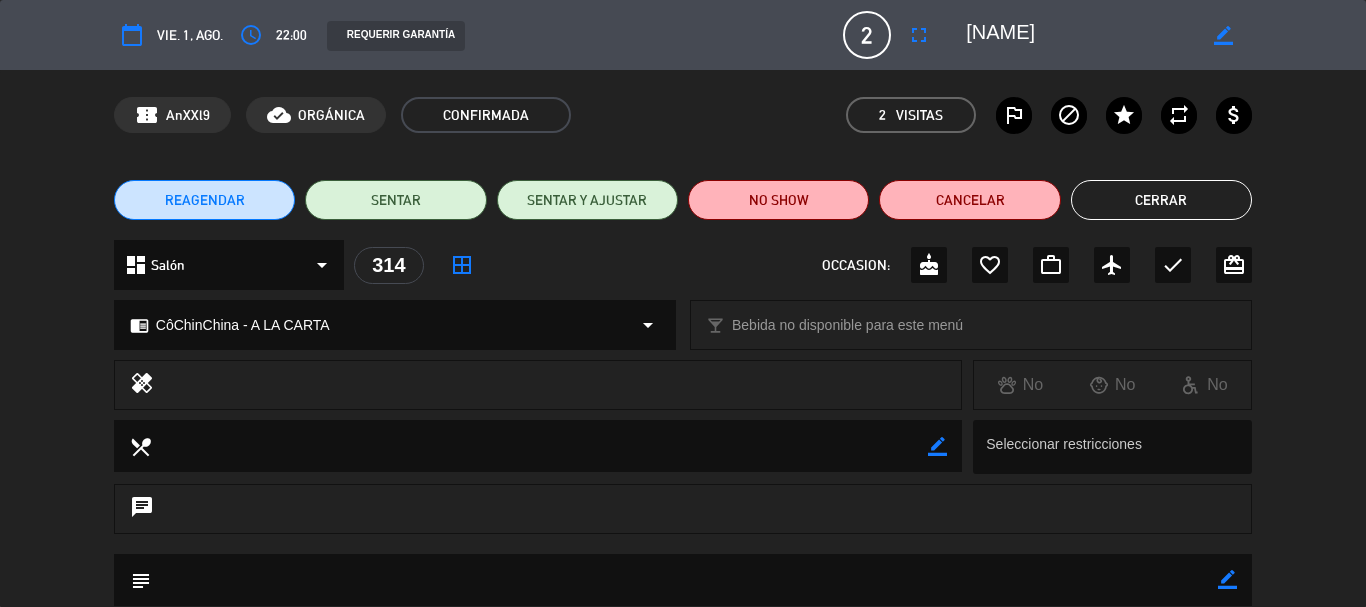 click on "Cerrar" 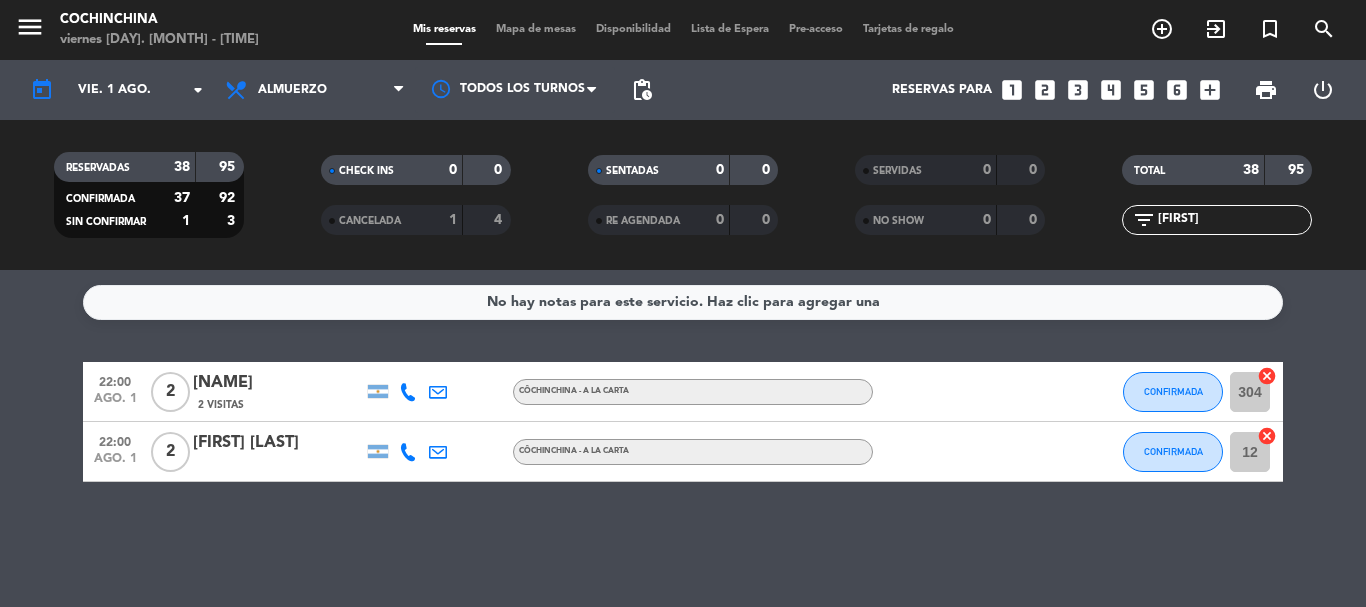 click on "CHECK INS   0   0" 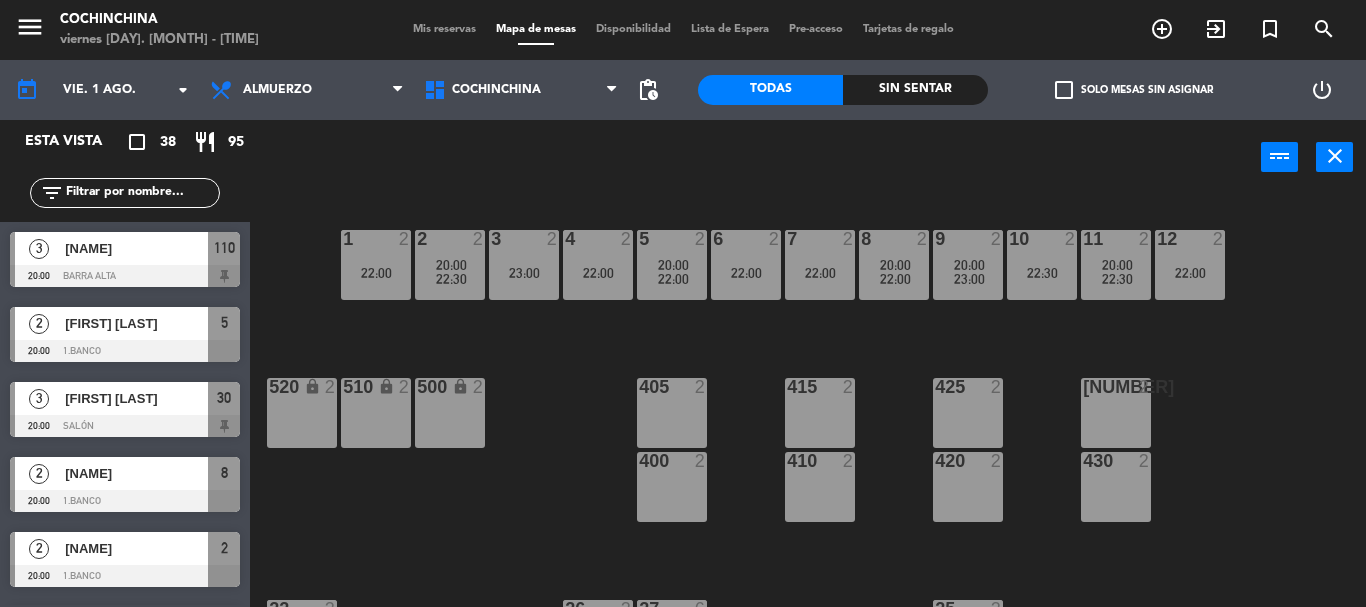 click on "check_box_outline_blank   Solo mesas sin asignar" 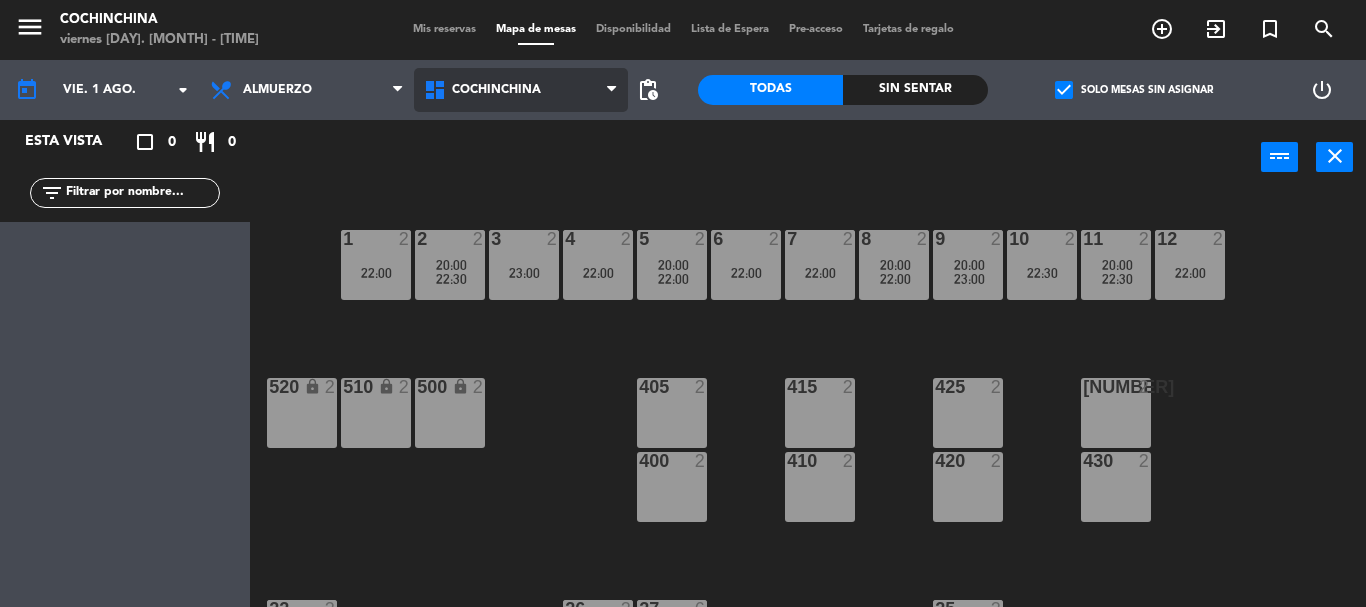 click on "Cochinchina" at bounding box center (496, 90) 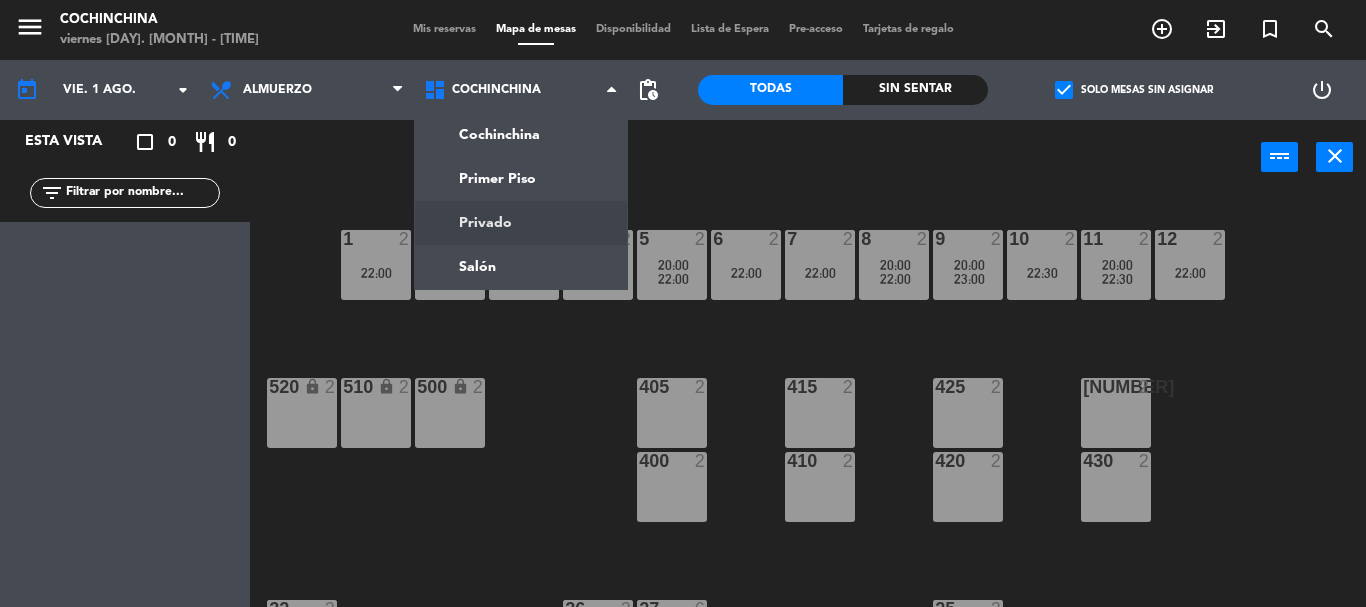 click on "menu  Cochinchina   [DAY] [NUMBER] [MONTH] - 11:48   Mis reservas   Mapa de mesas   Disponibilidad   Lista de Espera   Pre-acceso   Tarjetas de regalo  add_circle_outline exit_to_app turned_in_not search today    [DAY] [NUMBER] [MONTH]  arrow_drop_down  Desayuno  Brunch  Almuerzo  Cena  Almuerzo  Desayuno  Brunch  Almuerzo  Cena  Cochinchina   Primer Piso   Privado   Salón   Cochinchina   Cochinchina   Primer Piso   Privado   Salón  pending_actions  Todas  Sin sentar  check_box   Solo mesas sin asignar   power_settings_new   Esta vista   crop_square  0  restaurant  0 filter_list power_input close 1  2   22:00  2  2   20:00      22:30     3  2   23:00  4  2   22:00  5  2   20:00      22:00     6  2   22:00  7  2   22:00  8  2   20:00      22:00     9  2   20:00      23:00     10  2   22:30  11  2   20:00      22:30     12  2   22:00  520 lock  2  510 lock  2  500 lock  2  405  2  415  2  425  2  435  2  400  2  410  2  420  2  430  2  22  2   22:00  26  2   22:30  27  6   22:00  25  2   22:00  21  2  24  2   22:00  20  2  80" 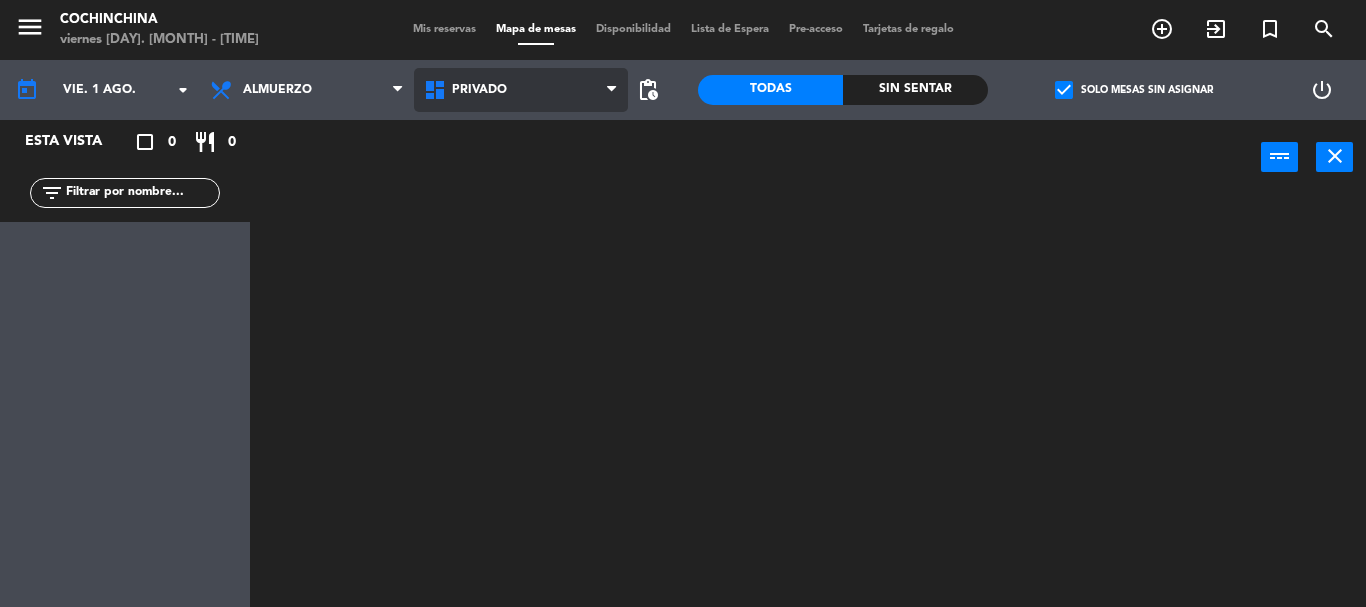 click on "Privado" at bounding box center [521, 90] 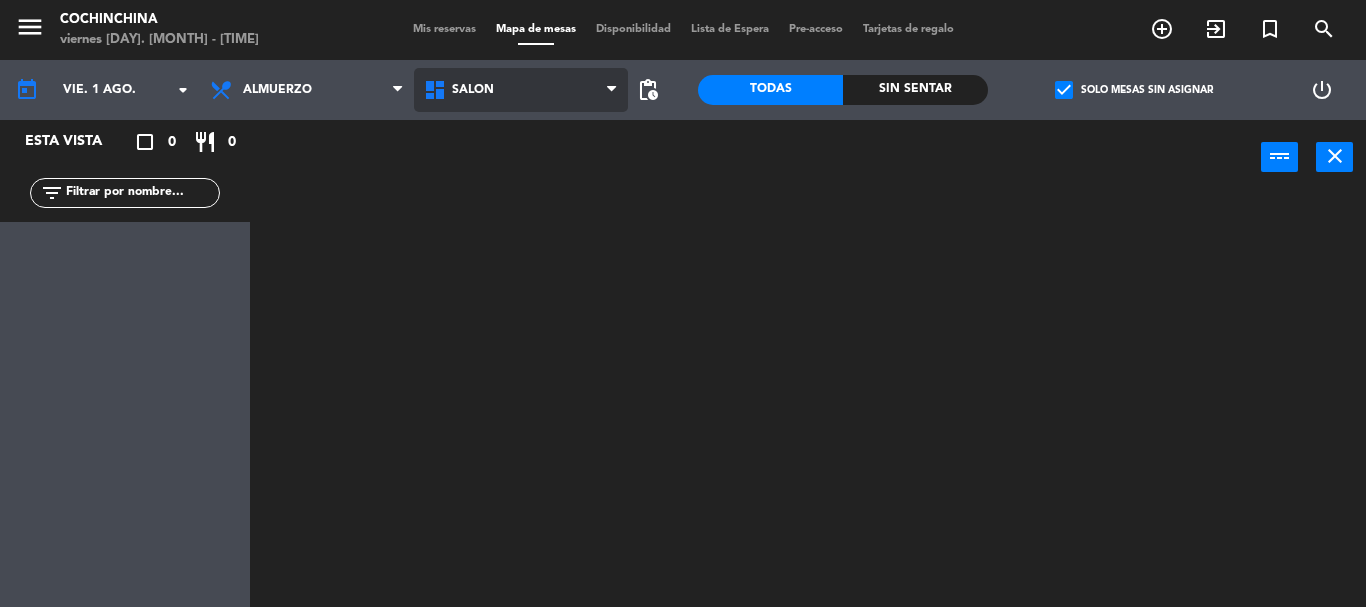 click on "menu  Cochinchina   [DAY] [NUMBER] [MONTH] - 11:48   Mis reservas   Mapa de mesas   Disponibilidad   Lista de Espera   Pre-acceso   Tarjetas de regalo  add_circle_outline exit_to_app turned_in_not search today    [DAY] [NUMBER] [MONTH]  arrow_drop_down  Desayuno  Brunch  Almuerzo  Cena  Almuerzo  Desayuno  Brunch  Almuerzo  Cena  Cochinchina   Primer Piso   Privado   Salón   Salón   Cochinchina   Primer Piso   Privado   Salón  pending_actions  Todas  Sin sentar  check_box   Solo mesas sin asignar   power_settings_new   Esta vista   crop_square  0  restaurant  0 filter_list power_input close" 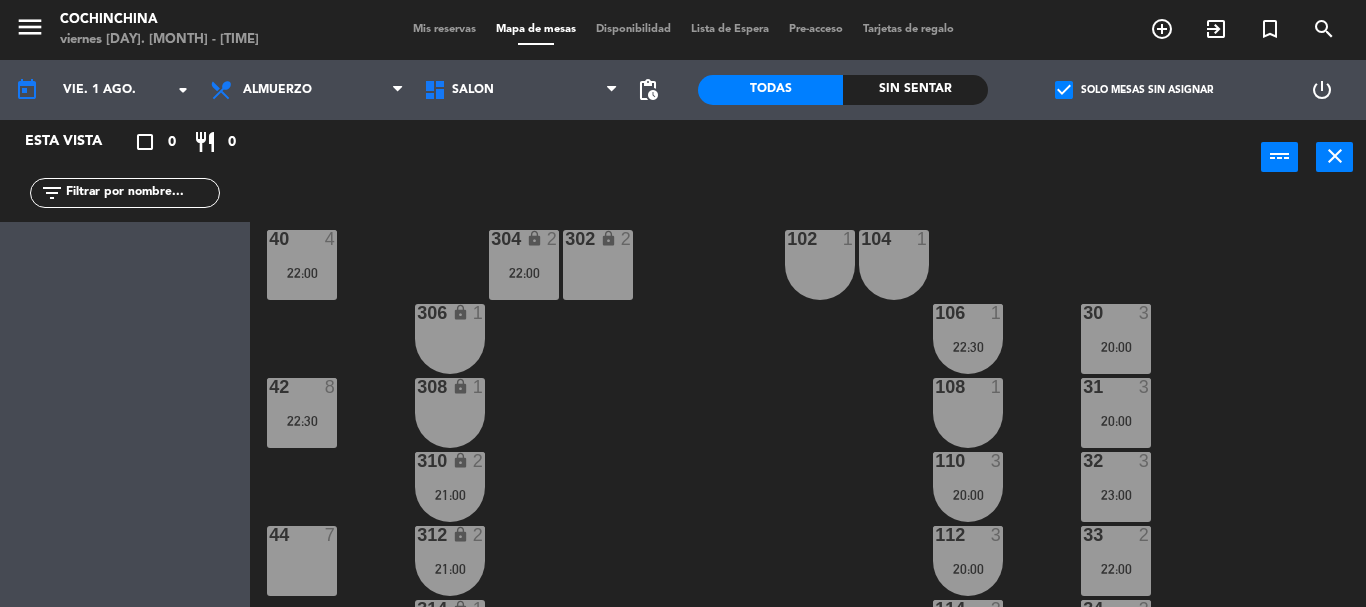 click on "40  4   [TIME]  304 lock  2   [TIME]  102  1  302 lock  2  104  1  306 lock  1  30  3   [TIME]  106  1   [TIME]  42  8   [TIME]  308 lock  1  31  3   [TIME]  108  1  310 lock  2   [TIME]  32  3   [TIME]  110  3   [TIME]  44  7  312 lock  2   [TIME]  33  2   [TIME]  112  3   [TIME]  34  3   [TIME]  314 lock  1  114  2   [TIME]  46  4   [TIME]  316 lock  1  35  3   [TIME]  116  2   [TIME]  318 lock  1  118  1  48  8  320 lock  1  120  1  322  1  122  1  324  1  124  1  202 lock  1  212 lock  1  204 lock  1  206 lock  1  208 lock  1  210 lock  1" 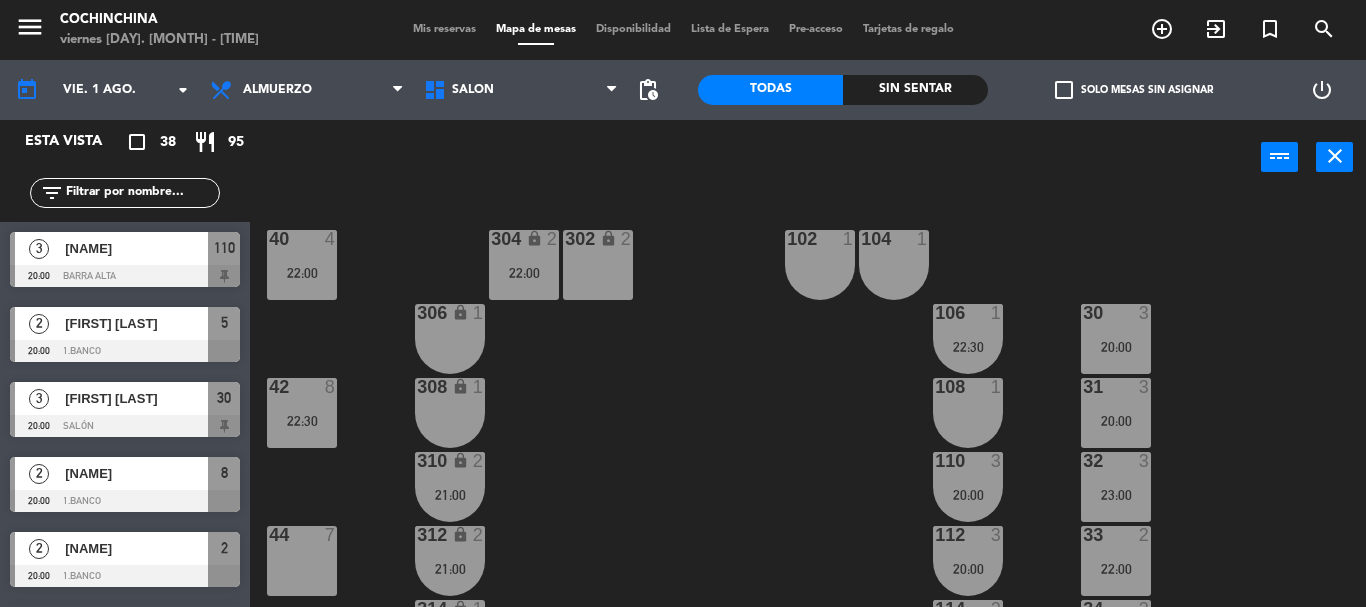 click on "40  4   [TIME]  304 lock  2   [TIME]  102  1  302 lock  2  104  1  306 lock  1  30  3   [TIME]  106  1   [TIME]  42  8   [TIME]  308 lock  1  31  3   [TIME]  108  1  310 lock  2   [TIME]  32  3   [TIME]  110  3   [TIME]  44  7  312 lock  2   [TIME]  33  2   [TIME]  112  3   [TIME]  34  3   [TIME]  314 lock  1  114  2   [TIME]  46  4   [TIME]  316 lock  1  35  3   [TIME]  116  2   [TIME]  318 lock  1  118  1  48  8  320 lock  1  120  1  322  1  122  1  324  1  124  1  202 lock  1  212 lock  1  204 lock  1  206 lock  1  208 lock  1  210 lock  1" 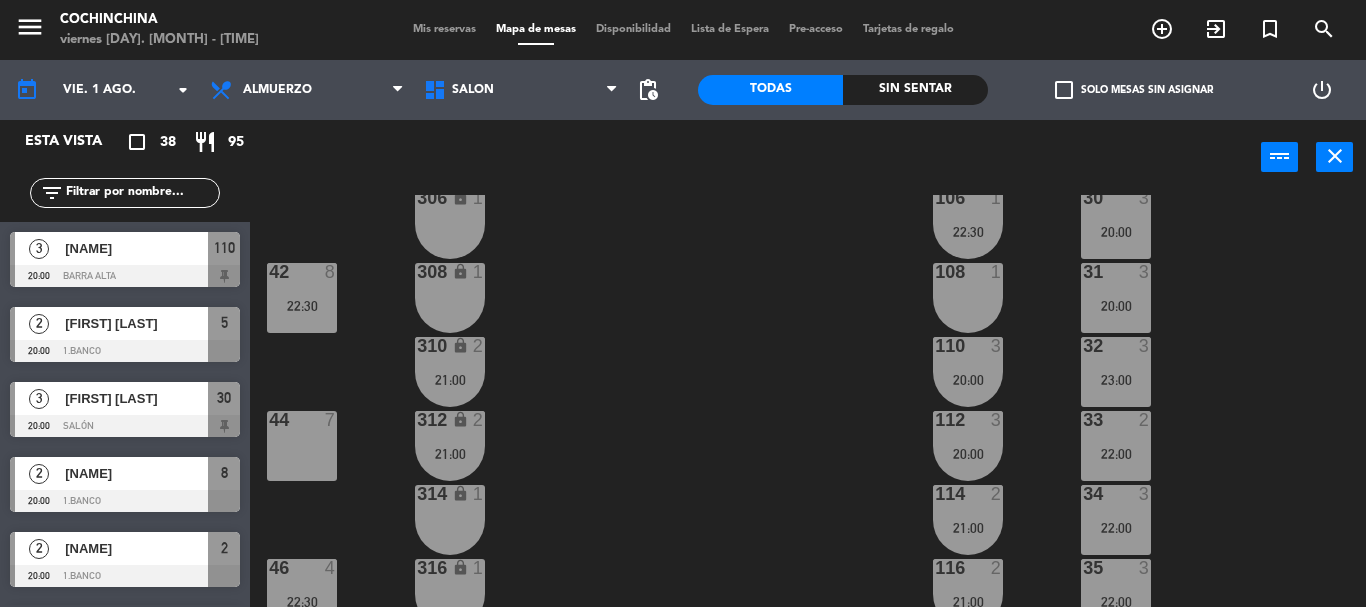 scroll, scrollTop: 0, scrollLeft: 0, axis: both 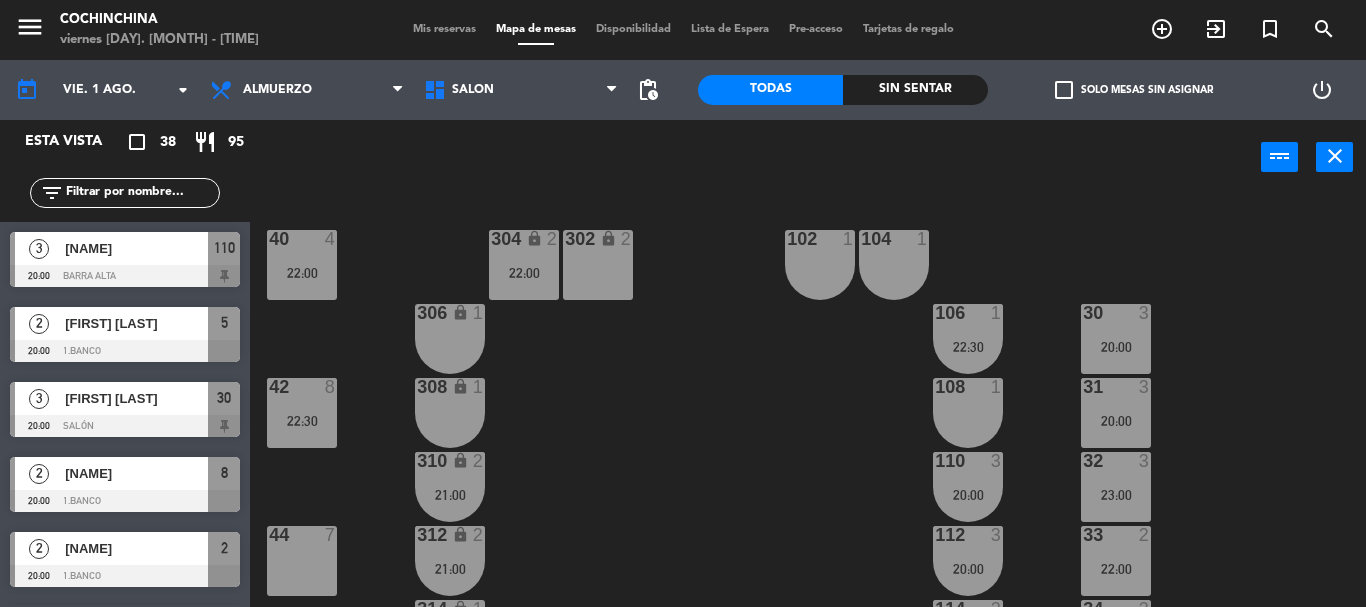 click on "40  4   [TIME]  304 lock  2   [TIME]  102  1  302 lock  2  104  1  306 lock  1  30  3   [TIME]  106  1   [TIME]  42  8   [TIME]  308 lock  1  31  3   [TIME]  108  1  310 lock  2   [TIME]  32  3   [TIME]  110  3   [TIME]  44  7  312 lock  2   [TIME]  33  2   [TIME]  112  3   [TIME]  34  3   [TIME]  314 lock  1  114  2   [TIME]  46  4   [TIME]  316 lock  1  35  3   [TIME]  116  2   [TIME]  318 lock  1  118  1  48  8  320 lock  1  120  1  322  1  122  1  324  1  124  1  202 lock  1  212 lock  1  204 lock  1  206 lock  1  208 lock  1  210 lock  1" 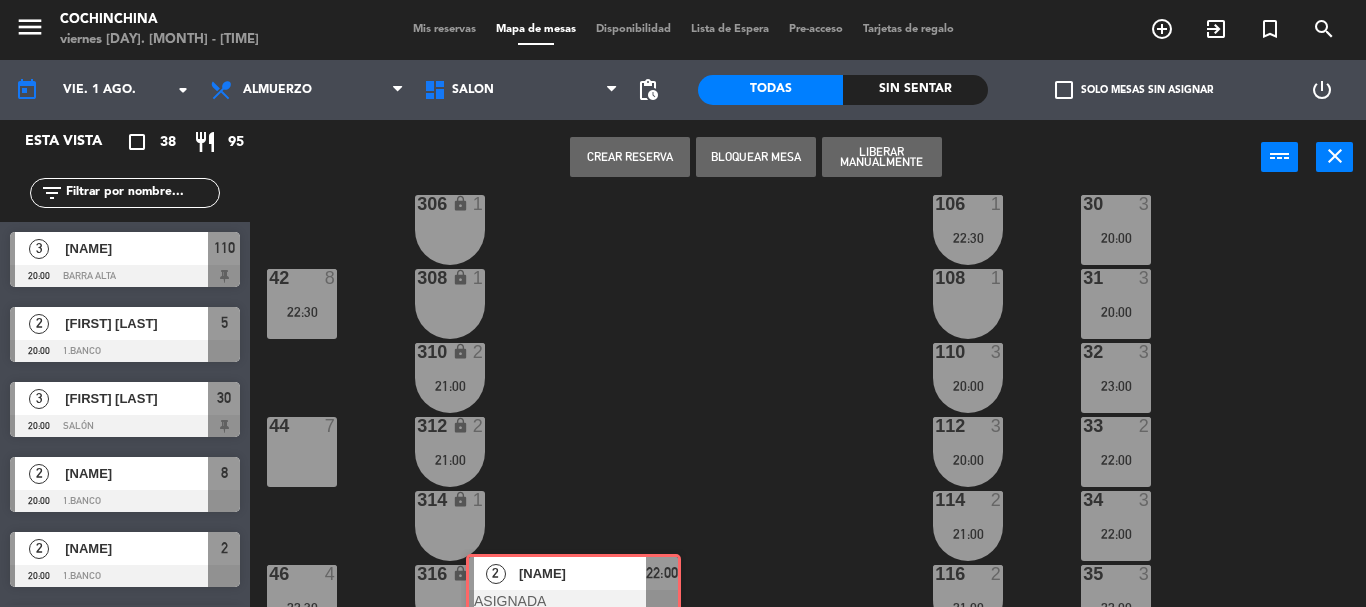 scroll, scrollTop: 240, scrollLeft: 0, axis: vertical 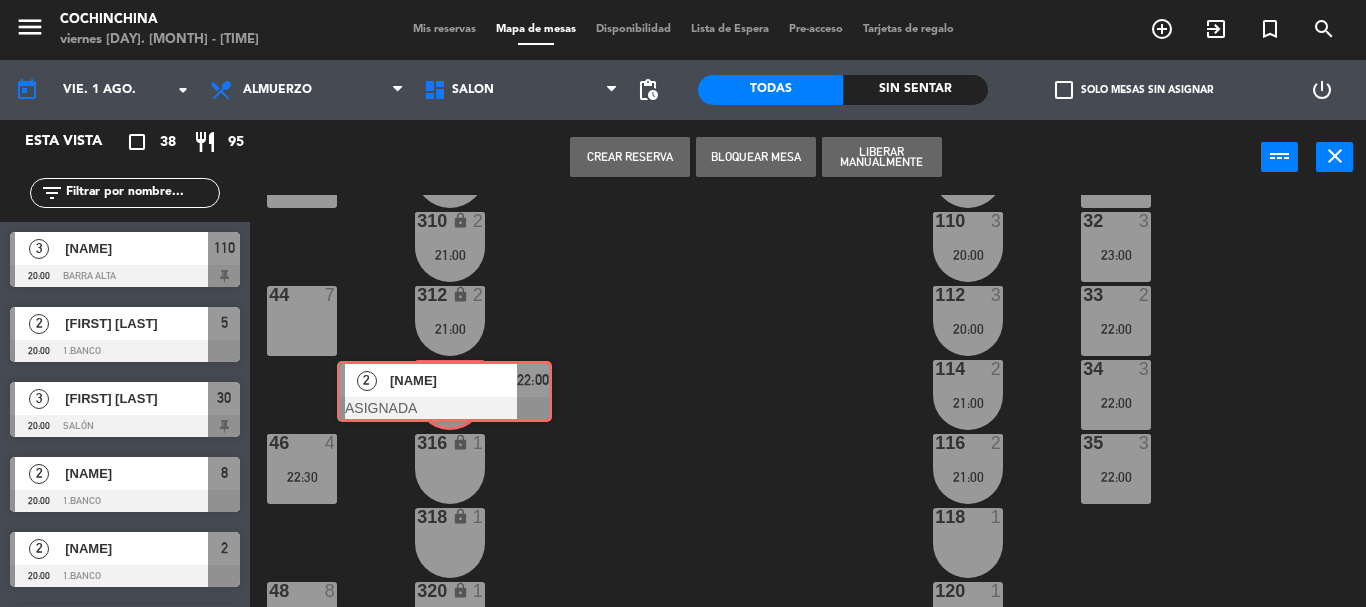 drag, startPoint x: 598, startPoint y: 347, endPoint x: 442, endPoint y: 398, distance: 164.12495 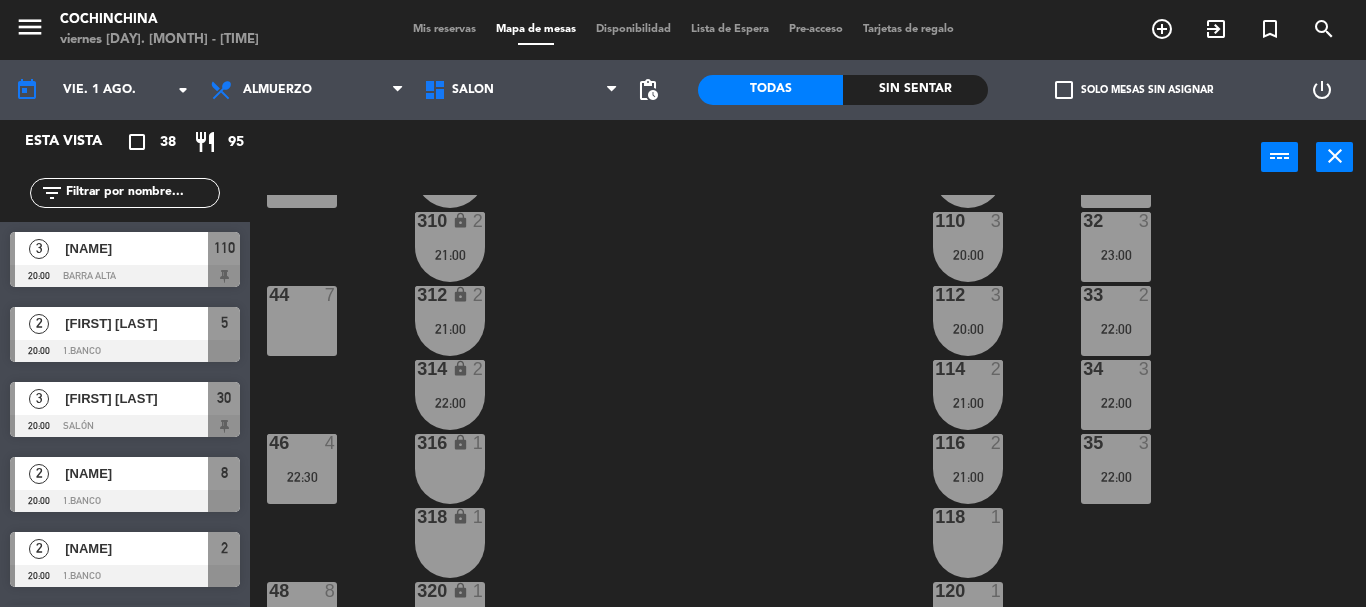 scroll, scrollTop: 1417, scrollLeft: 0, axis: vertical 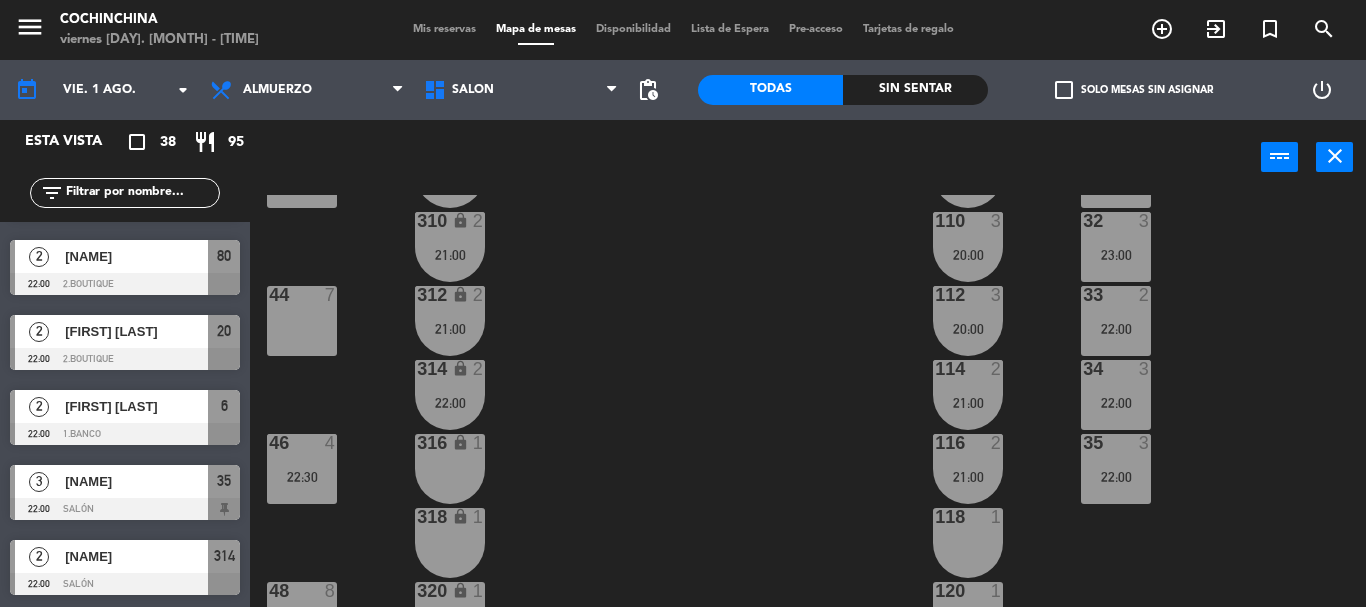 click on "22:00" at bounding box center (450, 403) 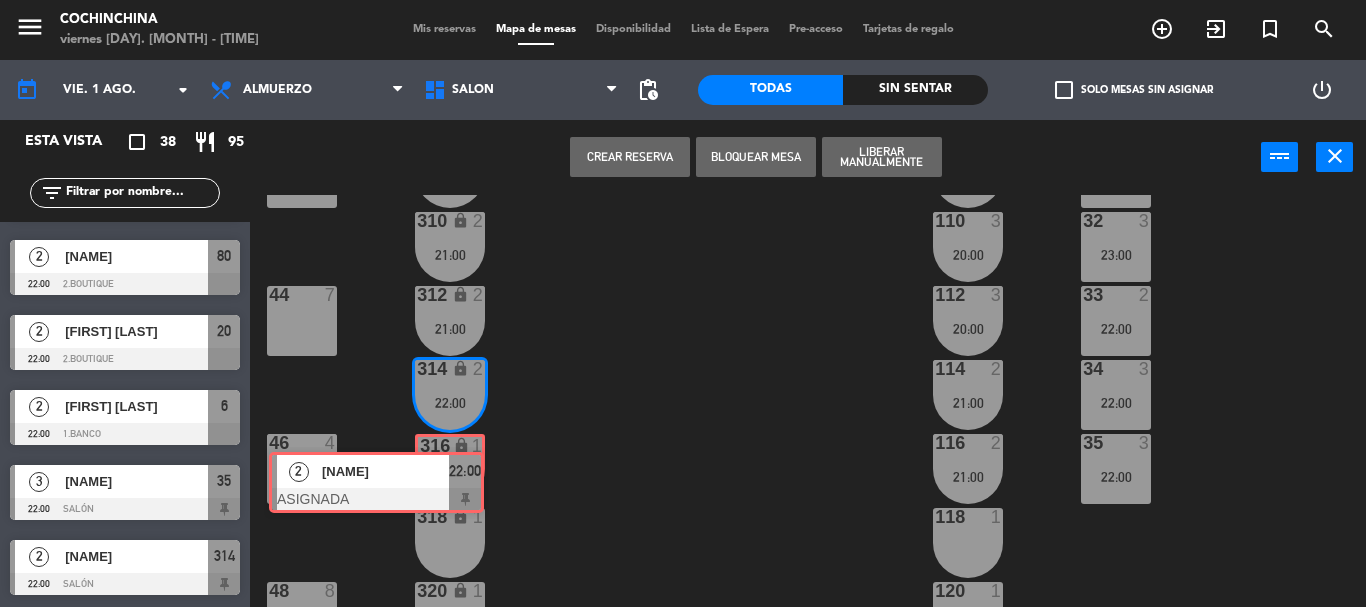 drag, startPoint x: 620, startPoint y: 468, endPoint x: 468, endPoint y: 478, distance: 152.3286 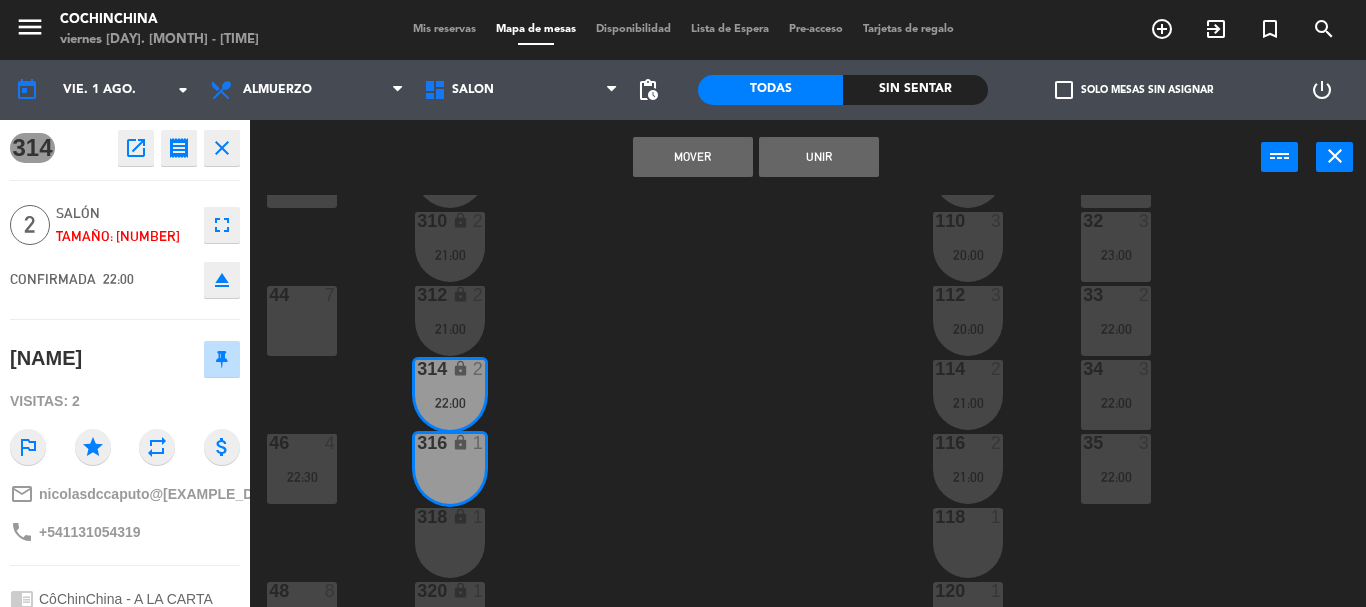 click on "Unir" at bounding box center [819, 157] 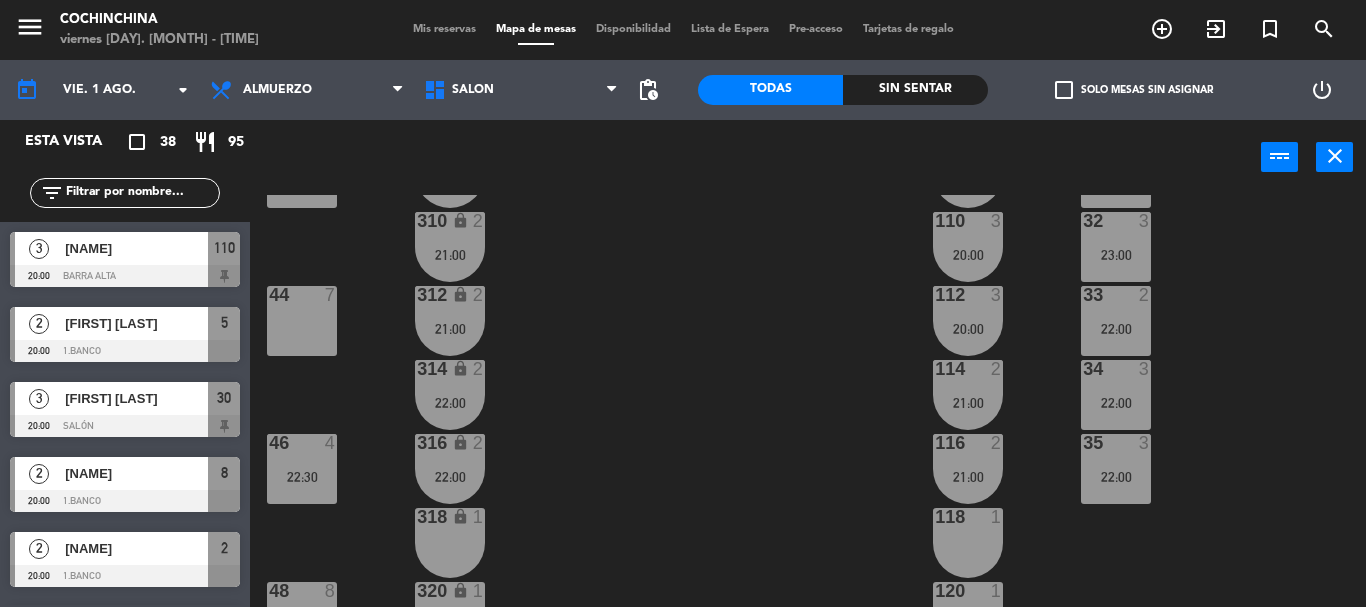 scroll, scrollTop: 0, scrollLeft: 0, axis: both 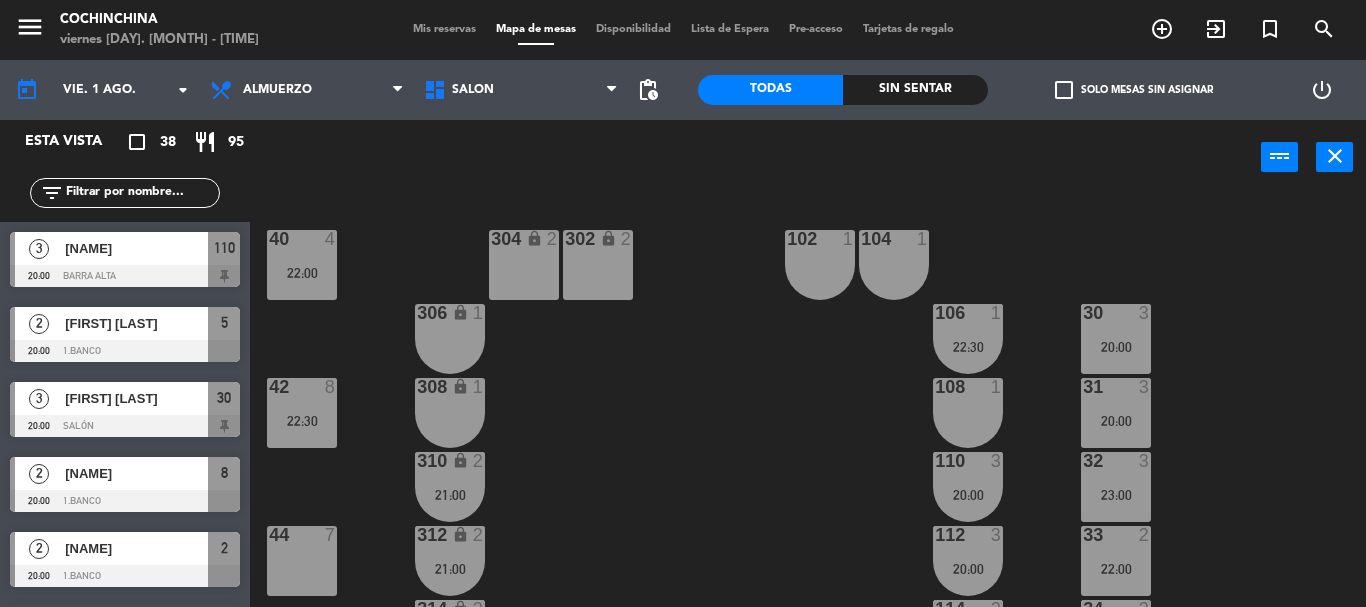 click on "check_box_outline_blank   Solo mesas sin asignar" 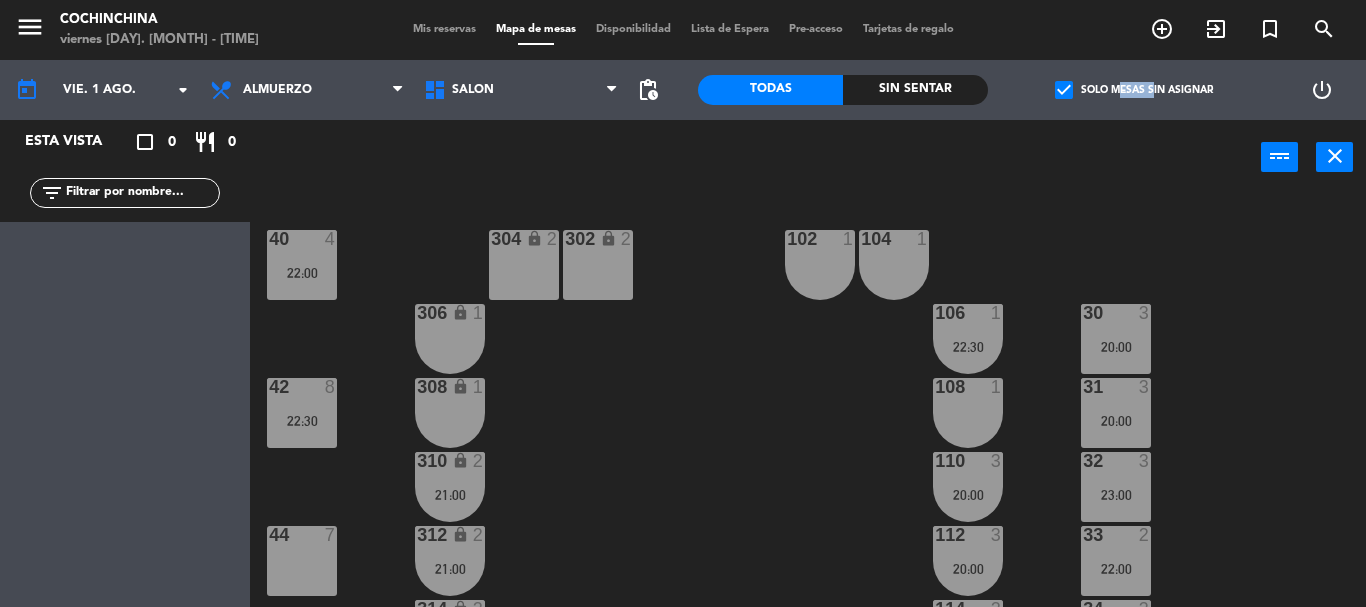 click on "check_box   Solo mesas sin asignar" 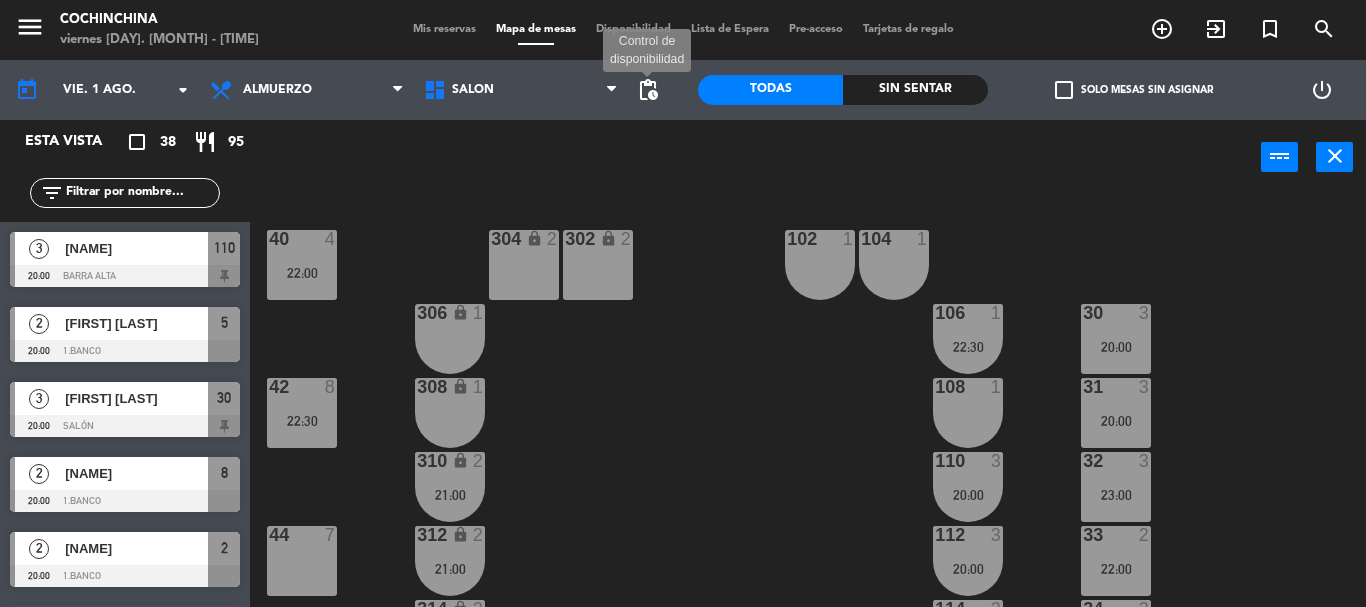 click on "pending_actions" 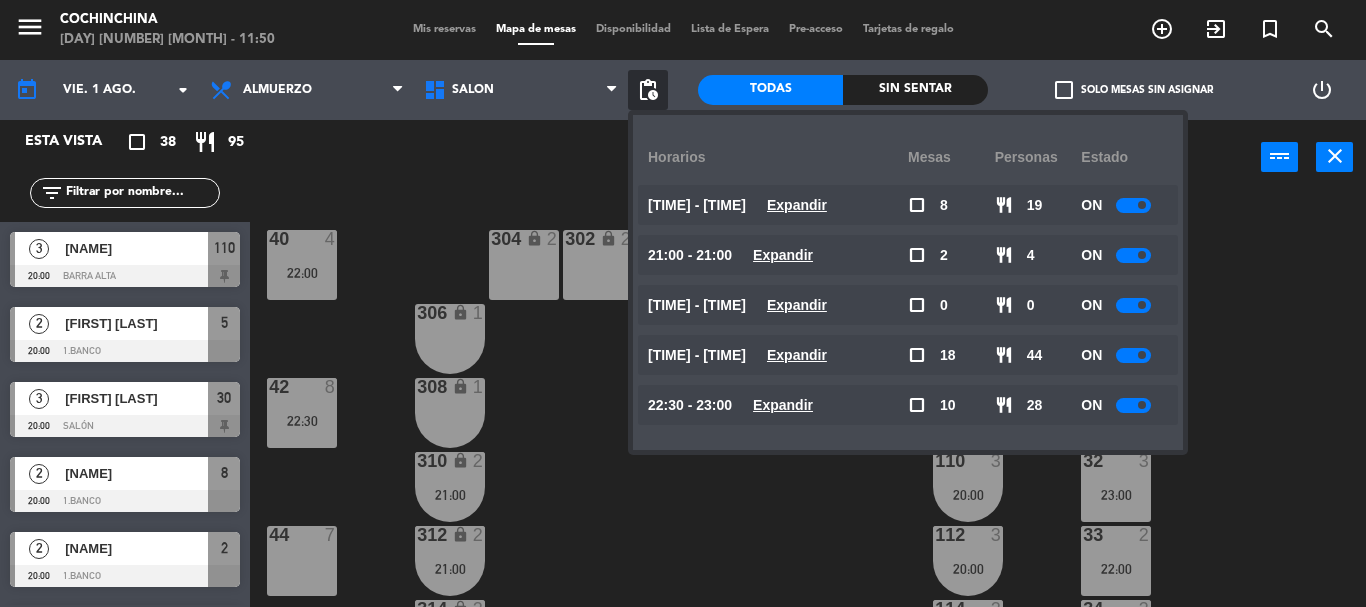 click on "40  4   22:00  304 lock  2  102  1  302 lock  2  104  1  306 lock  1  30  3   20:00  106  1   22:30  42  8   22:30  308 lock  1  31  3   20:00  108  1  310 lock  2   21:00  32  3   23:00  110  3   20:00  44  7  312 lock  2   21:00  33  2   22:00  112  3   20:00  34  3   22:00  314 lock  2   22:00  114  2   21:00  46  4   22:30  316 lock  2   22:00  35  3   22:00  116  2   21:00  318 lock  1  118  1  48  8  320 lock  1  120  1  322  1  122  1  324  1  124  1  202 lock  1  212 lock  1  204 lock  1  206 lock  1  208 lock  1  210 lock  1" 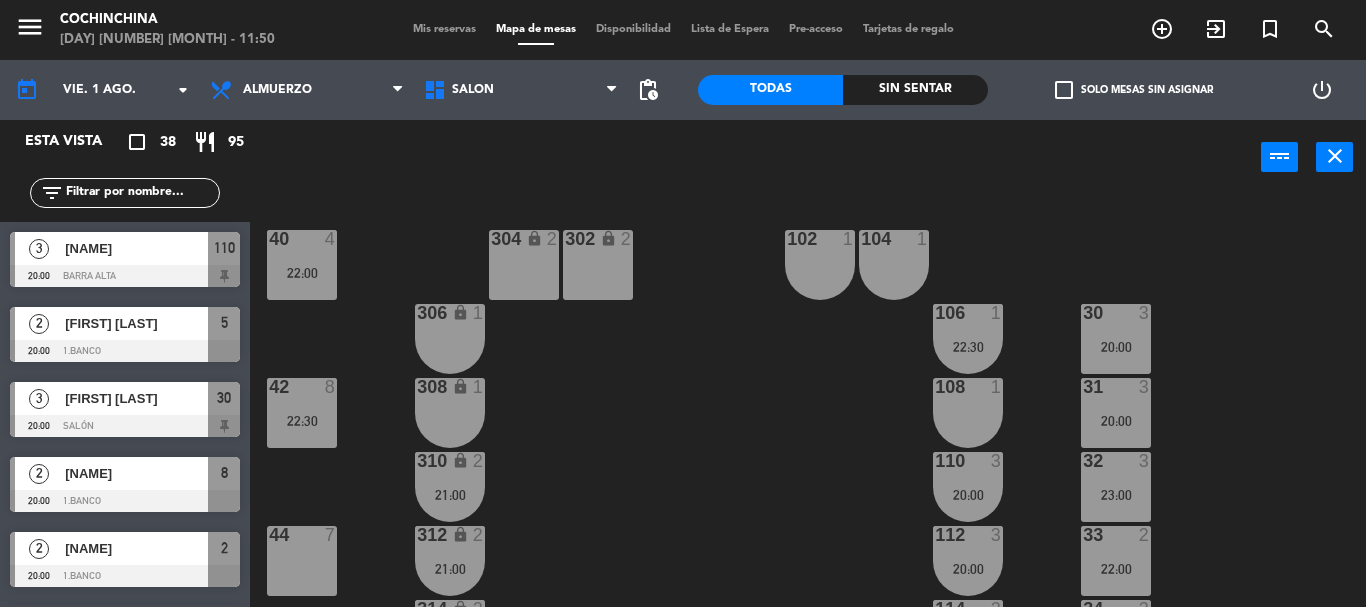 click on "Mis reservas" at bounding box center [444, 29] 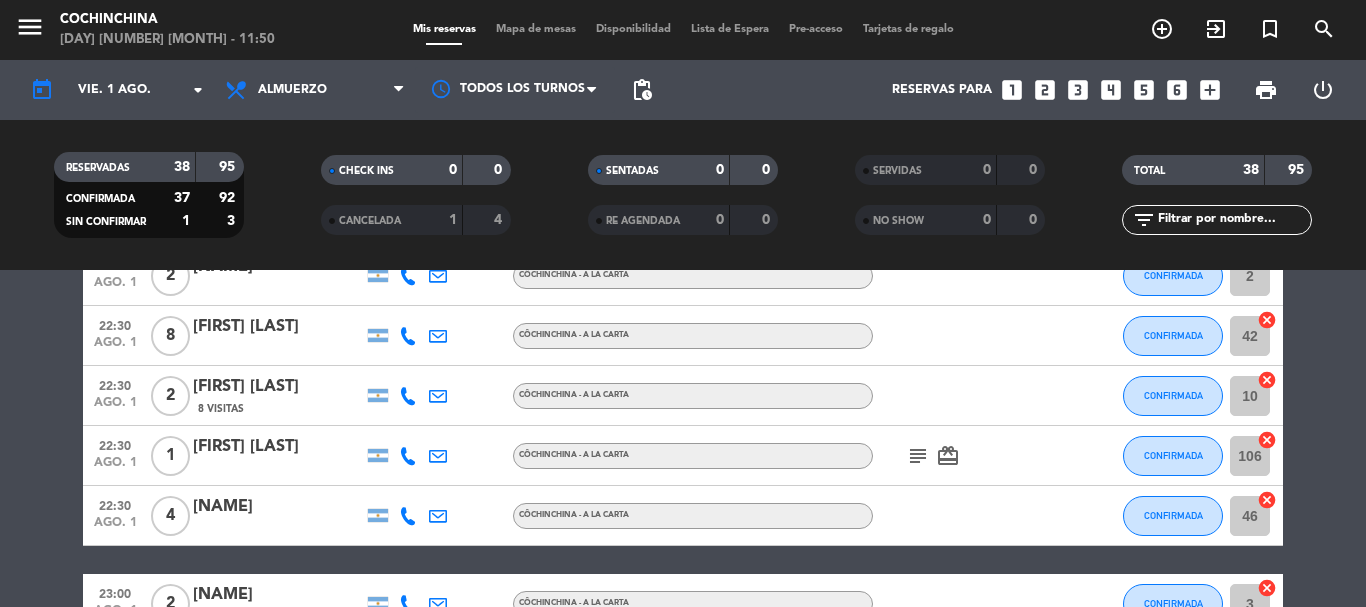 scroll, scrollTop: 2247, scrollLeft: 0, axis: vertical 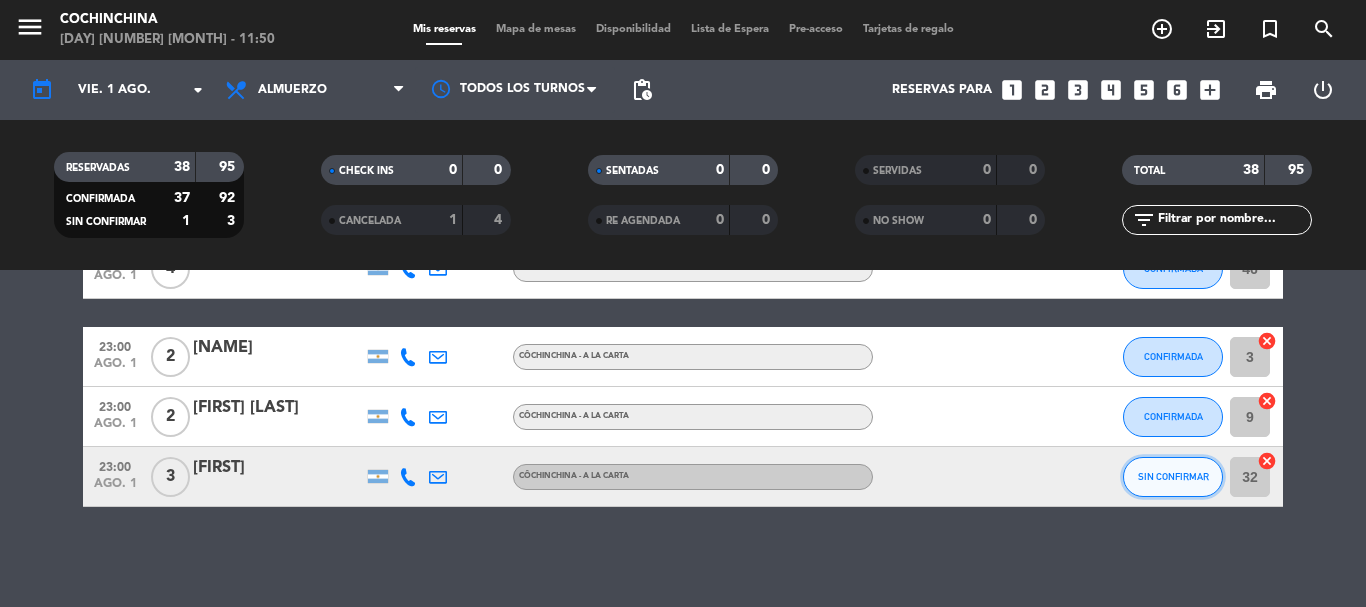 click on "SIN CONFIRMAR" 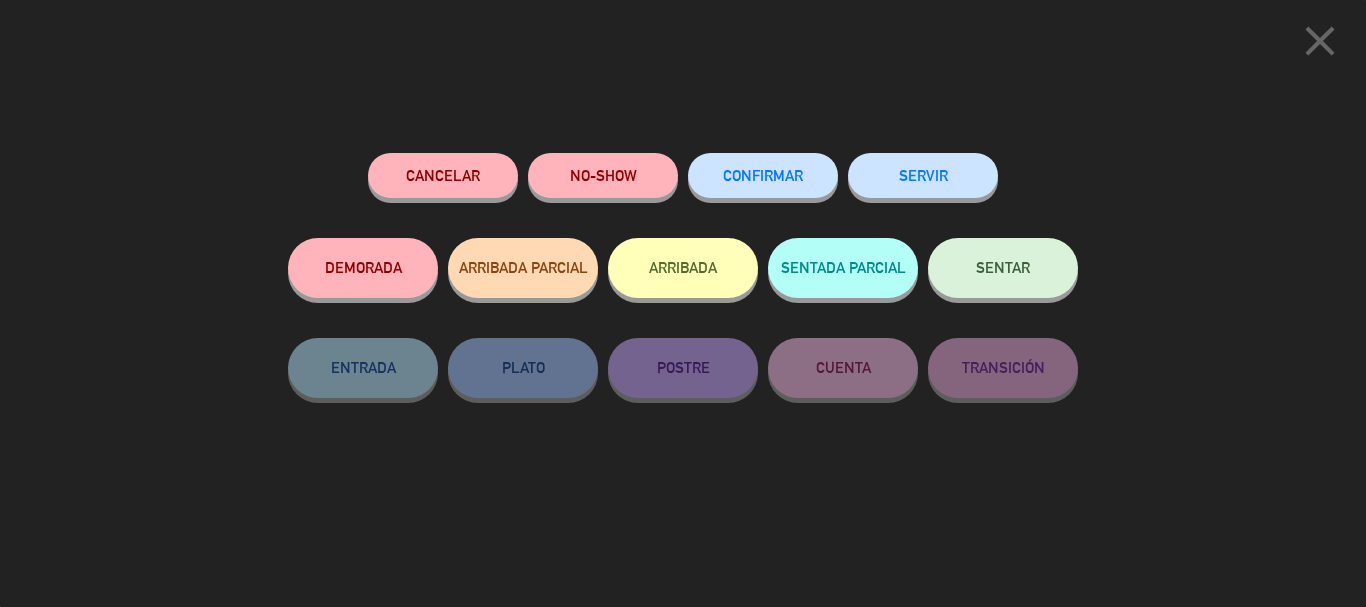 click on "CONFIRMAR" 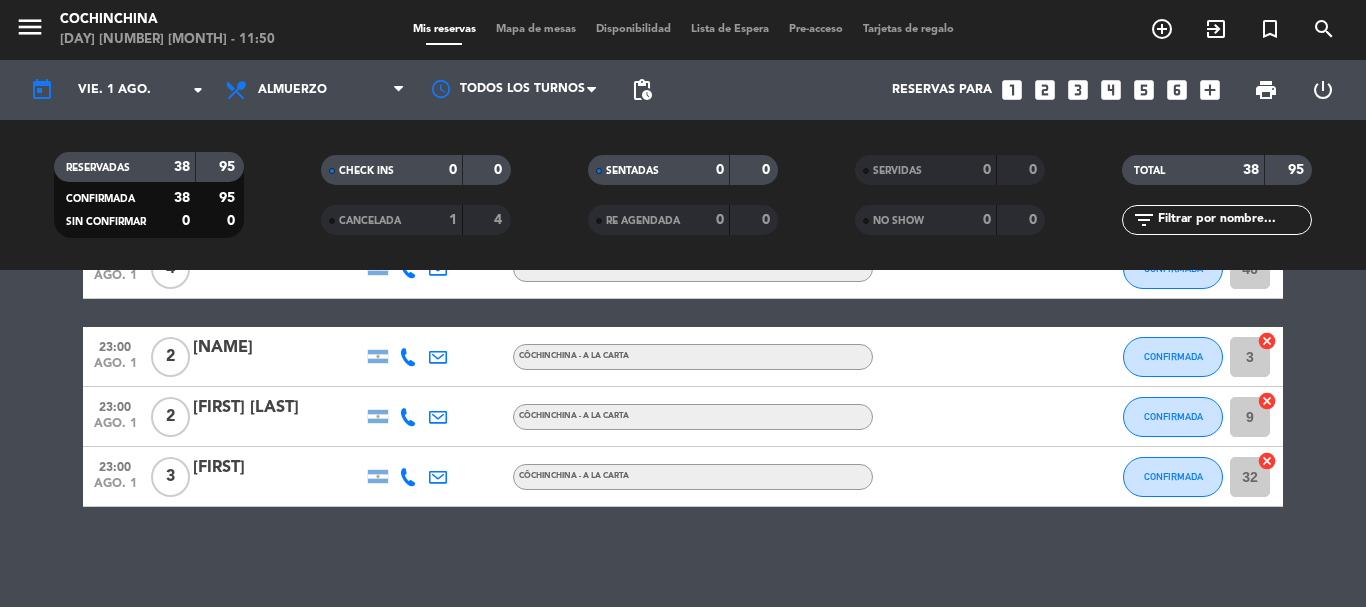 click on "CANCELADA   1   4" 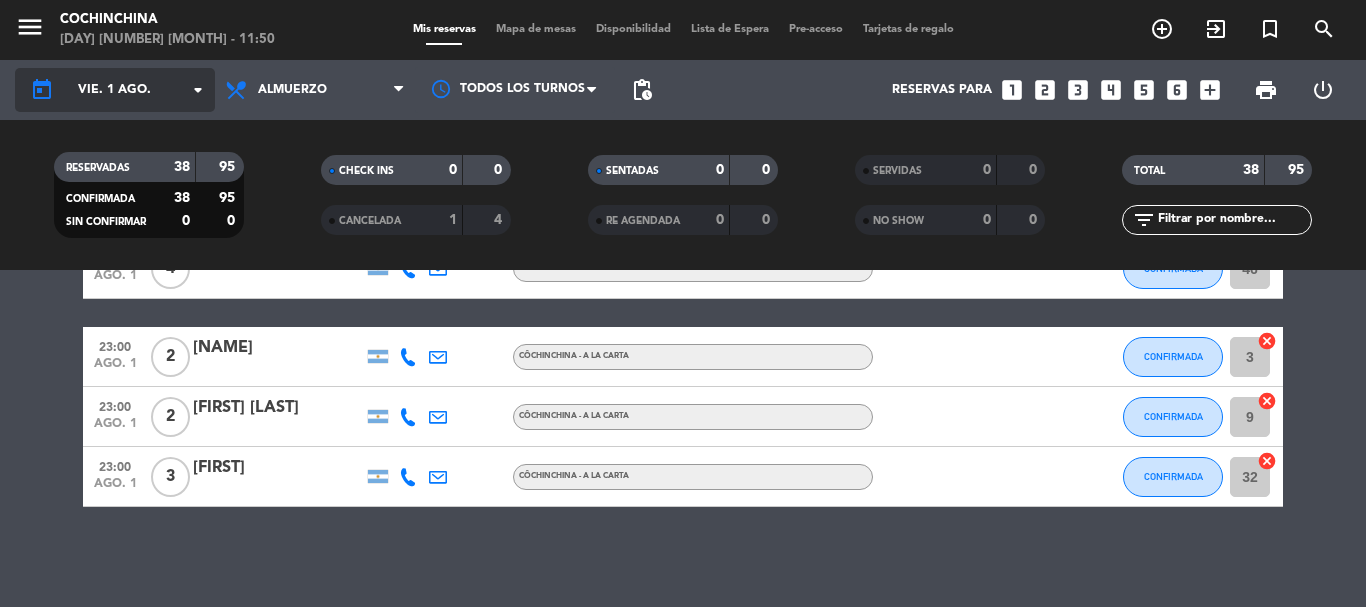 click on "arrow_drop_down" 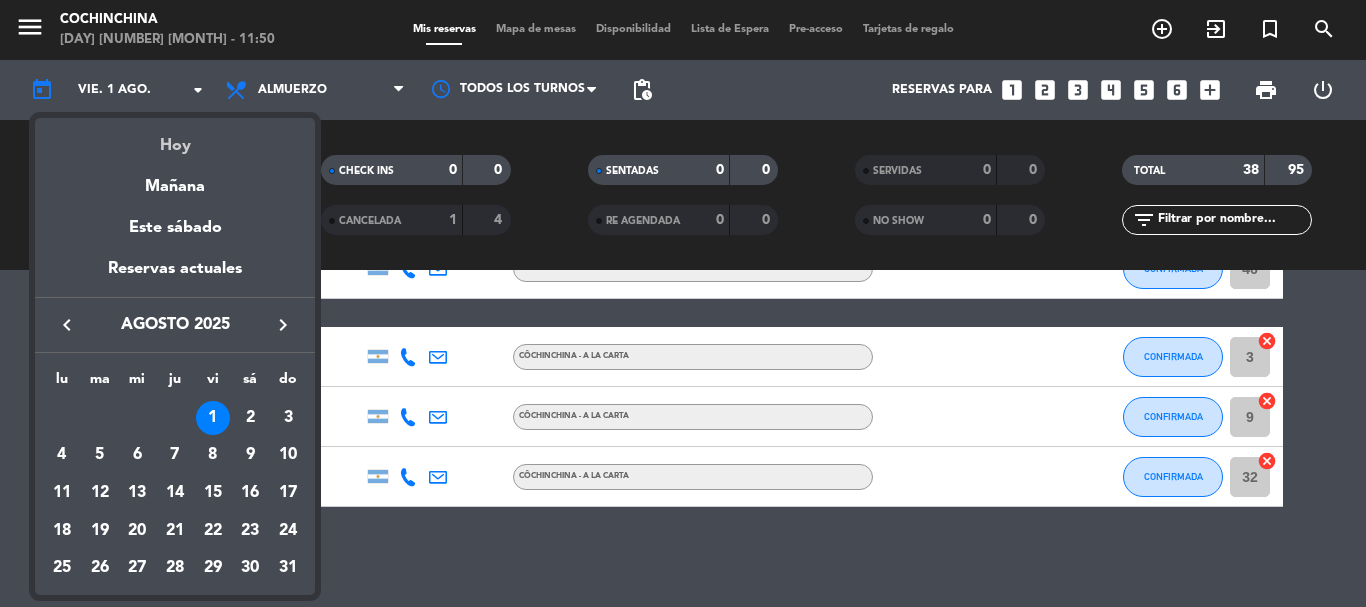 click on "Hoy" at bounding box center [175, 138] 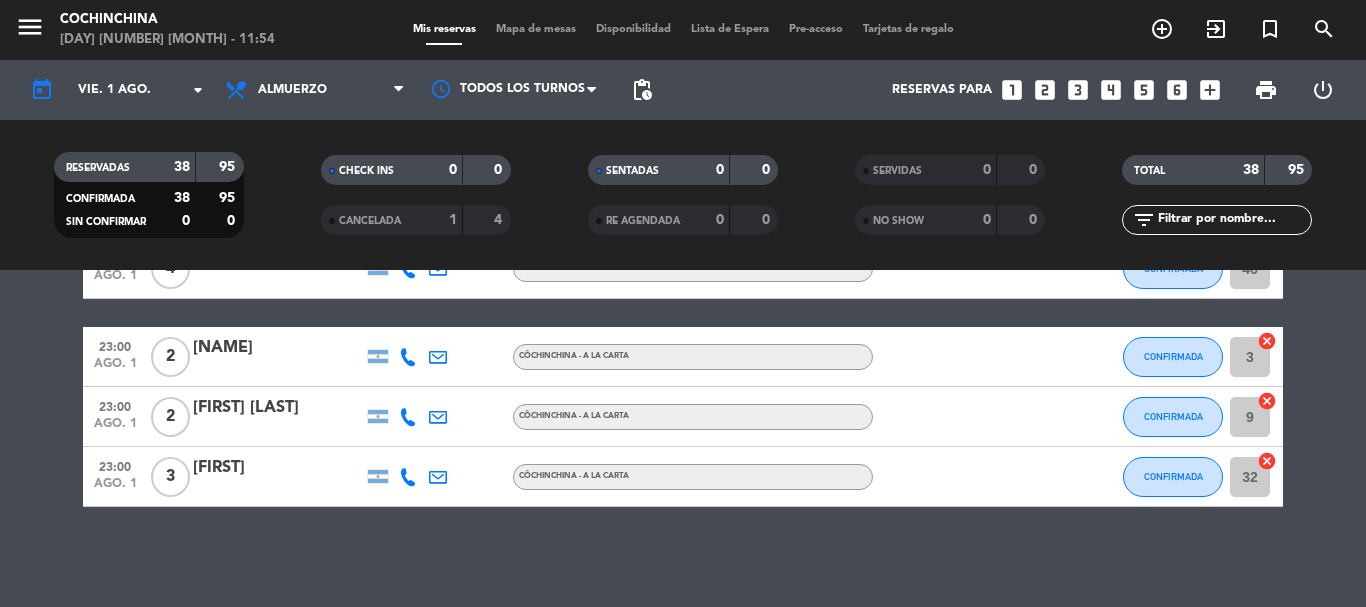 click on "RESERVADAS   38   95   CONFIRMADA   38   95   SIN CONFIRMAR   0   0" 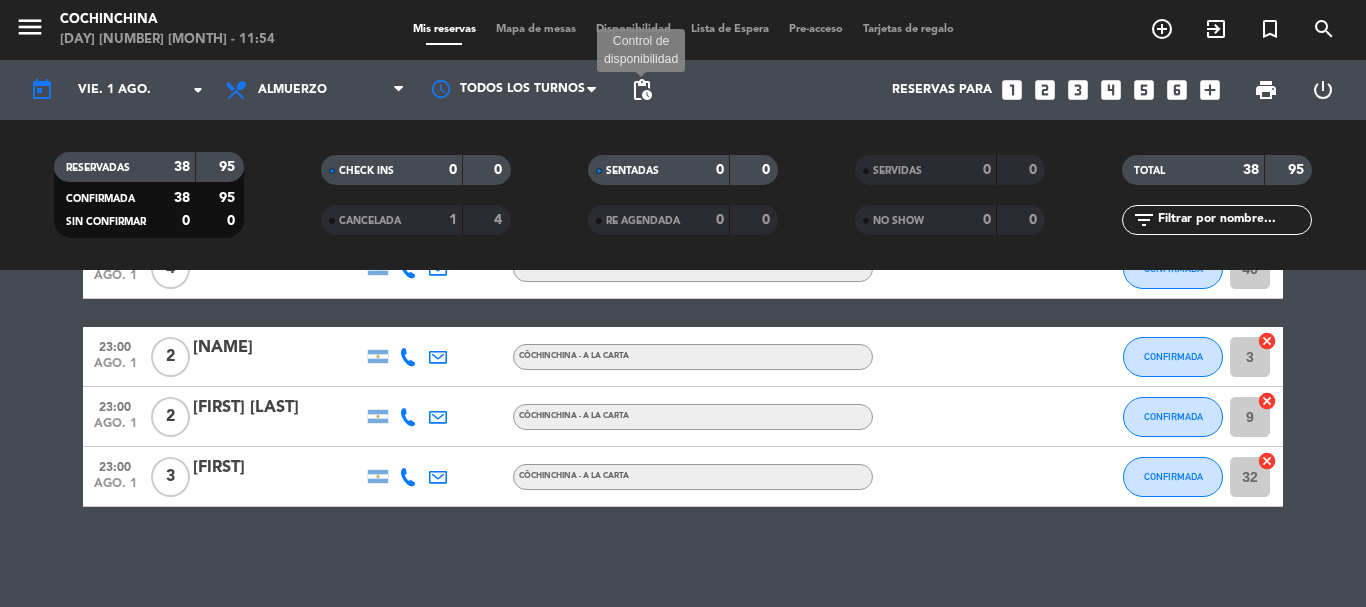 click on "pending_actions" 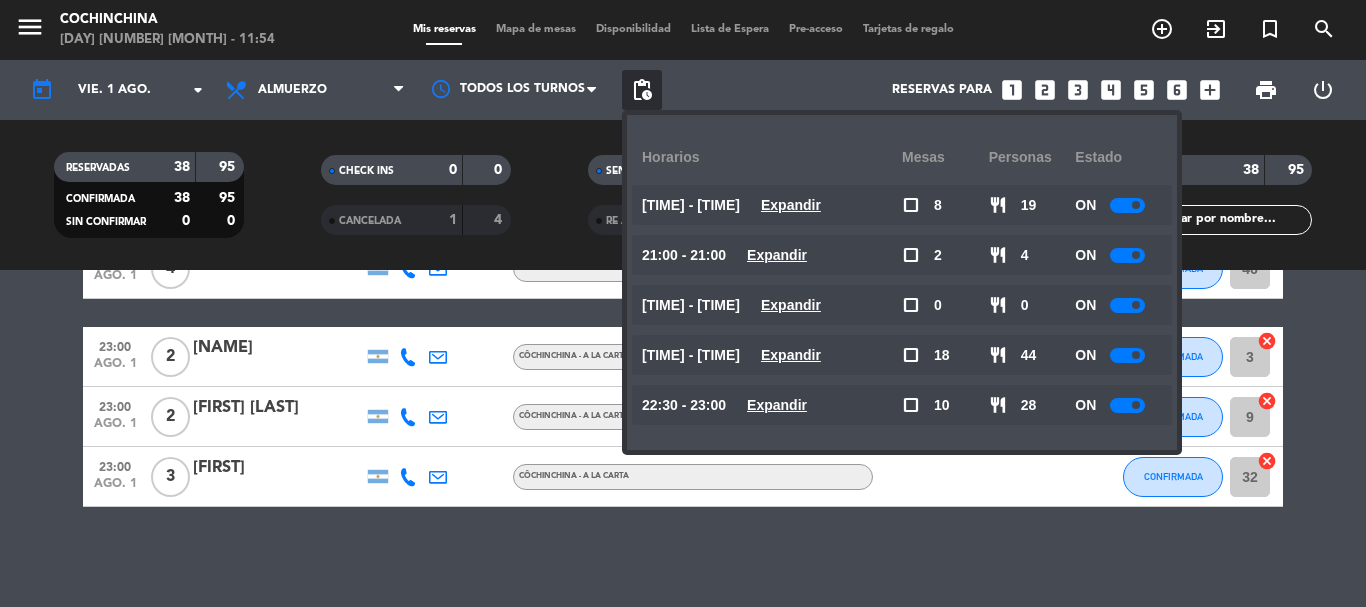 click on "RESERVADAS   38   95   CONFIRMADA   38   95   SIN CONFIRMAR   0   0" 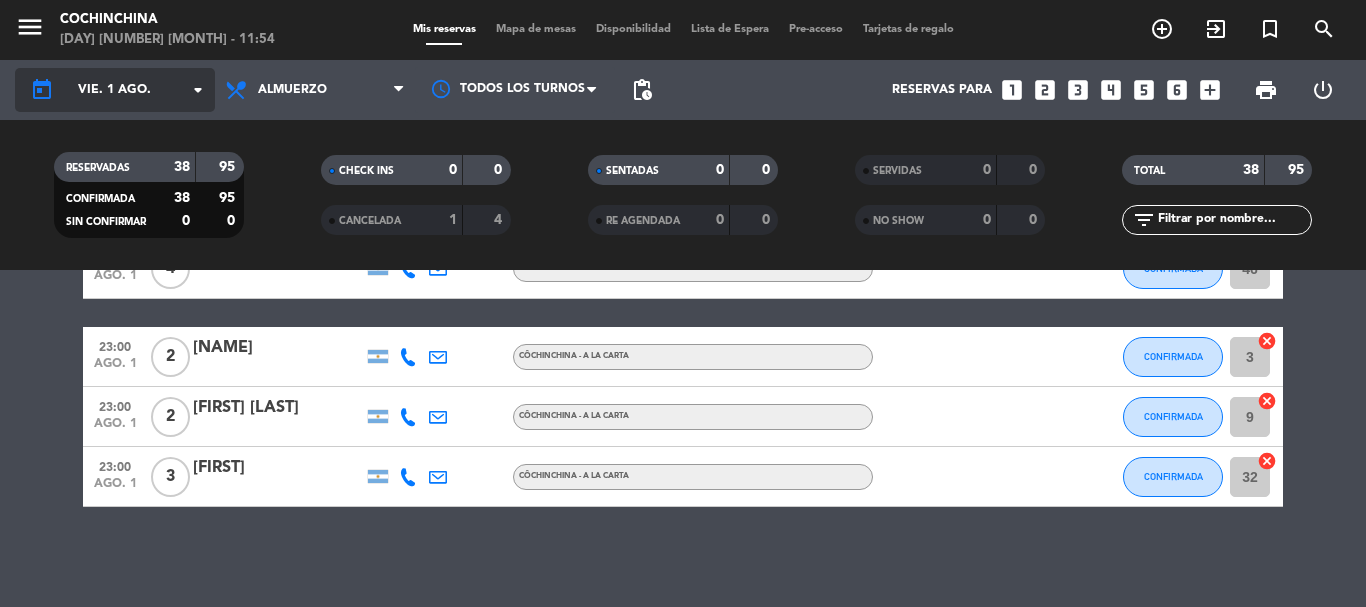 click on "arrow_drop_down" 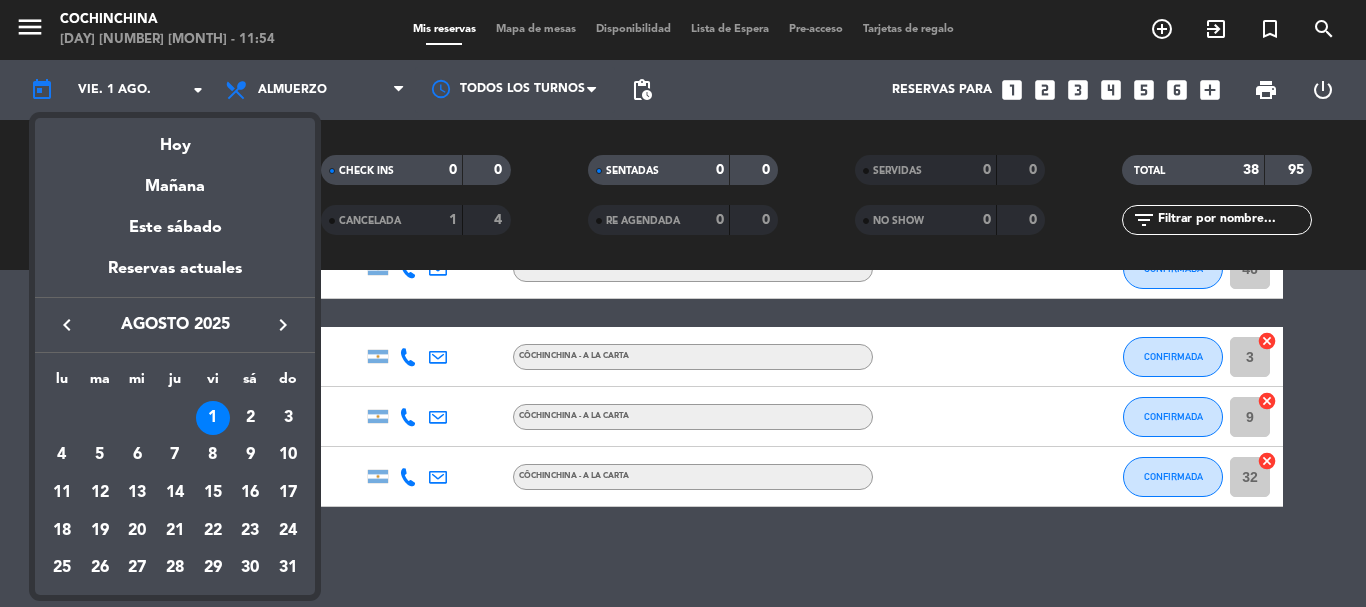 click on "Hoy" at bounding box center [175, 138] 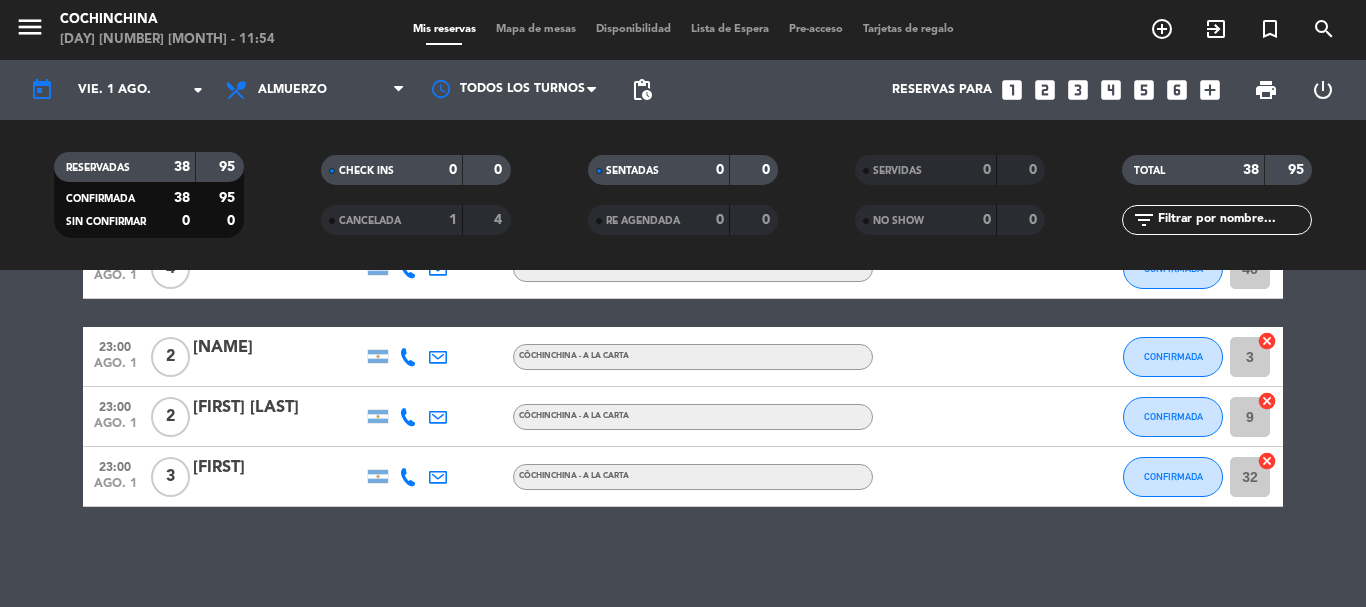 click on "RESERVADAS   38   95   CONFIRMADA   38   95   SIN CONFIRMAR   0   0" 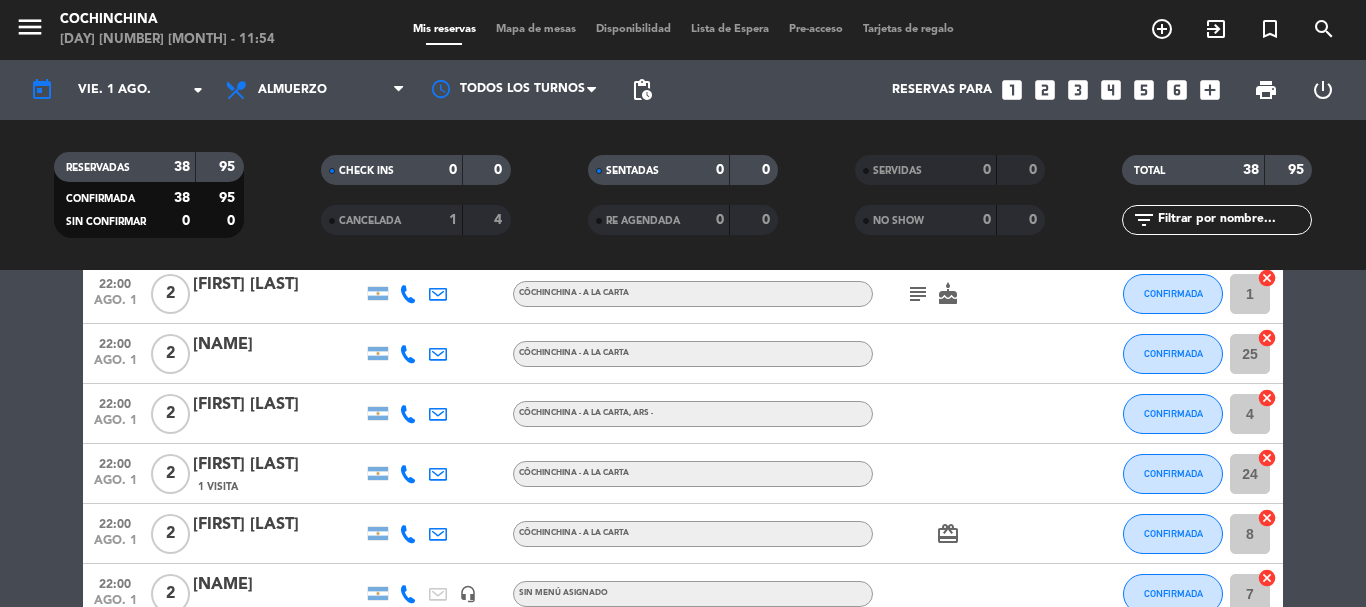 scroll, scrollTop: 747, scrollLeft: 0, axis: vertical 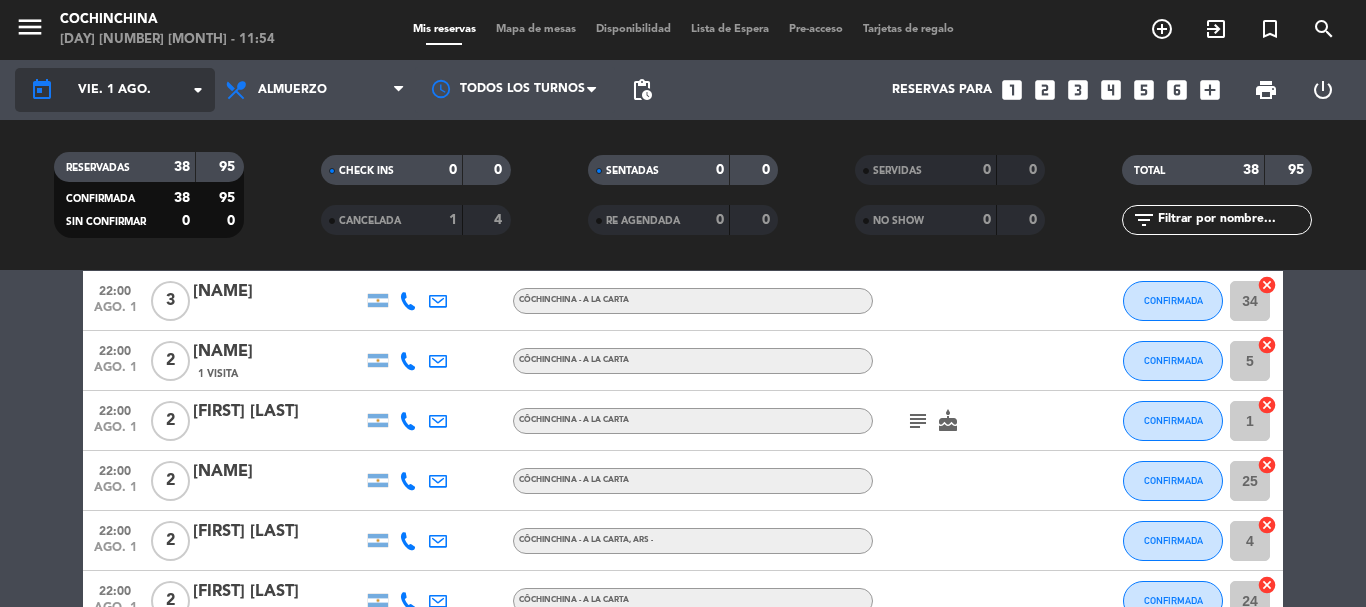 click on "vie. 1 ago." 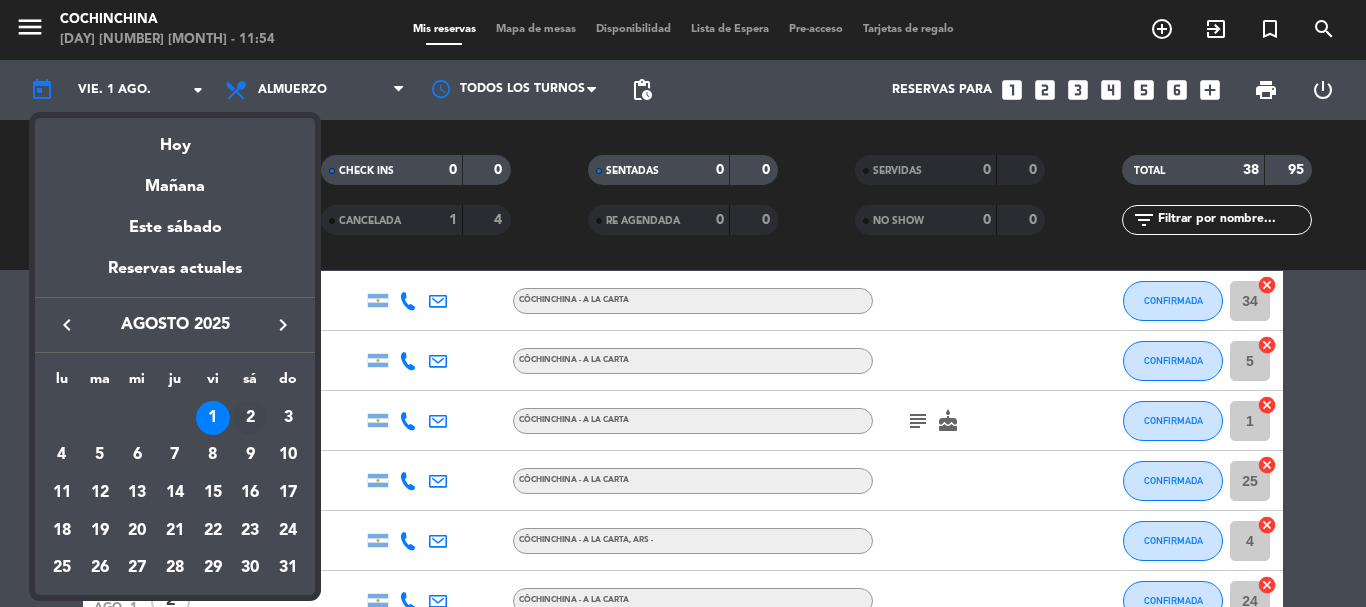 click on "2" at bounding box center [250, 418] 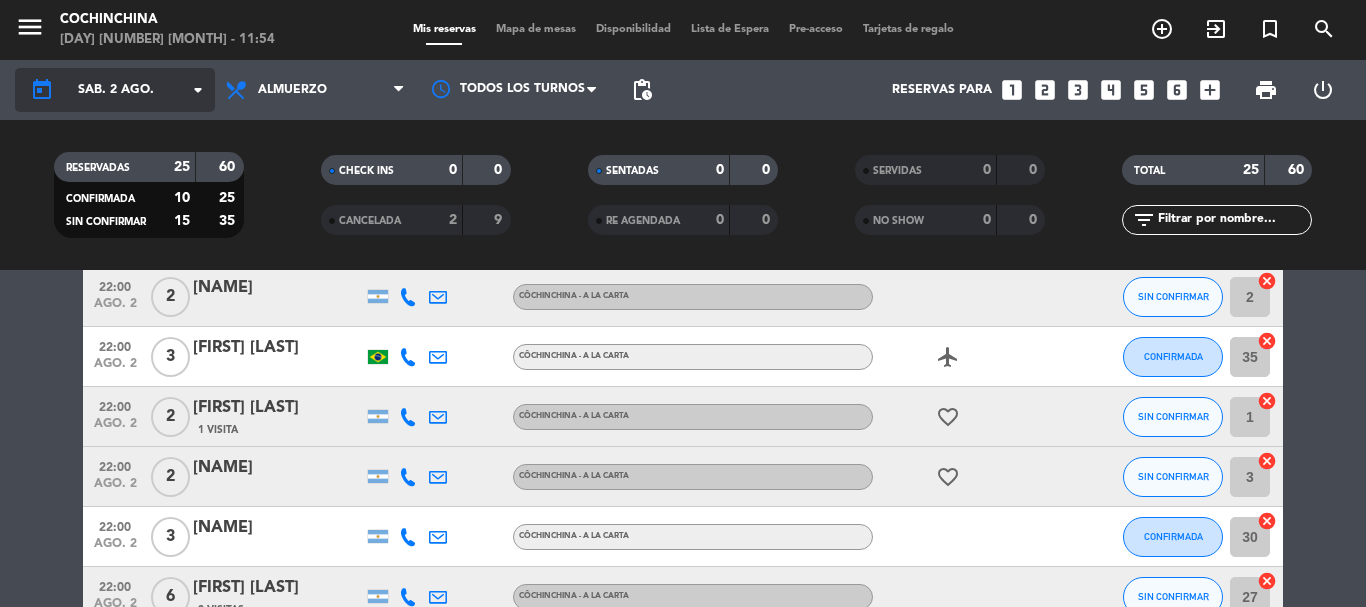 click on "sáb. 2 ago." 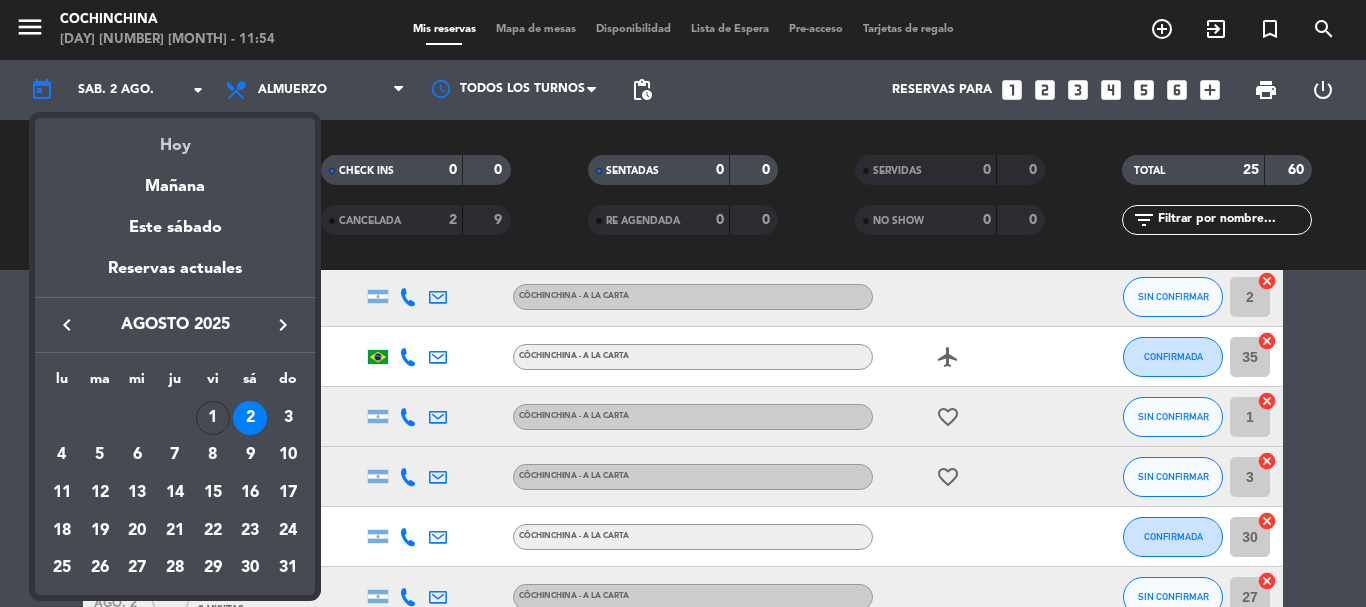 click on "Hoy" at bounding box center (175, 138) 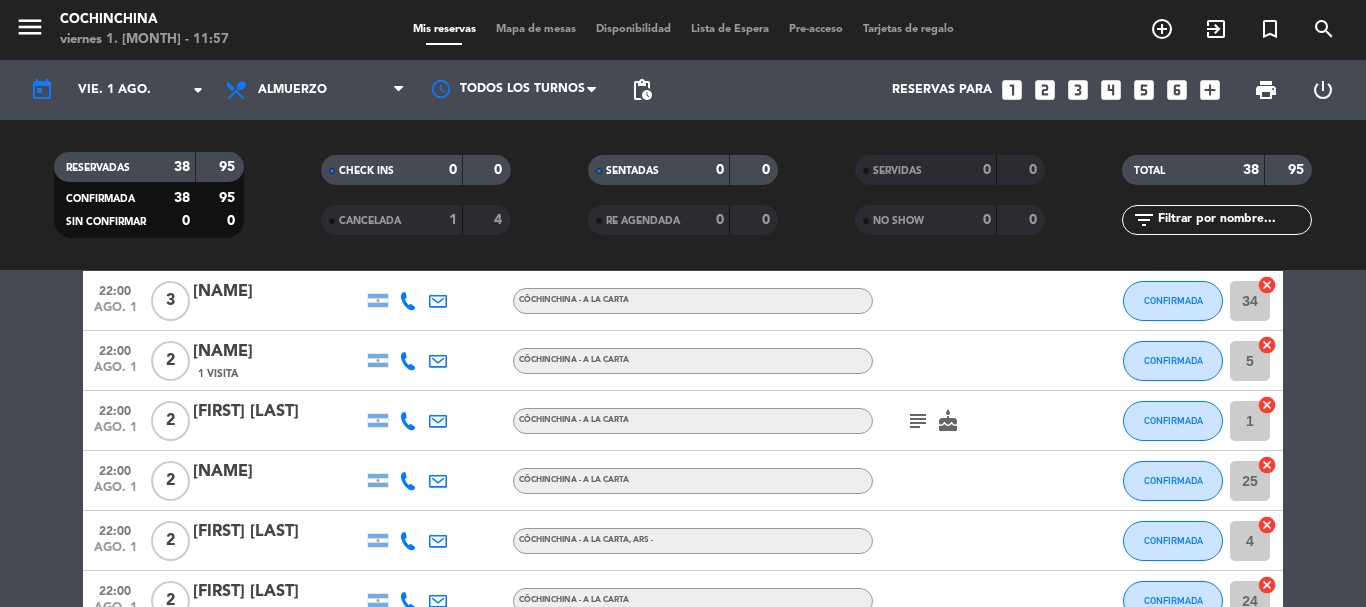 click on "SENTADAS   0   0" 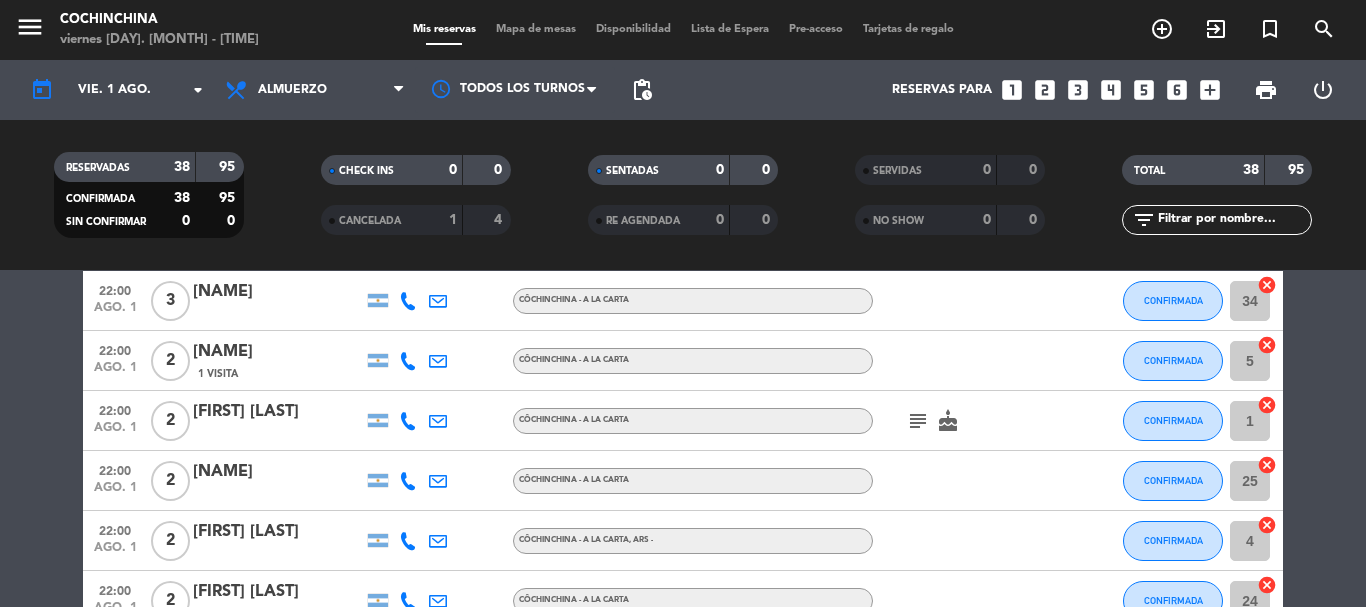 click on "SENTADAS   0   0" 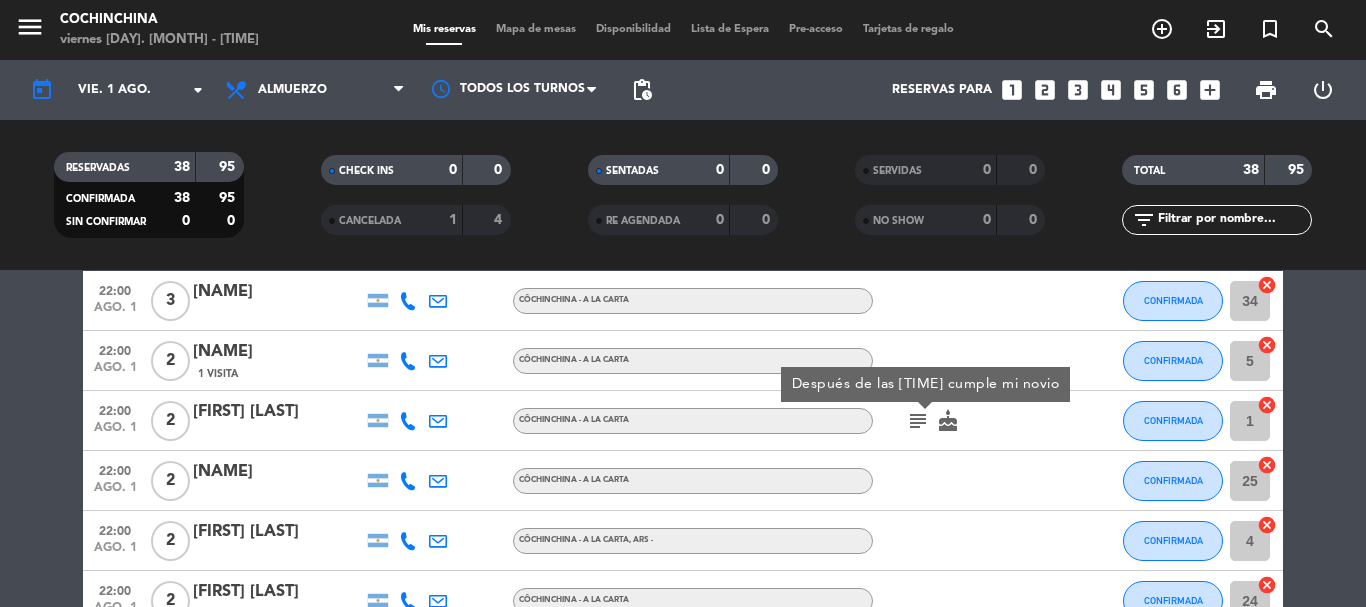 click on "SENTADAS   0   0" 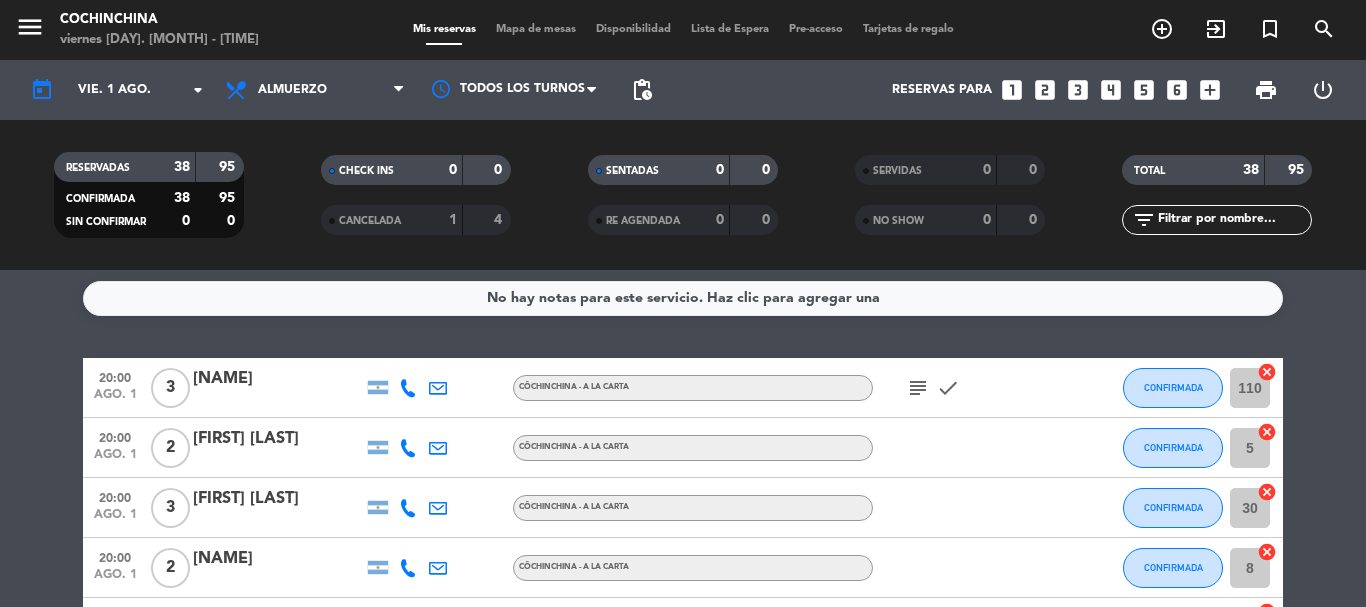 scroll, scrollTop: 0, scrollLeft: 0, axis: both 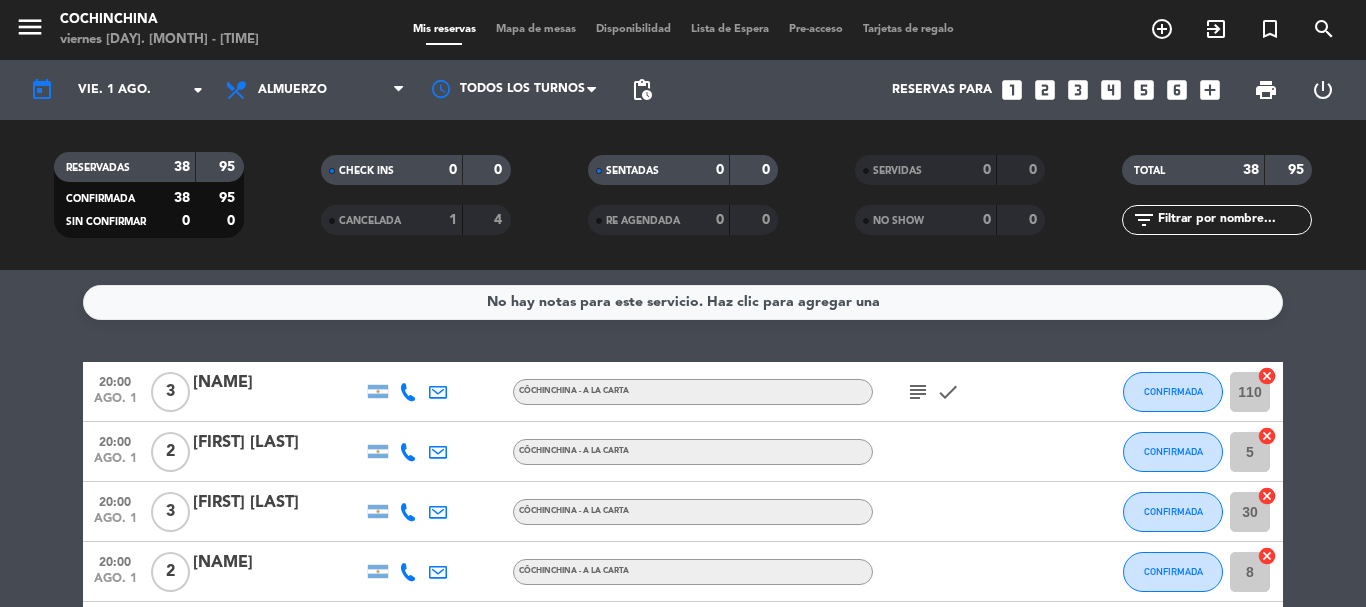click on "CHECK INS   0   0" 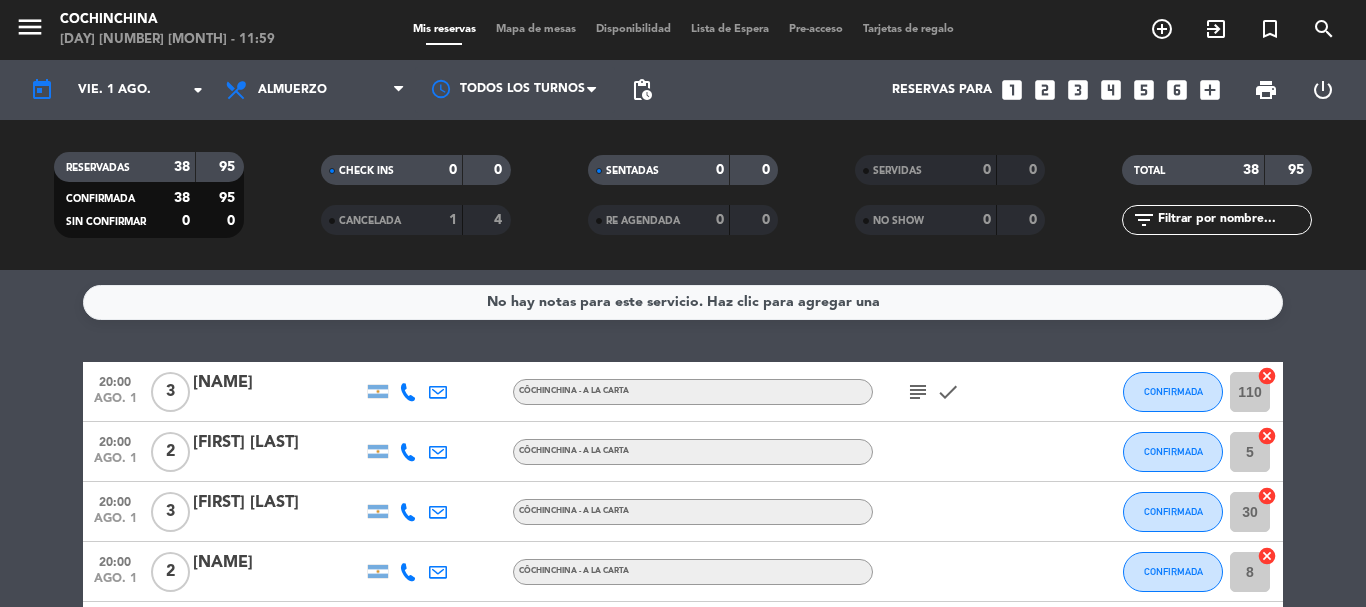 click on "CHECK INS   0   0" 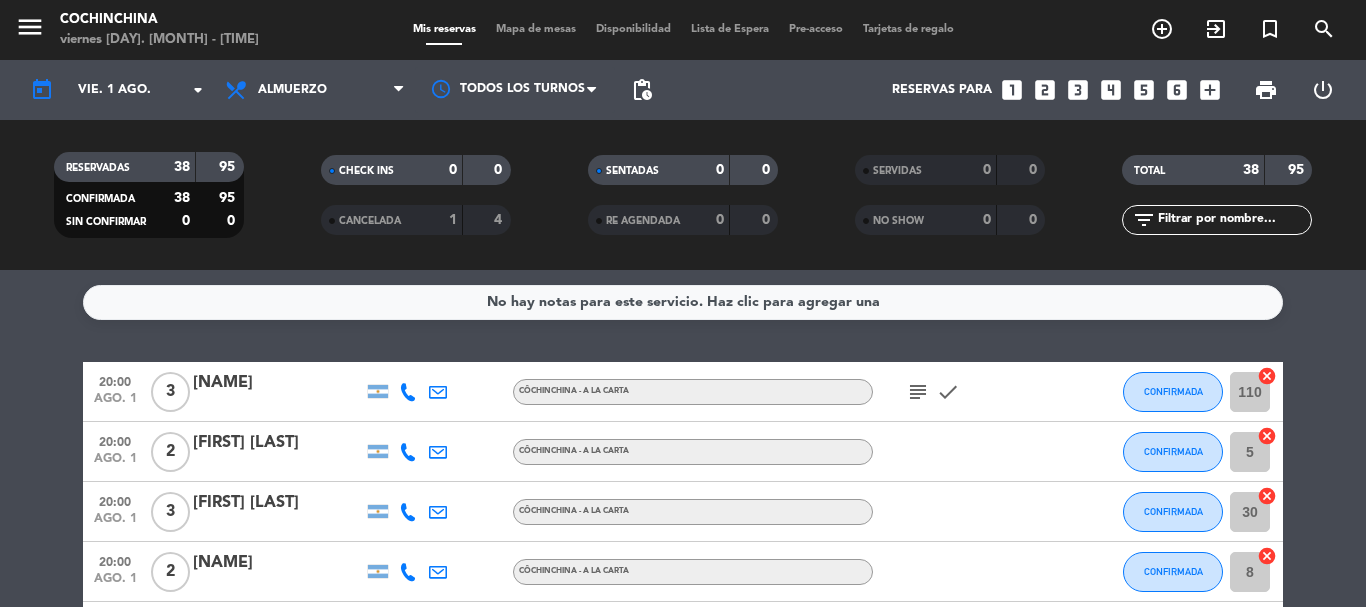 click on "RESERVADAS   38   95   CONFIRMADA   38   95   SIN CONFIRMAR   0   0" 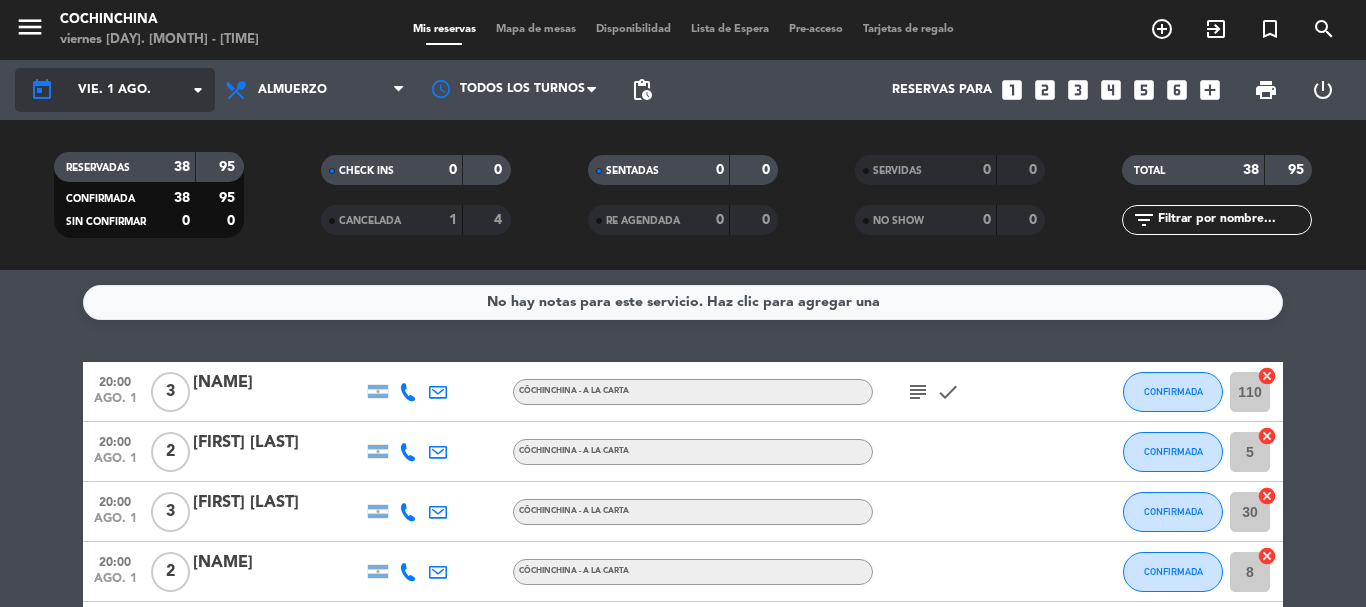 click on "arrow_drop_down" 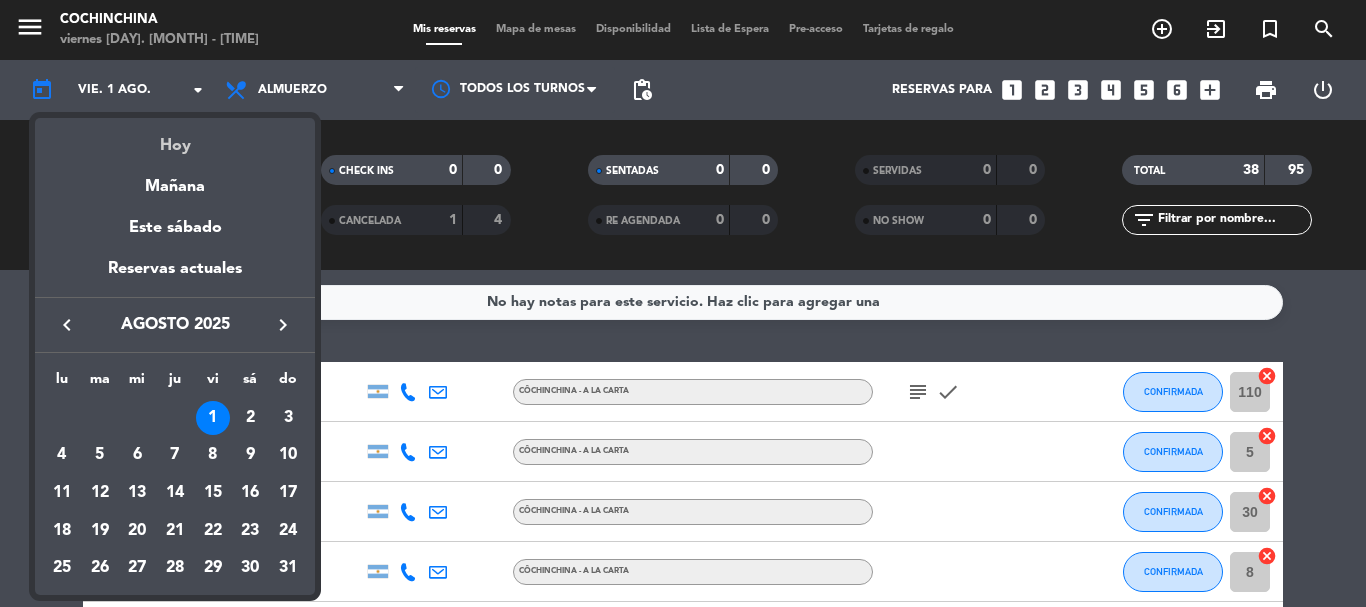 click on "Hoy" at bounding box center (175, 138) 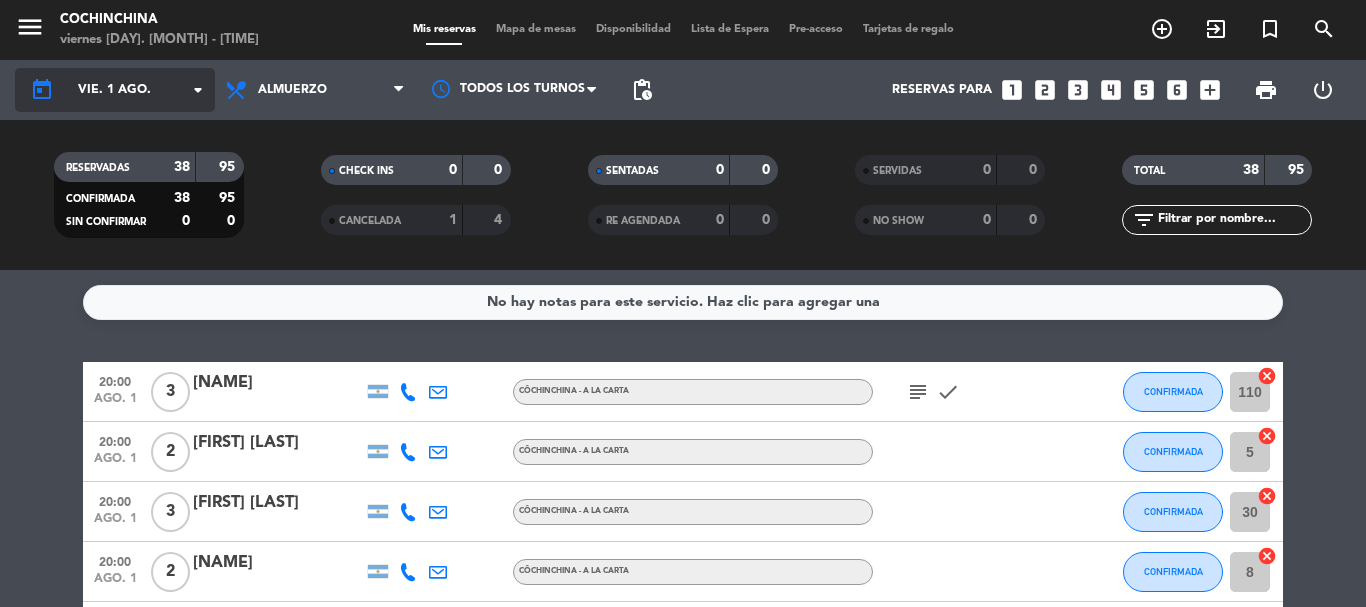 click on "arrow_drop_down" 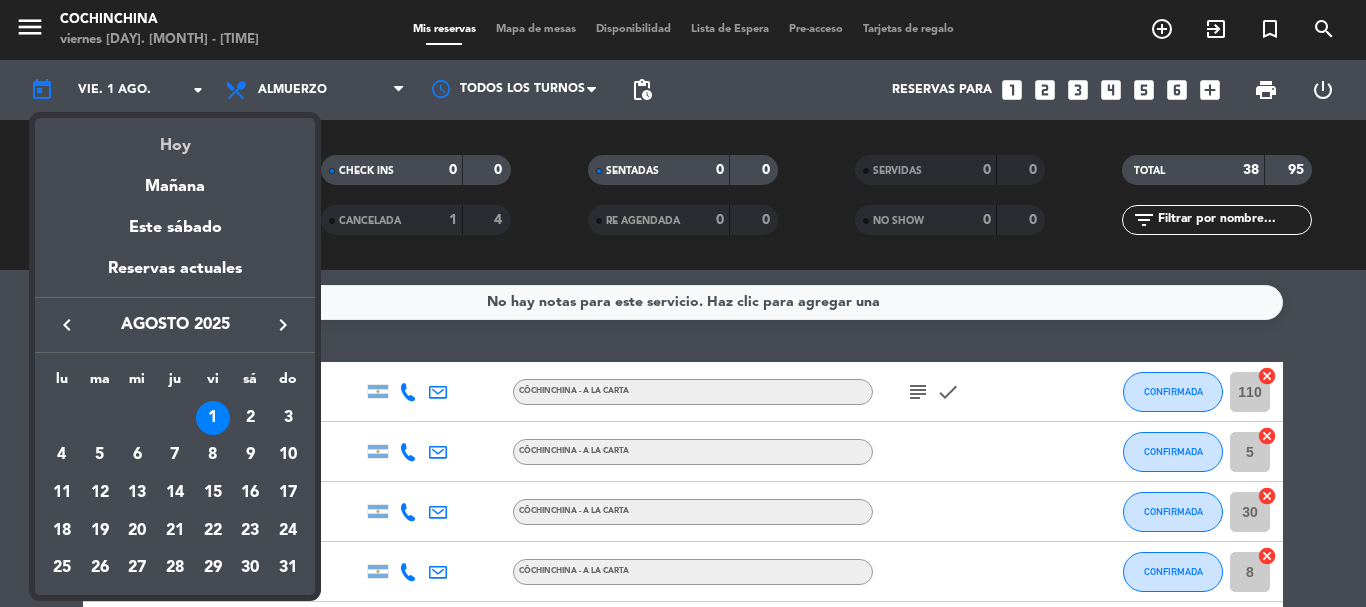 click on "Hoy" at bounding box center (175, 138) 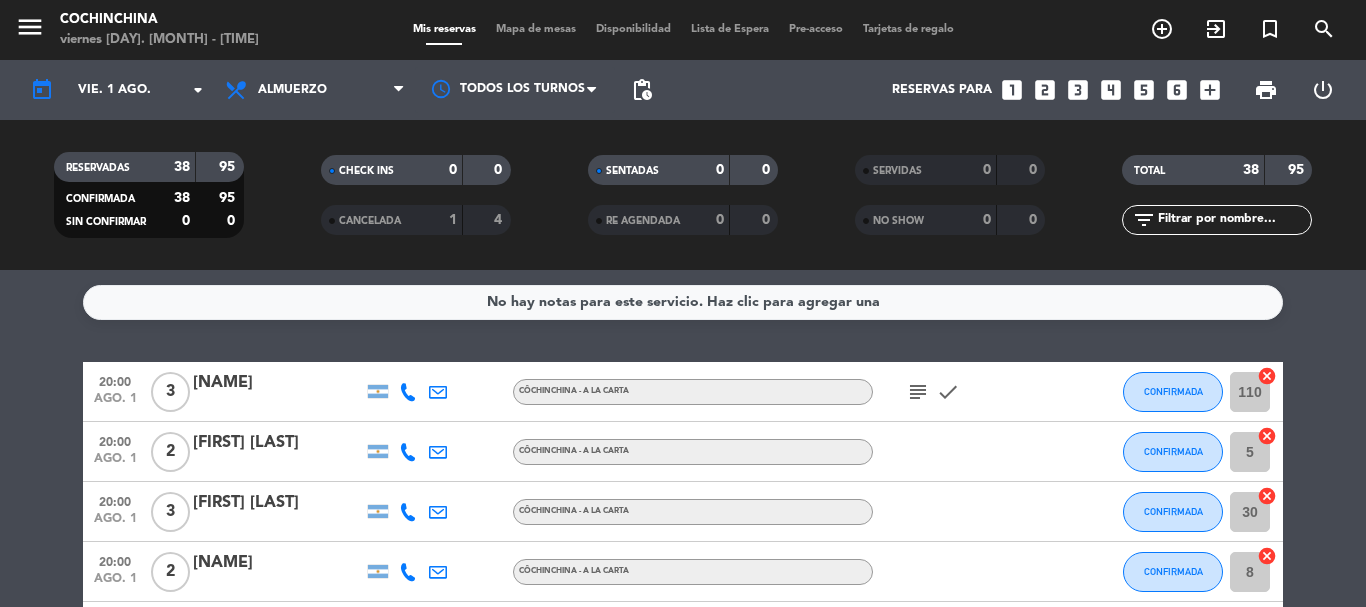 click on "CHECK INS   0   0" 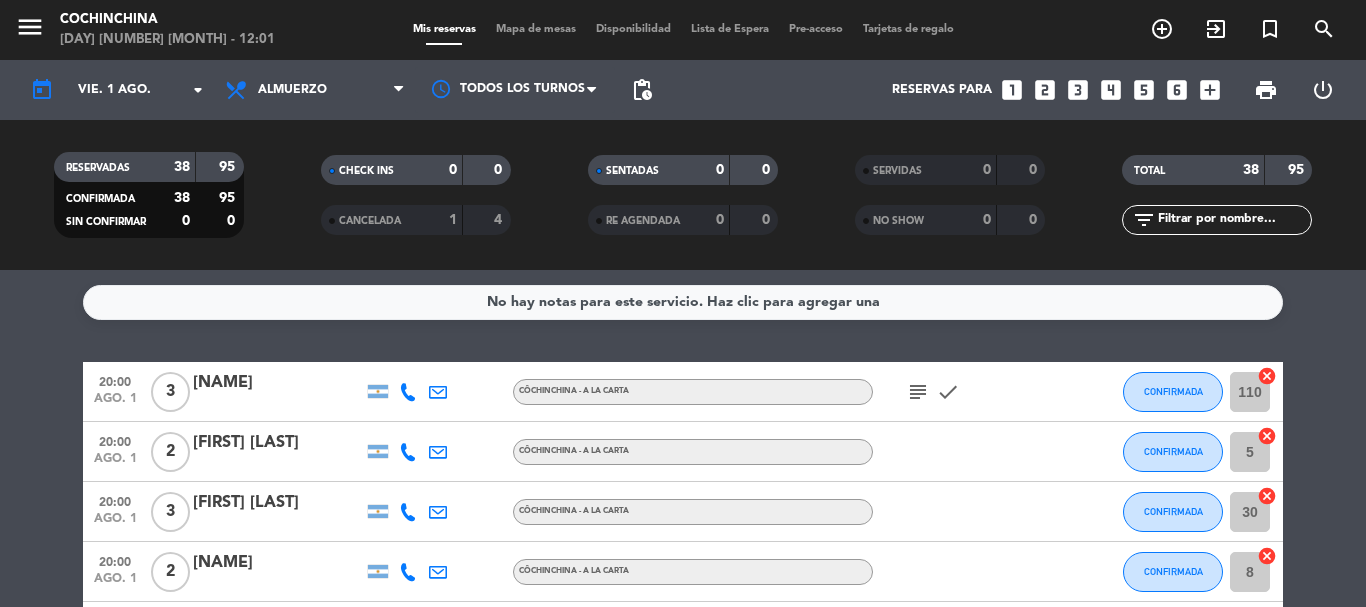 click on "CHECK INS   0   0" 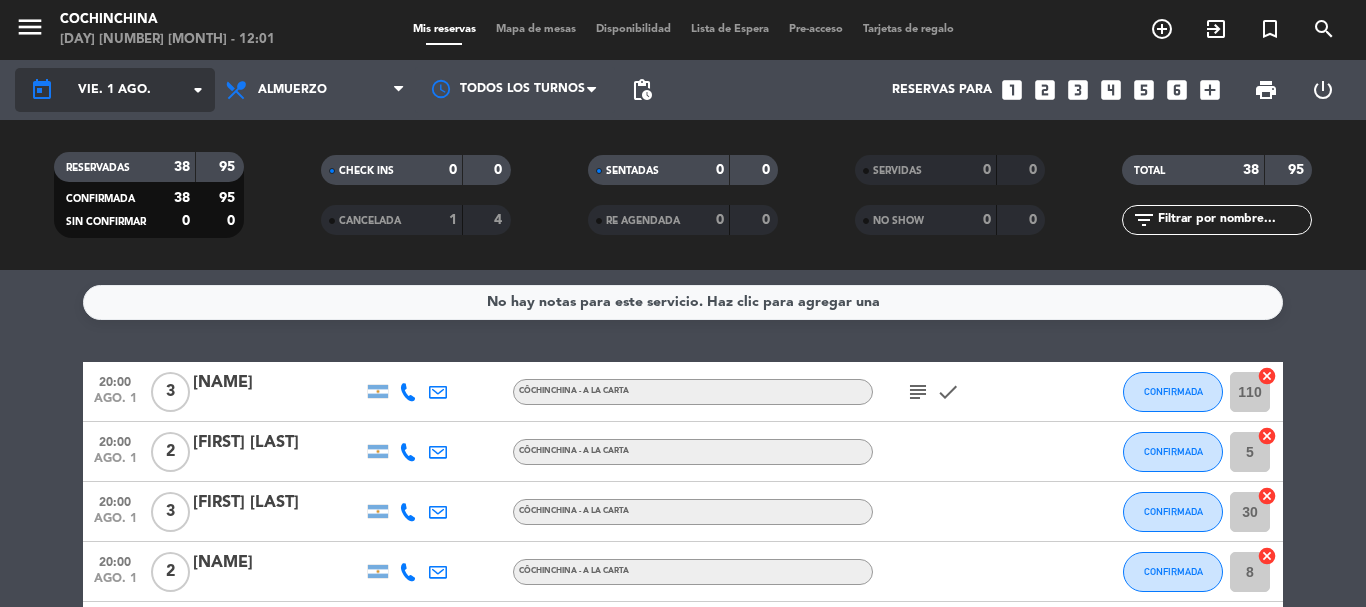 click on "arrow_drop_down" 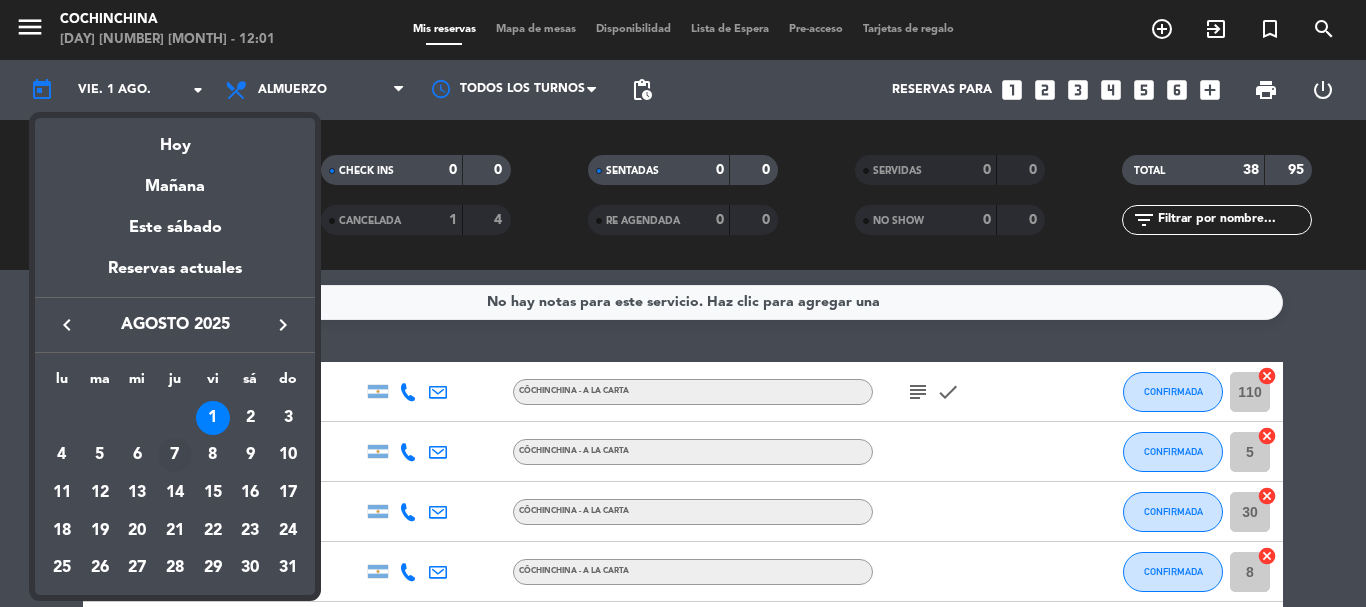 click on "7" at bounding box center (175, 455) 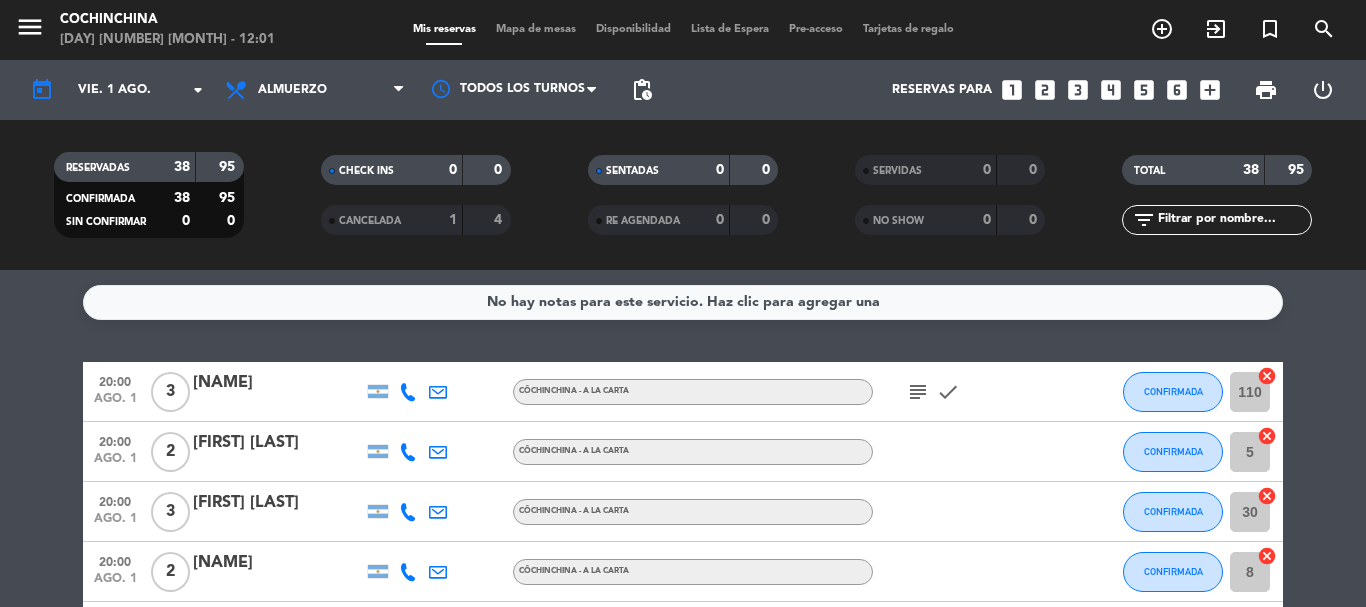 type on "jue. 7 ago." 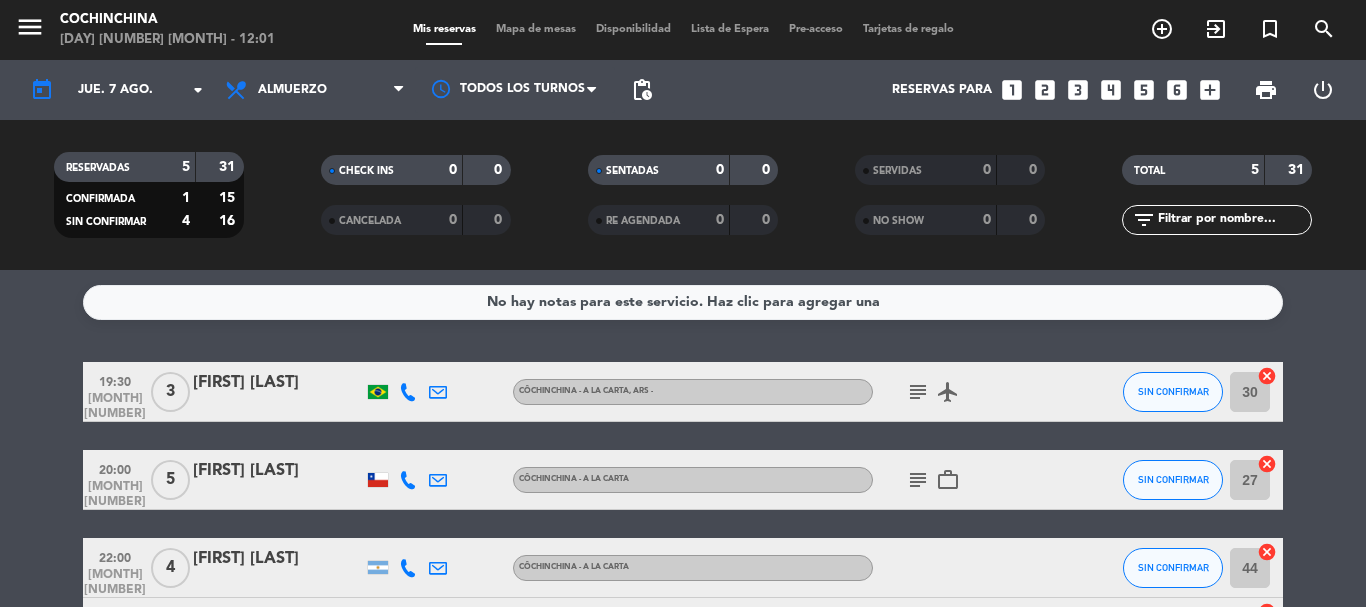 click on "subject" 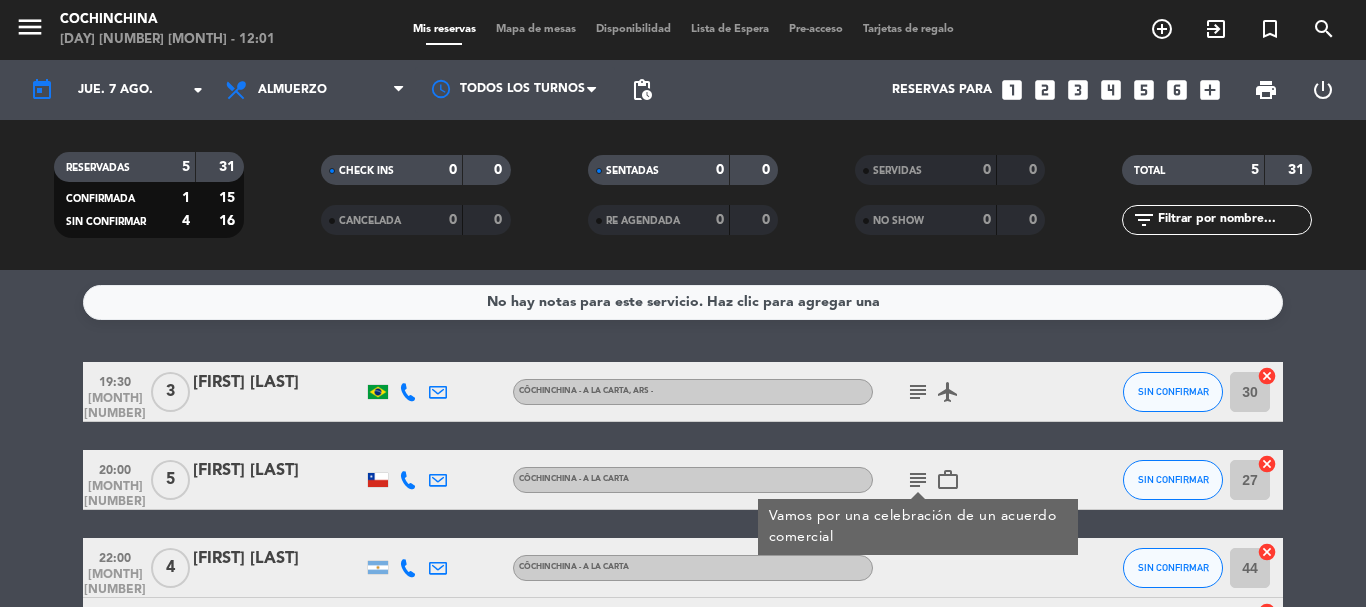click on "subject" 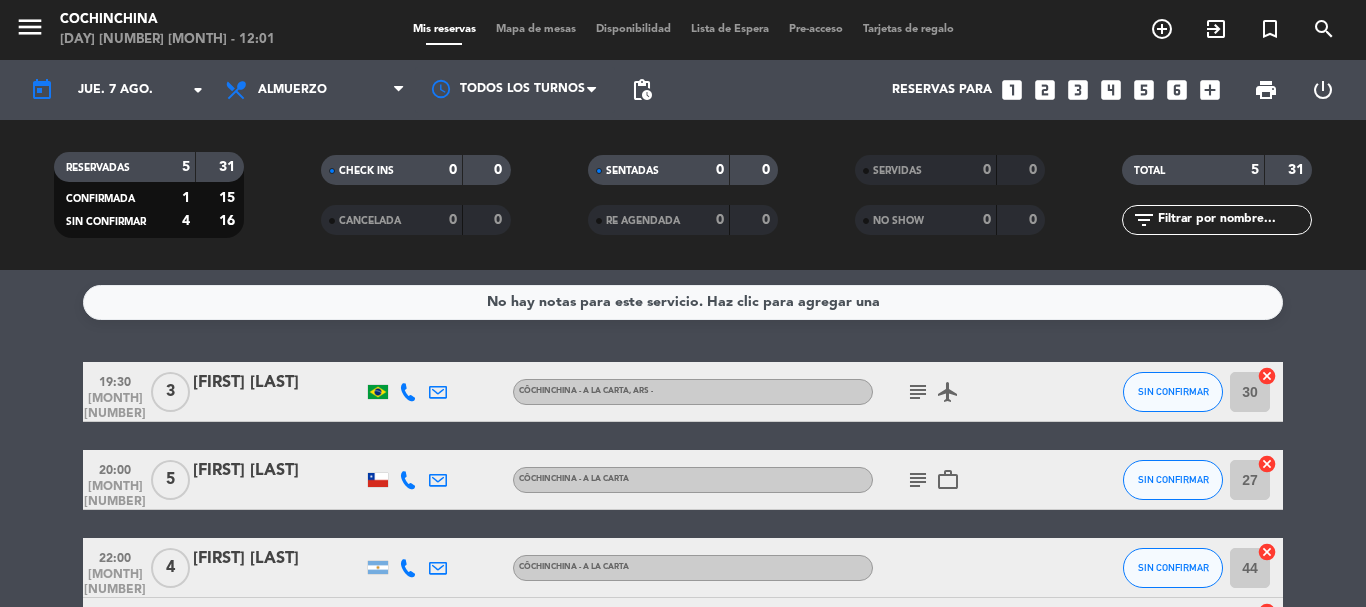 click on "subject" 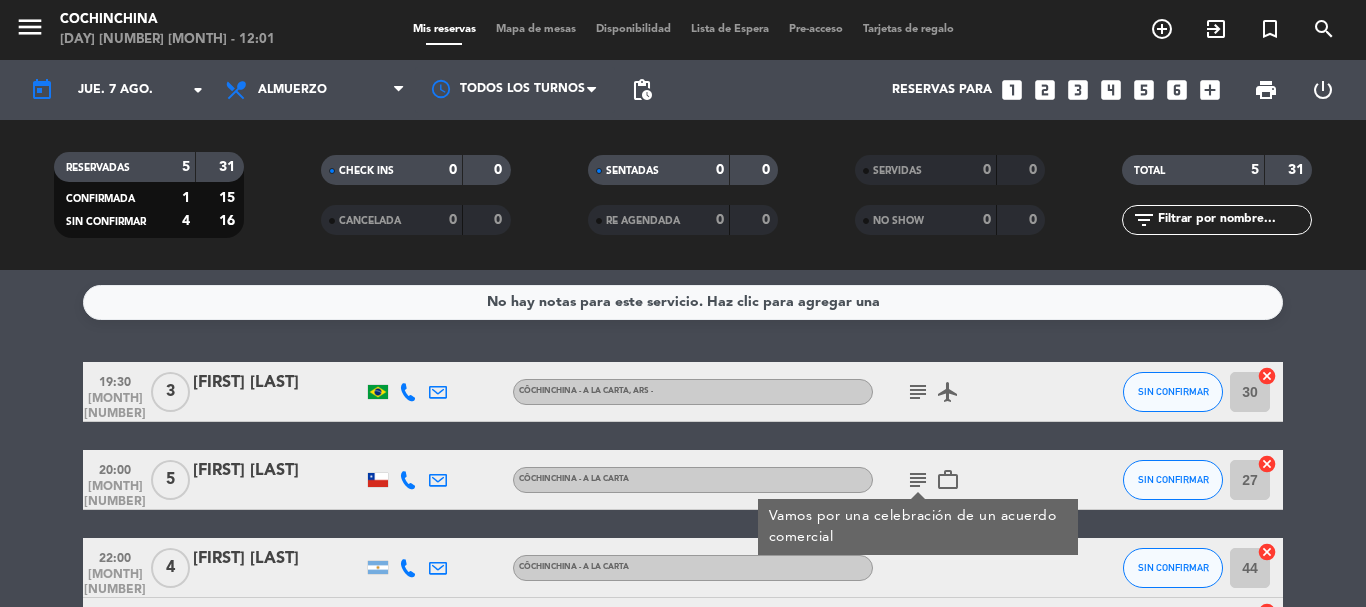 click on "No hay notas para este servicio. Haz clic para agregar una   19:30   [MONTH] [NUMBER]   3   [NAME]   CôChinChina - A LA CARTA , ARS -  subject   airplanemode_active  SIN CONFIRMAR 30  cancel   20:00   [MONTH] [NUMBER]   5   [NAME]   CôChinChina - A LA CARTA  subject  Vamos por una celebración de un acuerdo comercial  work_outline  SIN CONFIRMAR 27  cancel   22:00   [MONTH] [NUMBER]   4   [NAME]   CôChinChina - A LA CARTA SIN CONFIRMAR 44  cancel   22:00   [MONTH] [NUMBER]   4   [NAME]   CôChinChina - A LA CARTA , ARS -  healing  SIN CONFIRMAR 27  cancel   22:00   [MONTH] [NUMBER]   15   [BRAND_NAME]   headset_mic  Sin menú asignado  subject  CONFIRMADA 70  cancel" 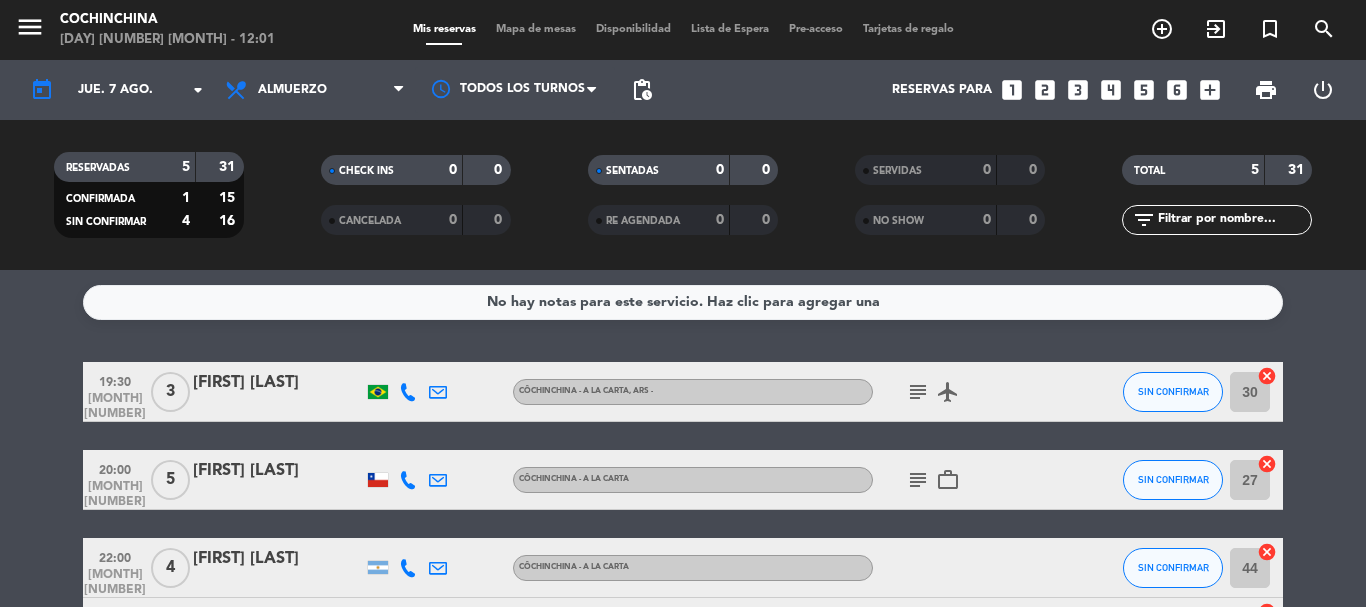 click on "Mapa de mesas" at bounding box center (536, 29) 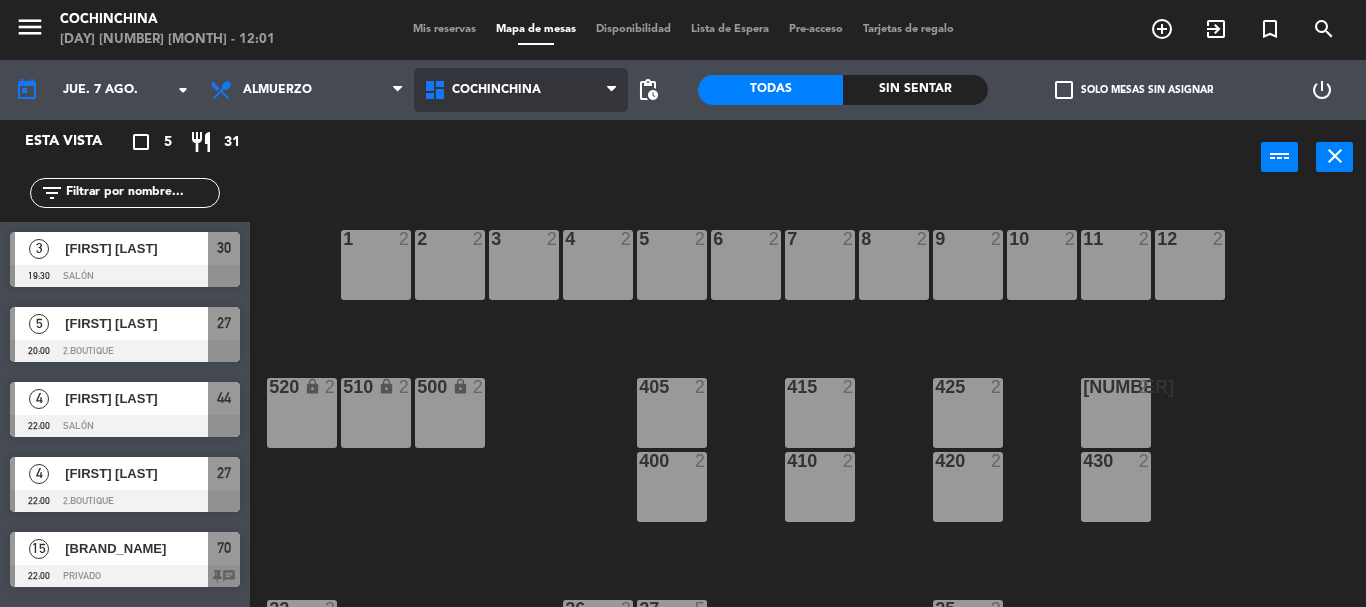 click on "Cochinchina" at bounding box center (521, 90) 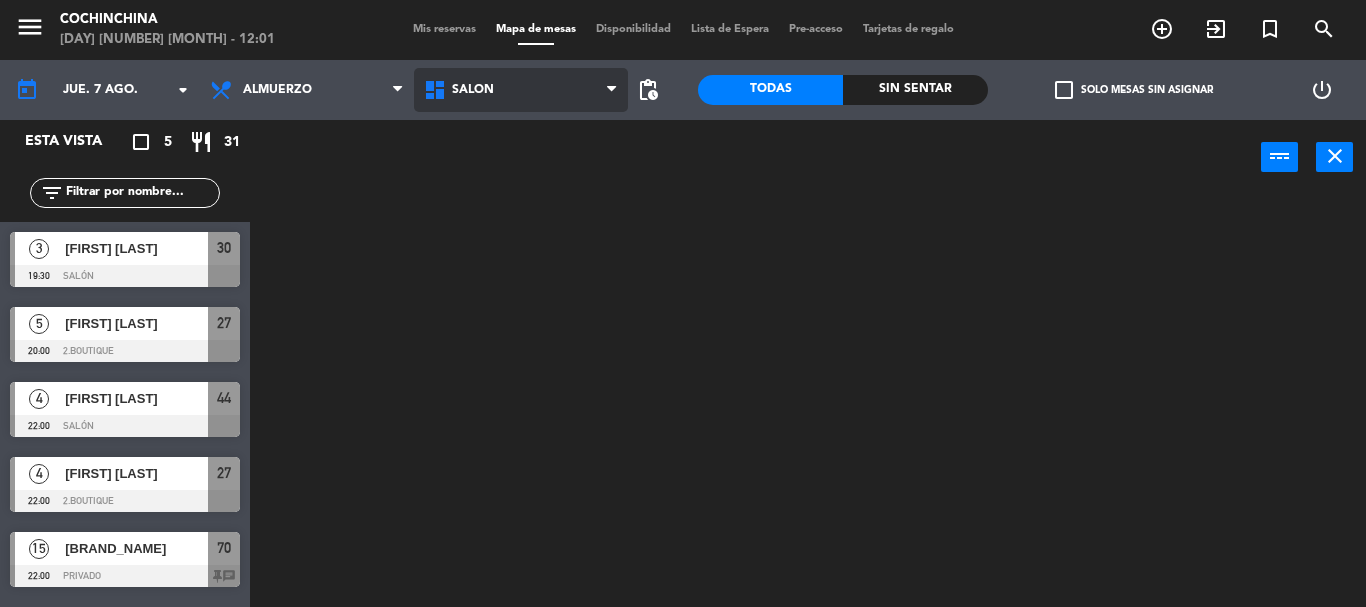 click on "menu  Cochinchina   viernes [DAY]. [MONTH] - [TIME]   Mis reservas   Mapa de mesas   Disponibilidad   Lista de Espera   Pre-acceso   Tarjetas de regalo  add_circle_outline exit_to_app turned_in_not search today    jue. [DAY] [MONTH]. arrow_drop_down  Desayuno  Brunch  Almuerzo  Cena  Almuerzo  Desayuno  Brunch  Almuerzo  Cena  Cochinchina   Primer Piso   Privado   Salón   Salón   Cochinchina   Primer Piso   Privado   Salón  pending_actions  Todas  Sin sentar  check_box_outline_blank   Solo mesas sin asignar   power_settings_new   Esta vista   crop_square  5  restaurant  31 filter_list  3   [FIRST] [LAST]   [TIME]   Salón  30  5   [FIRST] [LAST]   [TIME]   2.Boutique  27  4   [FIRST] [LAST]   [TIME]   Salón  44  4   [FIRST] [LAST]   [TIME]   2.Boutique  27  15   Diageo Internacional   [TIME]   Privado  70 chat power_input close" 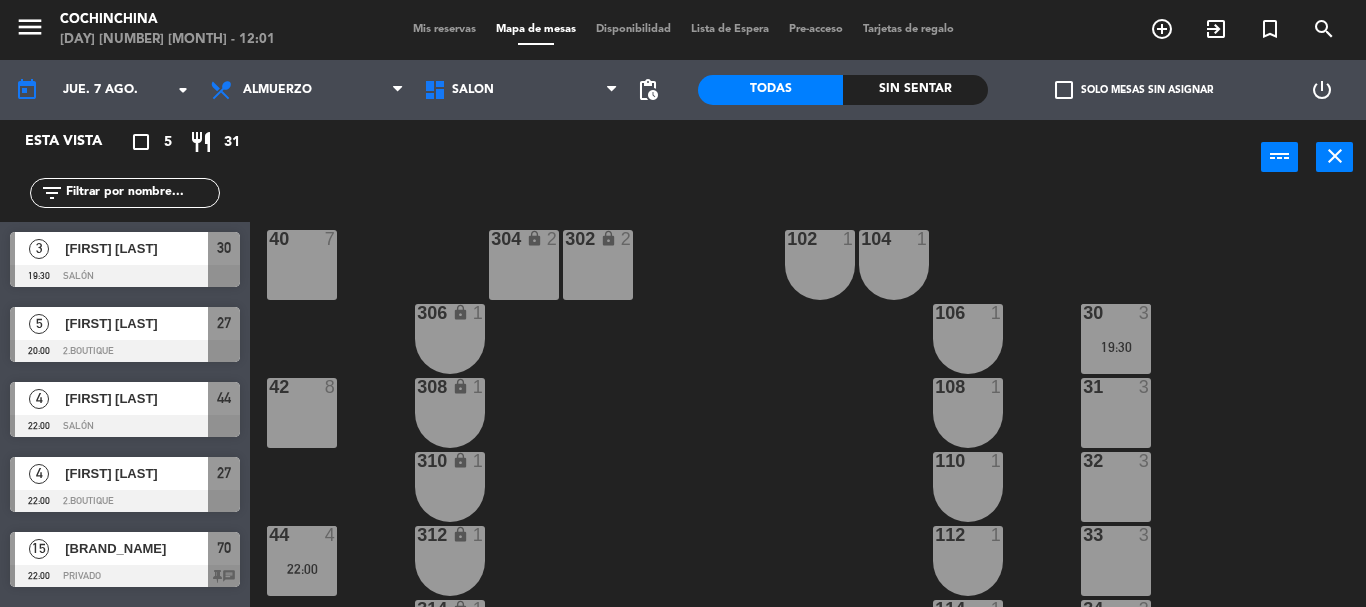 scroll, scrollTop: 100, scrollLeft: 0, axis: vertical 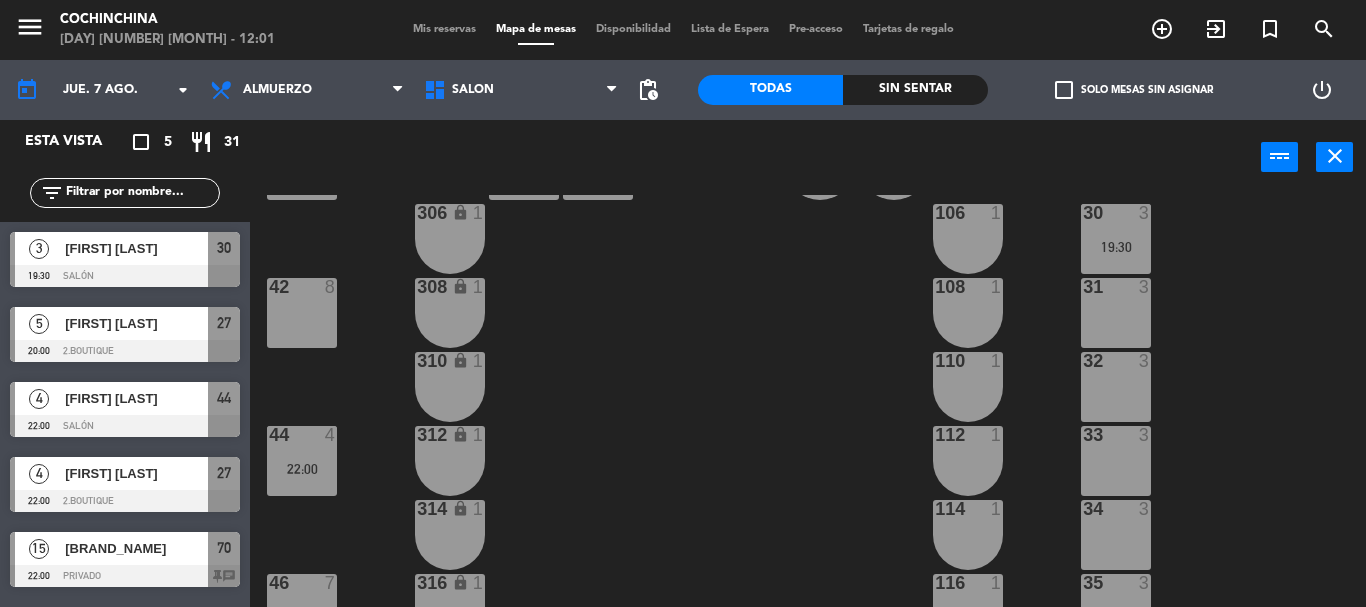 click on "310 lock  1" at bounding box center [450, 387] 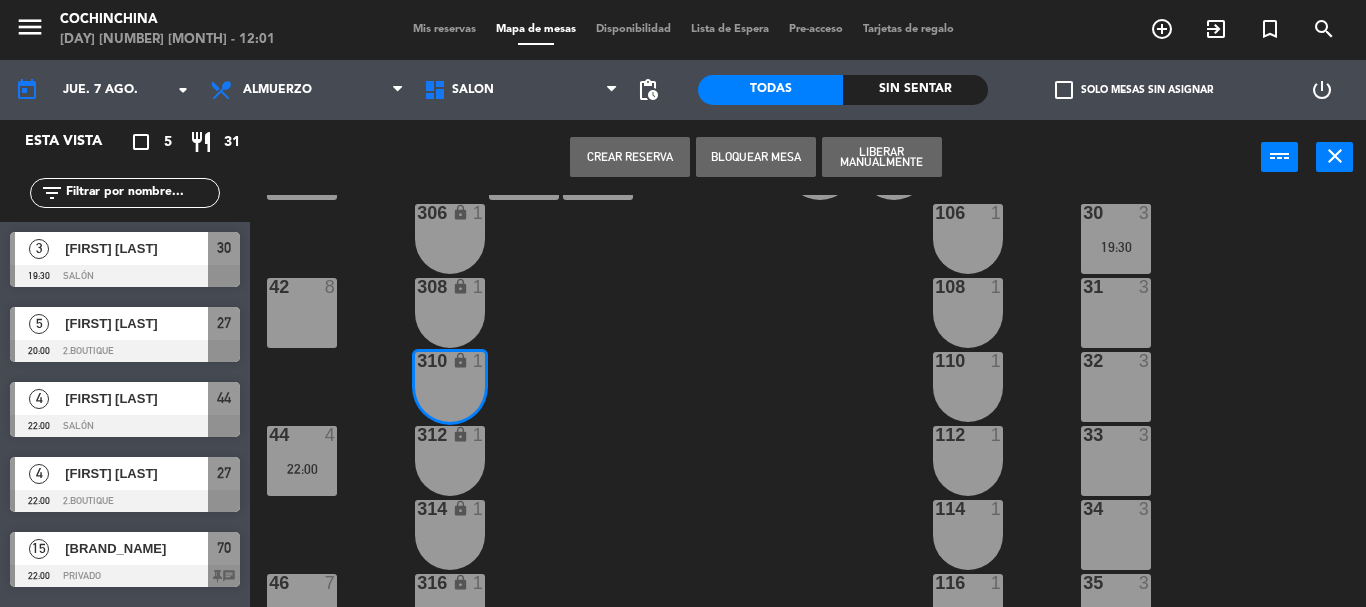 click on "[NUMBER] lock  1" at bounding box center [450, 461] 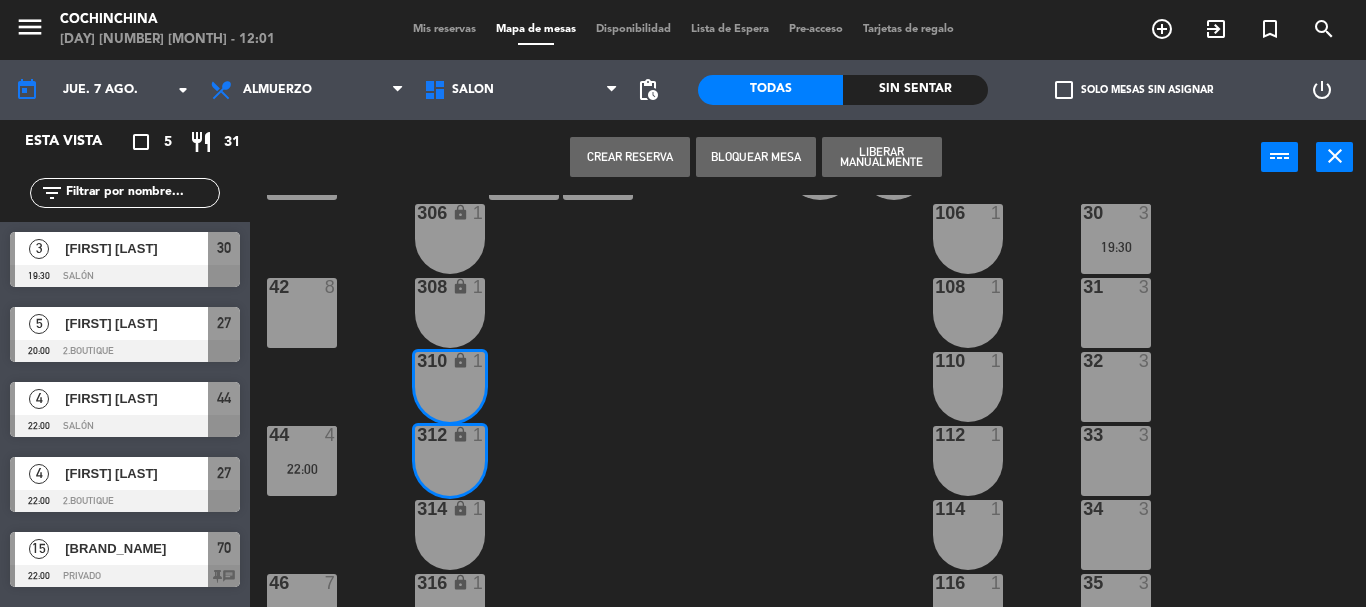click on "Crear Reserva" at bounding box center (630, 157) 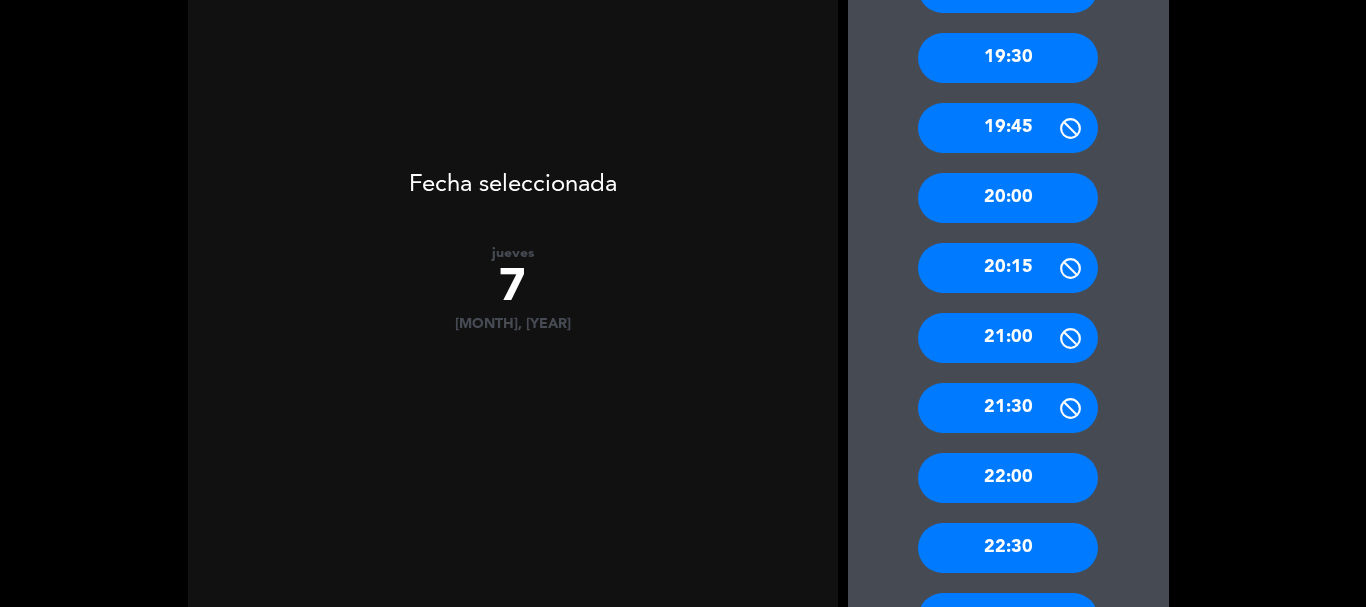 scroll, scrollTop: 566, scrollLeft: 0, axis: vertical 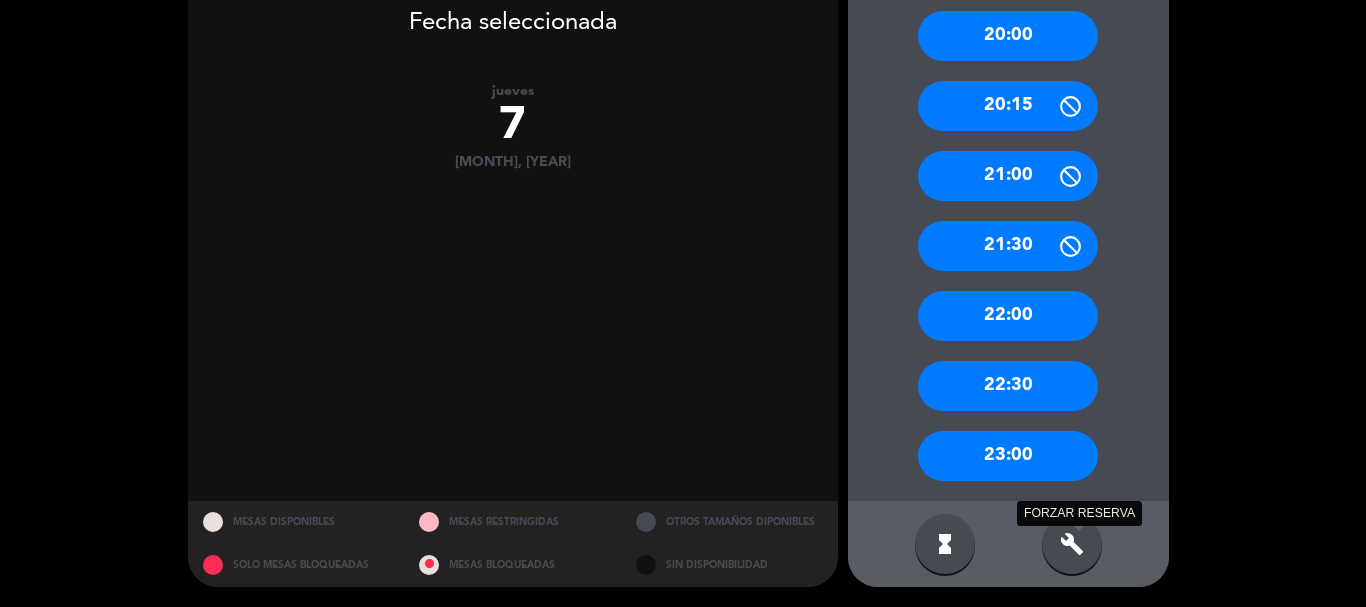 click on "build" at bounding box center [1072, 544] 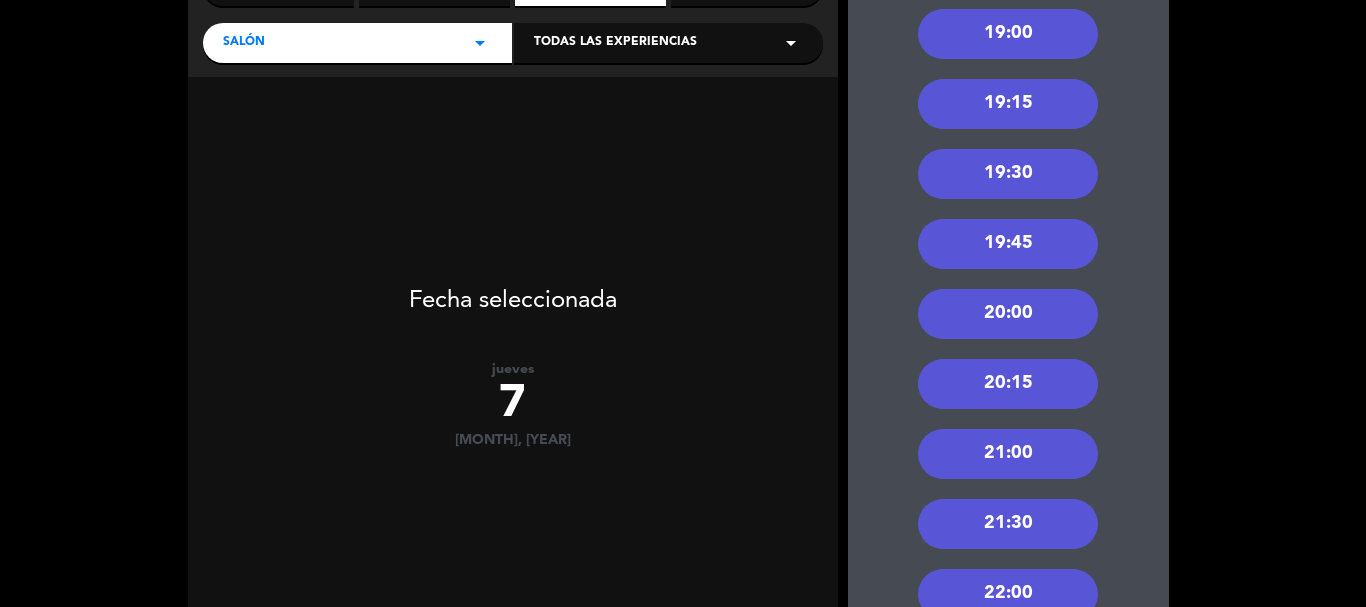 scroll, scrollTop: 266, scrollLeft: 0, axis: vertical 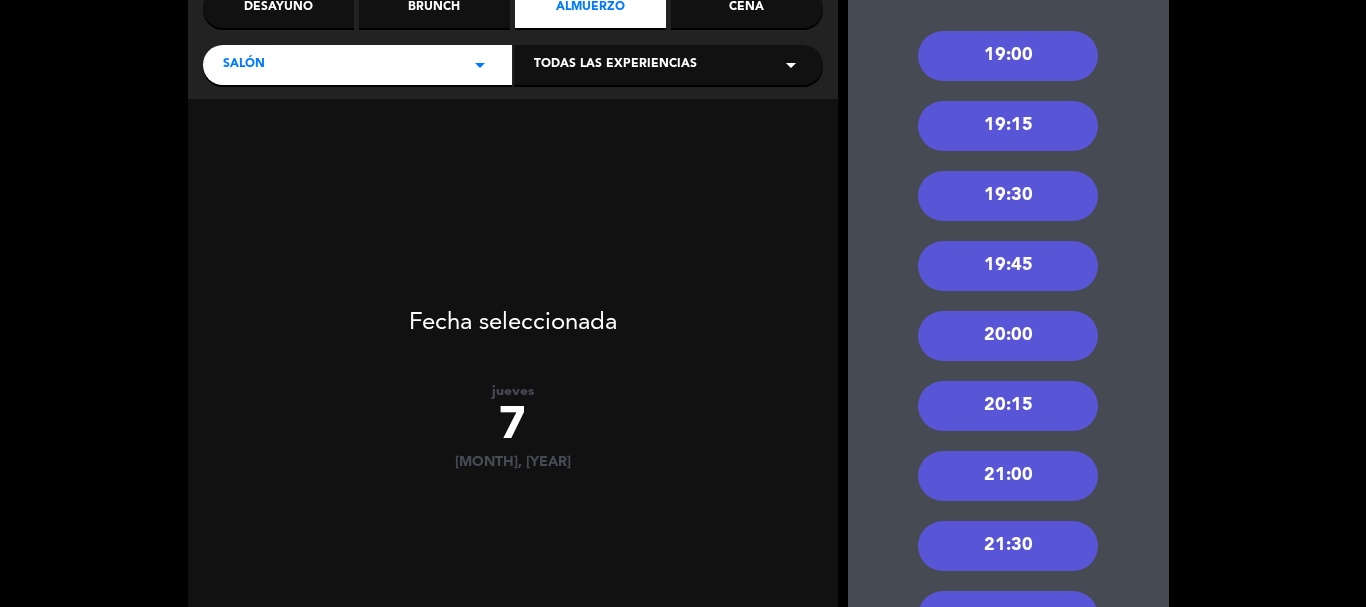 click on "21:00" at bounding box center (1008, 476) 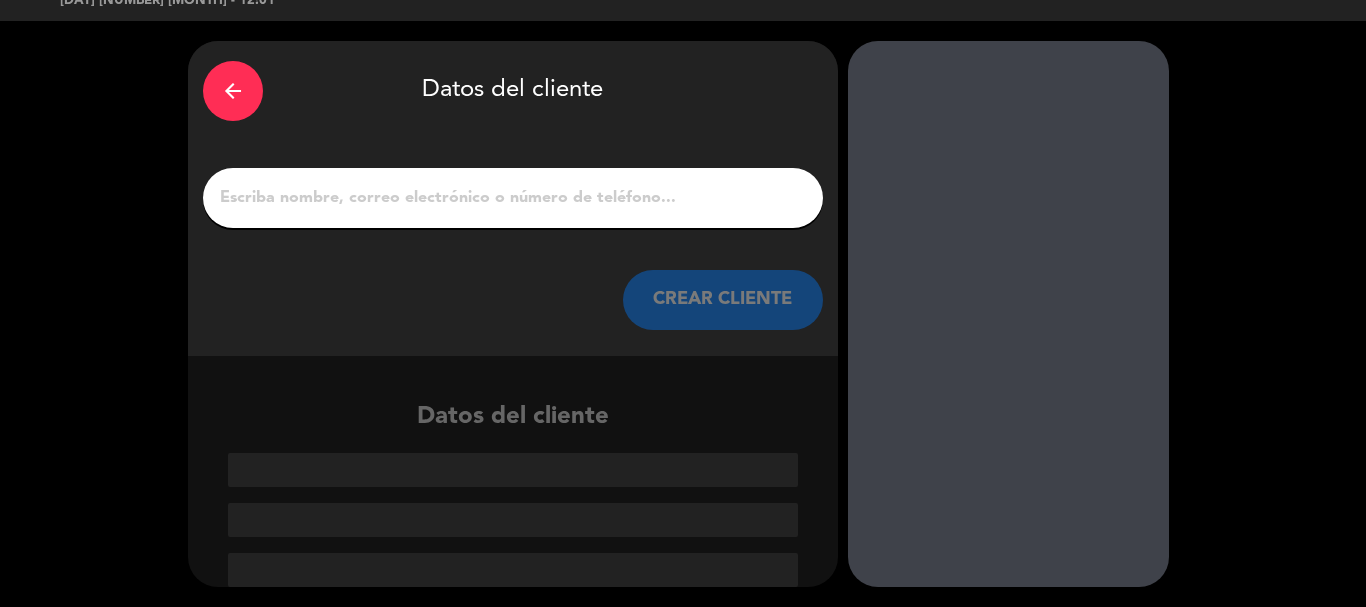 paste on "[NAME]" 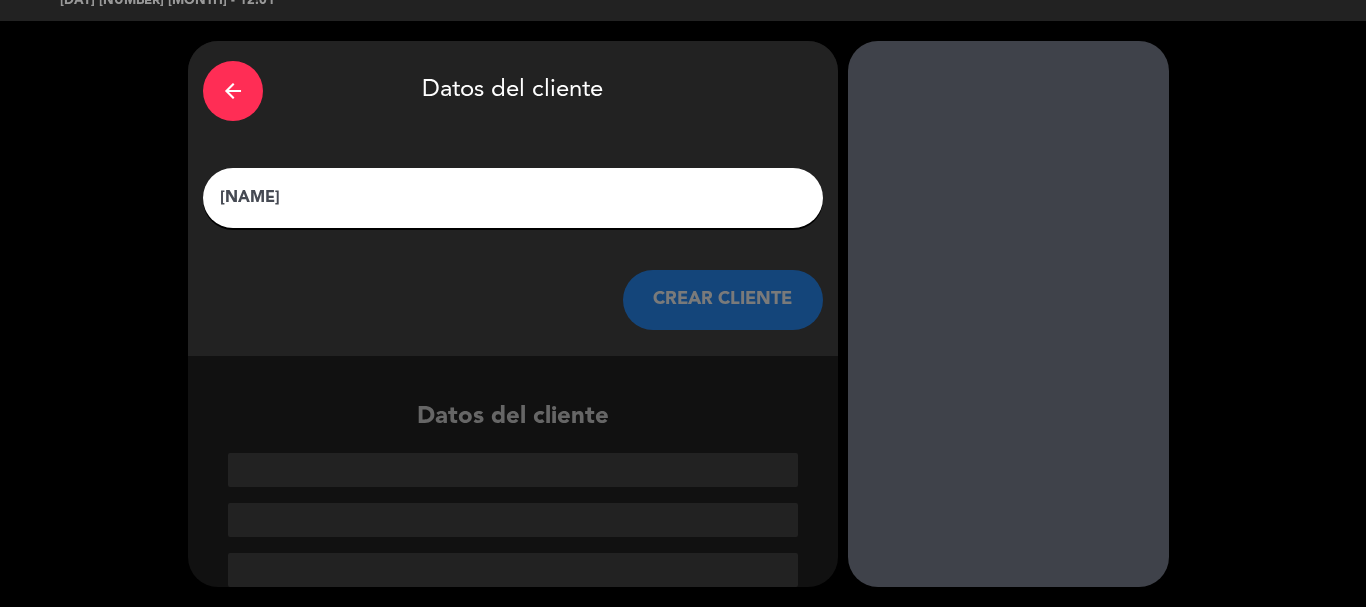 scroll, scrollTop: 0, scrollLeft: 0, axis: both 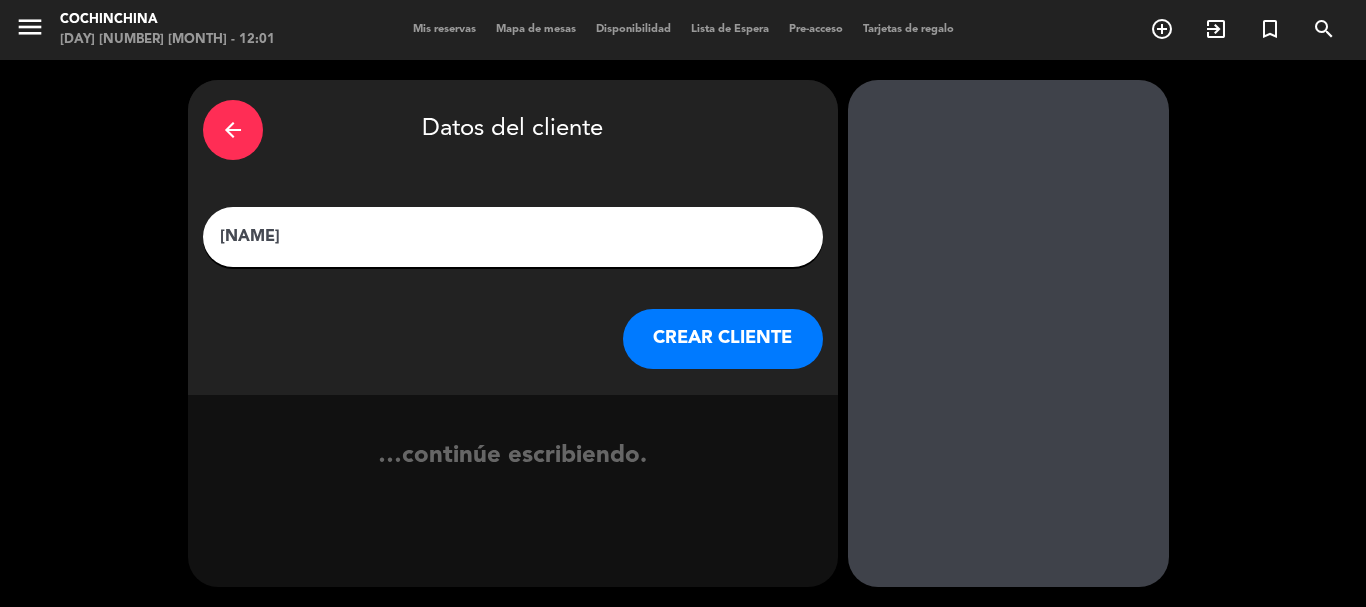 type on "[NAME]" 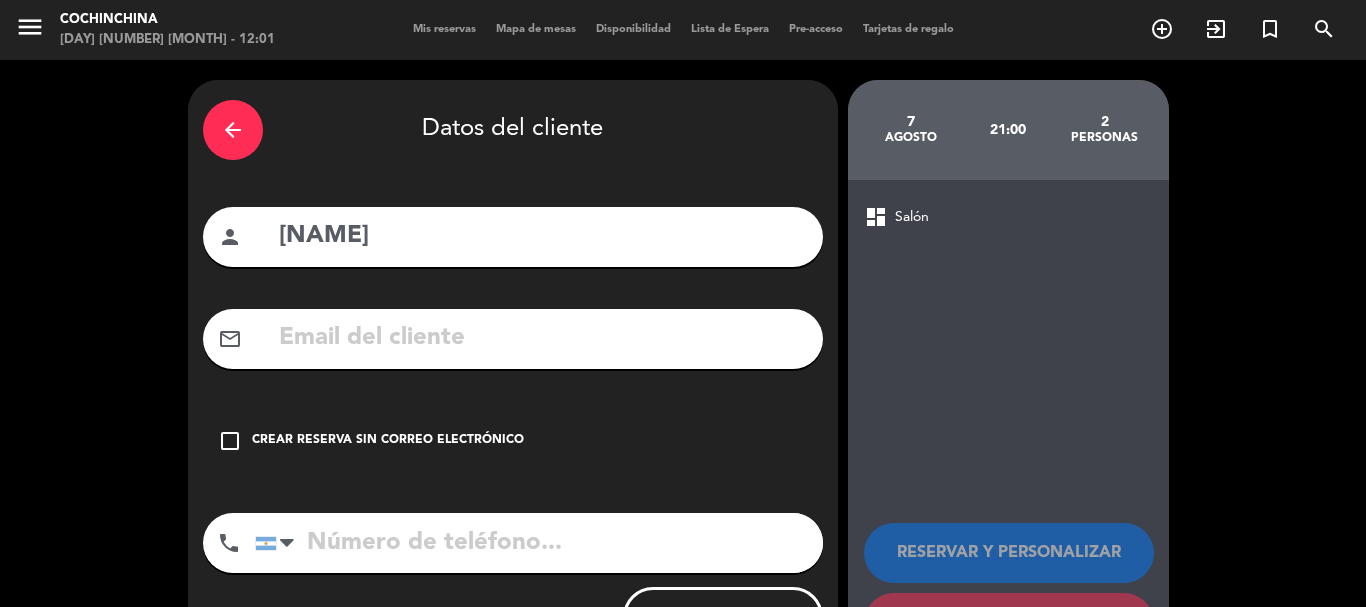 click on "Crear reserva sin correo electrónico" at bounding box center [388, 441] 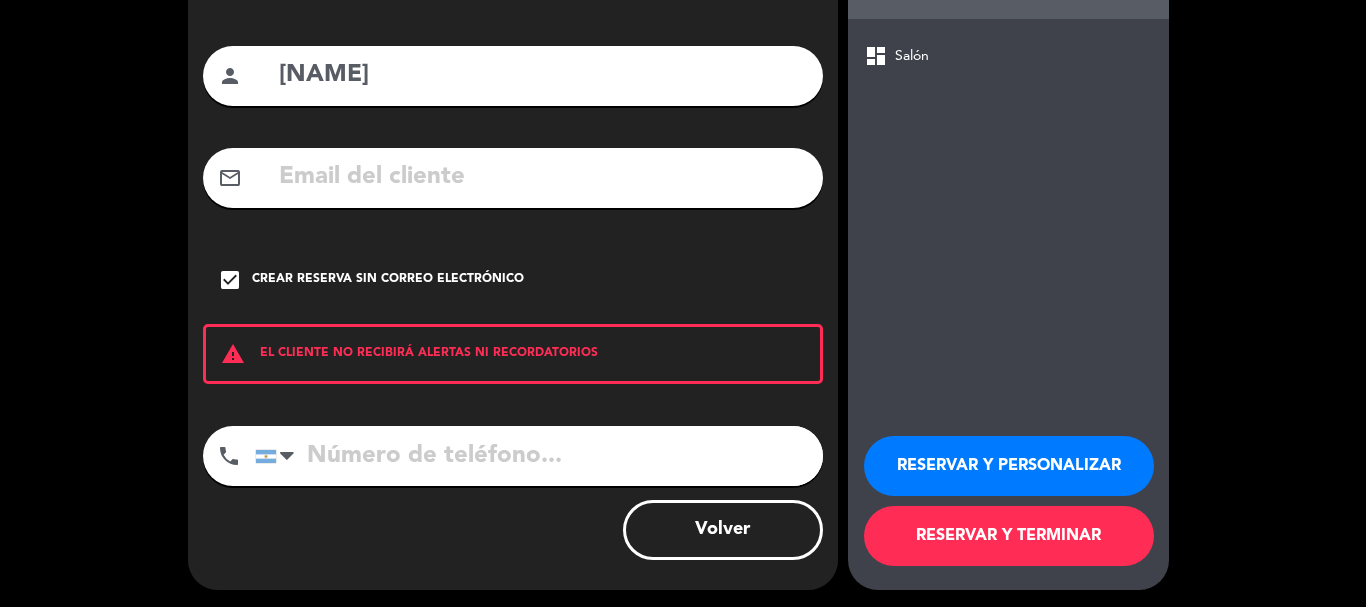 scroll, scrollTop: 164, scrollLeft: 0, axis: vertical 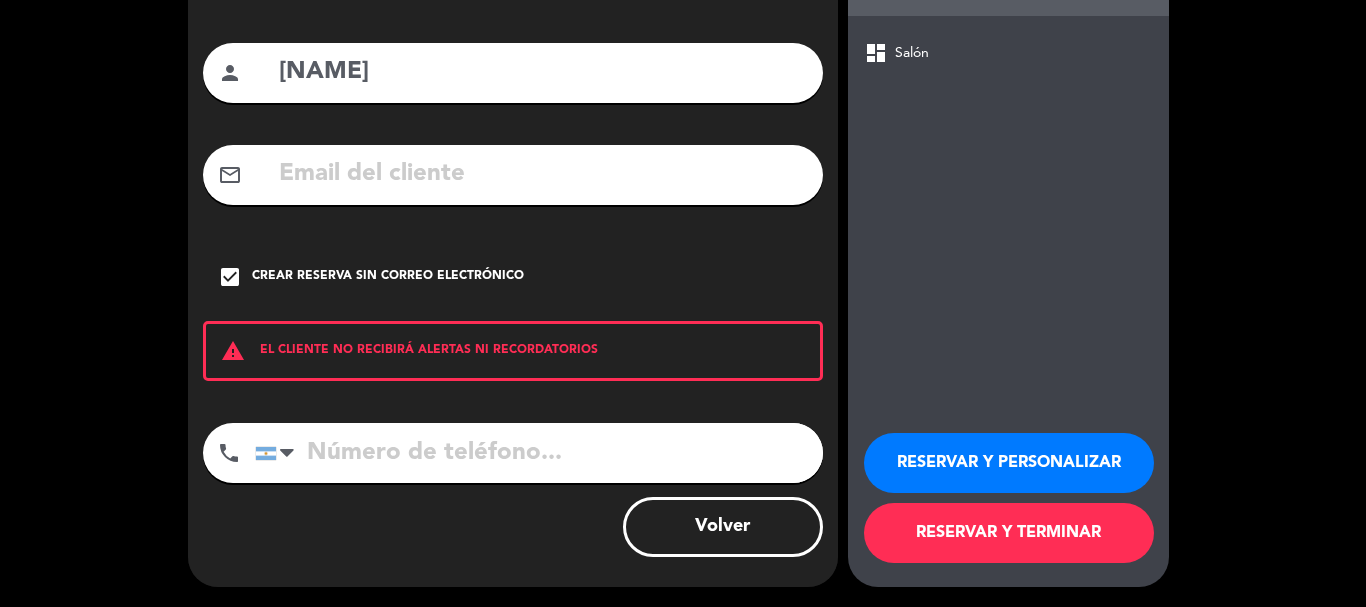 click on "RESERVAR Y PERSONALIZAR" at bounding box center (1009, 463) 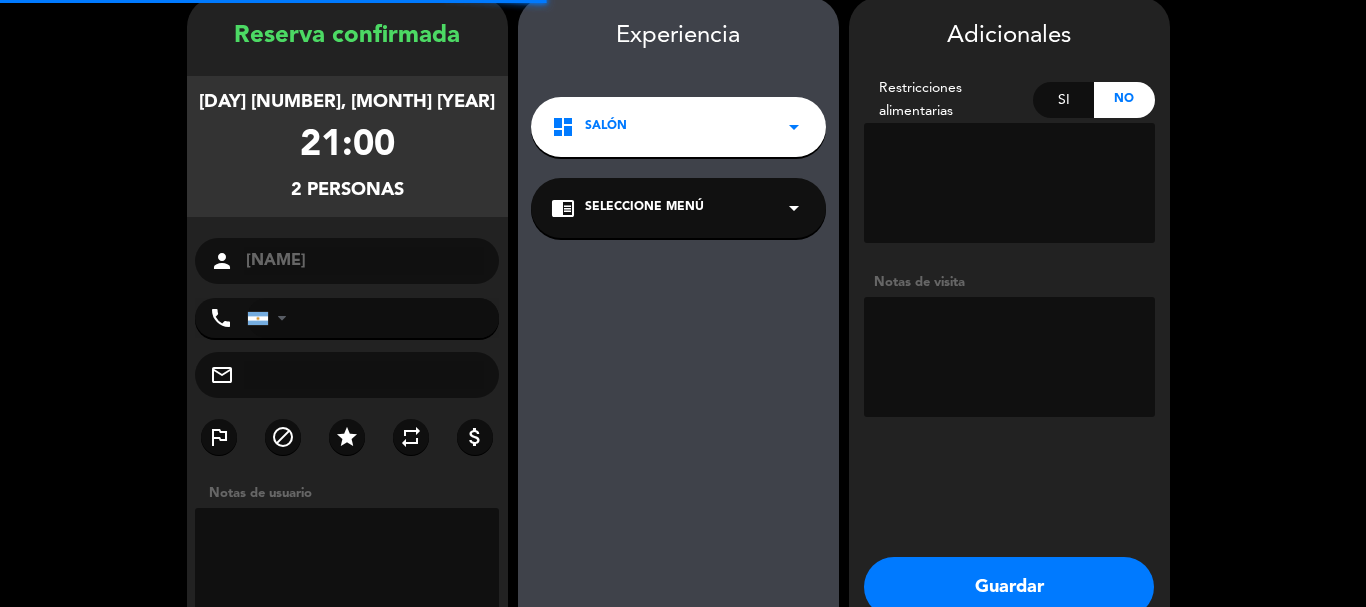 scroll, scrollTop: 80, scrollLeft: 0, axis: vertical 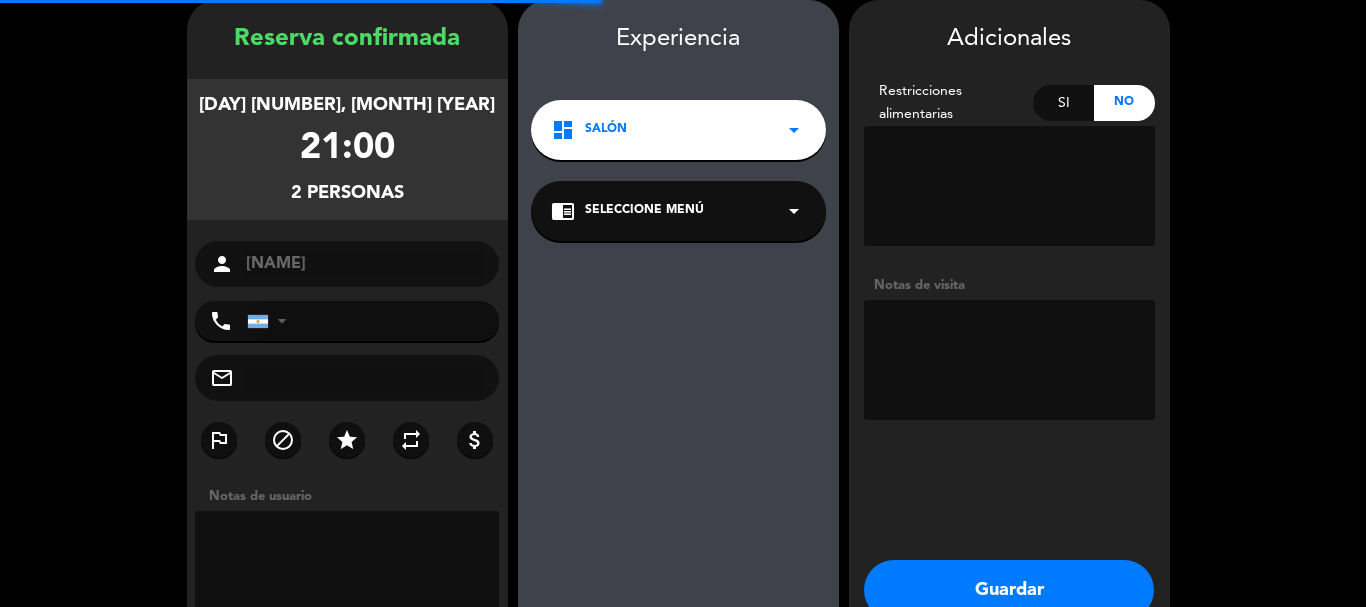 click at bounding box center (1009, 360) 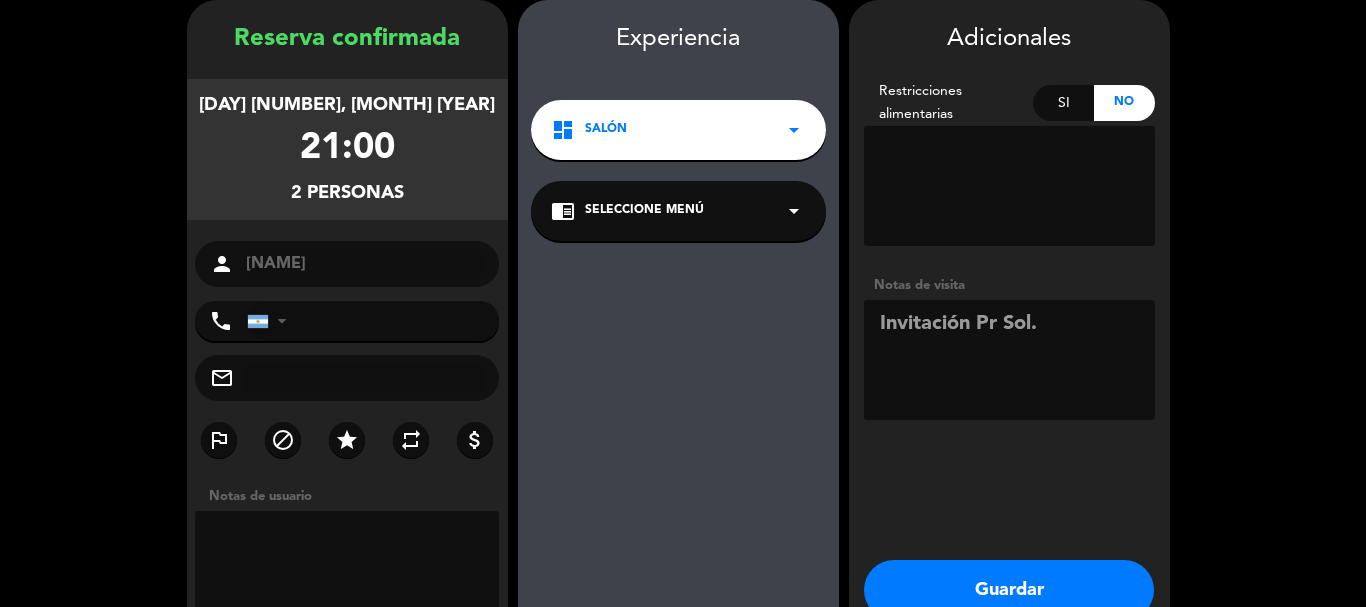 click at bounding box center (1009, 360) 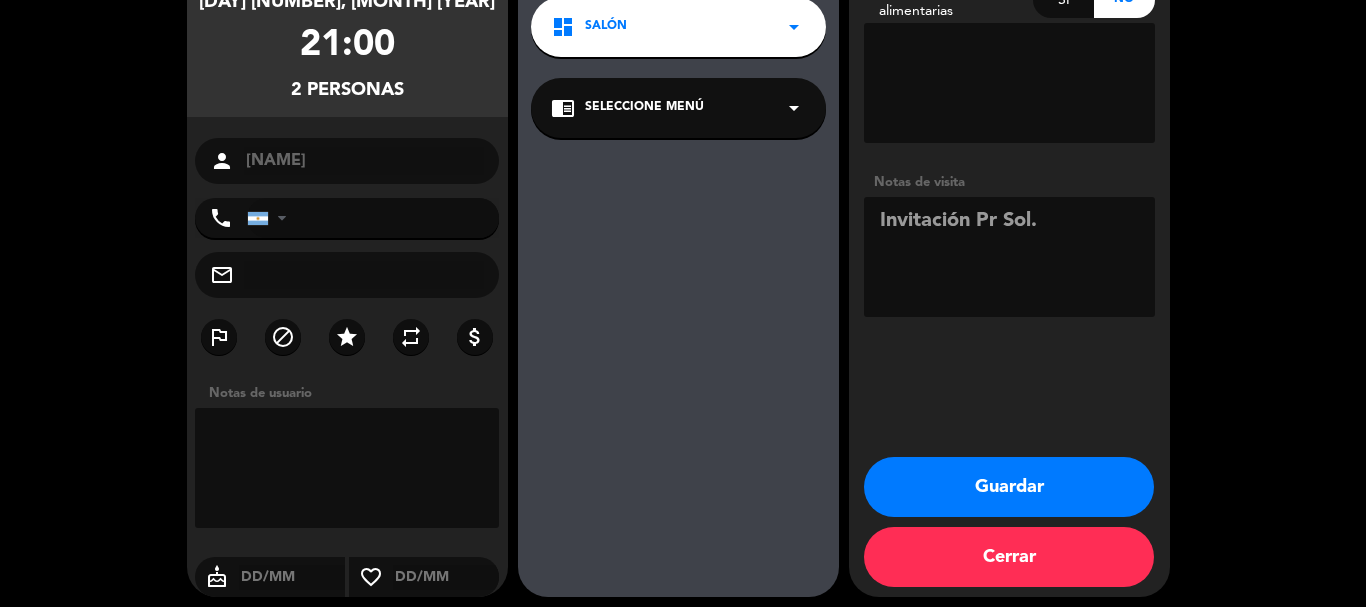 scroll, scrollTop: 193, scrollLeft: 0, axis: vertical 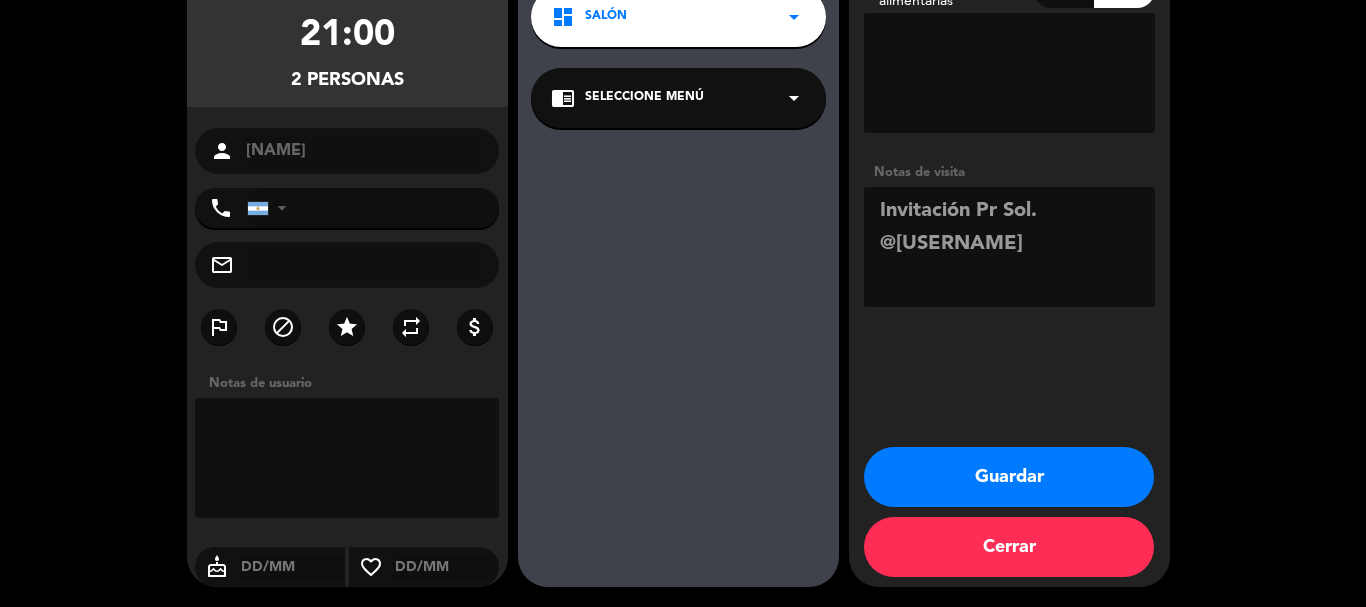 click at bounding box center [1009, 247] 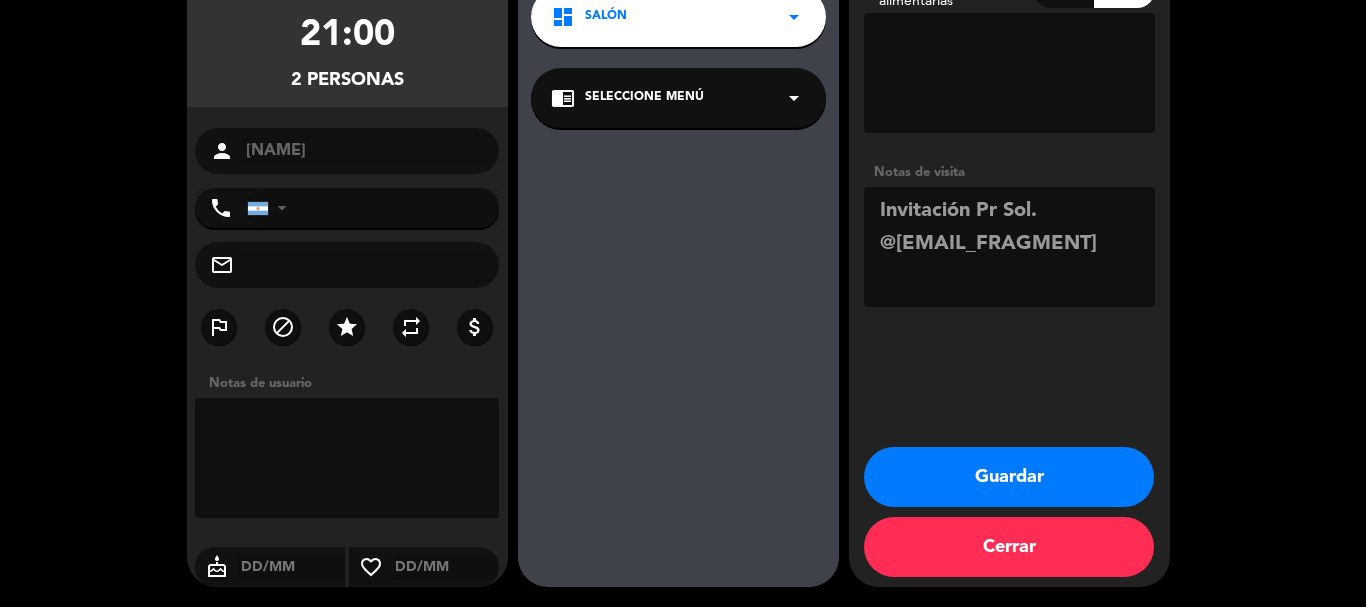 type on "Invitación Pr Sol. @[EMAIL_FRAGMENT]" 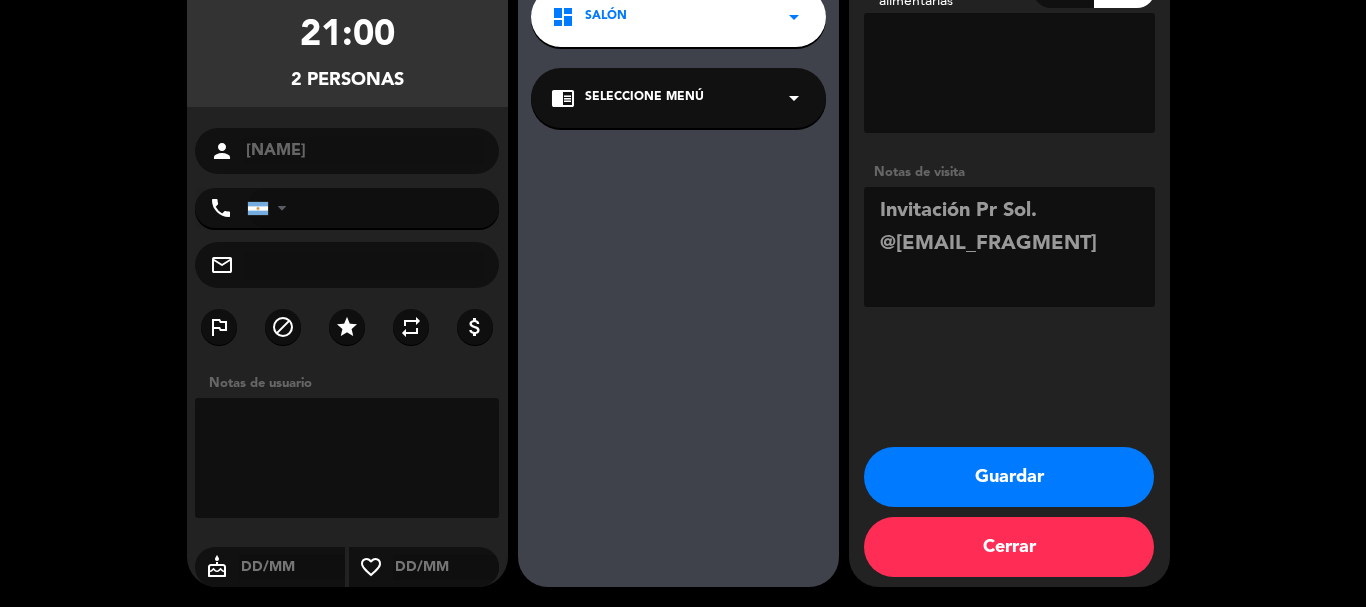 click on "Guardar" at bounding box center [1009, 477] 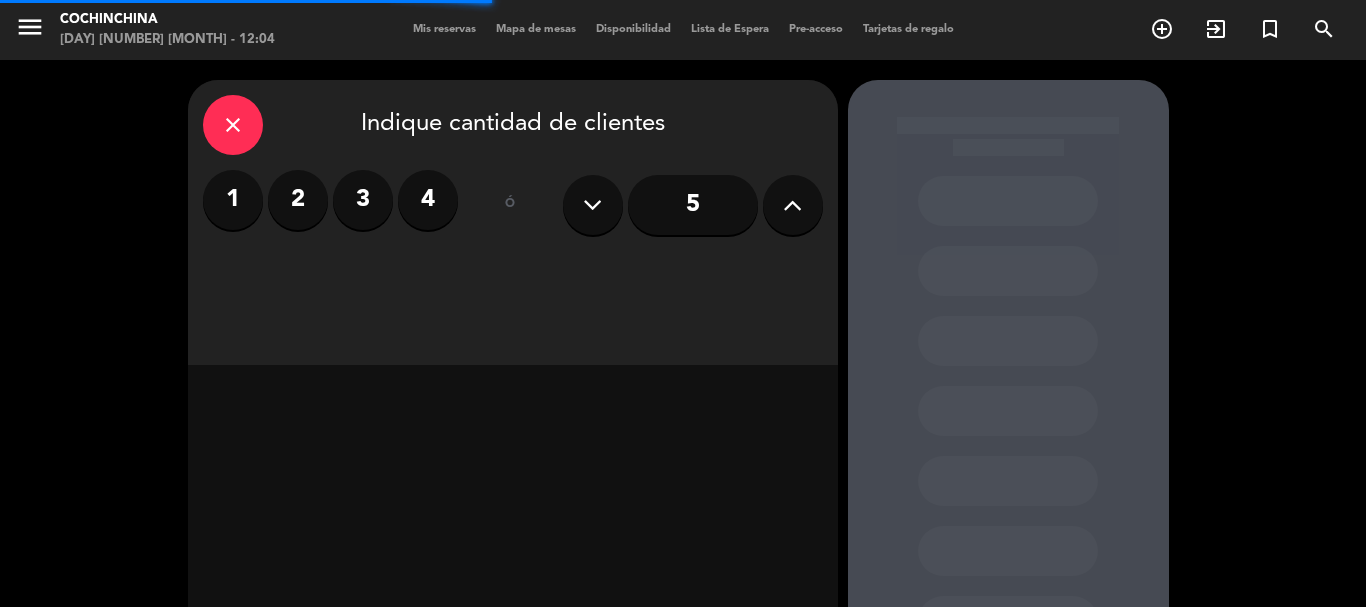 scroll, scrollTop: 0, scrollLeft: 0, axis: both 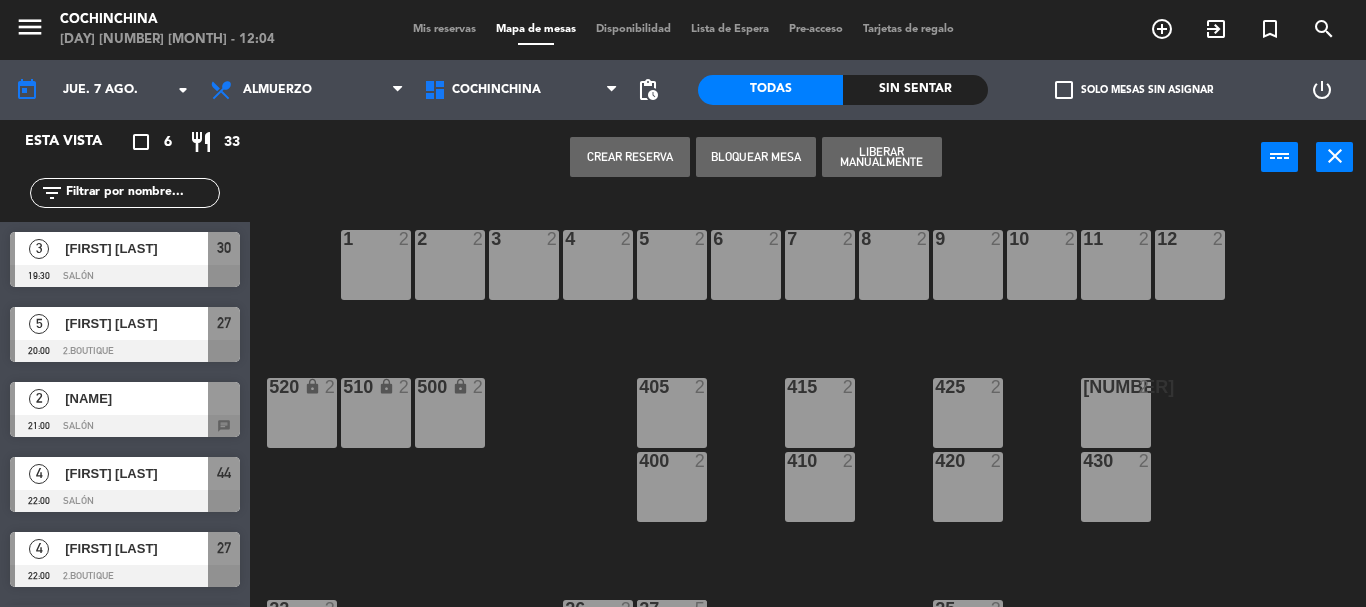 click on "check_box_outline_blank" 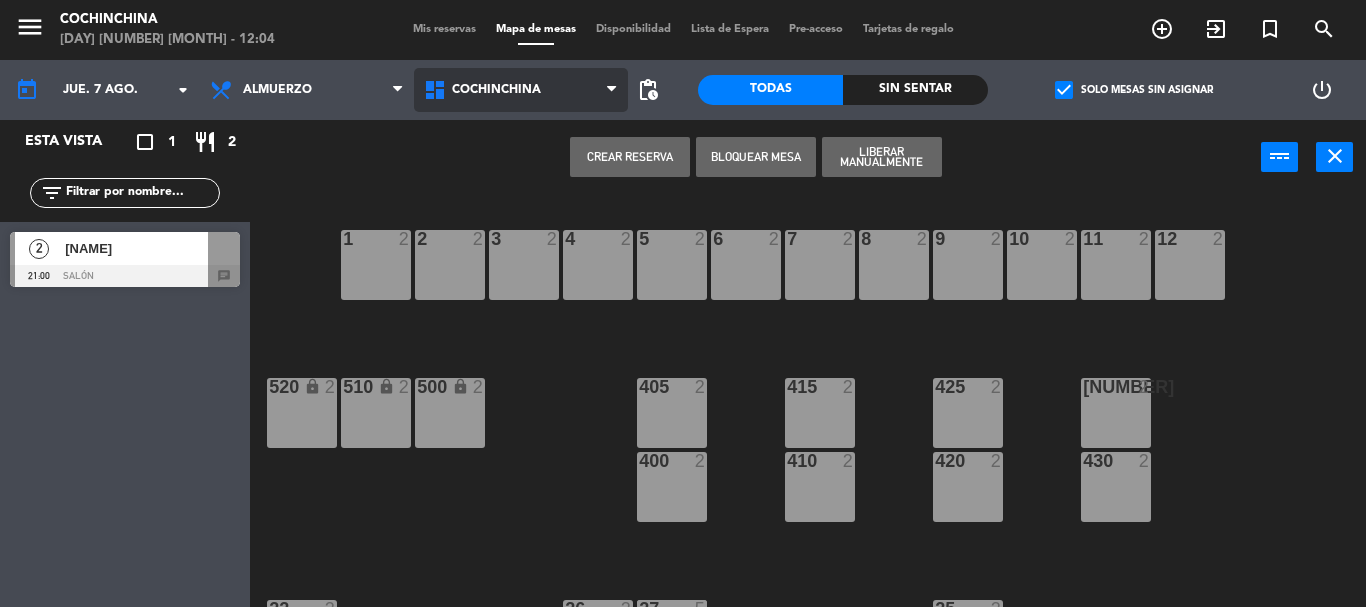 click on "Cochinchina" at bounding box center [521, 90] 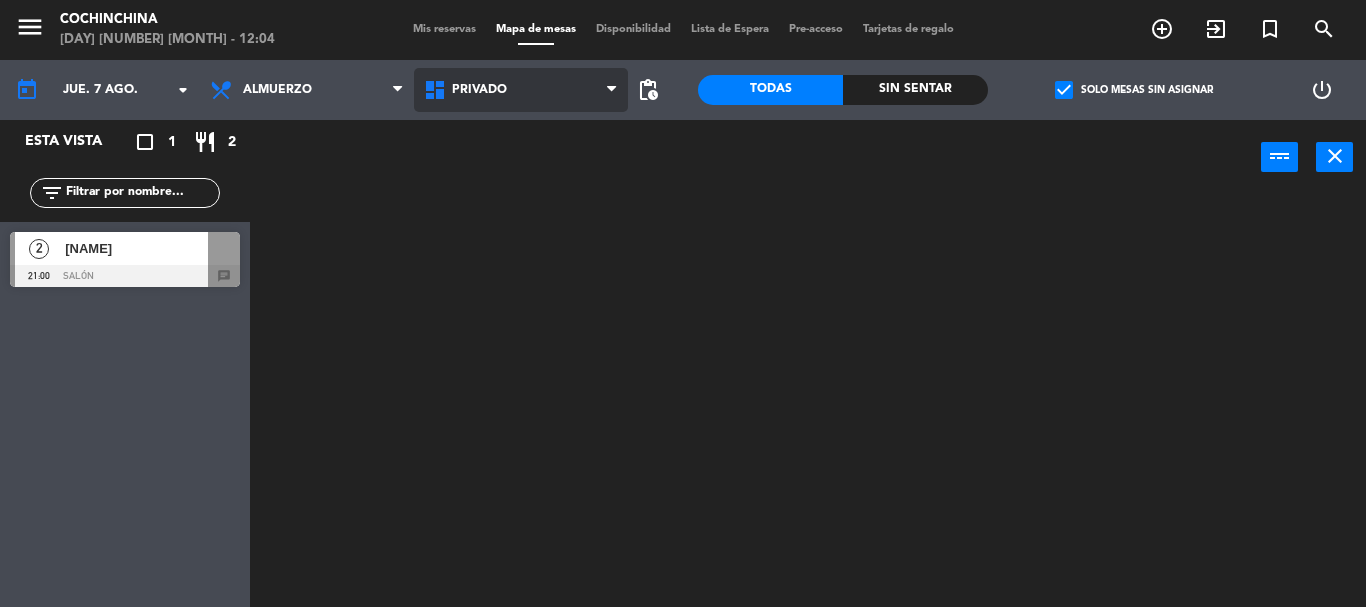 click on "menu  Cochinchina   [DAY] [NUMBER] [MONTH] - 12:04   Mis reservas   Mapa de mesas   Disponibilidad   Lista de Espera   Pre-acceso   Tarjetas de regalo  add_circle_outline exit_to_app turned_in_not search today    [DAY] [NUMBER] [MONTH]  arrow_drop_down  Desayuno  Brunch  Almuerzo  Cena  Almuerzo  Desayuno  Brunch  Almuerzo  Cena  Cochinchina   Primer Piso   Privado   Salón   Privado   Cochinchina   Primer Piso   Privado   Salón  pending_actions  Todas  Sin sentar  check_box   Solo mesas sin asignar   power_settings_new   Esta vista   crop_square  1  restaurant  2 filter_list  2   [NAME]   21:00   Salón  chat power_input close" 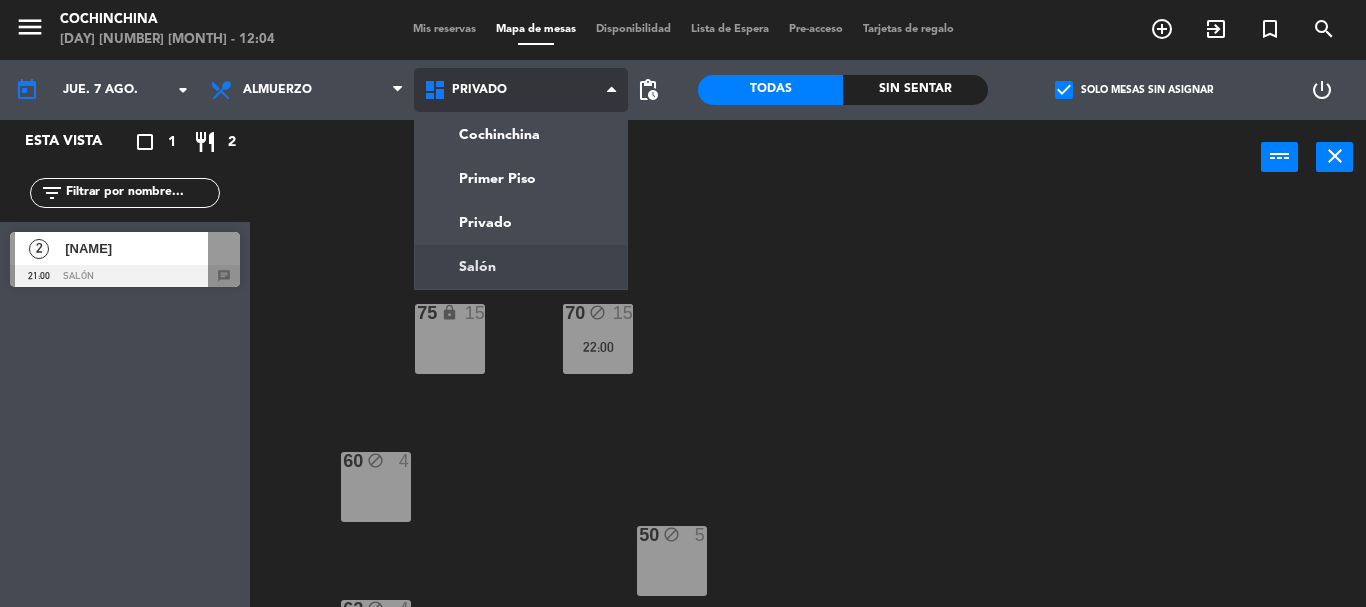 click on "menu  Cochinchina   viernes [DAY]. [MONTH] - [TIME]   Mis reservas   Mapa de mesas   Disponibilidad   Lista de Espera   Pre-acceso   Tarjetas de regalo  add_circle_outline exit_to_app turned_in_not search today    jue. [DAY] [MONTH]. arrow_drop_down  Desayuno  Brunch  Almuerzo  Cena  Almuerzo  Desayuno  Brunch  Almuerzo  Cena  Cochinchina   Primer Piso   Privado   Salón   Privado   Cochinchina   Primer Piso   Privado   Salón  pending_actions  Todas  Sin sentar  check_box   Solo mesas sin asignar   power_settings_new   Esta vista   crop_square  1  restaurant  2 filter_list  2   [FIRST] [LAST]   [TIME]   Salón  chat  2   [FIRST] [LAST]   [TIME]   Salón  chat power_input close 75 lock  15  70 block  15   [TIME]  60 block  4  50 block  5  62 block  4  55 block  5  64 lock  4  66 lock  2" 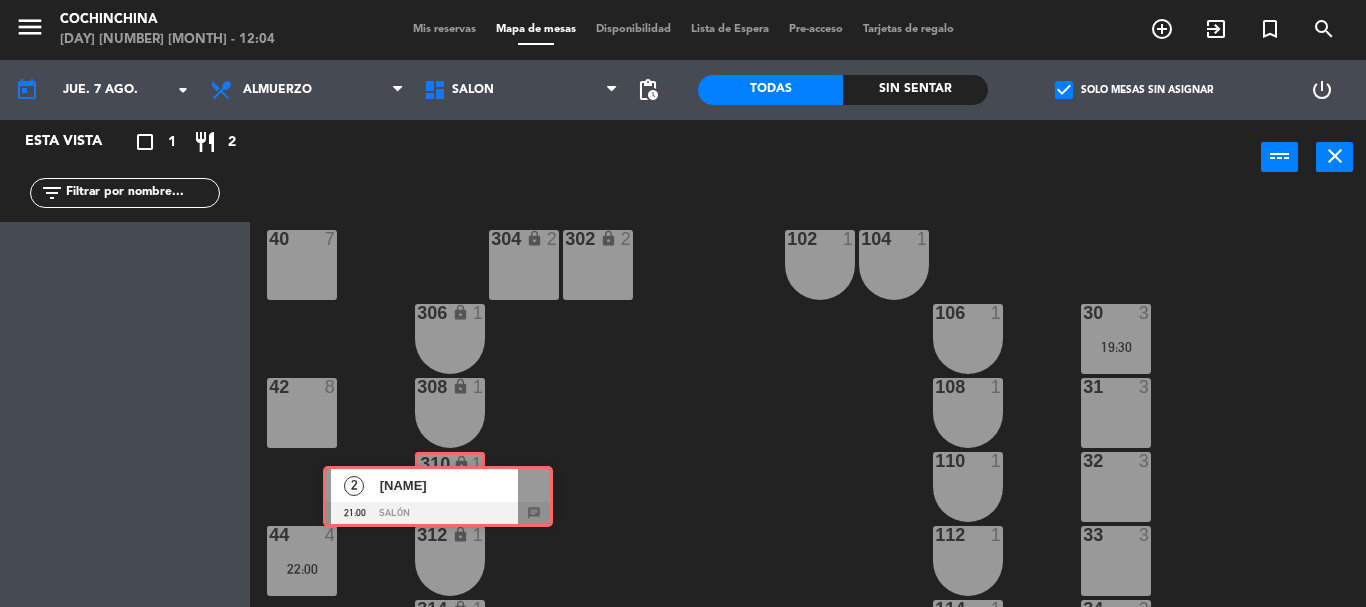 drag, startPoint x: 124, startPoint y: 256, endPoint x: 437, endPoint y: 490, distance: 390.80045 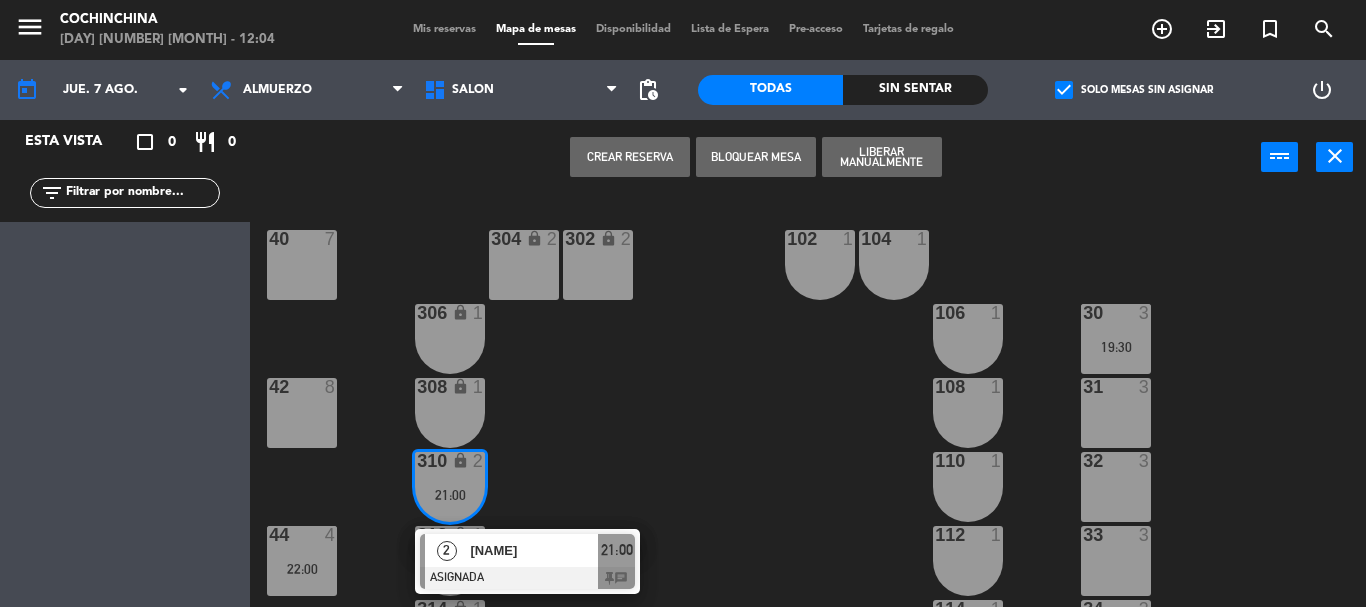 scroll, scrollTop: 100, scrollLeft: 0, axis: vertical 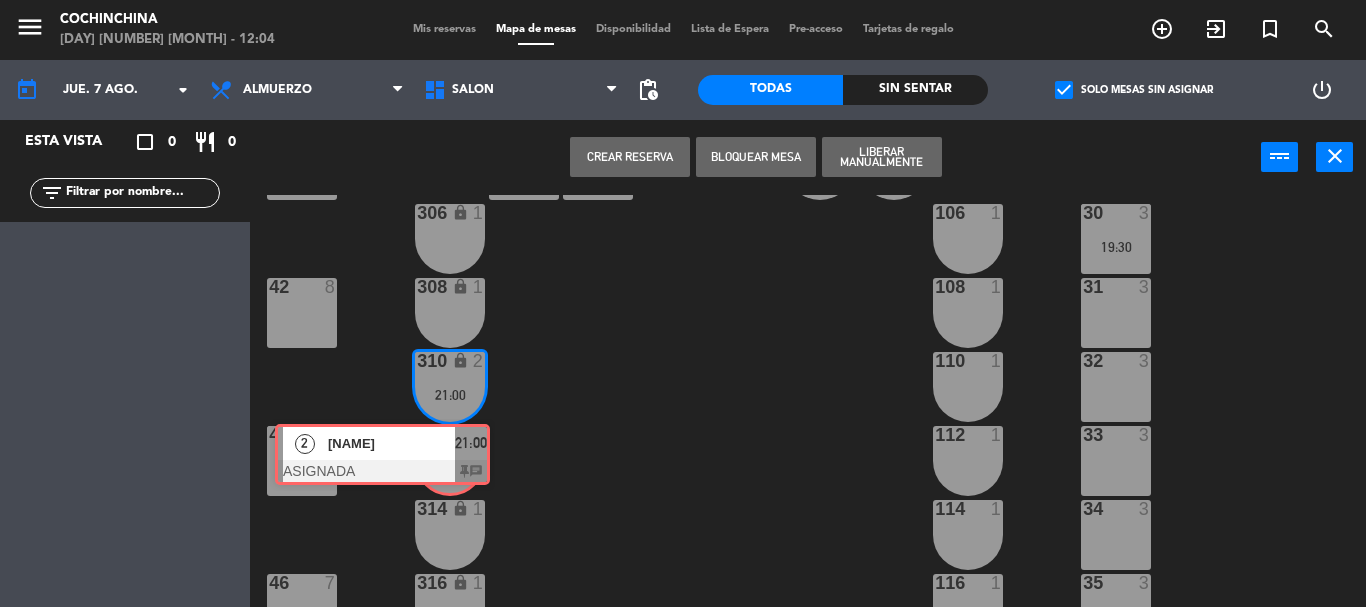drag, startPoint x: 587, startPoint y: 461, endPoint x: 442, endPoint y: 451, distance: 145.34442 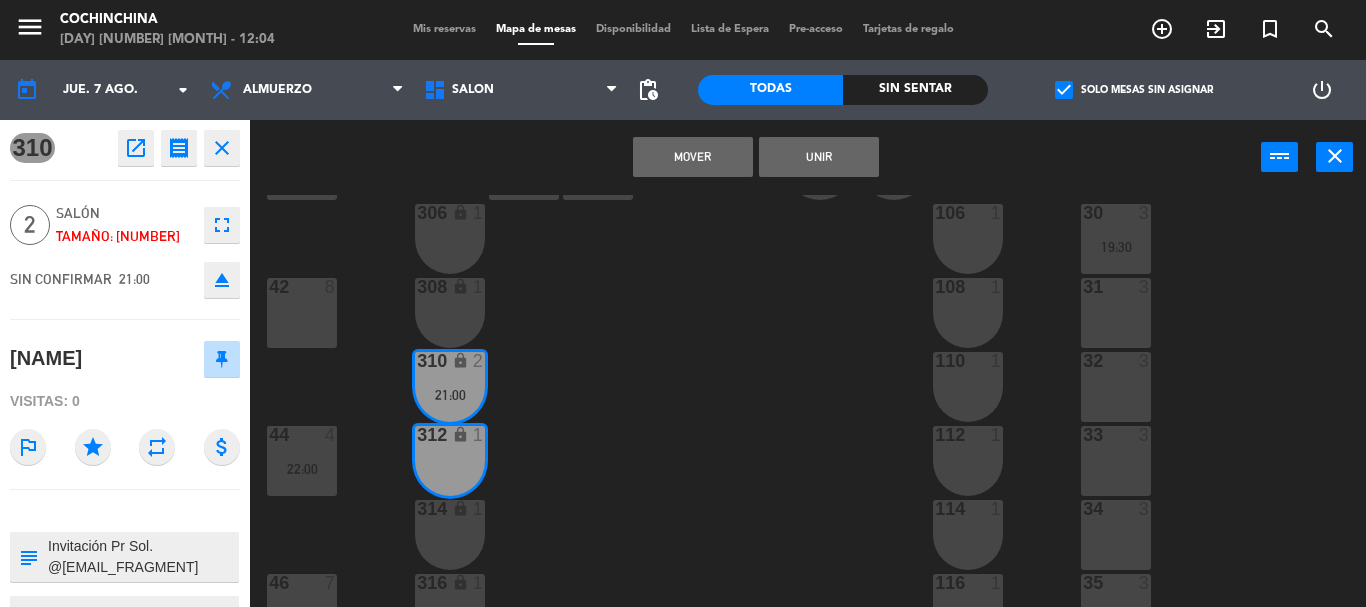 click on "Unir" at bounding box center (819, 157) 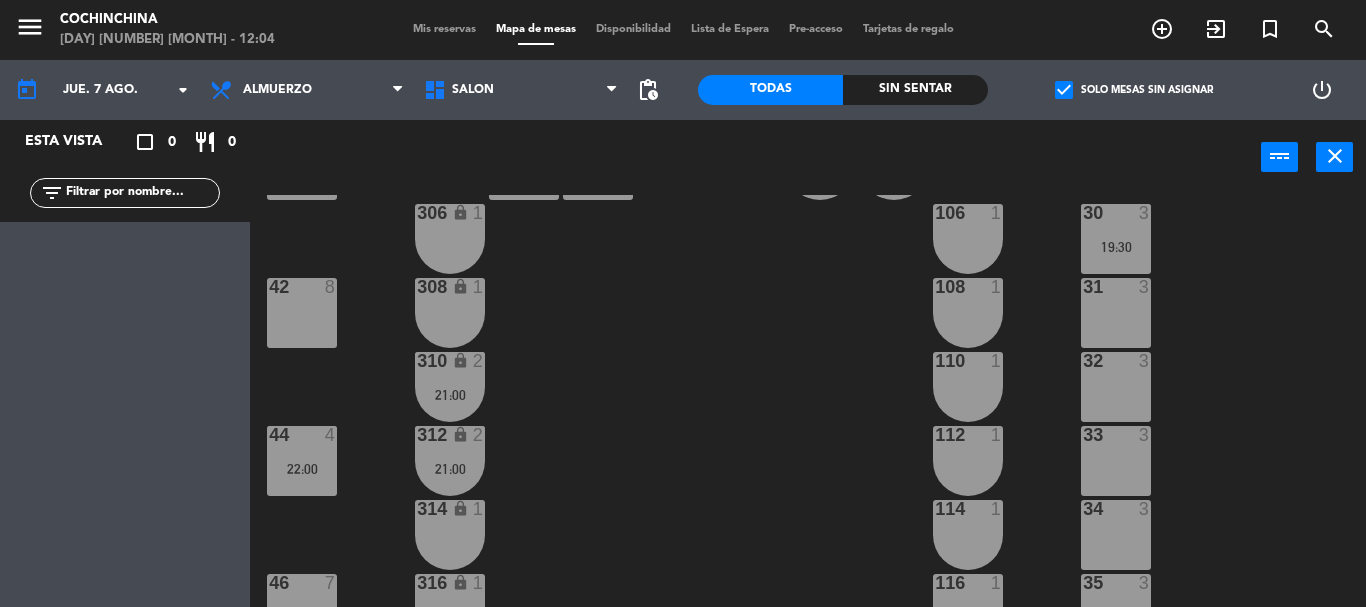 click on "40  7  304 lock  2  102  1  302 lock  2  104  1  306 lock  1  30  3   19:30  106  1  42  8  308 lock  1  31  3  108  1  310 lock  2   21:00  32  3  110  1  44  4   22:00  312 lock  2   21:00  33  3  112  1  34  3  314 lock  1  114  1  46  7  316 lock  1  35  3  116  1  318 lock  1  118  1  48  8  320 lock  1  120  1  322  1  122  1  324  1  124  1  202 lock  1  212 lock  1  204 lock  1  206 lock  1  208 lock  1  210 lock  1" 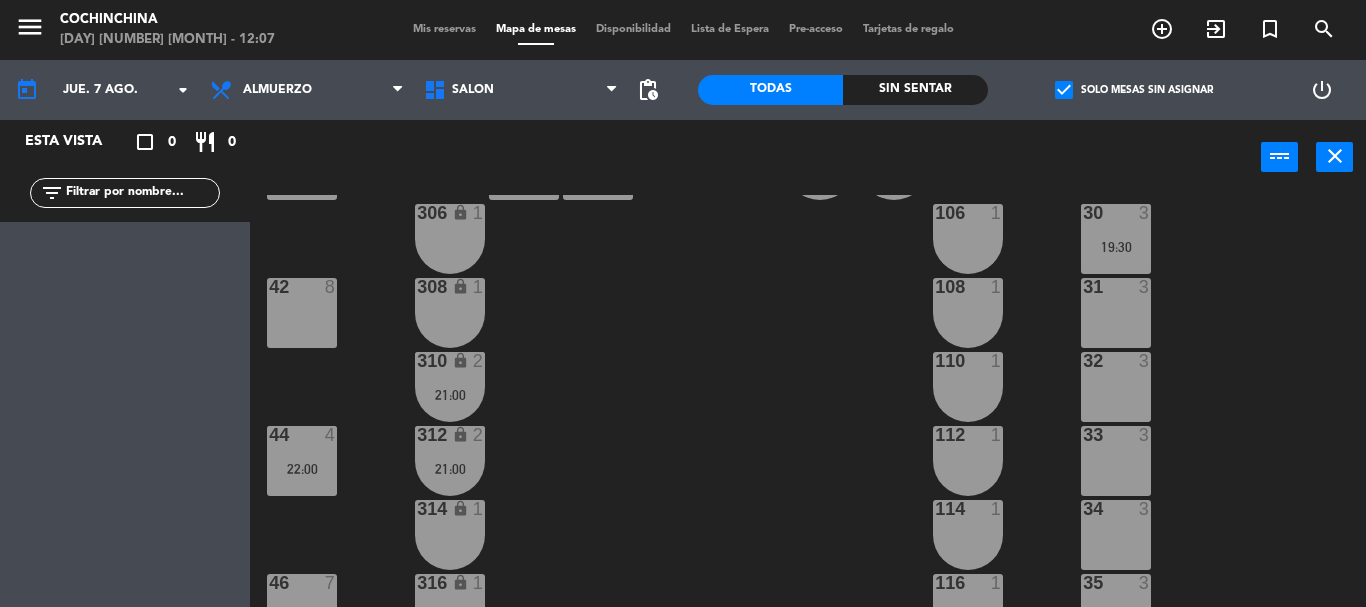 click on "40  7  304 lock  2  102  1  302 lock  2  104  1  306 lock  1  30  3   19:30  106  1  42  8  308 lock  1  31  3  108  1  310 lock  2   21:00  32  3  110  1  44  4   22:00  312 lock  2   21:00  33  3  112  1  34  3  314 lock  1  114  1  46  7  316 lock  1  35  3  116  1  318 lock  1  118  1  48  8  320 lock  1  120  1  322  1  122  1  324  1  124  1  202 lock  1  212 lock  1  204 lock  1  206 lock  1  208 lock  1  210 lock  1" 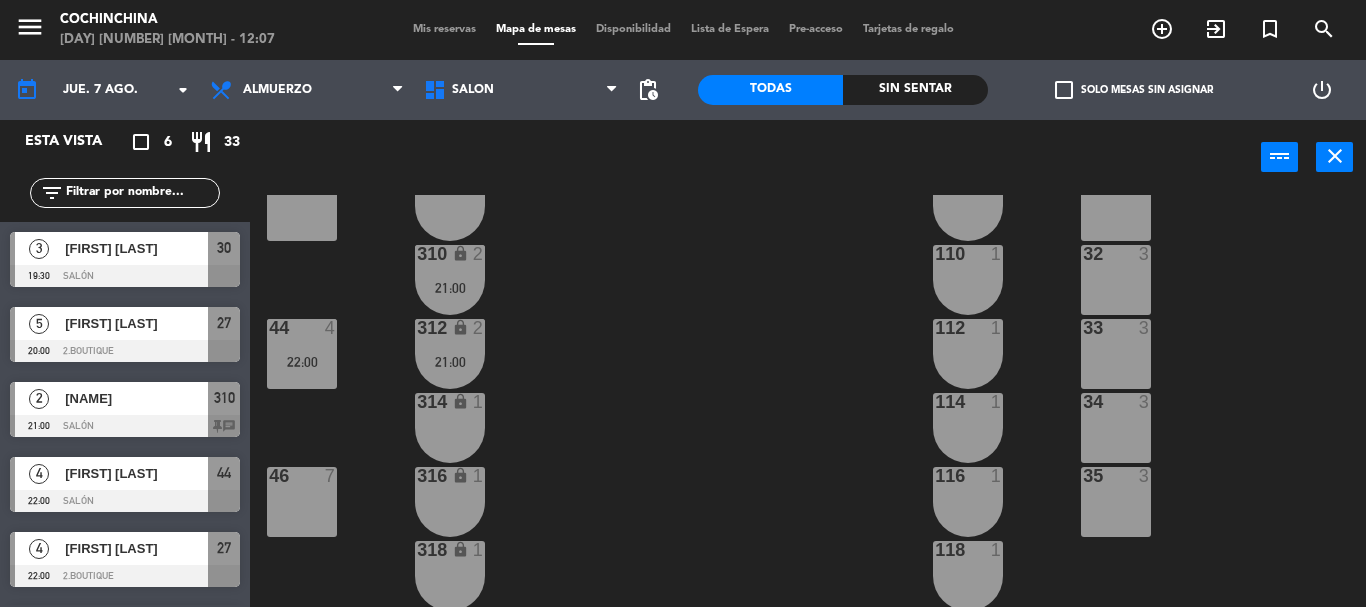 scroll, scrollTop: 0, scrollLeft: 0, axis: both 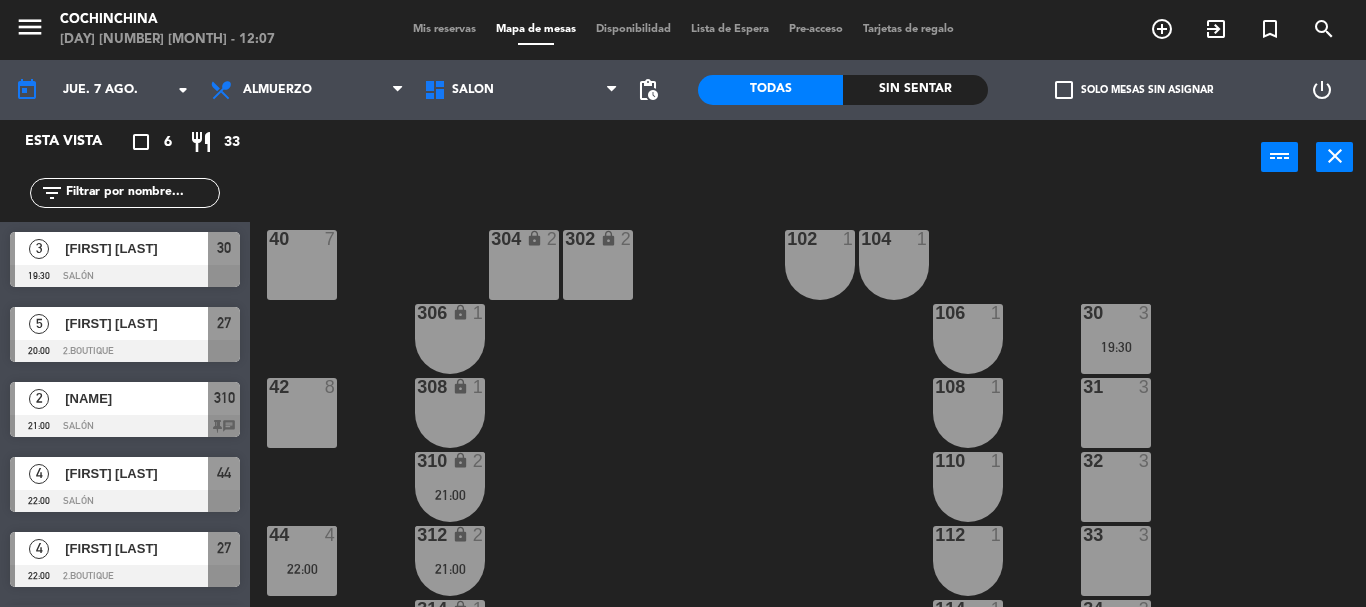 click on "Mesa [NUMBER] lock [NUMBER] [TIME]" at bounding box center (450, 487) 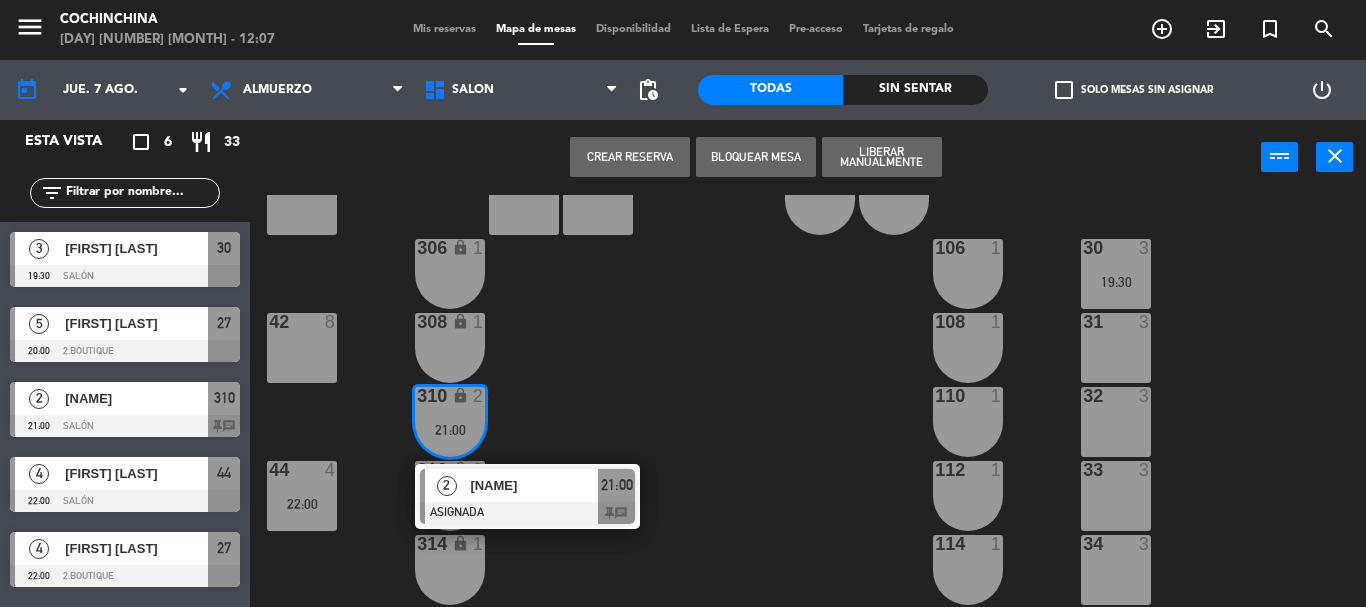 scroll, scrollTop: 100, scrollLeft: 0, axis: vertical 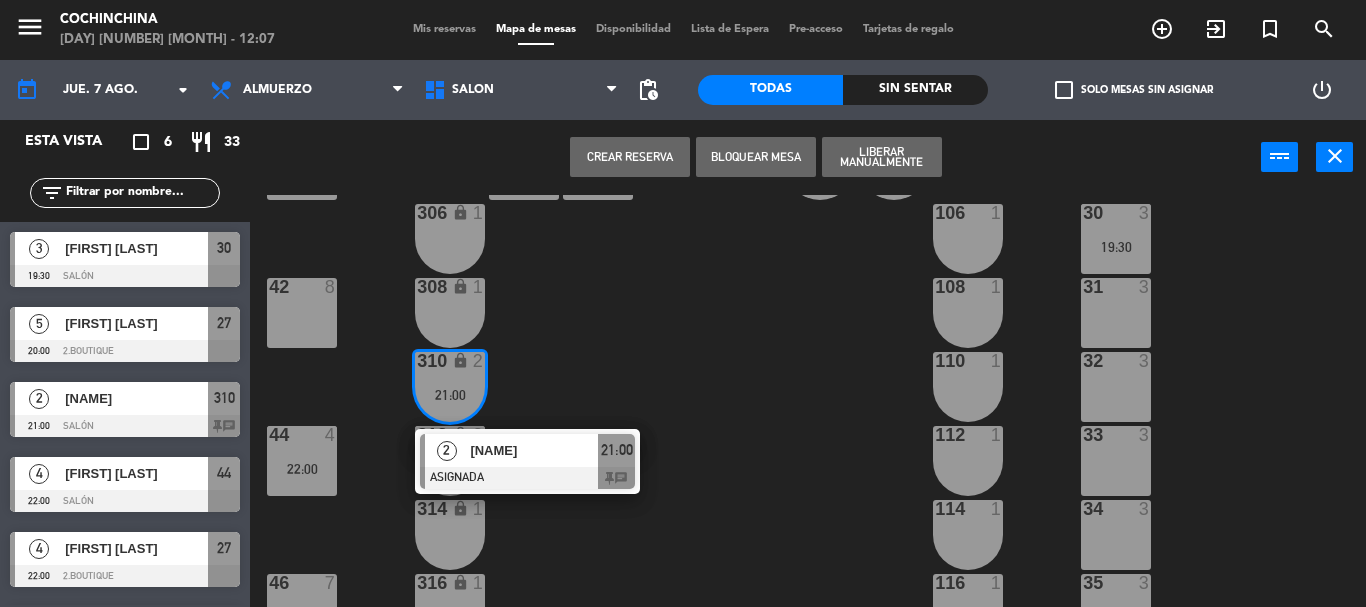 click on "40  7  304 lock  2  102  1  302 lock  2  104  1  306 lock  1  30  3  19:30  106  1  42  8  308 lock  1  31  3  108  1  310 lock  2   21:00   2   [FIRST] [LAST]   ASIGNADA  21:00 chat 32  3  110  1  44  4   22:00  312 lock  2   21:00  33  3  112  1  34  3  314 lock  1  114  1  46  7  316 lock  1  35  3  116  1  318 lock  1  118  1  48  8  320 lock  1  120  1  322  1  122  1  324  1  124  1  202 lock  1  212 lock  1  204 lock  1  206 lock  1  208 lock  1  210 lock  1" 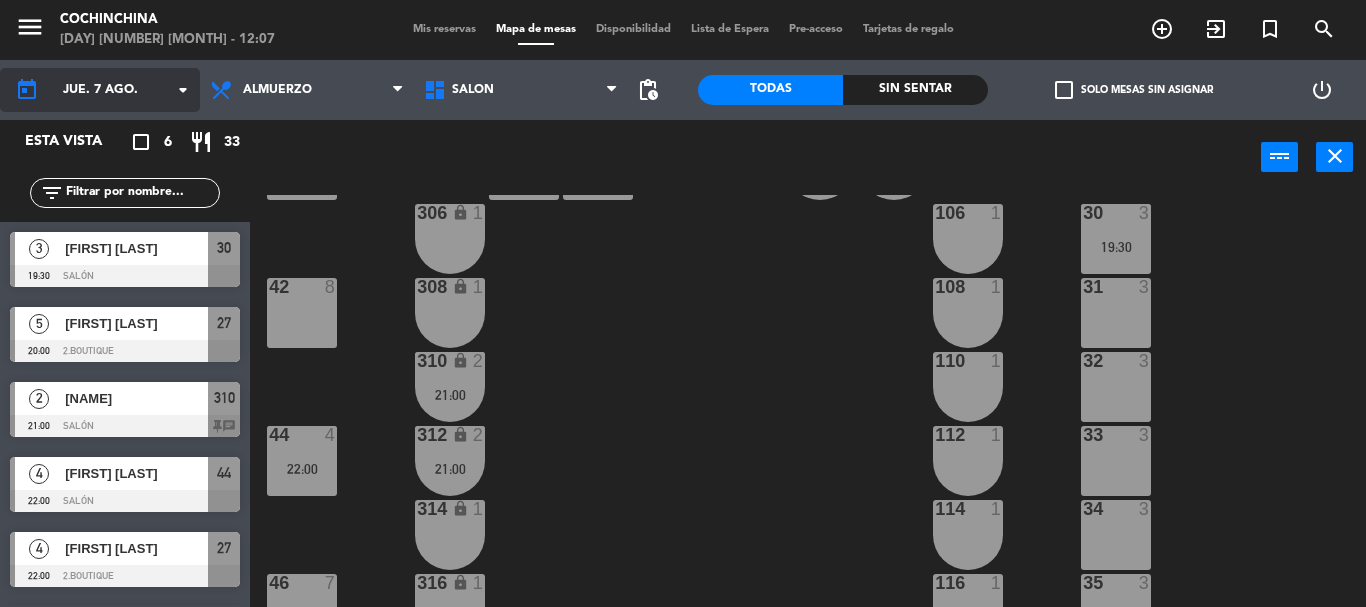 click on "jue. 7 ago." 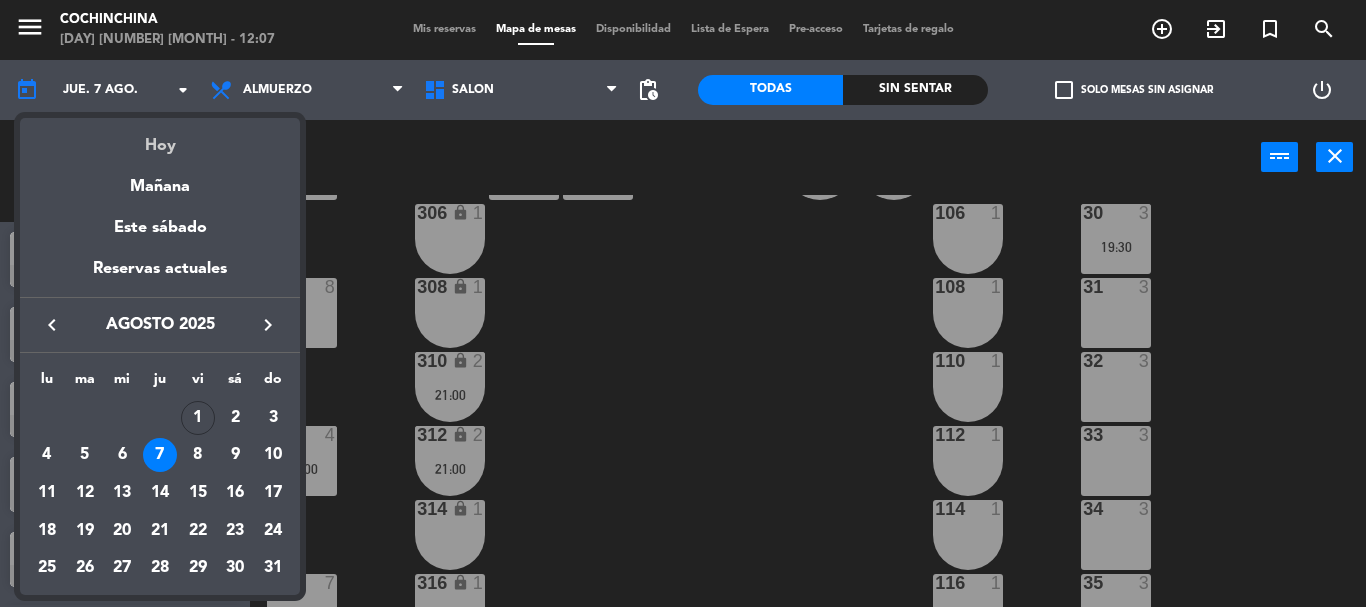 click on "Hoy" at bounding box center [160, 138] 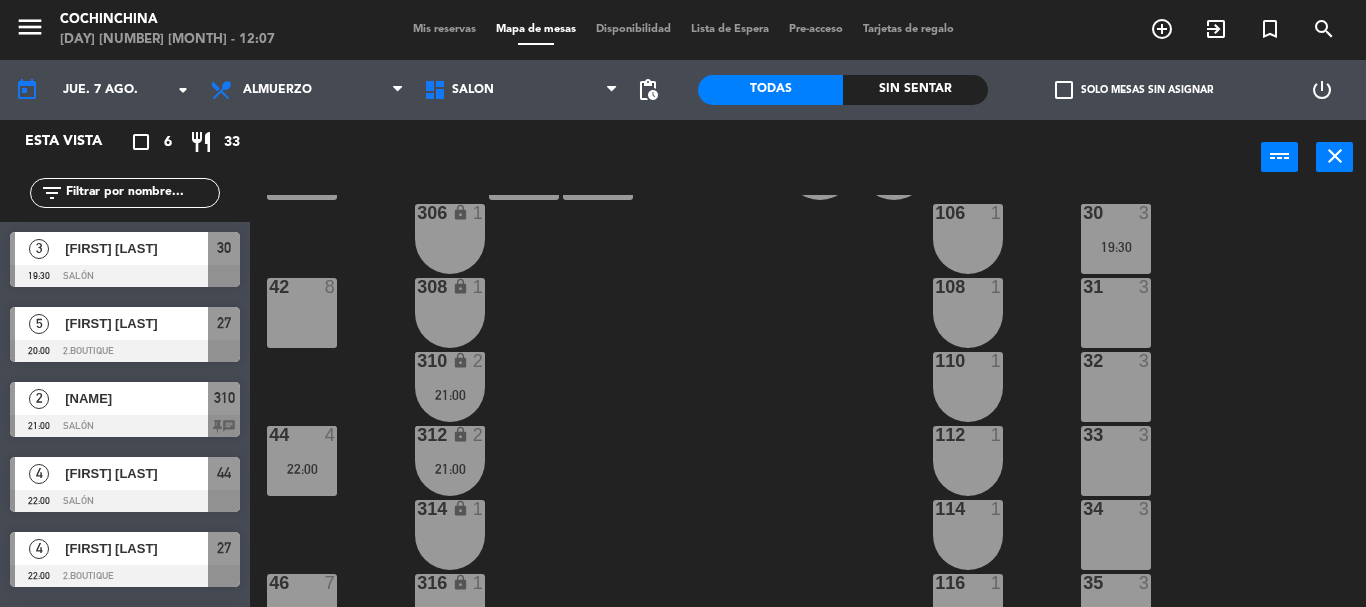 type on "vie. 1 ago." 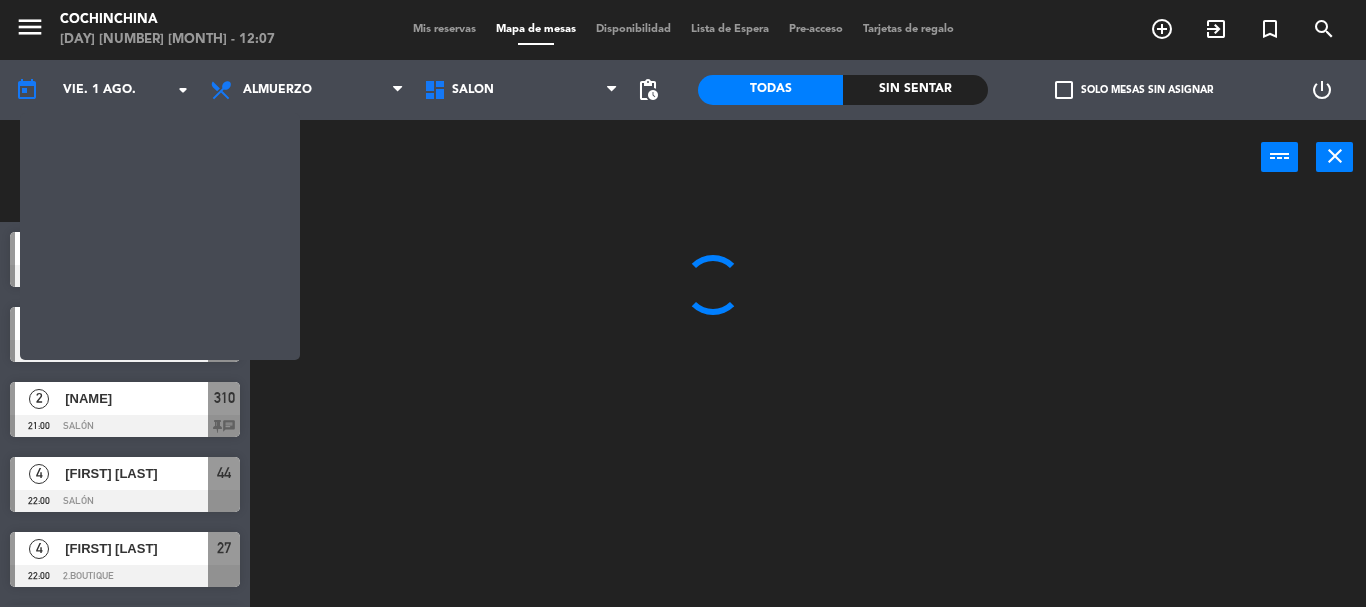 scroll, scrollTop: 0, scrollLeft: 0, axis: both 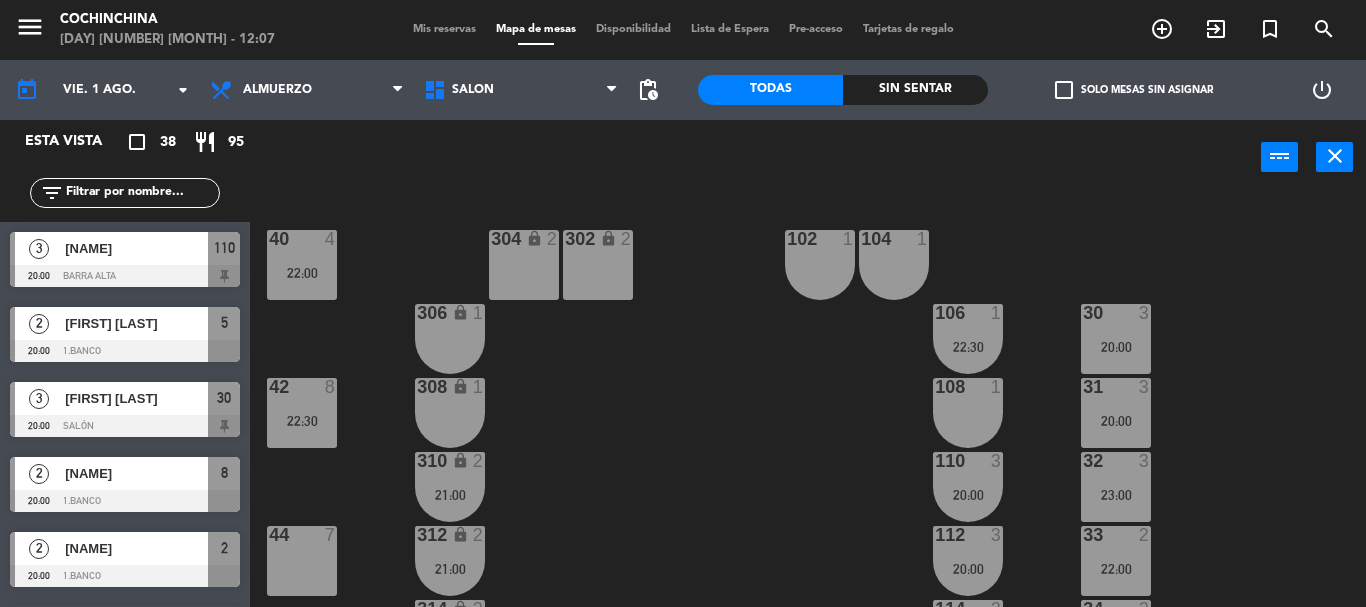click on "40  4   22:00  304 lock  2  102  1  302 lock  2  104  1  306 lock  1  30  3   20:00  106  1   22:30  42  8   22:30  308 lock  1  31  3   20:00  108  1  310 lock  2   21:00  32  3   23:00  110  3   20:00  44  7  312 lock  2   21:00  33  2   22:00  112  3   20:00  34  3   22:00  314 lock  2   22:00  114  2   21:00  46  4   22:30  316 lock  2   22:00  35  3   22:00  116  2   21:00  318 lock  1  118  1  48  8  320 lock  1  120  1  322  1  122  1  324  1  124  1  202 lock  1  212 lock  1  204 lock  1  206 lock  1  208 lock  1  210 lock  1" 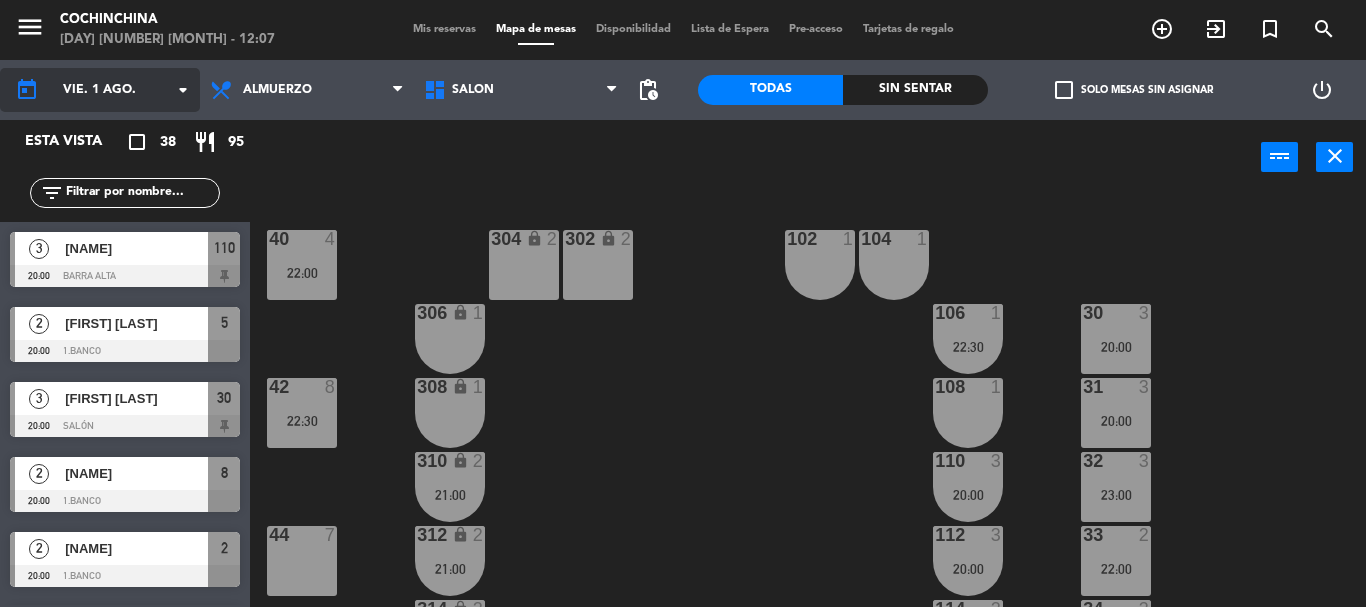 click on "today    [DAY] [NUMBER] [MONTH]  arrow_drop_down" 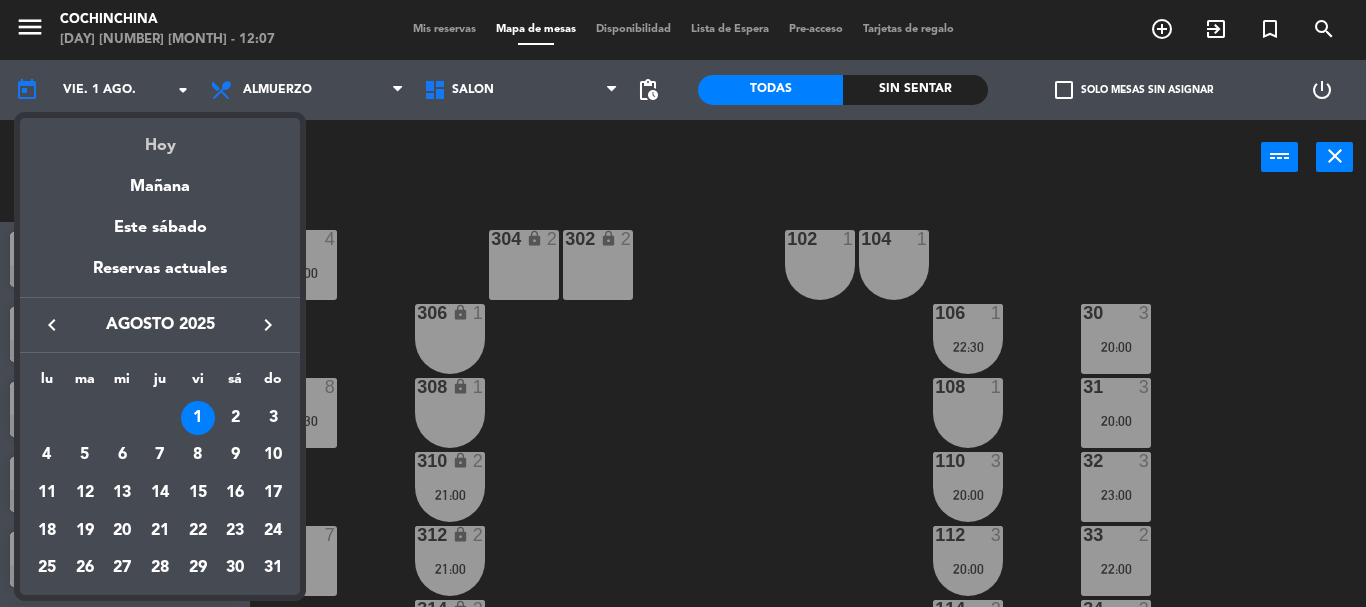 click on "Hoy" at bounding box center [160, 138] 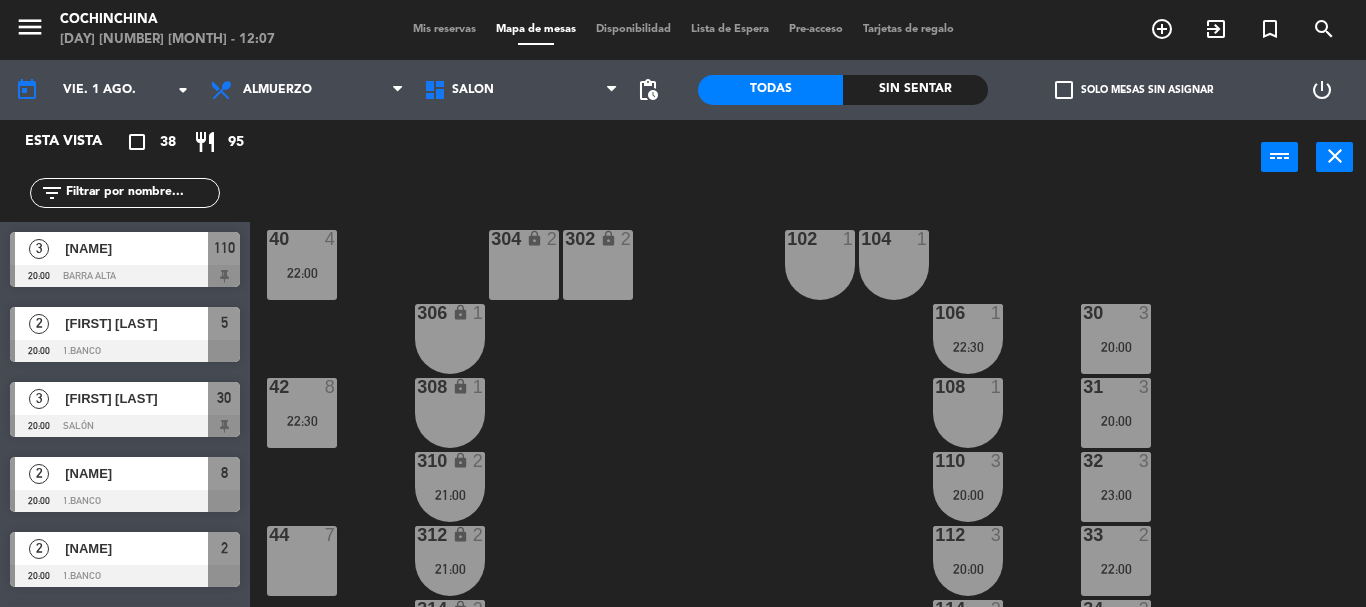 click on "40  4   22:00  304 lock  2  102  1  302 lock  2  104  1  306 lock  1  30  3   20:00  106  1   22:30  42  8   22:30  308 lock  1  31  3   20:00  108  1  310 lock  2   21:00  32  3   23:00  110  3   20:00  44  7  312 lock  2   21:00  33  2   22:00  112  3   20:00  34  3   22:00  314 lock  2   22:00  114  2   21:00  46  4   22:30  316 lock  2   22:00  35  3   22:00  116  2   21:00  318 lock  1  118  1  48  8  320 lock  1  120  1  322  1  122  1  324  1  124  1  202 lock  1  212 lock  1  204 lock  1  206 lock  1  208 lock  1  210 lock  1" 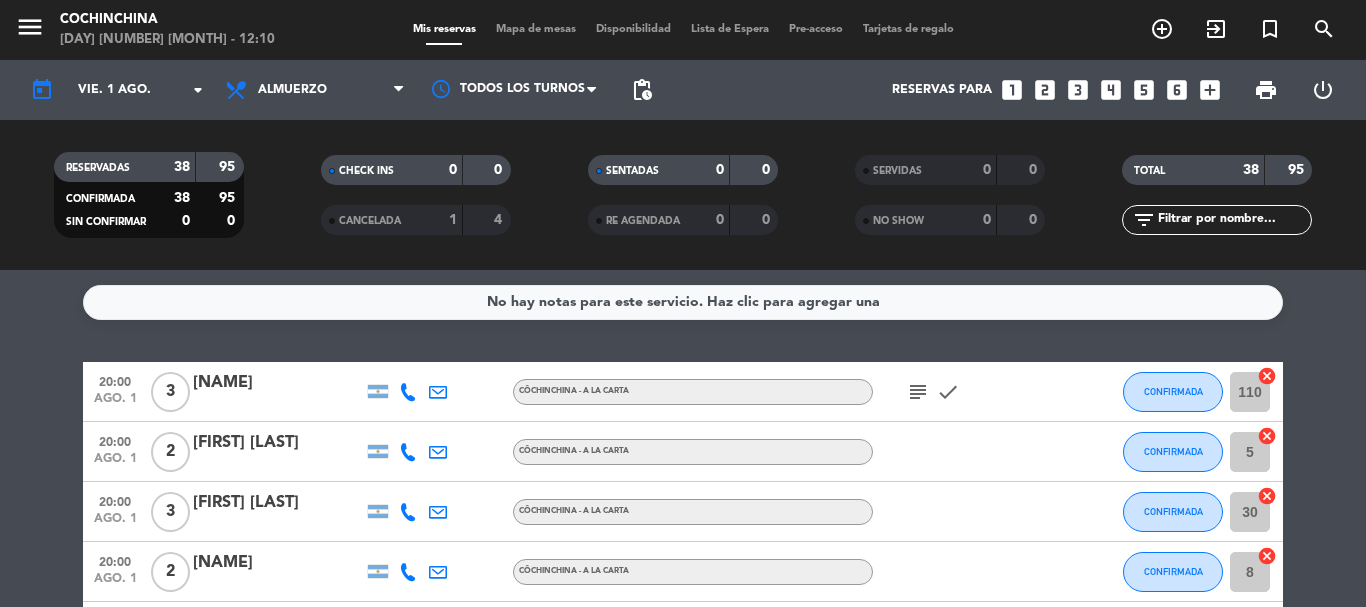 click on "RESERVADAS   38   95   CONFIRMADA   38   95   SIN CONFIRMAR   0   0" 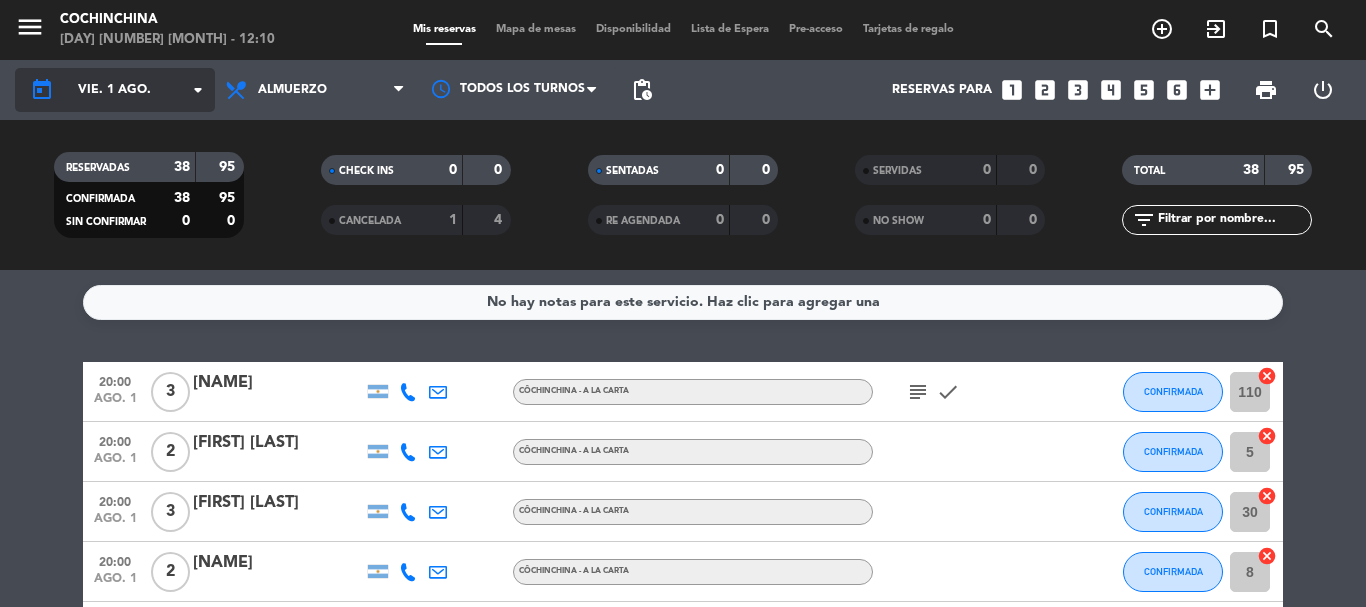 click on "vie. 1 ago." 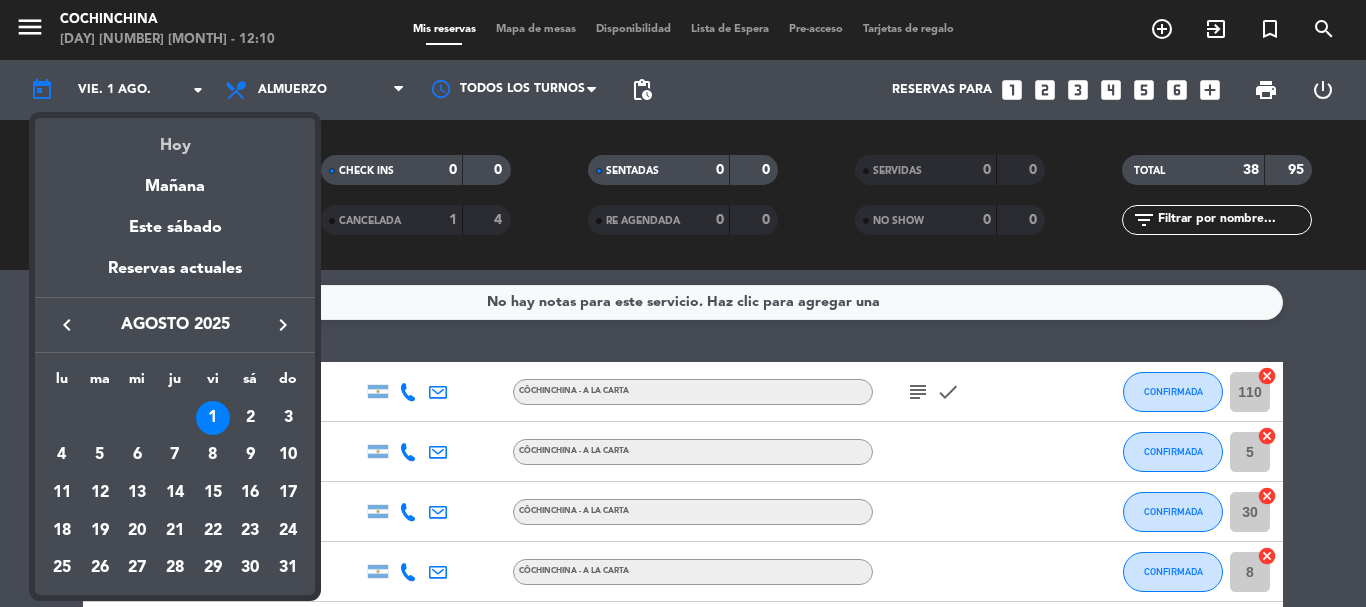 click on "Hoy" at bounding box center (175, 138) 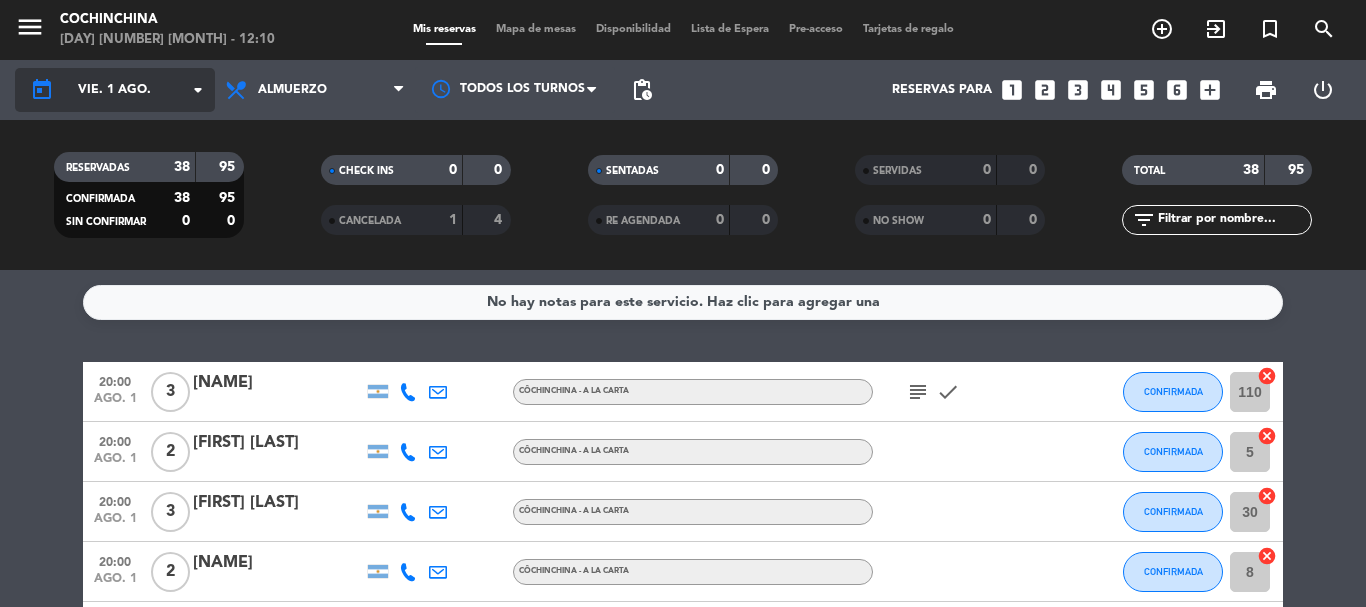 click on "arrow_drop_down" 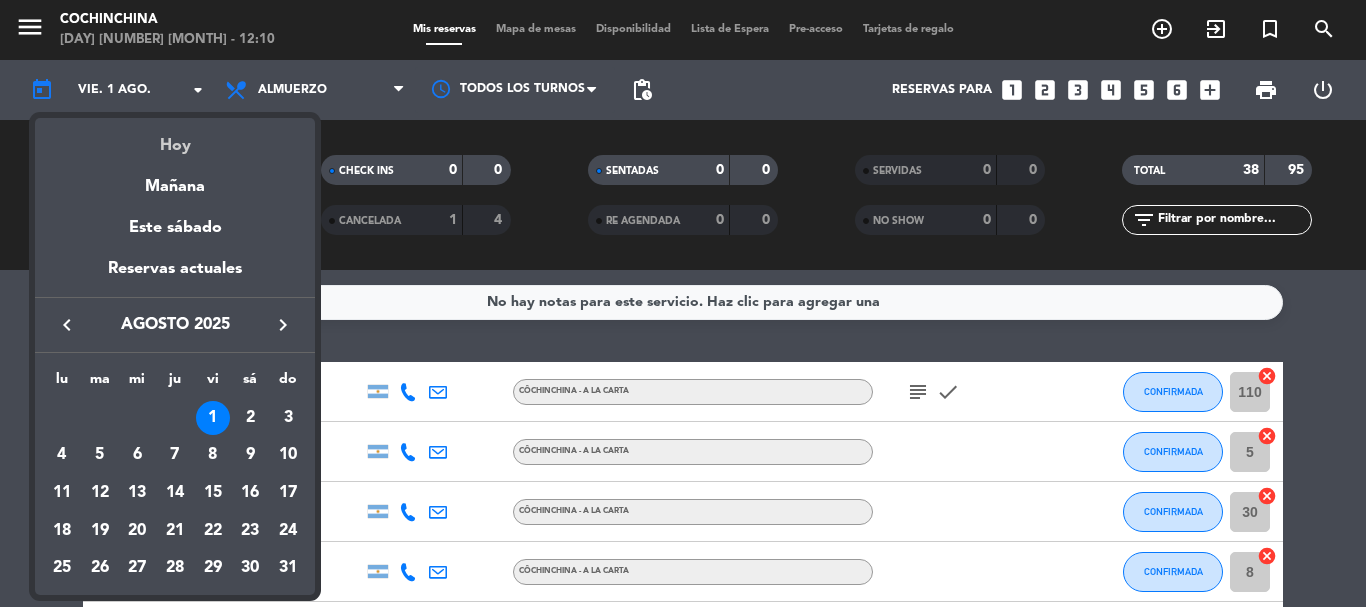 click on "Hoy" at bounding box center (175, 138) 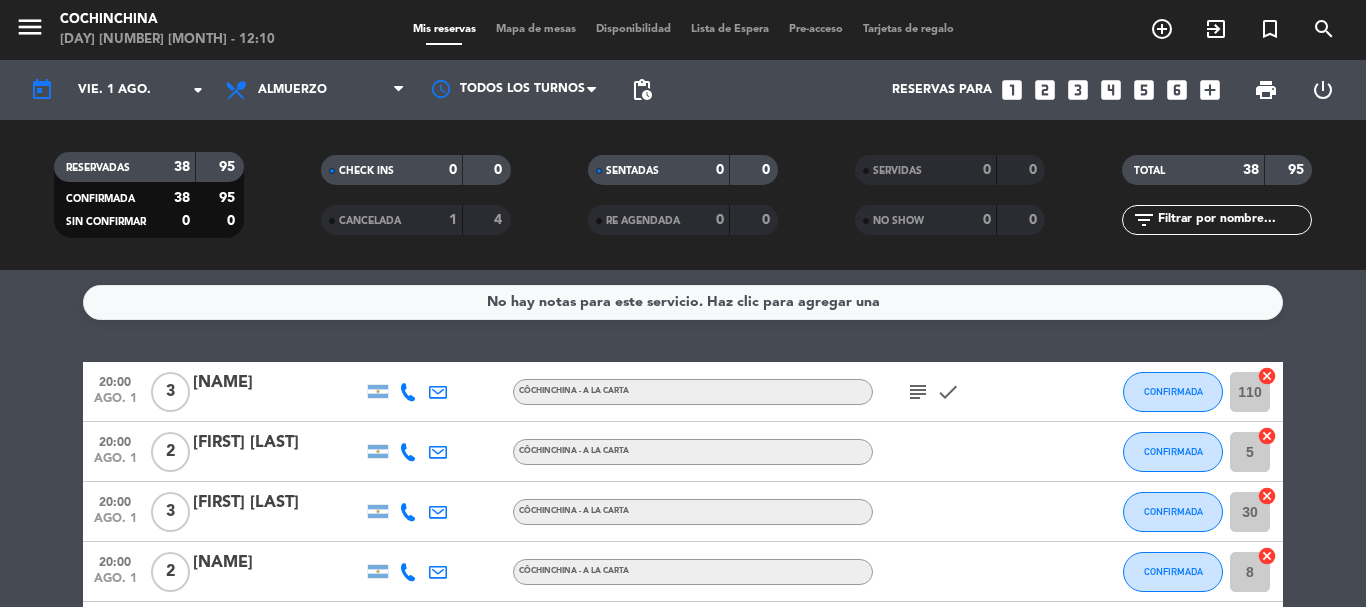 click on "CHECK INS   0   0" 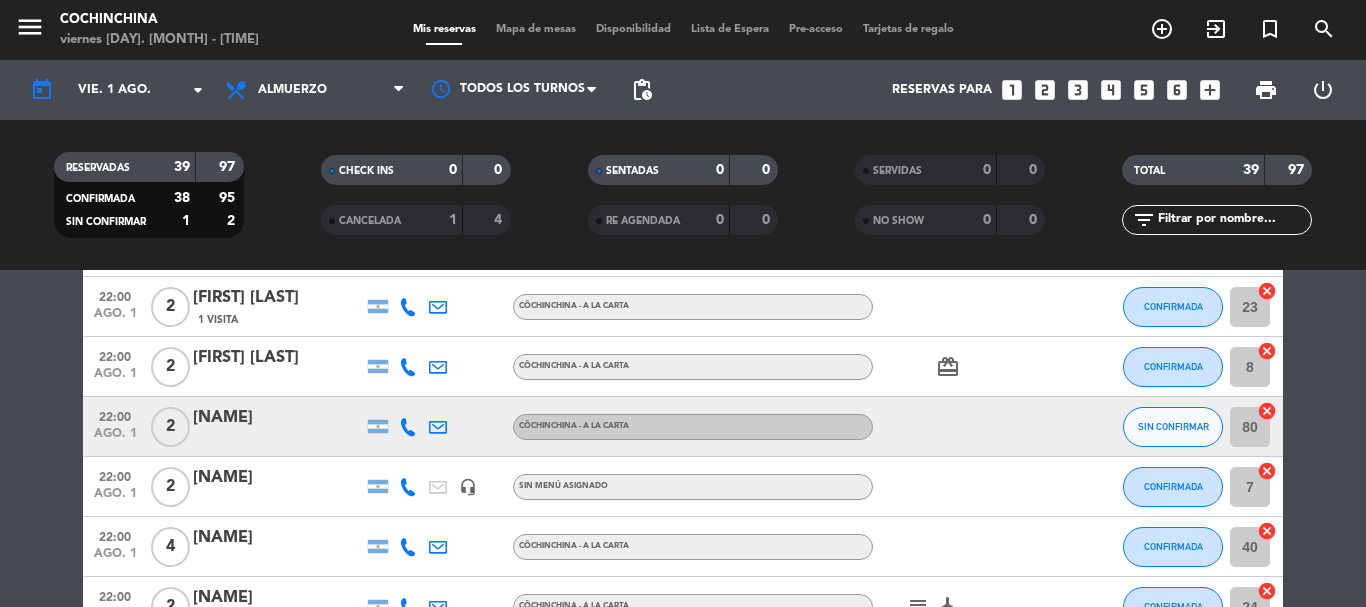 scroll, scrollTop: 1100, scrollLeft: 0, axis: vertical 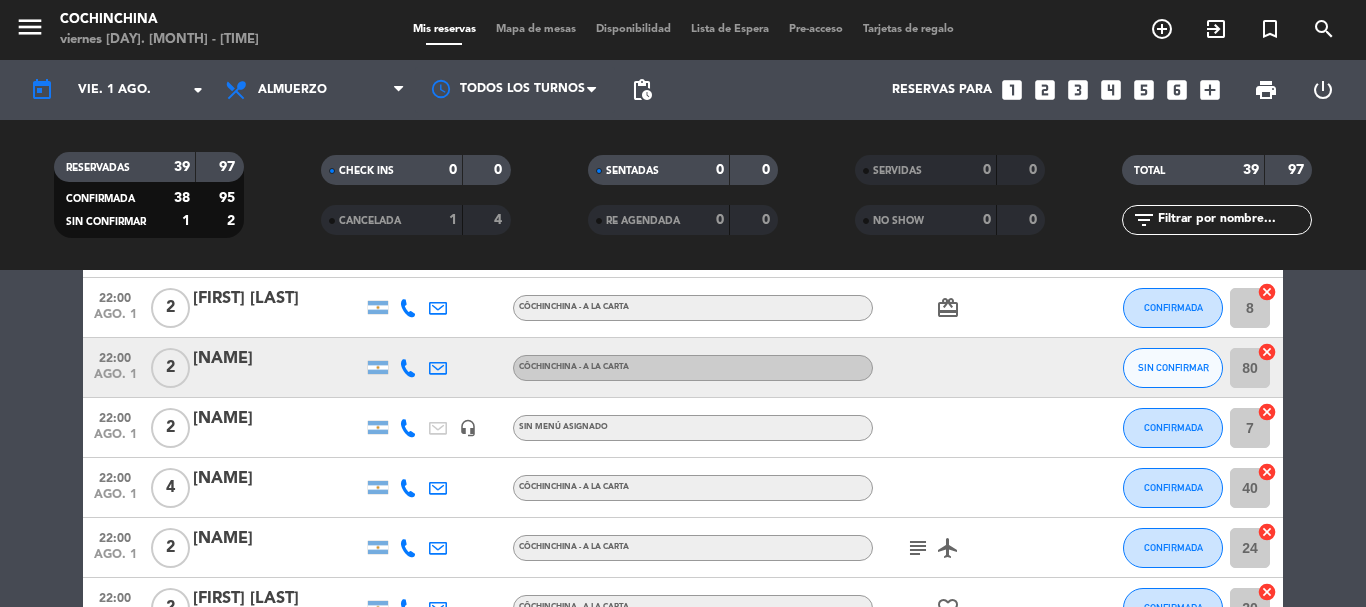 click 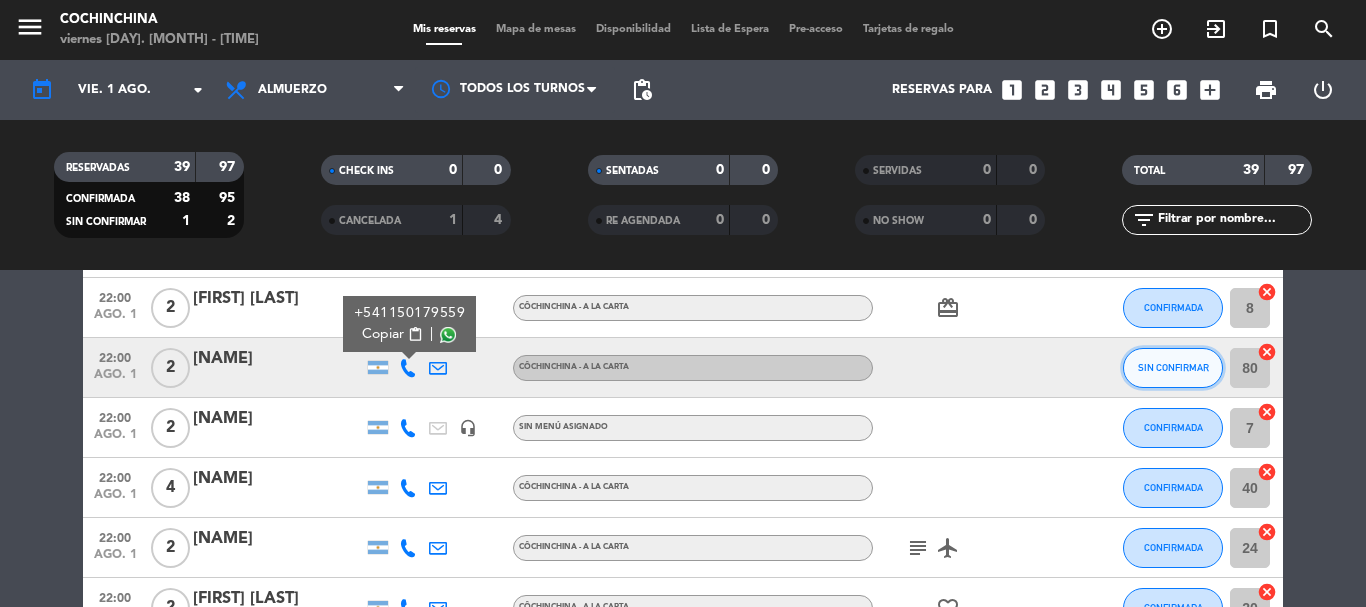 click on "SIN CONFIRMAR" 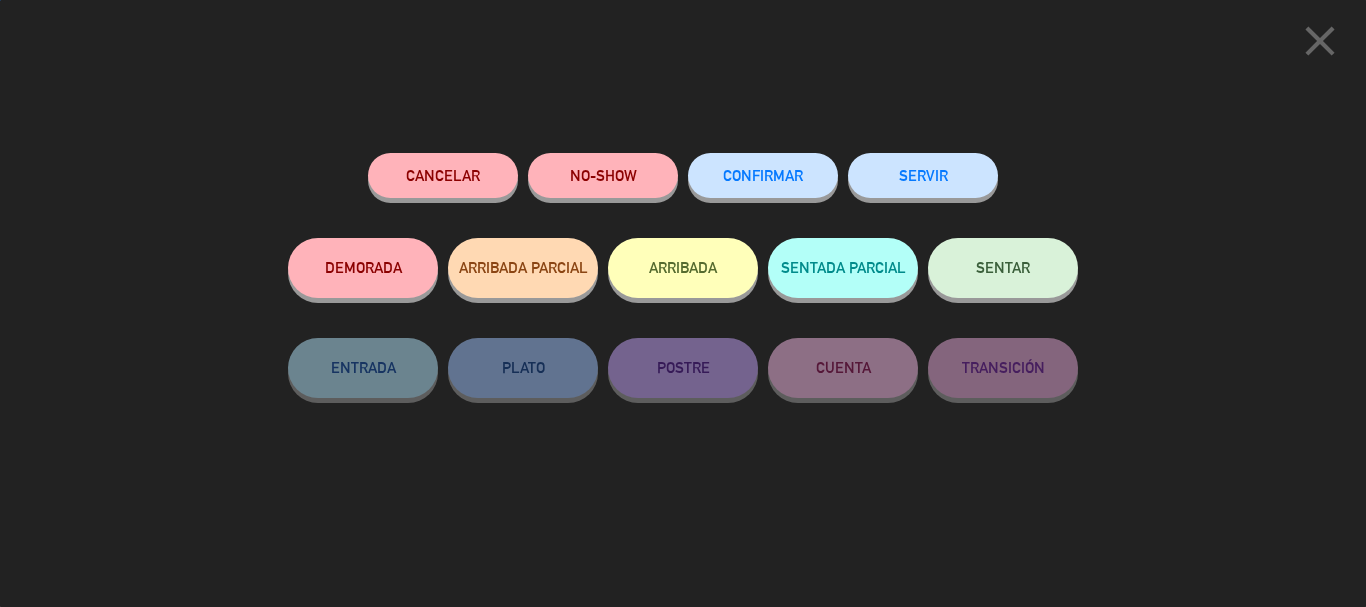 click on "CONFIRMAR" 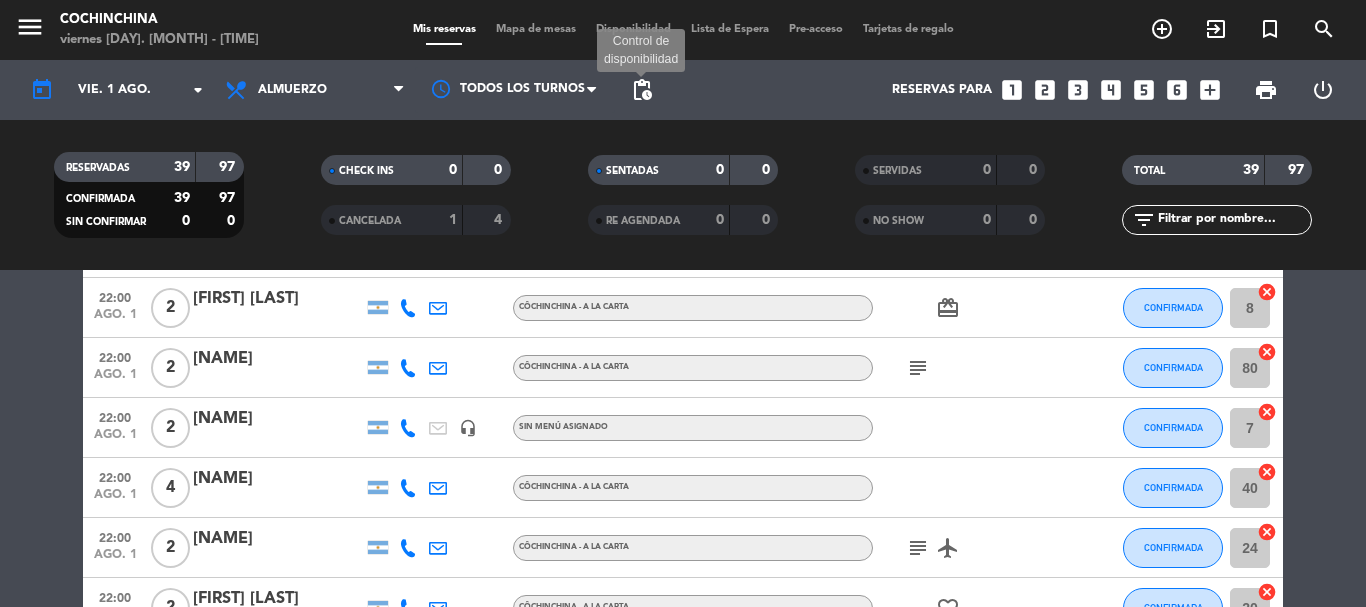 click on "pending_actions" 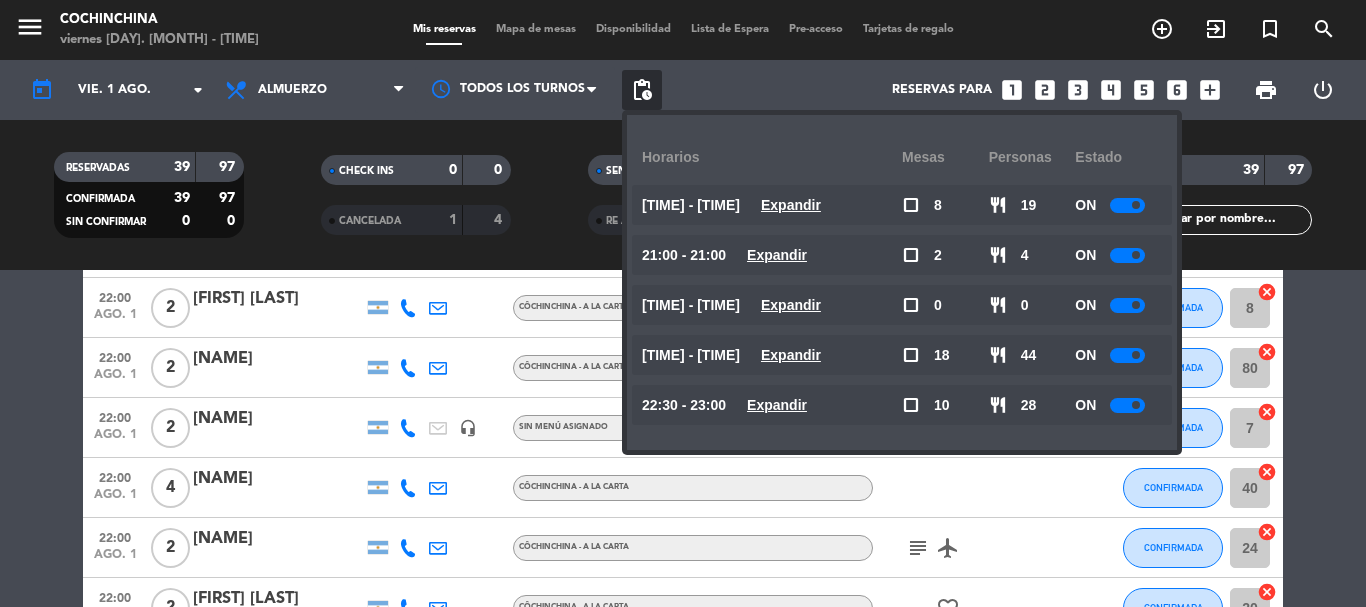 click on "CANCELADA   1   4" 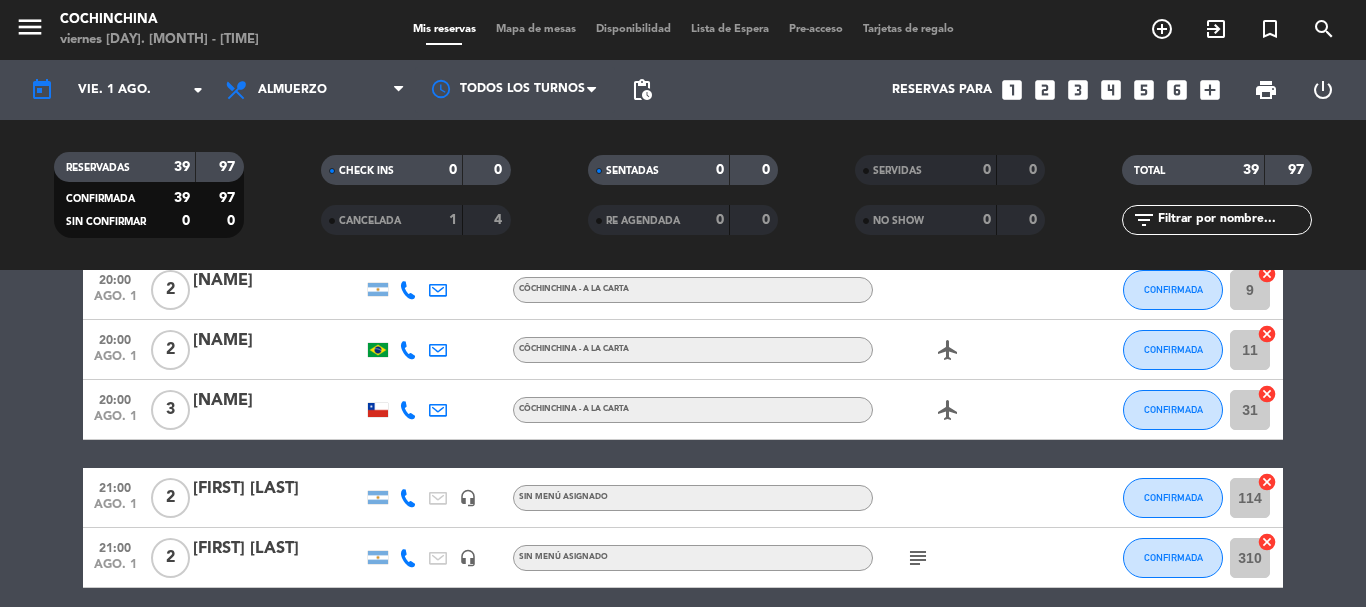scroll, scrollTop: 400, scrollLeft: 0, axis: vertical 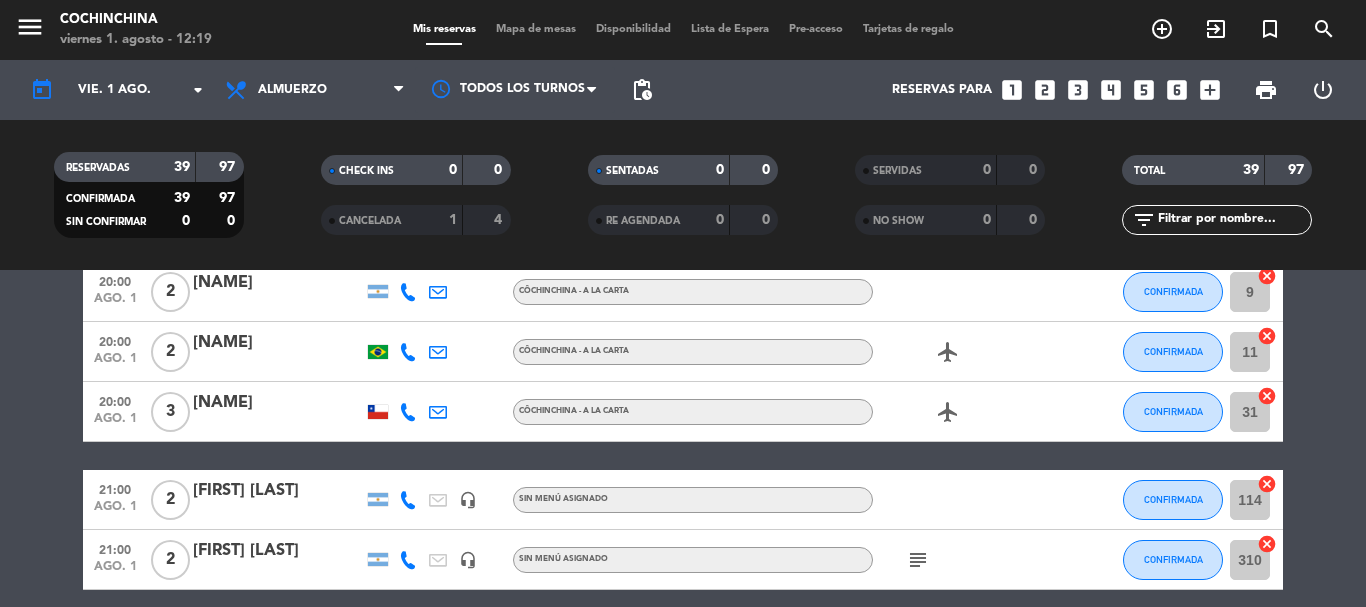 click on "RESERVADAS   39   97   CONFIRMADA   39   97   SIN CONFIRMAR   0   0" 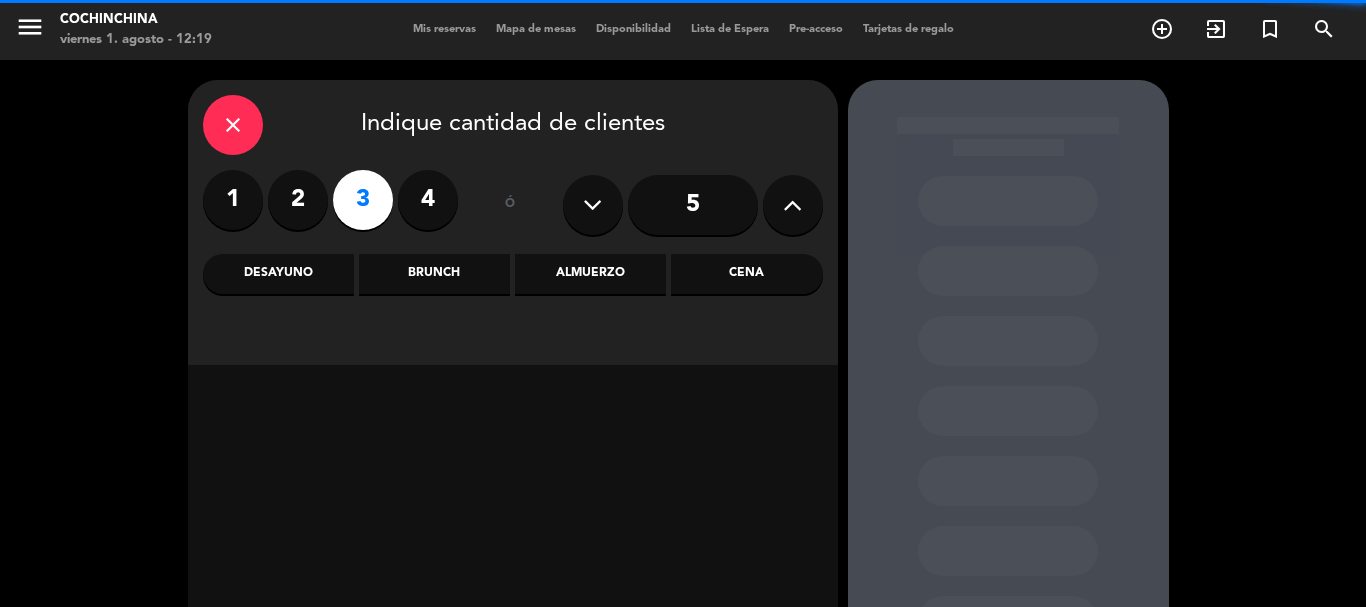 scroll, scrollTop: 100, scrollLeft: 0, axis: vertical 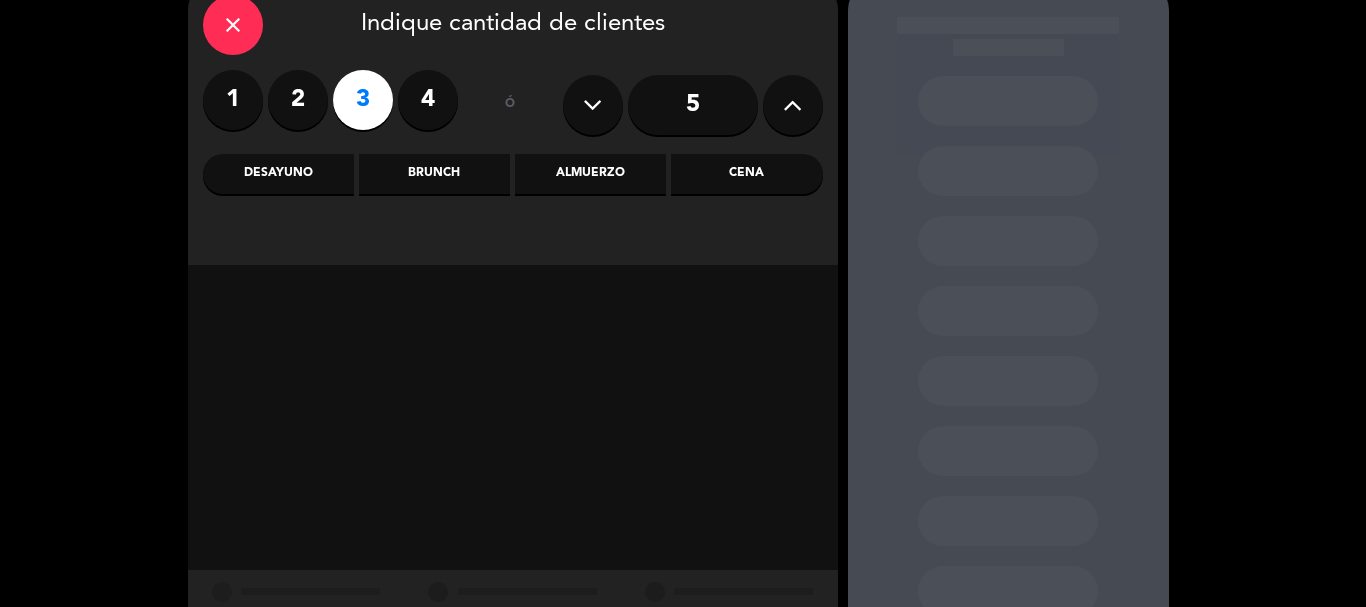 click on "Almuerzo" at bounding box center [590, 174] 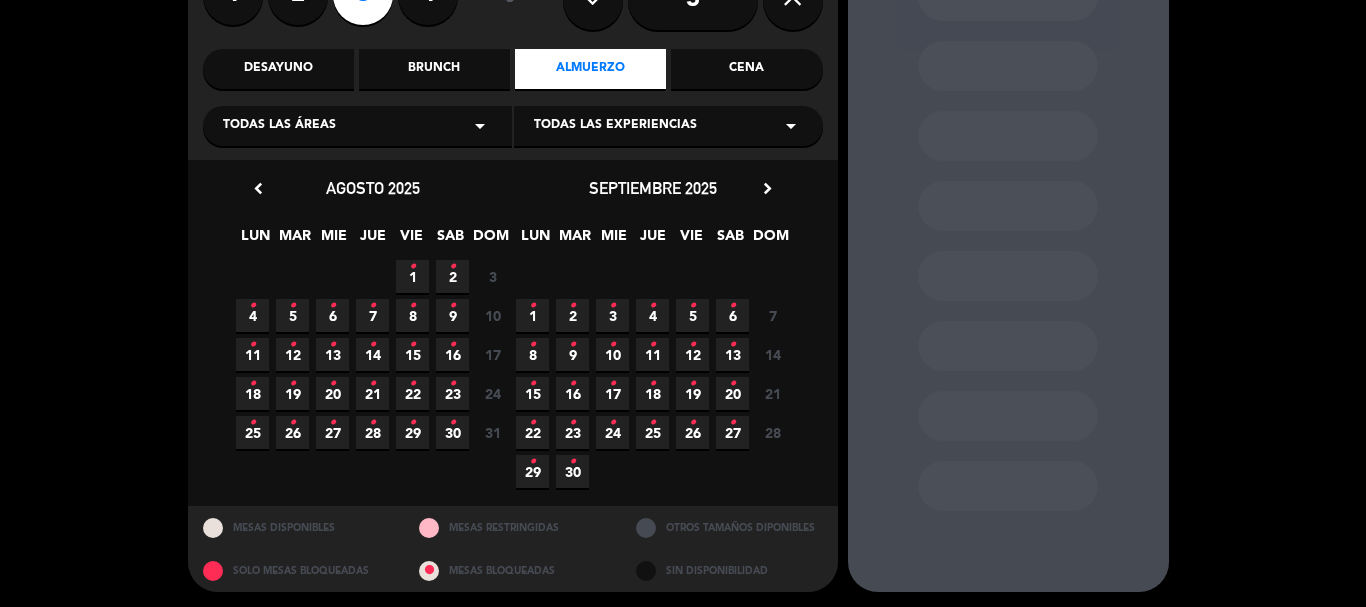 scroll, scrollTop: 209, scrollLeft: 0, axis: vertical 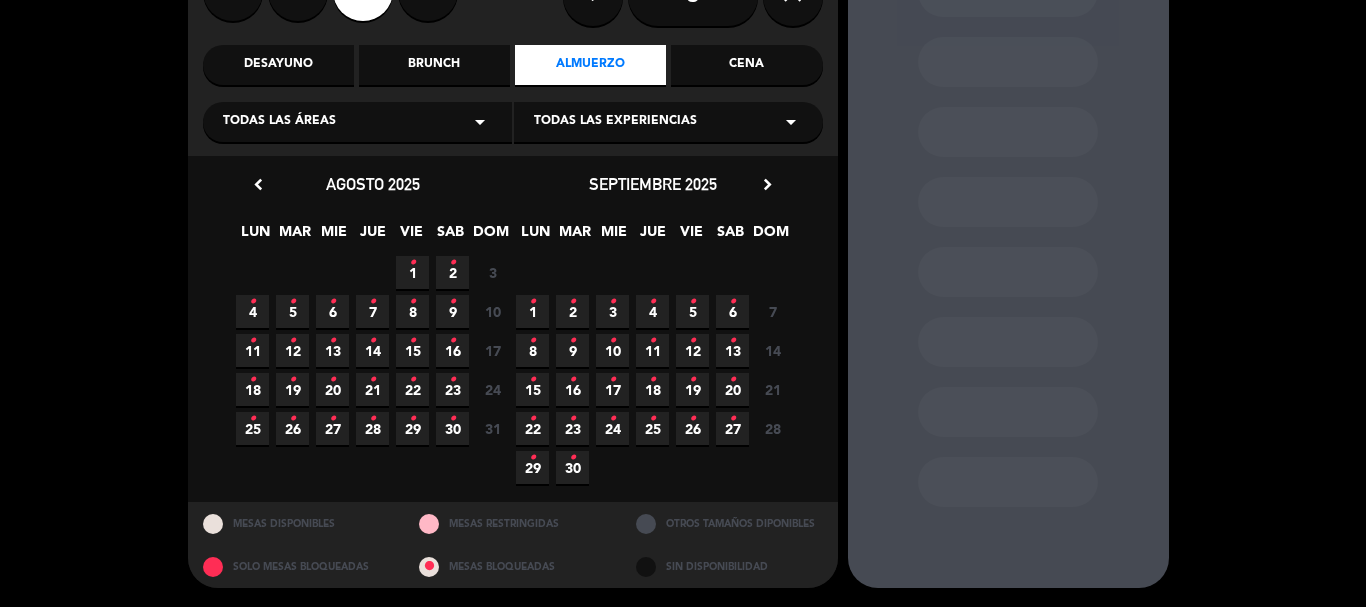 click on "•" at bounding box center (412, 263) 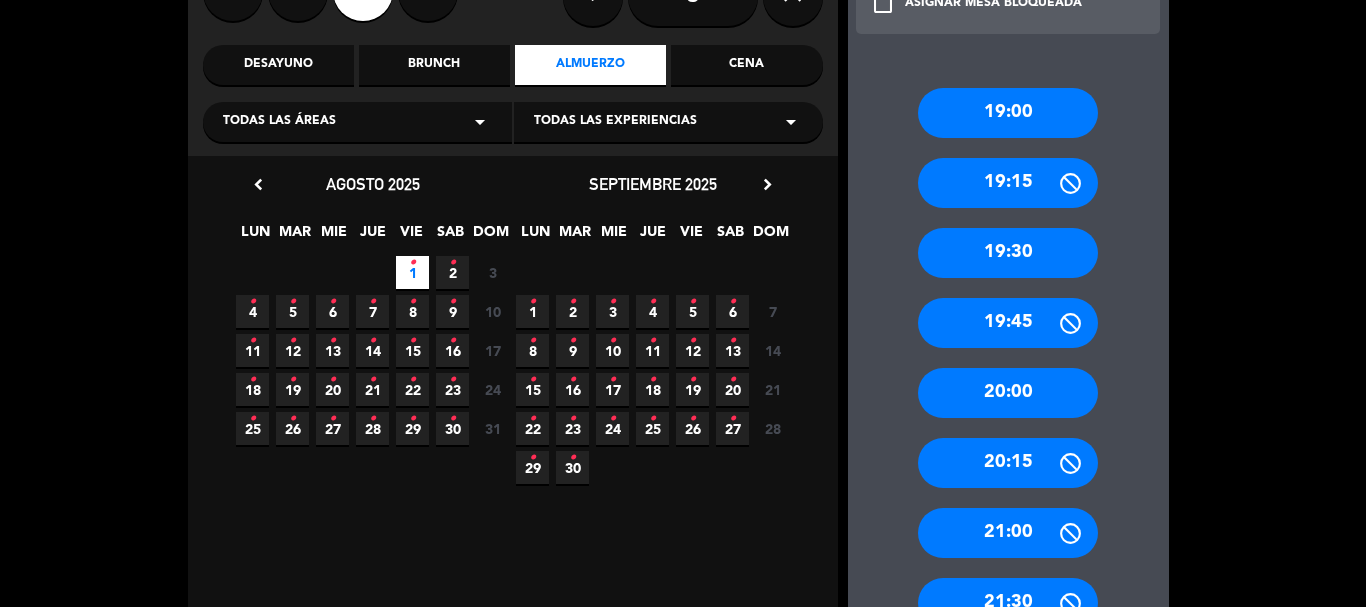 scroll, scrollTop: 566, scrollLeft: 0, axis: vertical 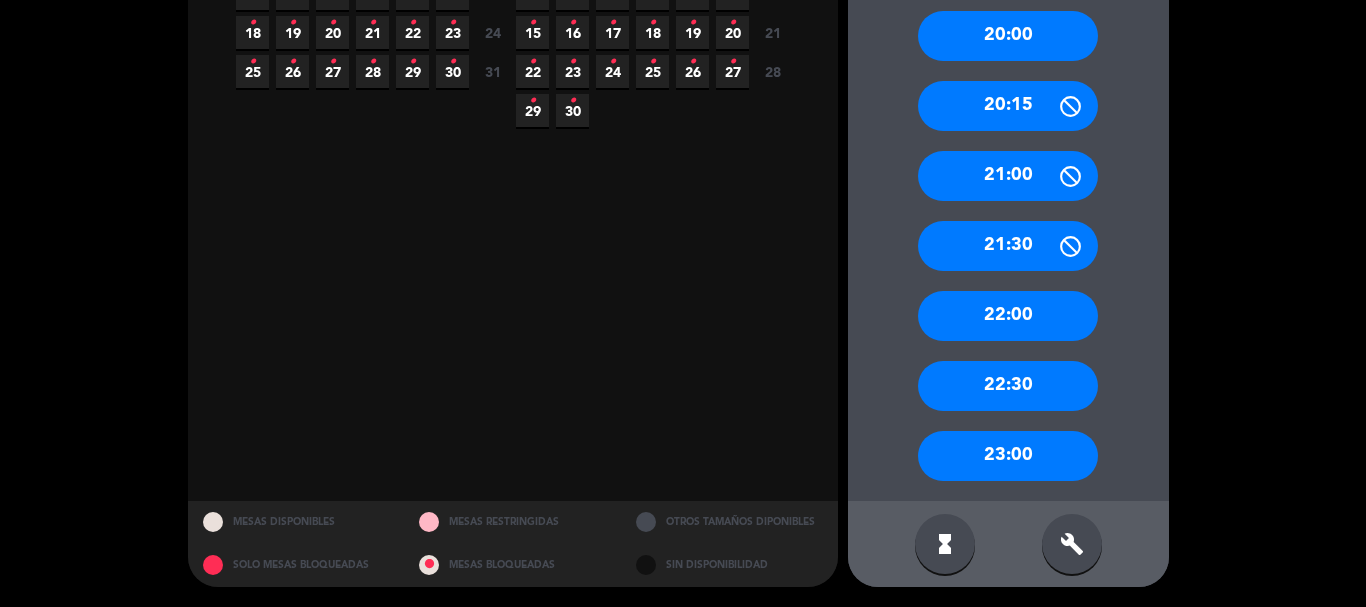 click on "build" at bounding box center (1072, 544) 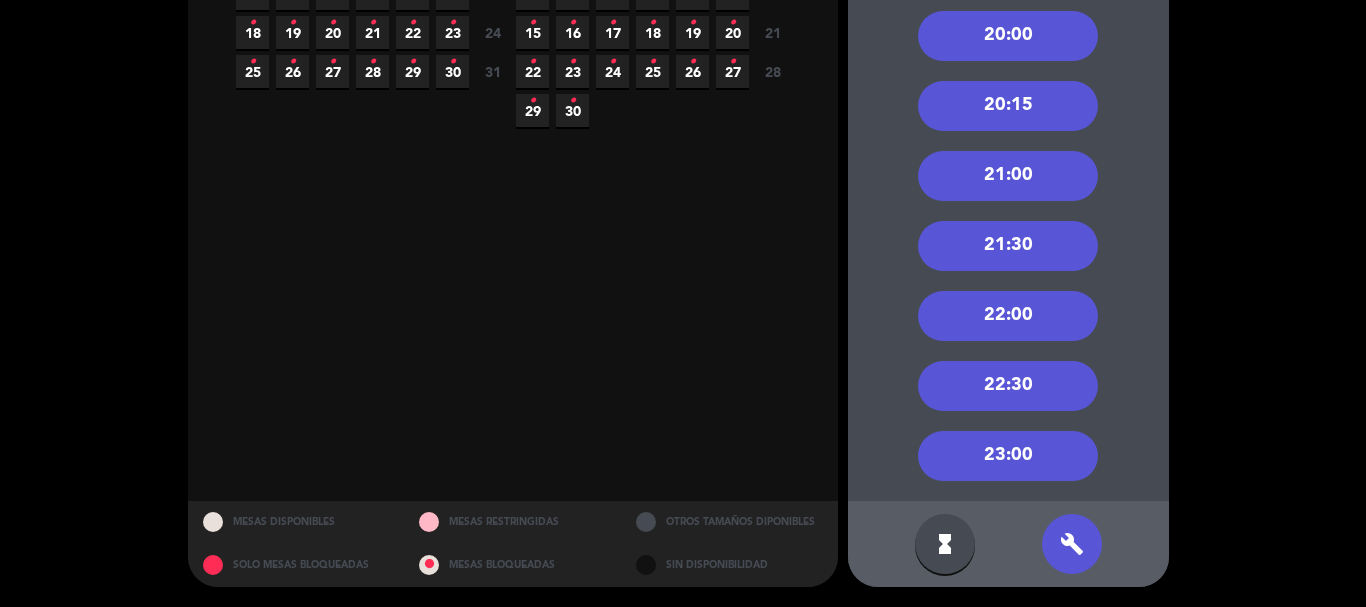 click on "21:00" at bounding box center (1008, 176) 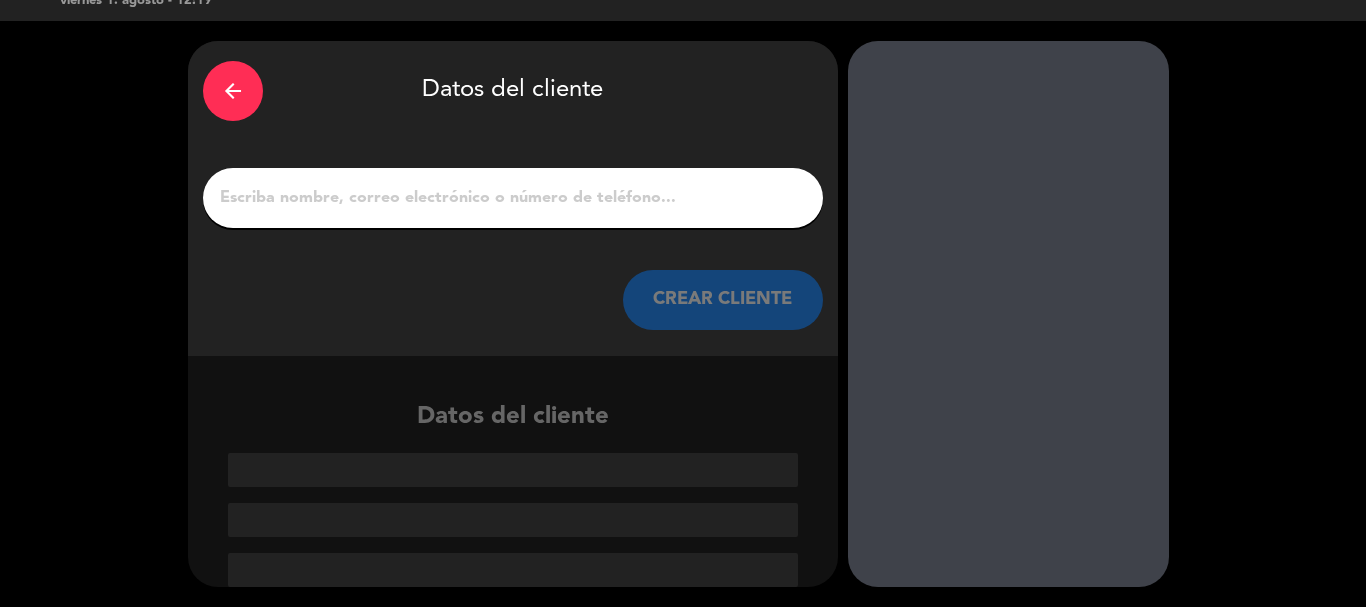 scroll, scrollTop: 39, scrollLeft: 0, axis: vertical 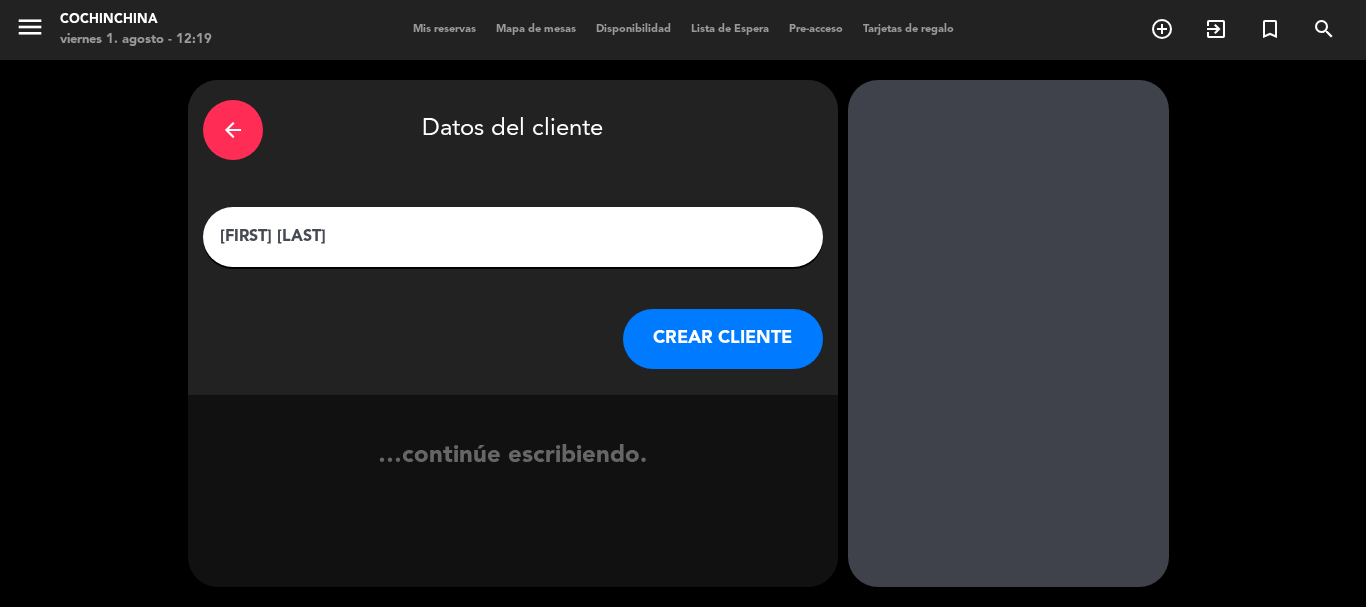 type on "[FIRST] [LAST]" 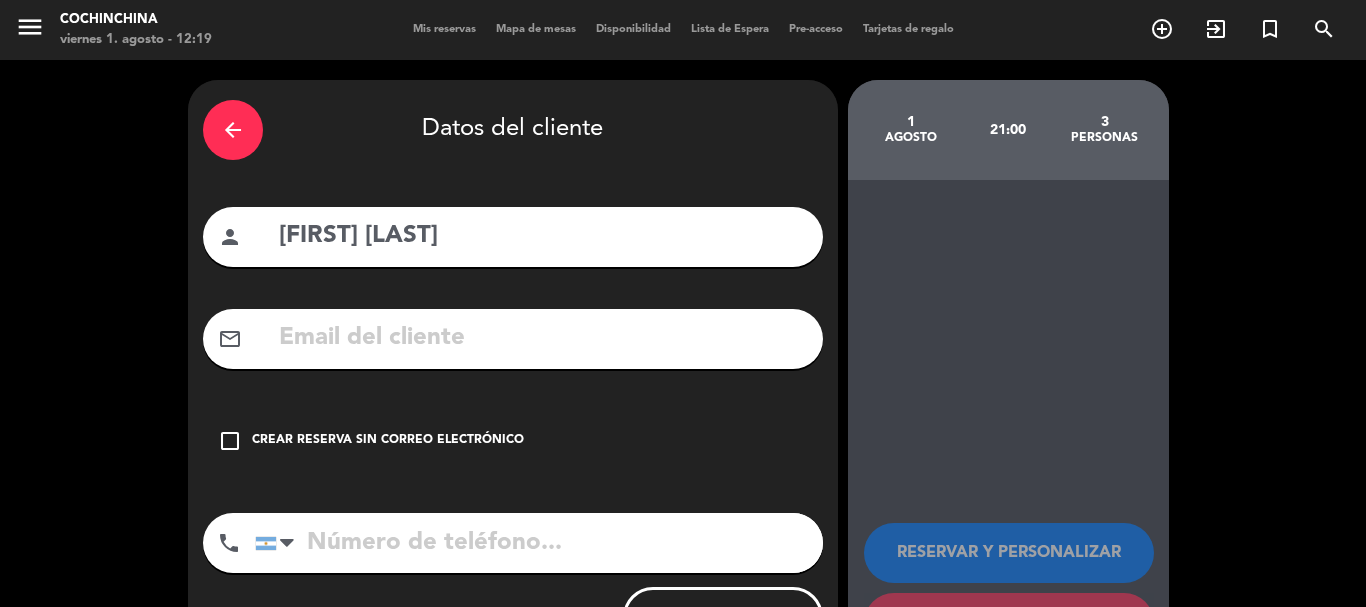 click on "Crear reserva sin correo electrónico" at bounding box center (388, 441) 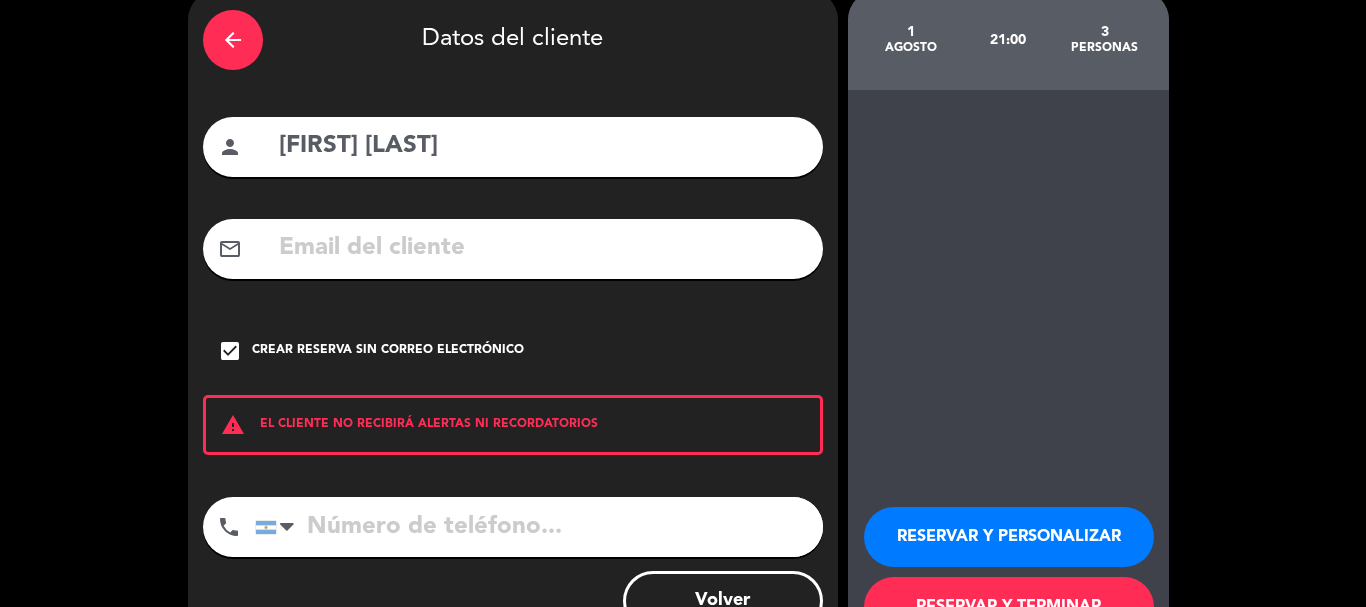 scroll, scrollTop: 164, scrollLeft: 0, axis: vertical 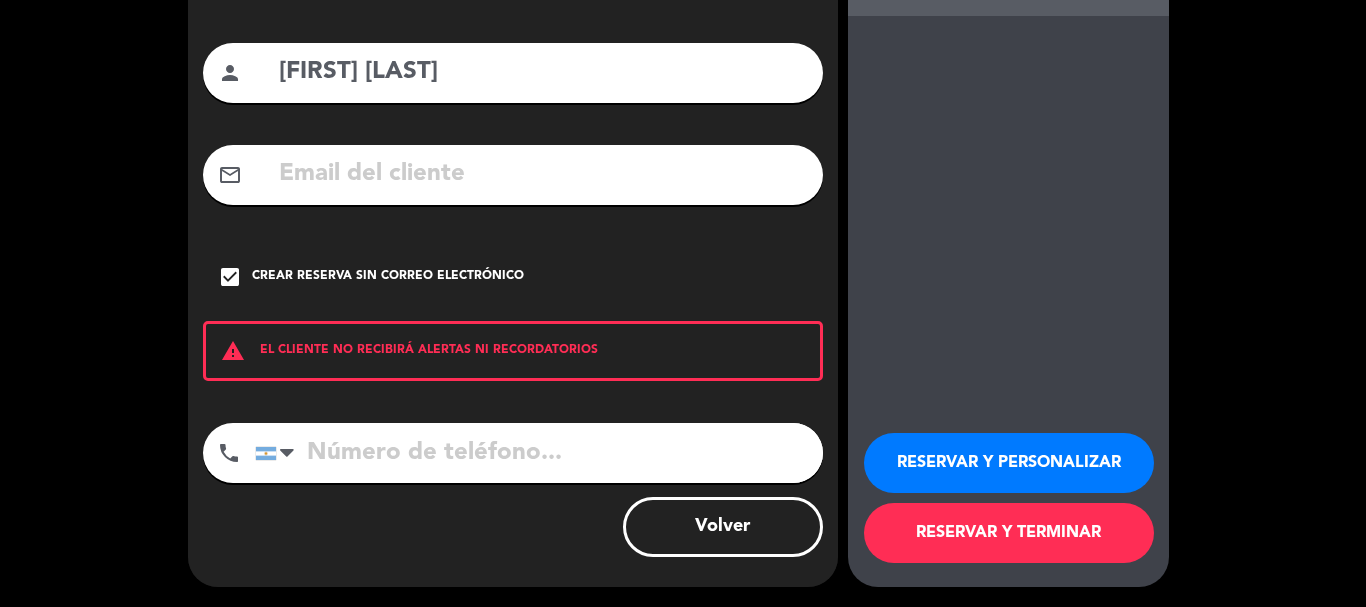 click at bounding box center [539, 453] 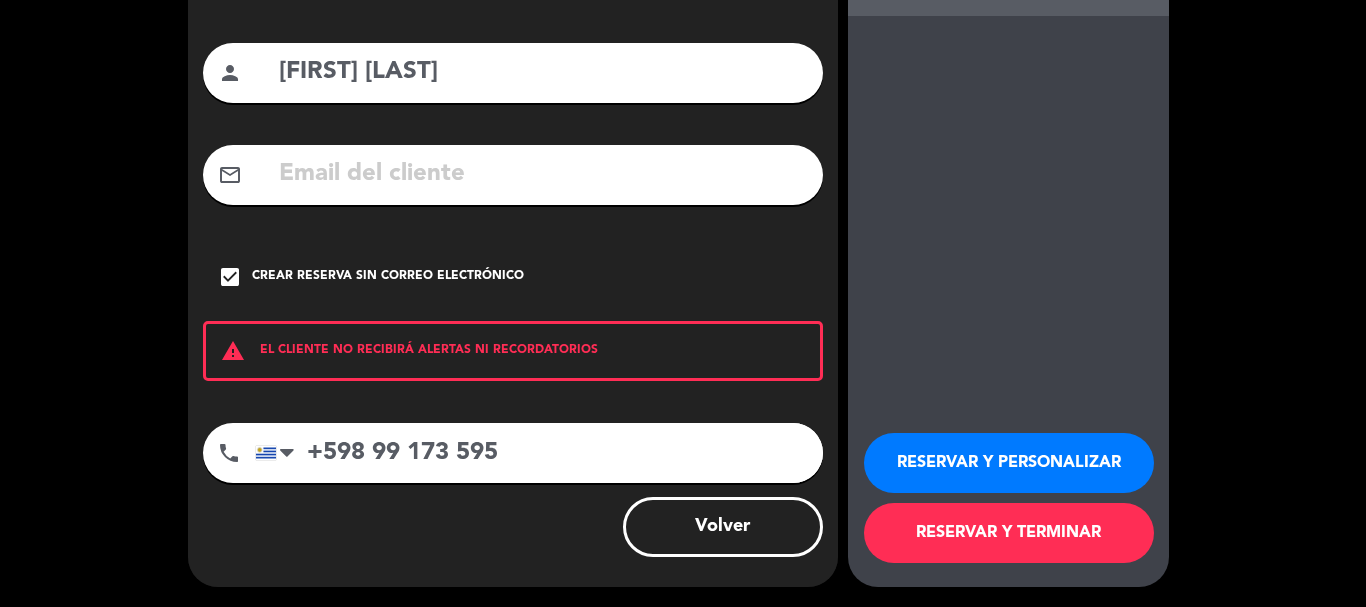 type on "+598 99 173 595" 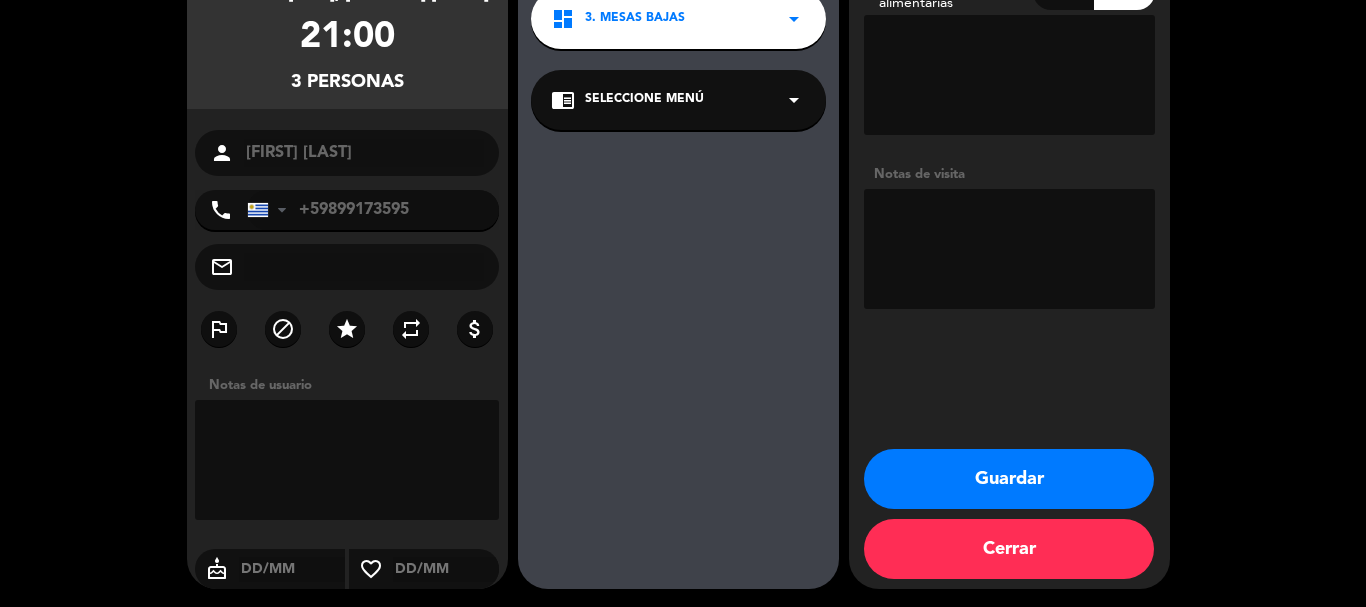 scroll, scrollTop: 193, scrollLeft: 0, axis: vertical 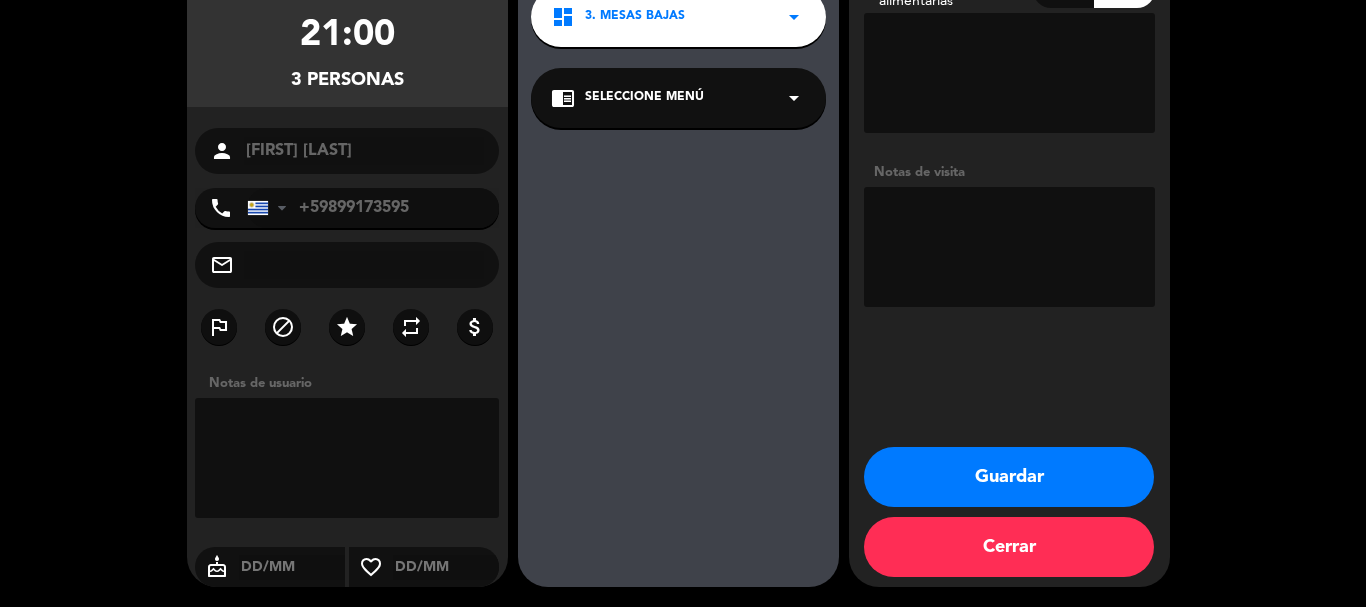 click on "Guardar" at bounding box center [1009, 477] 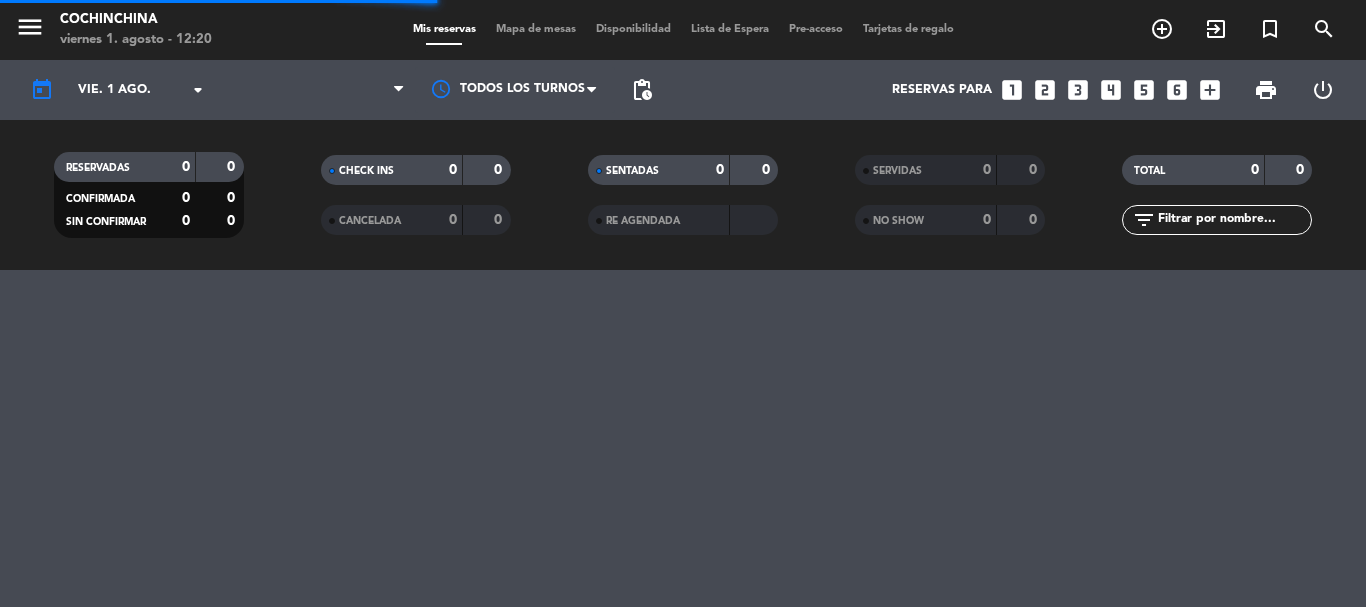 scroll, scrollTop: 0, scrollLeft: 0, axis: both 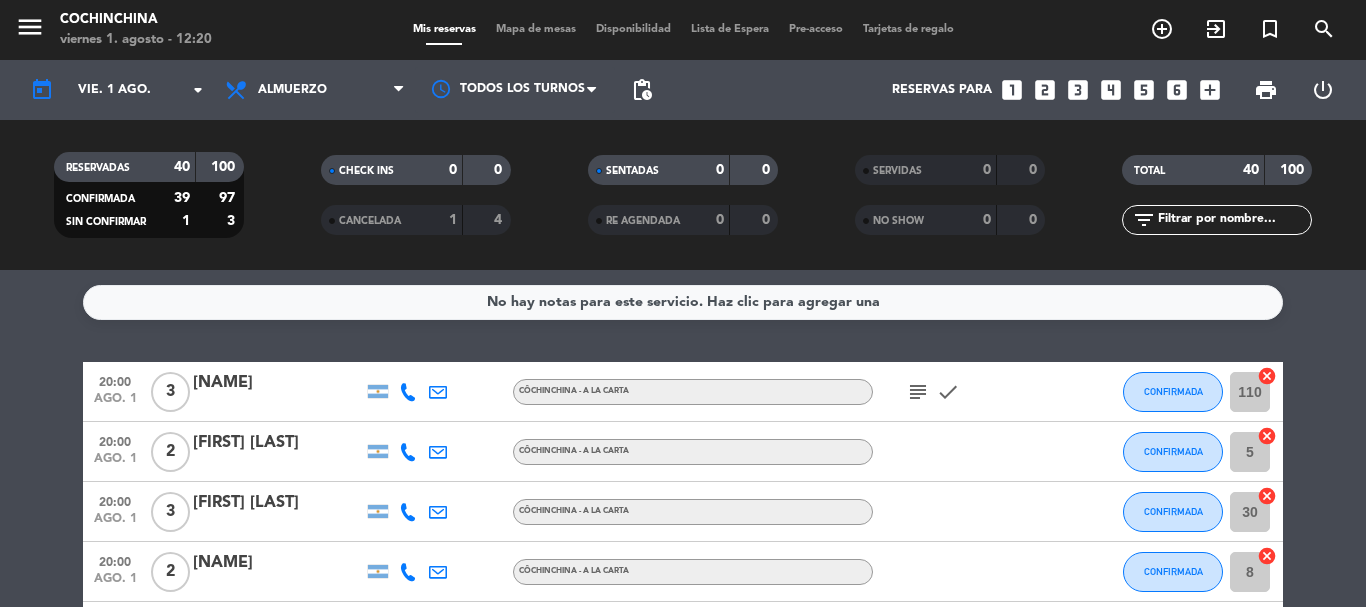 click on "RESERVADAS   40   100   CONFIRMADA   39   97   SIN CONFIRMAR   1   3" 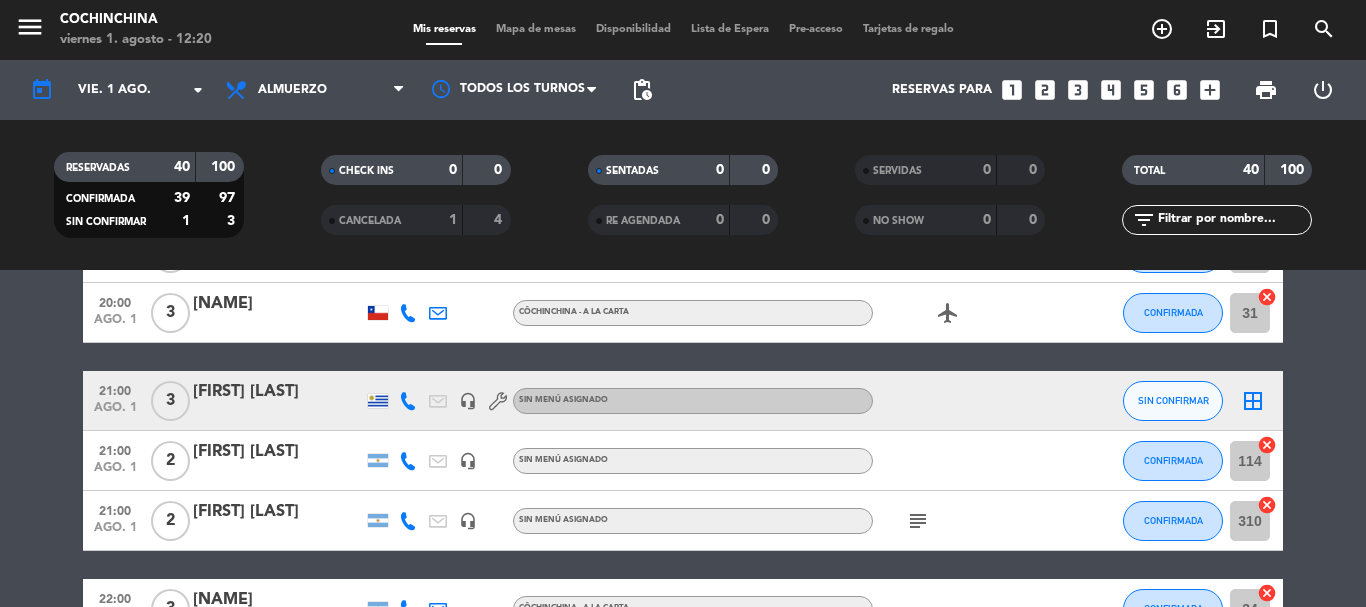 scroll, scrollTop: 500, scrollLeft: 0, axis: vertical 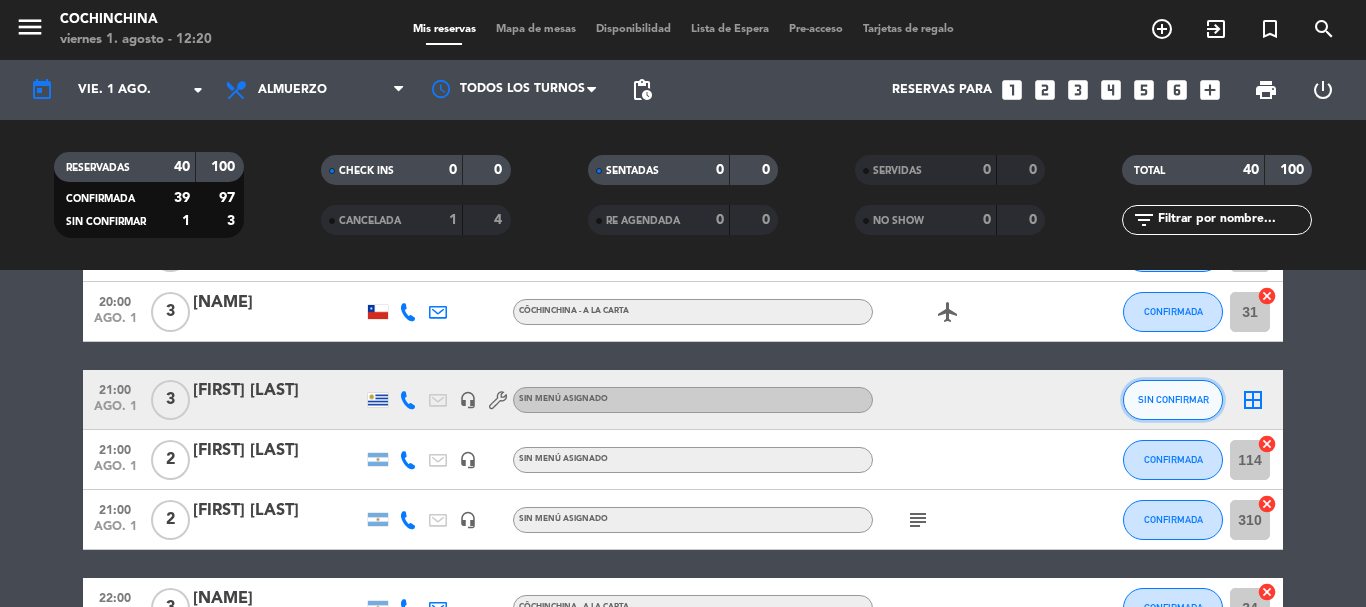 click on "SIN CONFIRMAR" 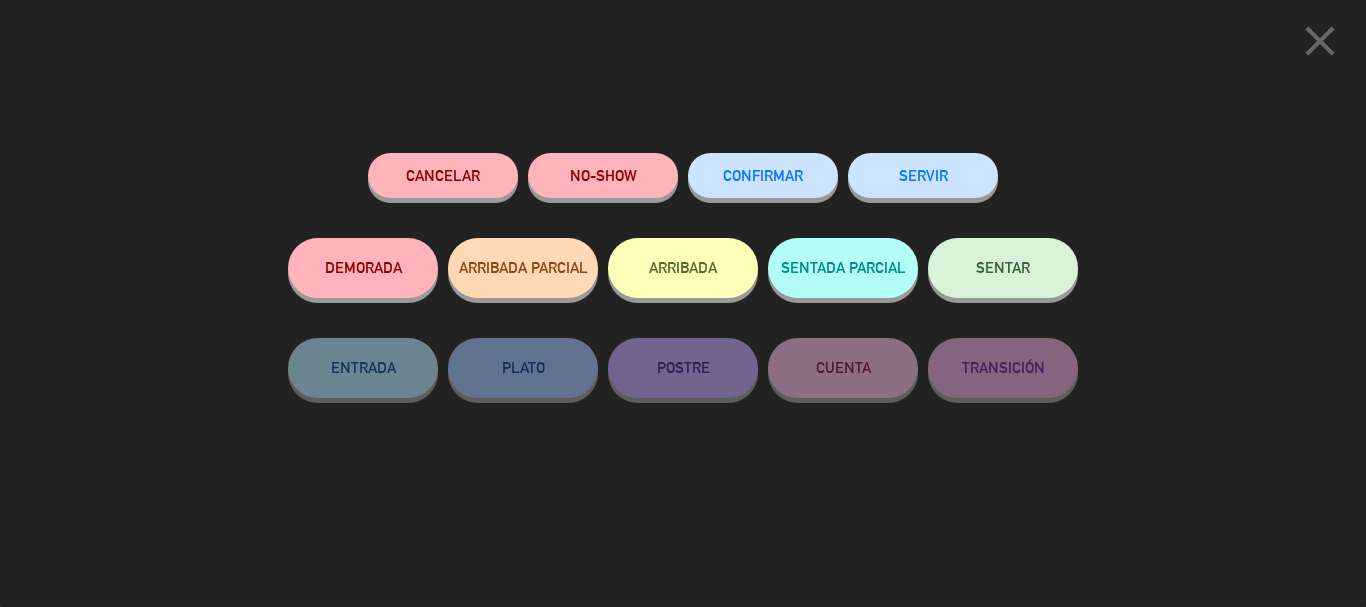 click on "CONFIRMAR" 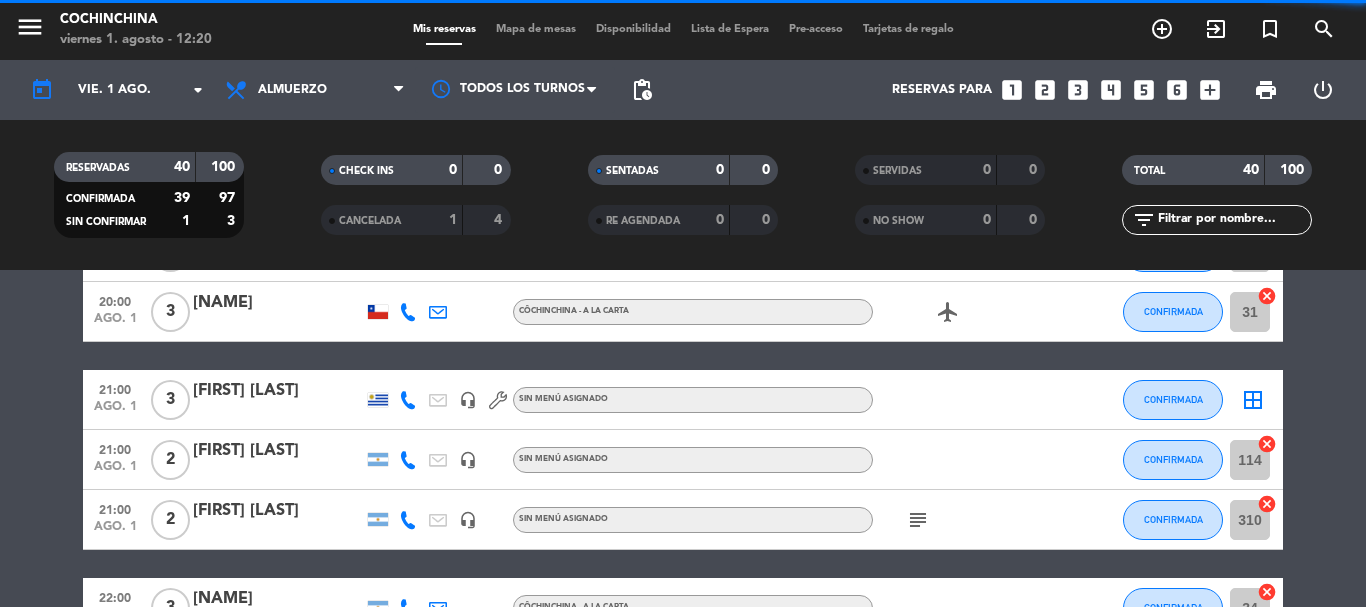 click on "Mapa de mesas" at bounding box center (536, 29) 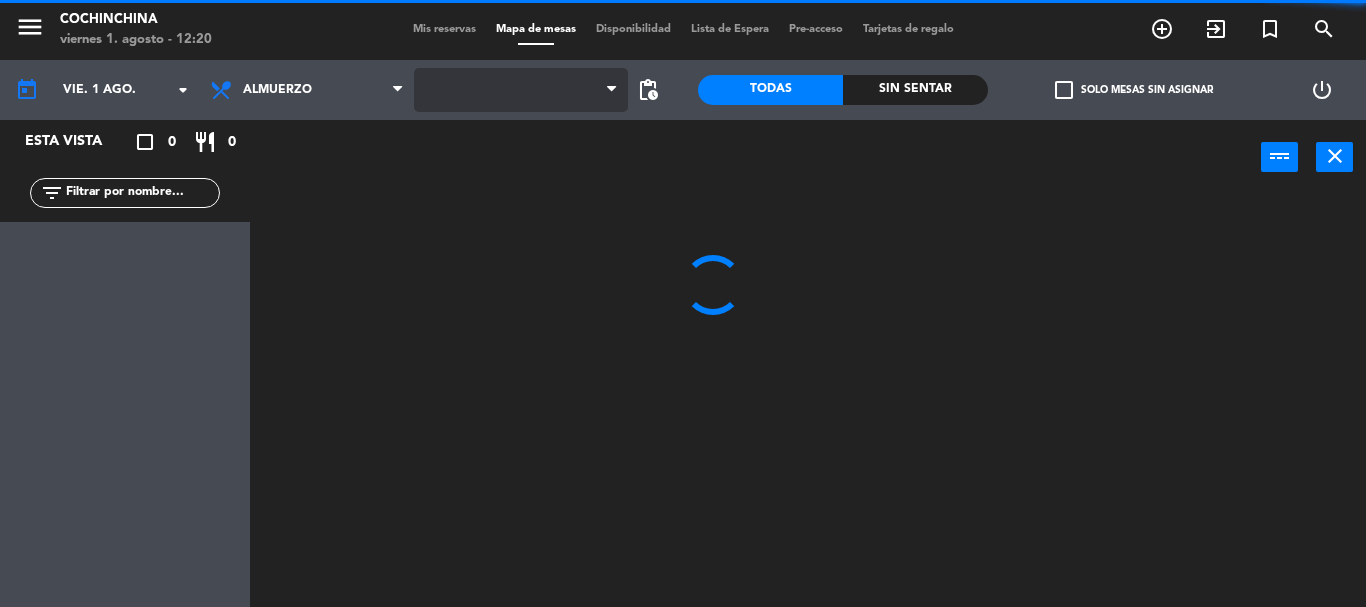 click at bounding box center [521, 90] 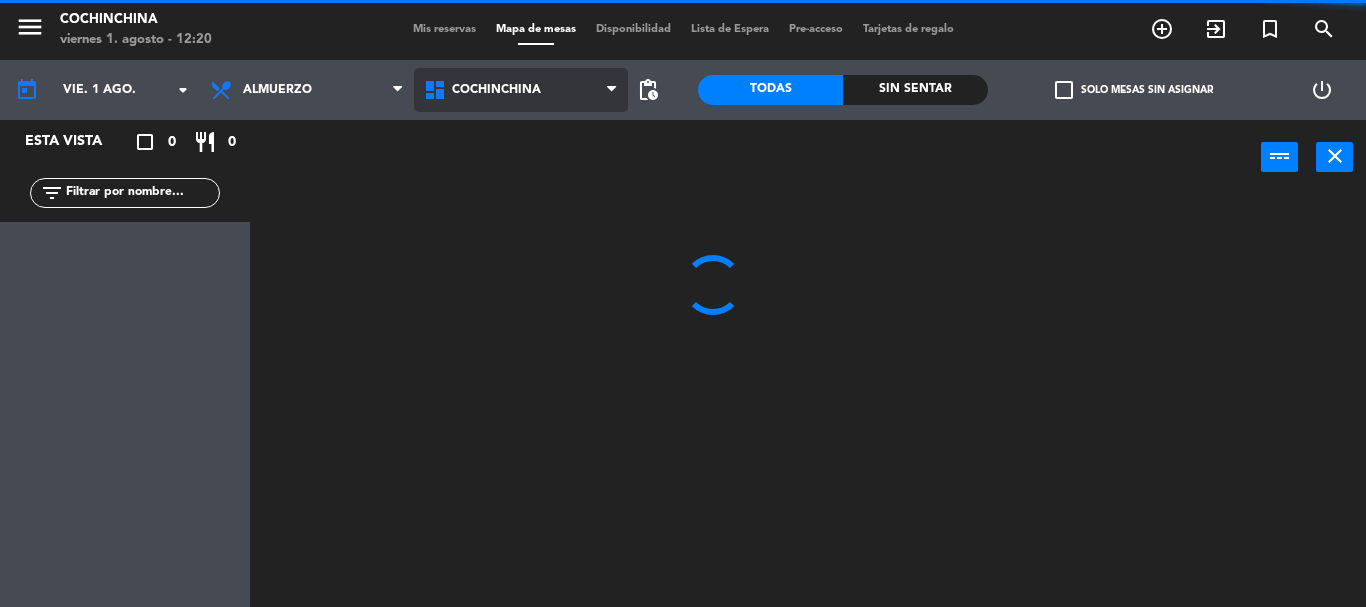 click at bounding box center [617, 90] 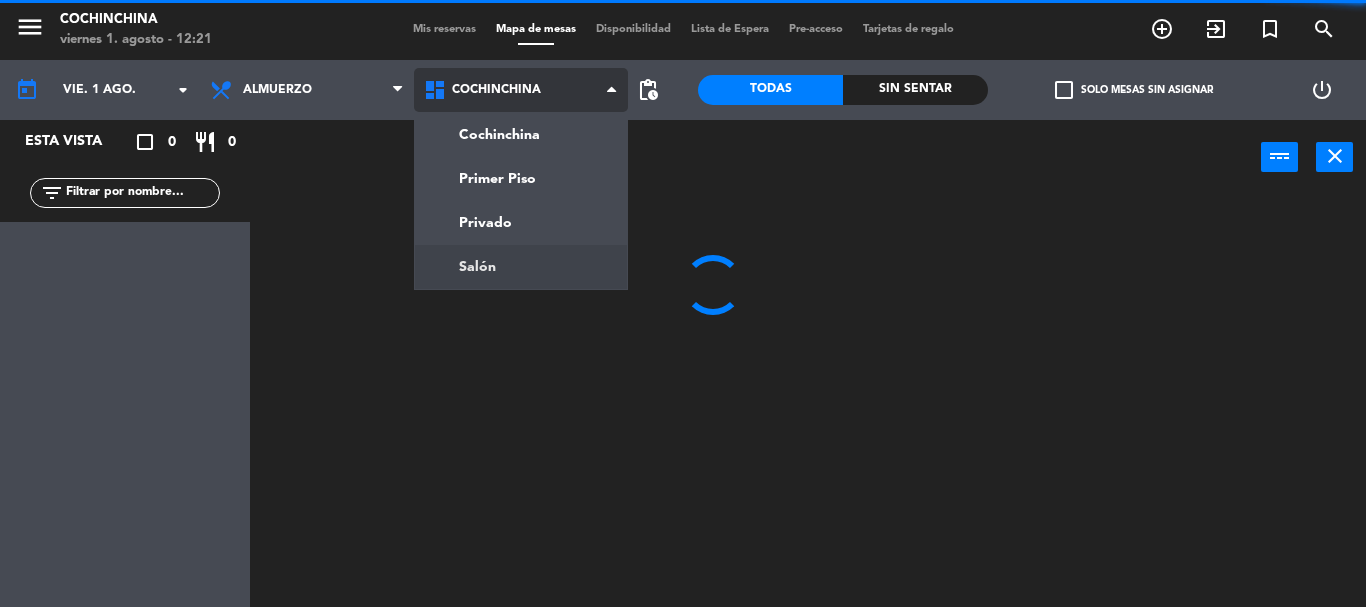 click on "menu  Cochinchina   viernes [DAY]. [MONTH] - [TIME]   Mis reservas   Mapa de mesas   Disponibilidad   Lista de Espera   Pre-acceso   Tarjetas de regalo  add_circle_outline exit_to_app turned_in_not search today    vie. [DAY] [MONTH]. arrow_drop_down  Desayuno  Brunch  Almuerzo  Cena  Almuerzo  Desayuno  Brunch  Almuerzo  Cena  Cochinchina   Primer Piso   Privado   Salón   Cochinchina   Cochinchina   Primer Piso   Privado   Salón  pending_actions  Todas  Sin sentar  check_box_outline_blank   Solo mesas sin asignar   power_settings_new   Esta vista   crop_square  0  restaurant  0 filter_list power_input close" 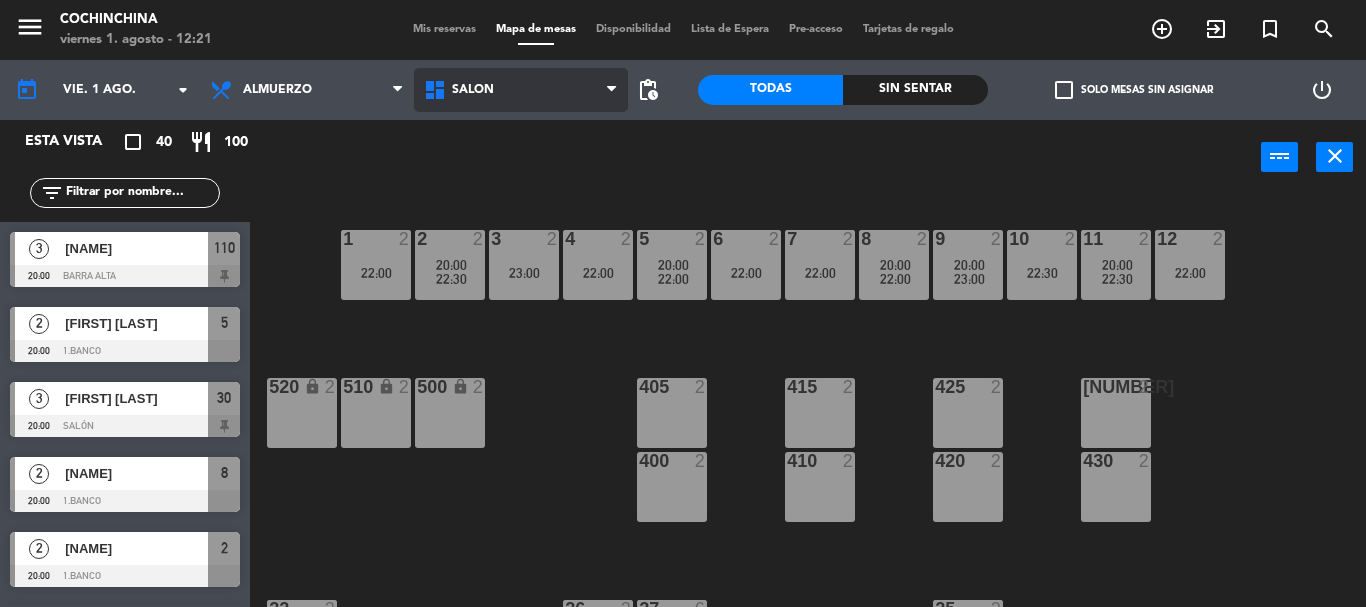 click on "Salón" at bounding box center [521, 90] 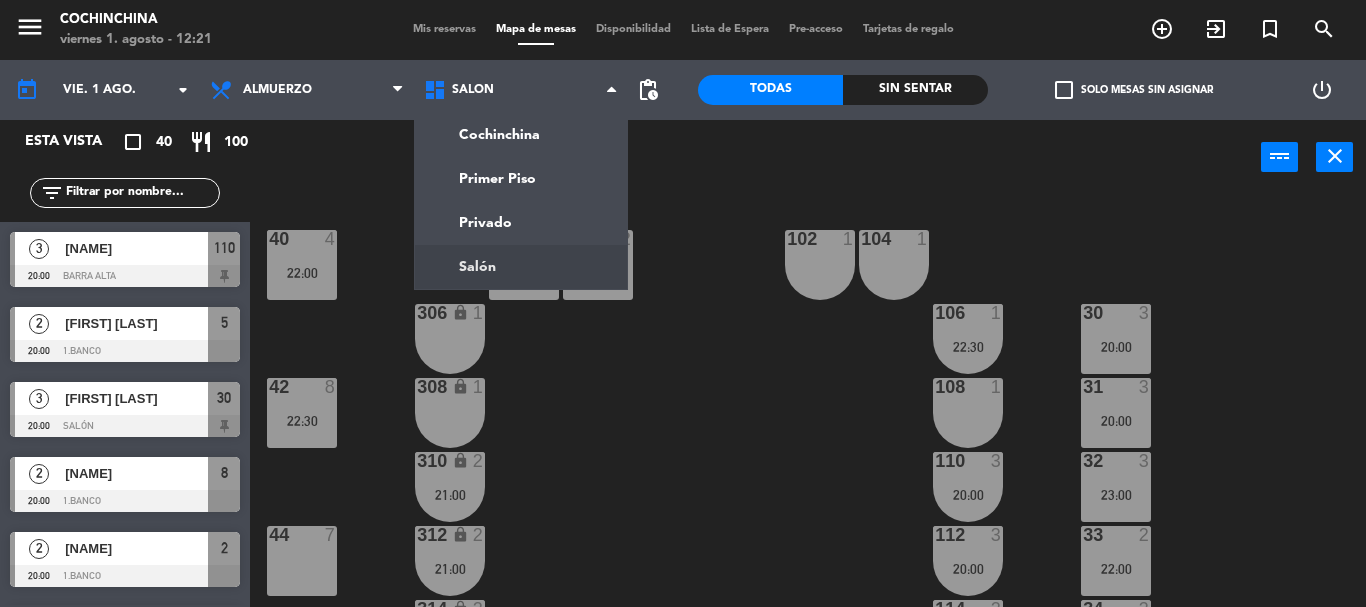 click on "40  4   22:00  304 lock  2  102  1  302 lock  2  104  1  306 lock  1  30  3   20:00  106  1   22:30  42  8   22:30  308 lock  1  31  3   20:00  108  1  310 lock  2   21:00  32  3   23:00  110  3   20:00  44  7  312 lock  2   21:00  33  2   22:00  112  3   20:00  34  3   22:00  314 lock  2   22:00  114  2   21:00  46  4   22:30  316 lock  2   22:00  35  3   22:00  116  2   21:00  318 lock  1  118  1  48  8  320 lock  1  120  1  322  1  122  1  324  1  124  1  202 lock  1  212 lock  1  204 lock  1  206 lock  1  208 lock  1  210 lock  1" 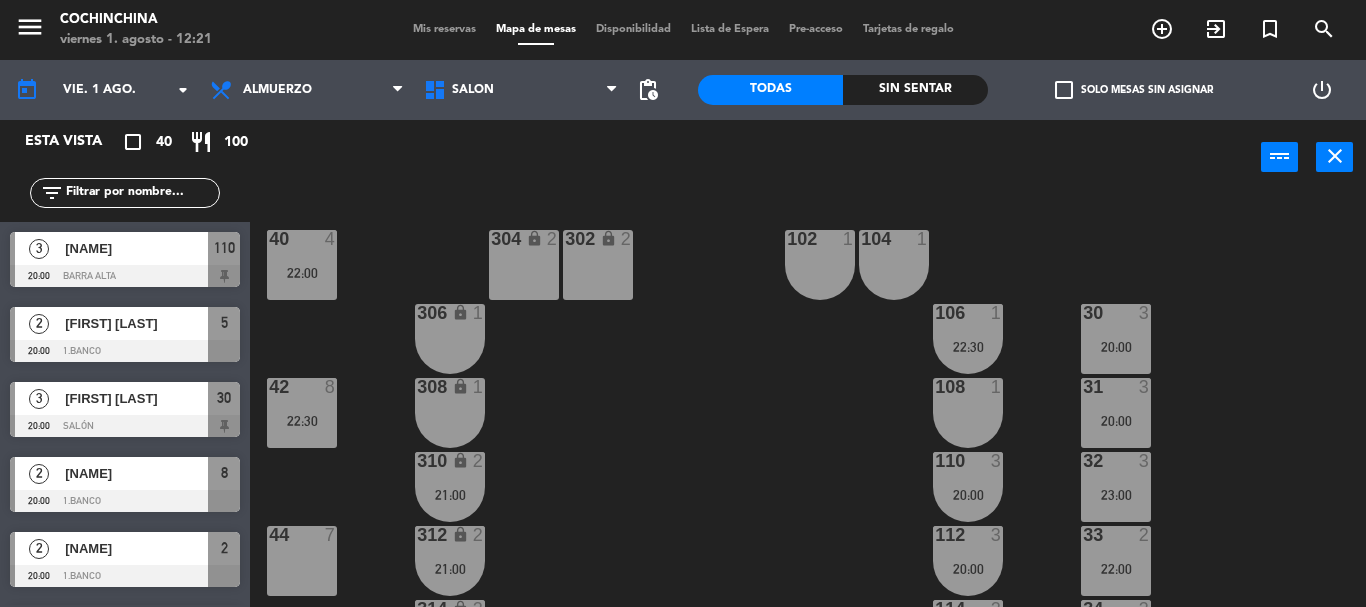 click on "check_box_outline_blank" 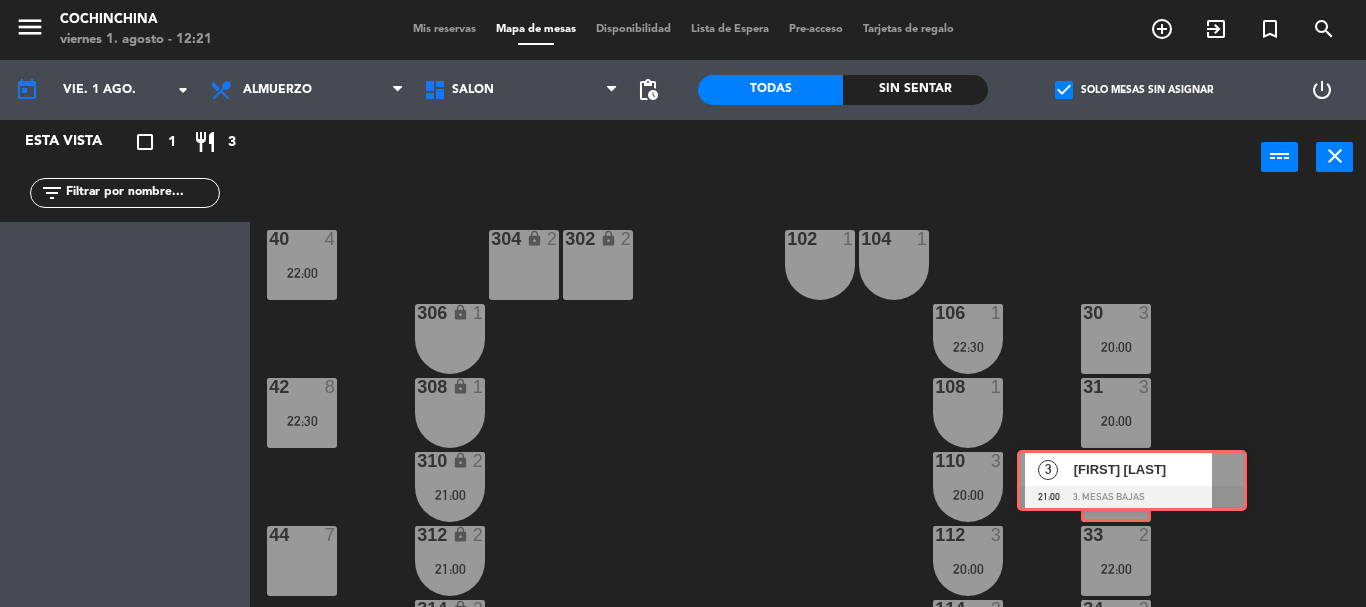 drag, startPoint x: 115, startPoint y: 267, endPoint x: 1122, endPoint y: 485, distance: 1030.3267 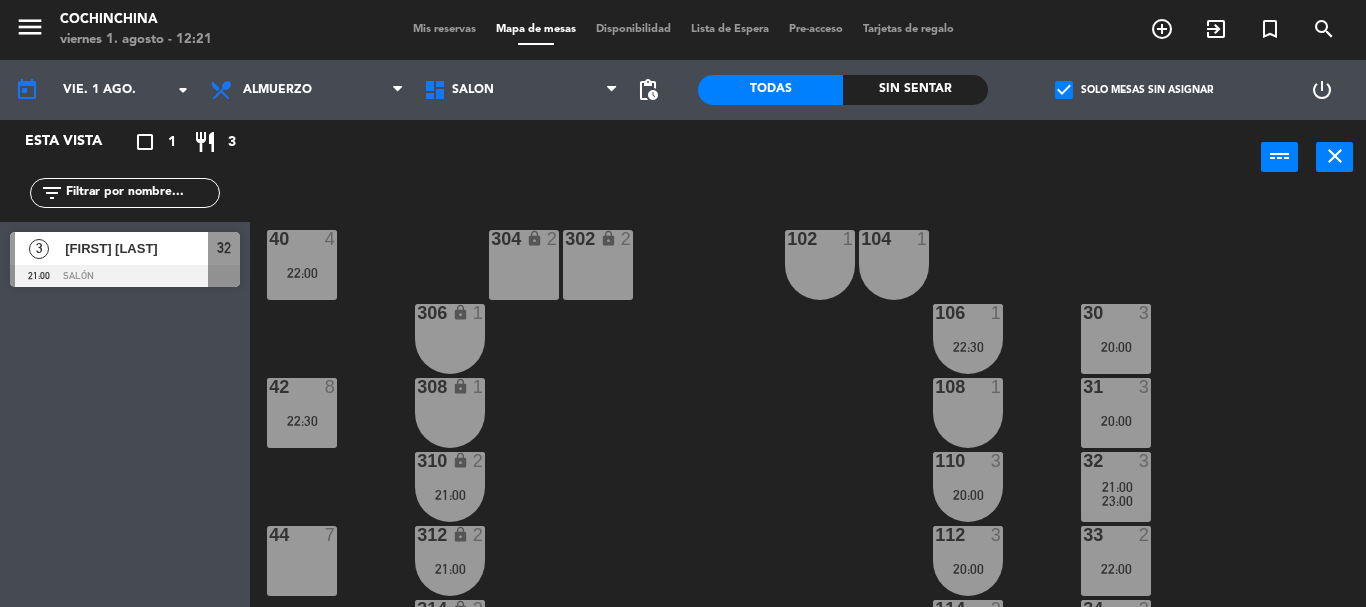 click on "40  4   22:00  304 lock  2  102  1  302 lock  2  104  1  306 lock  1  30  3   20:00  106  1   22:30  42  8   22:30  308 lock  1  31  3   20:00  108  1  310 lock  2   21:00  32  3   21:00      23:00     110  3   20:00  44  7  312 lock  2   21:00  33  2   22:00  112  3   20:00  34  3   22:00  314 lock  2   22:00  114  2   21:00  46  4   22:30  316 lock  2   22:00  35  3   22:00  116  2   21:00  318 lock  1  118  1  48  8  320 lock  1  120  1  322  1  122  1  324  1  124  1  202 lock  1  212 lock  1  204 lock  1  206 lock  1  208 lock  1  210 lock  1" 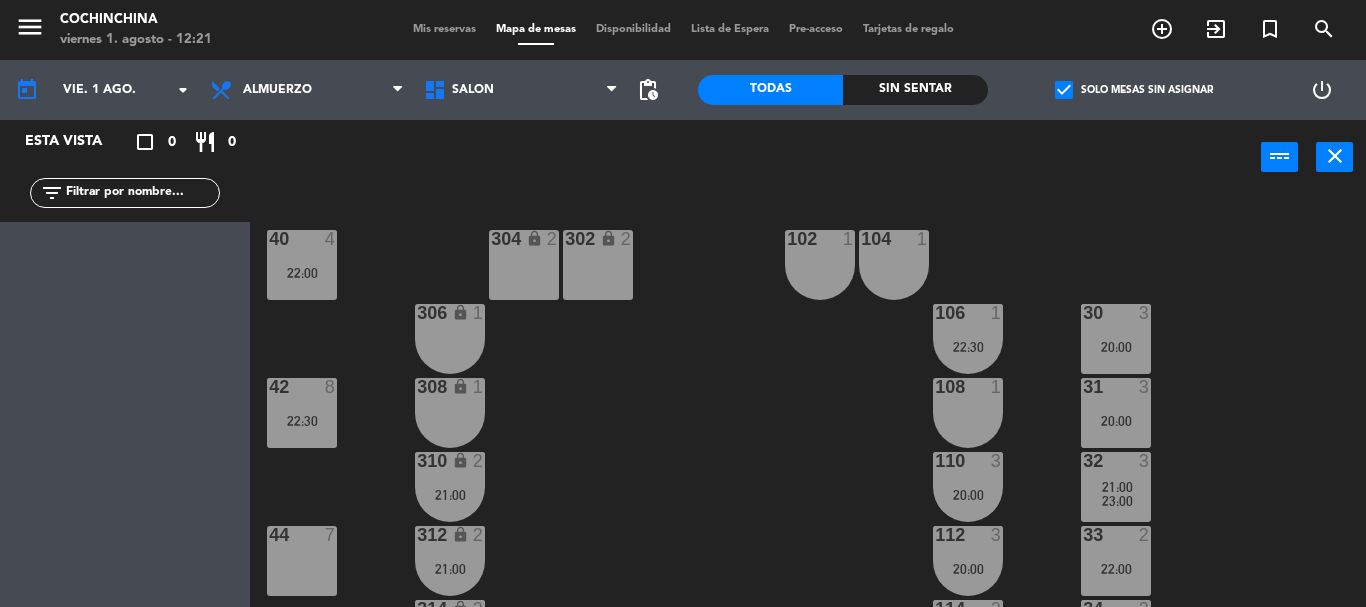scroll, scrollTop: 0, scrollLeft: 0, axis: both 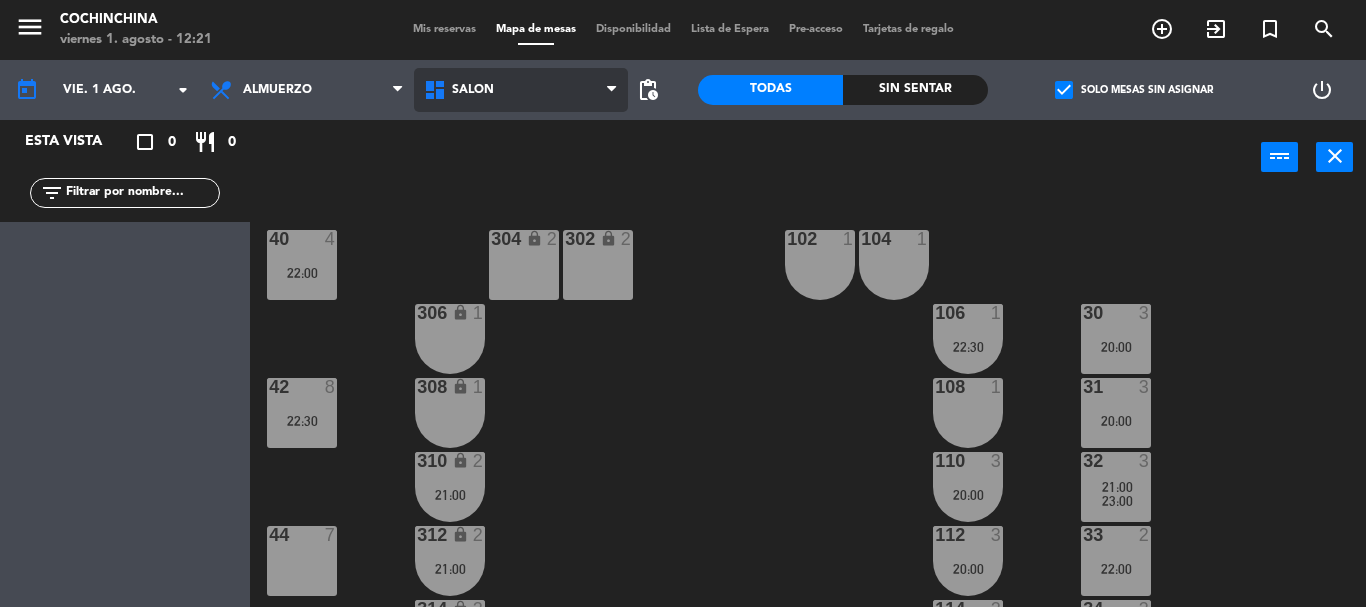 click on "Salón" at bounding box center (521, 90) 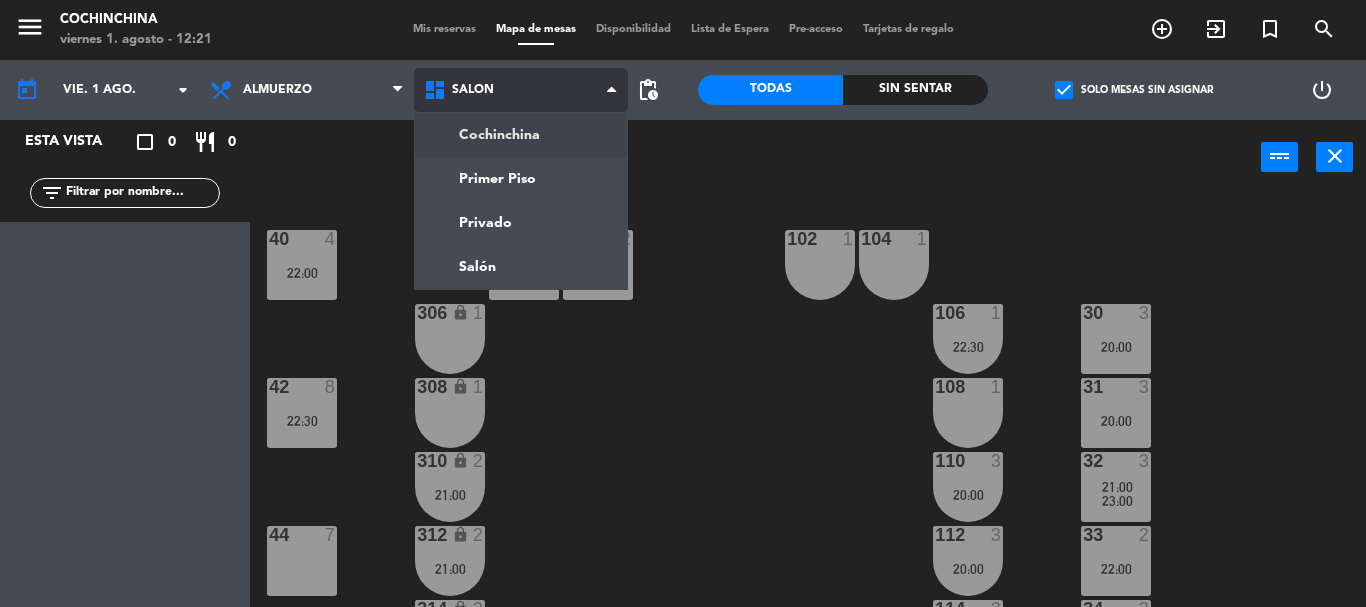 click on "menu  Cochinchina   viernes 1. [MONTH] - 12:21   Mis reservas   Mapa de mesas   Disponibilidad   Lista de Espera   Pre-acceso   Tarjetas de regalo  add_circle_outline exit_to_app turned_in_not search today    vie. 1 [MONTH]. arrow_drop_down  Desayuno  Brunch  Almuerzo  Cena  Almuerzo  Desayuno  Brunch  Almuerzo  Cena  Cochinchina   Primer Piso   Privado   Salón   Salón   Cochinchina   Primer Piso   Privado   Salón  pending_actions  Todas  Sin sentar  check_box   Solo mesas sin asignar   power_settings_new   Esta vista   crop_square  0  restaurant  0 filter_list power_input close 40  4   22:00  304 lock  2  102  1  302 lock  2  104  1  306 lock  1  30  3   20:00  106  1   22:30  42  8   22:30  308 lock  1  31  3   20:00  108  1  310 lock  2   21:00  32  3   21:00      23:00     110  3   20:00  44  7  312 lock  2   21:00  33  2   22:00  112  3   20:00  34  3   22:00  314 lock  2   22:00  114  2   21:00  46  4   22:30  316 lock  2   22:00  35  3   22:00  116  2   21:00  318 lock  1  118  1  48  8  320 lock  1  120" 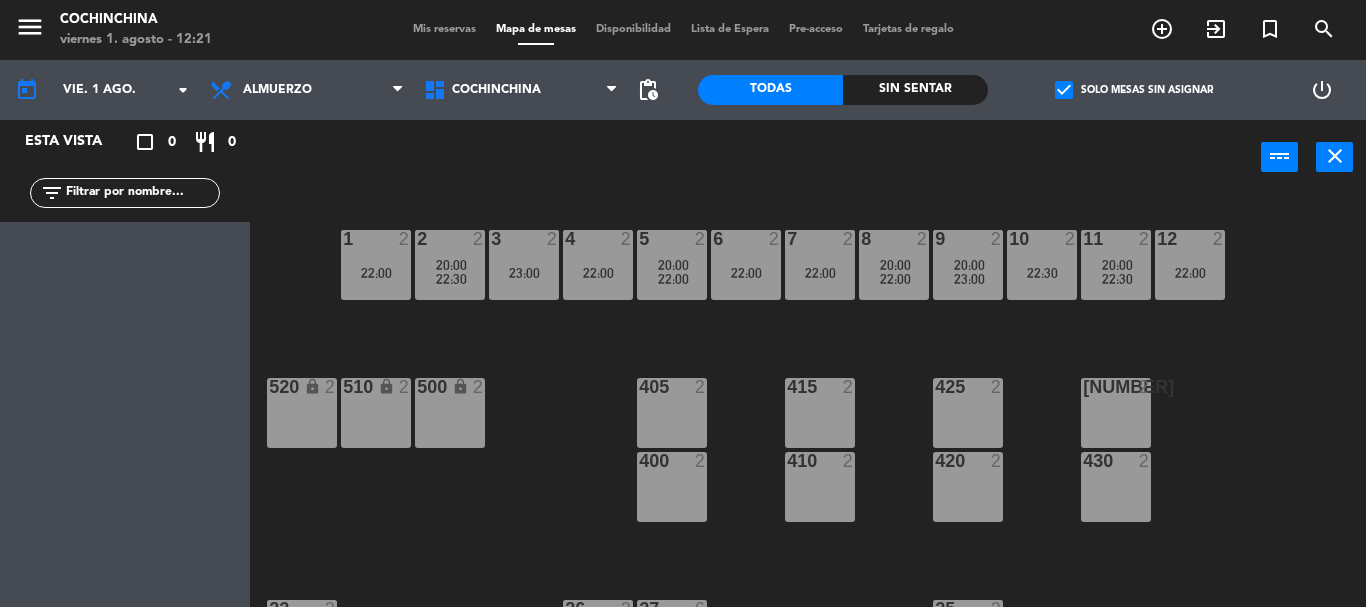 click on "1  2   [TIME]  2  2   [TIME]     3  2   [TIME]  4  2   [TIME]  5  2   [TIME]     6  2   [TIME]  7  2   [TIME]  8  2   [TIME]     9  2   [TIME]     10  2   [TIME]  11  2   [TIME]     12  2   [TIME]  520 lock  2  510 lock  2  500 lock  2  405  2  415  2  425  2  435  2  400  2  410  2  420  2  430  2  22  2   [TIME]  26  2   [TIME]  27  6   [TIME]  25  2   [TIME]  21  2  24  2   [TIME]  20  2   [TIME]  80  2   [TIME]  82 lock  1  23  2   [TIME]  83 lock  1" 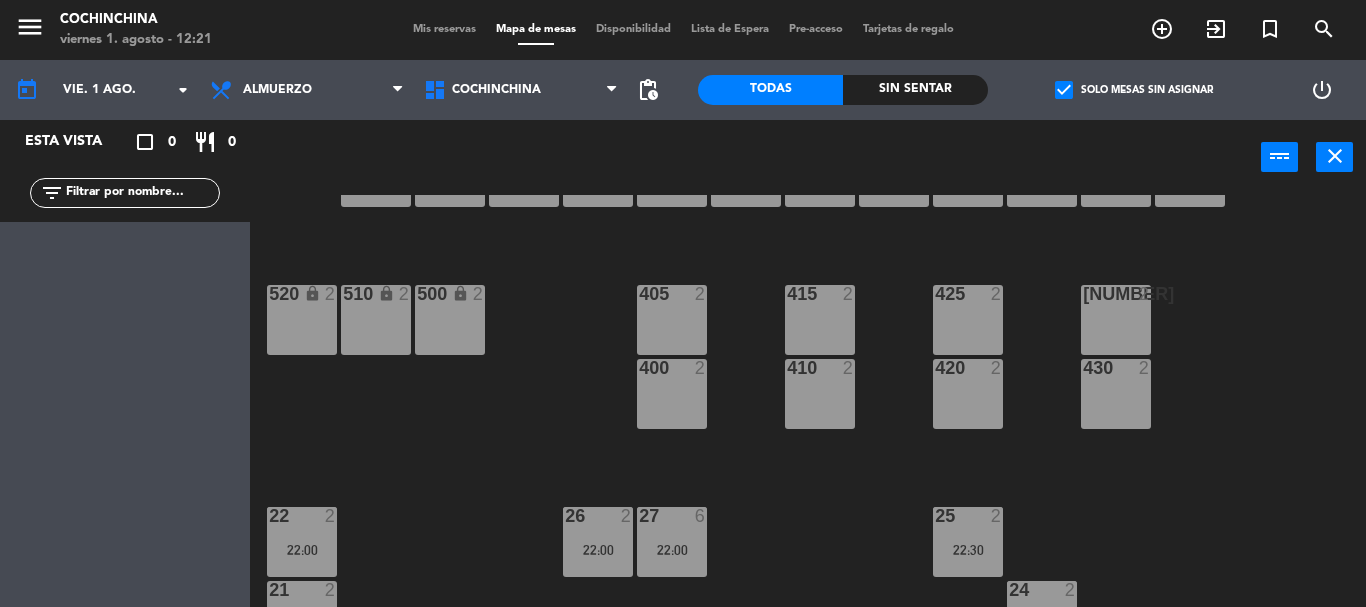 scroll, scrollTop: 200, scrollLeft: 0, axis: vertical 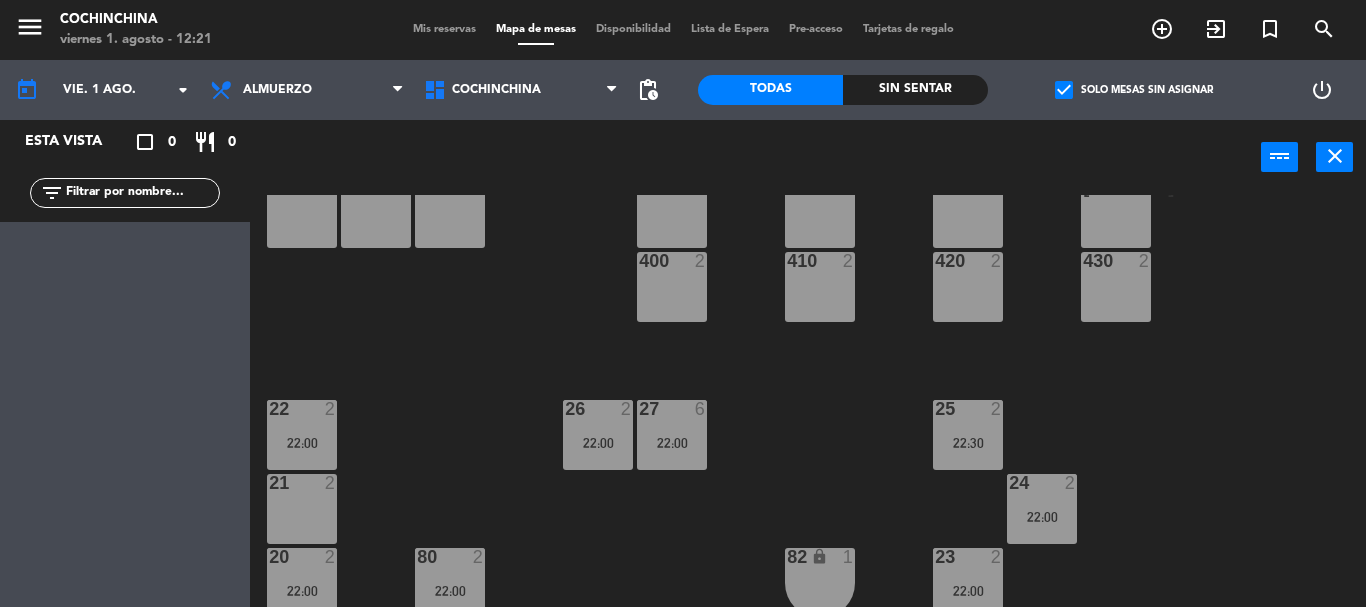 click on "22:00" at bounding box center (672, 443) 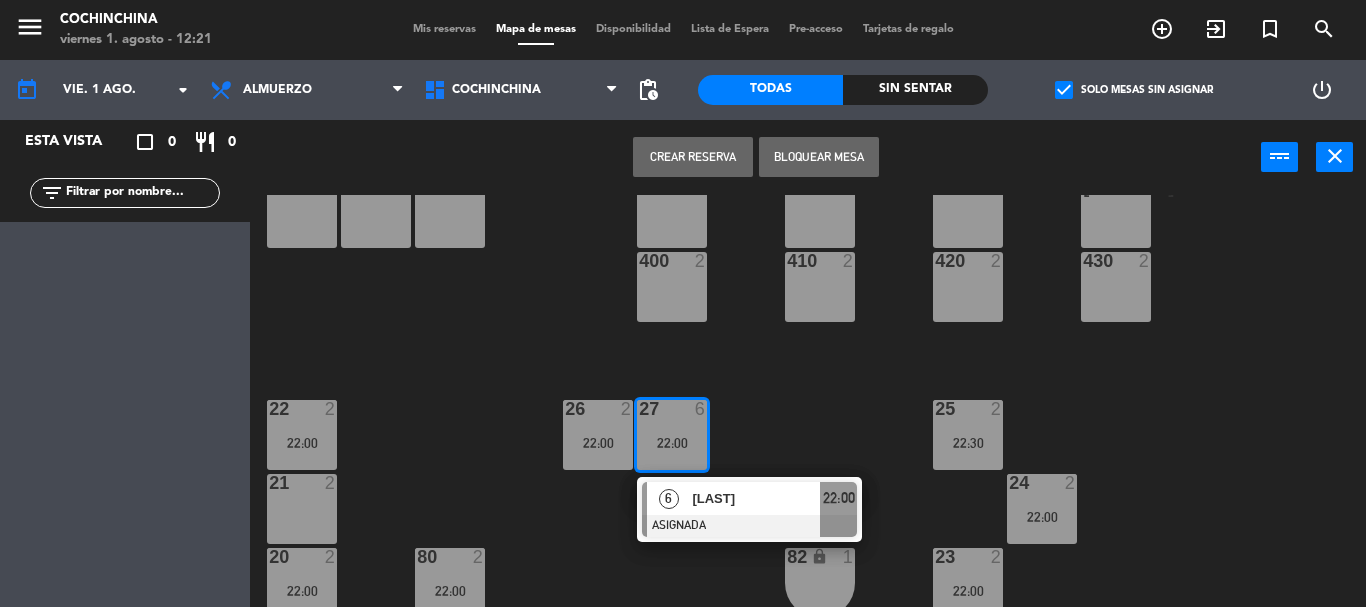 click on "[LAST]" at bounding box center (755, 498) 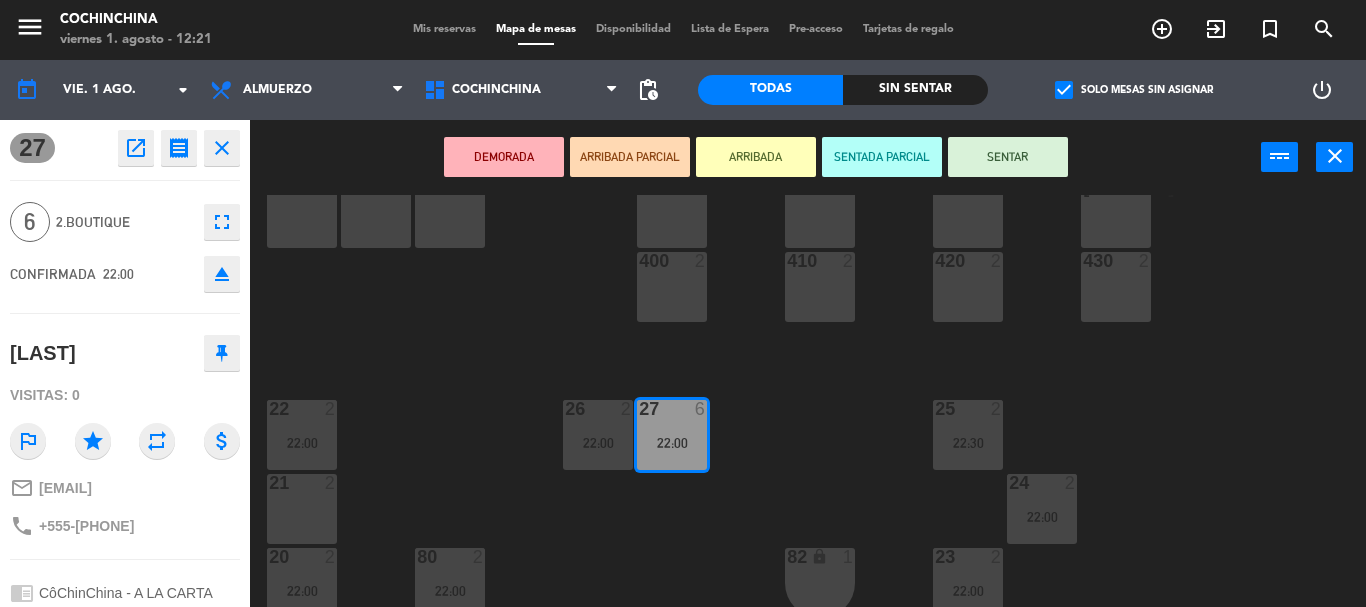 click on "eject" 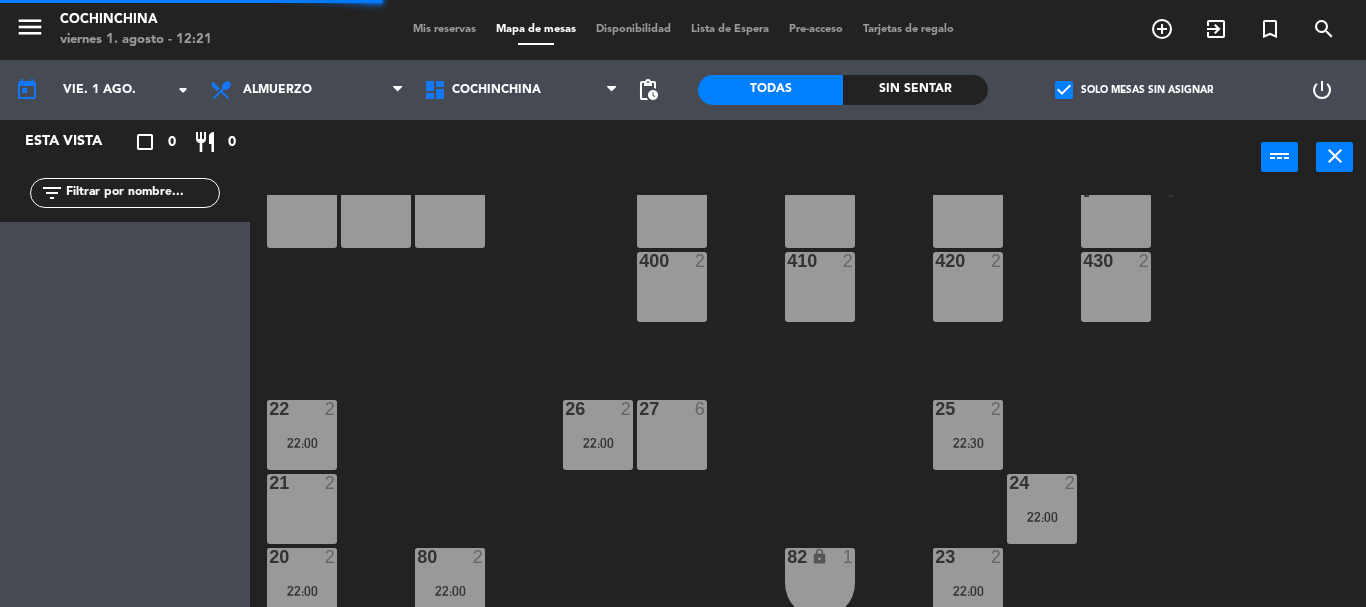 scroll, scrollTop: 0, scrollLeft: 0, axis: both 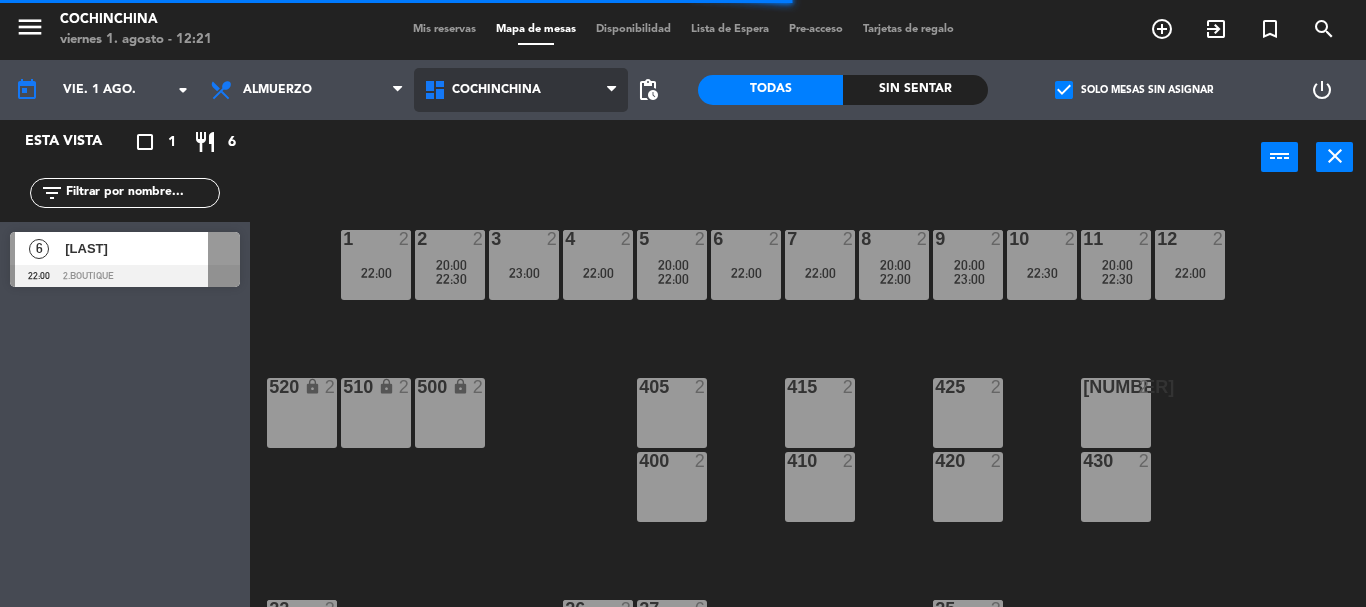 click on "Cochinchina" at bounding box center [496, 90] 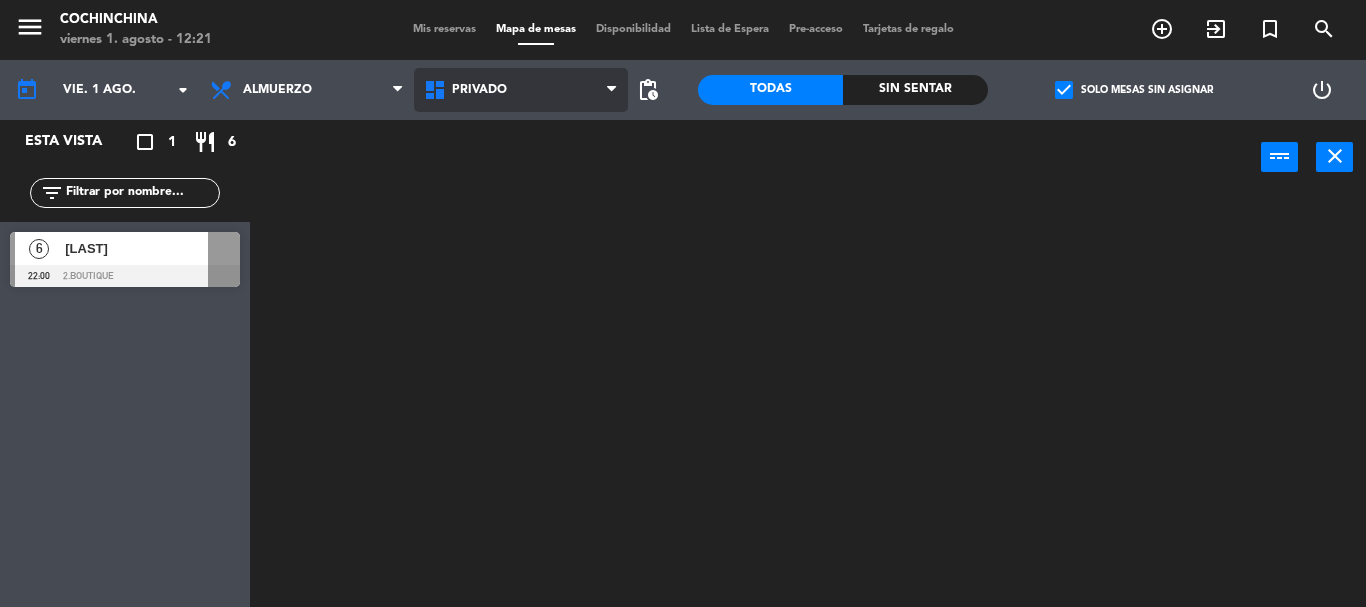 click on "menu  Cochinchina   [DAY] [NUMBER] [MONTH] - 12:21   Mis reservas   Mapa de mesas   Disponibilidad   Lista de Espera   Pre-acceso   Tarjetas de regalo  add_circle_outline exit_to_app turned_in_not search today    [DAY] [NUMBER] [MONTH]  arrow_drop_down  Desayuno  Brunch  Almuerzo  Cena  Almuerzo  Desayuno  Brunch  Almuerzo  Cena  Cochinchina   Primer Piso   Privado   Salón   Privado   Cochinchina   Primer Piso   Privado   Salón  pending_actions  Todas  Sin sentar  check_box   Solo mesas sin asignar   power_settings_new   Esta vista   crop_square  1  restaurant  6 filter_list  6   [NAME]   22:00   2.Boutique  power_input close" 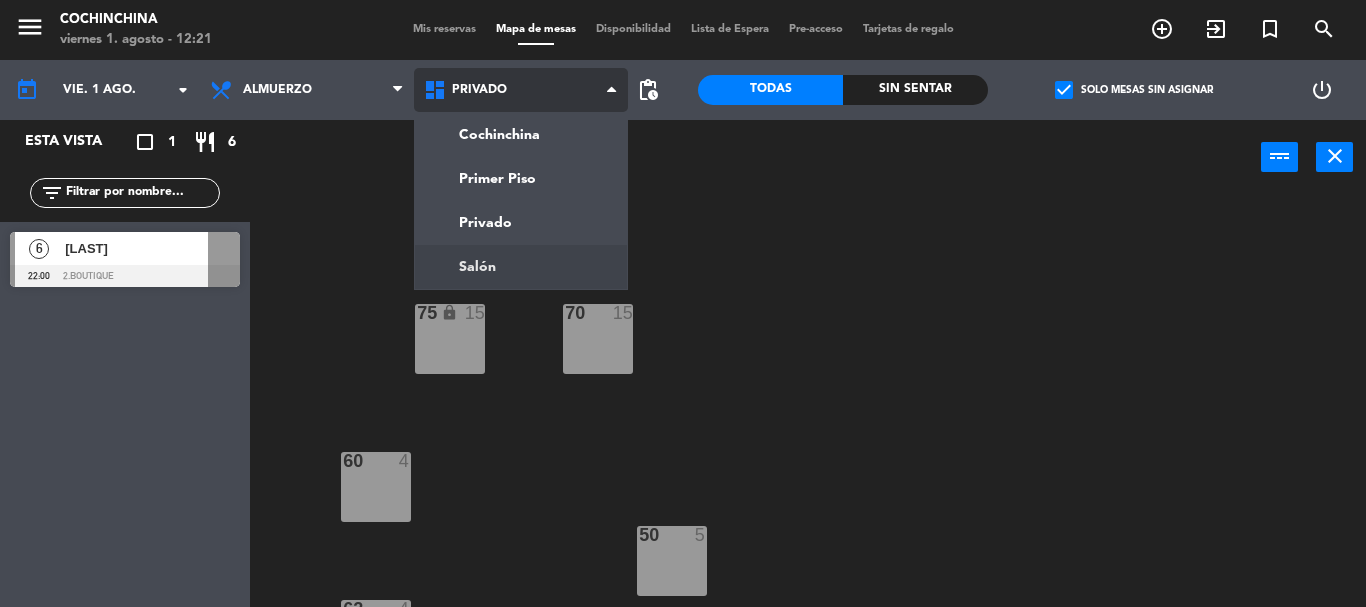 click on "menu  Cochinchina   viernes [DAY]. [MONTH] - [TIME]   Mis reservas   Mapa de mesas   Disponibilidad   Lista de Espera   Pre-acceso   Tarjetas de regalo  add_circle_outline exit_to_app turned_in_not search today    vie. [DAY] [MONTH]. arrow_drop_down  Desayuno  Brunch  Almuerzo  Cena  Almuerzo  Desayuno  Brunch  Almuerzo  Cena  Cochinchina   Primer Piso   Privado   Salón   Privado   Cochinchina   Primer Piso   Privado   Salón  pending_actions  Todas  Sin sentar  check_box   Solo mesas sin asignar   power_settings_new   Esta vista   crop_square  1  restaurant  6 filter_list  6   [LAST]   [TIME]   2.Boutique  power_input close 75 lock  15  70  15  60  4  50  5  62  4  55  5  64 lock  4  66 lock  2" 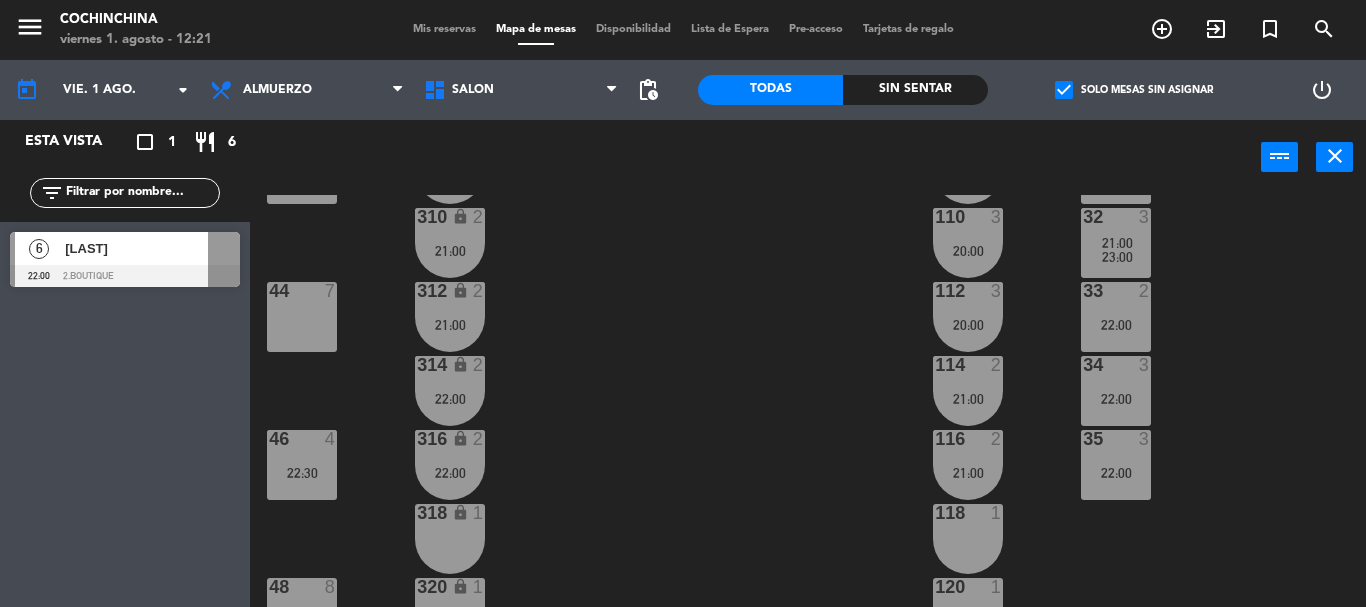 scroll, scrollTop: 200, scrollLeft: 0, axis: vertical 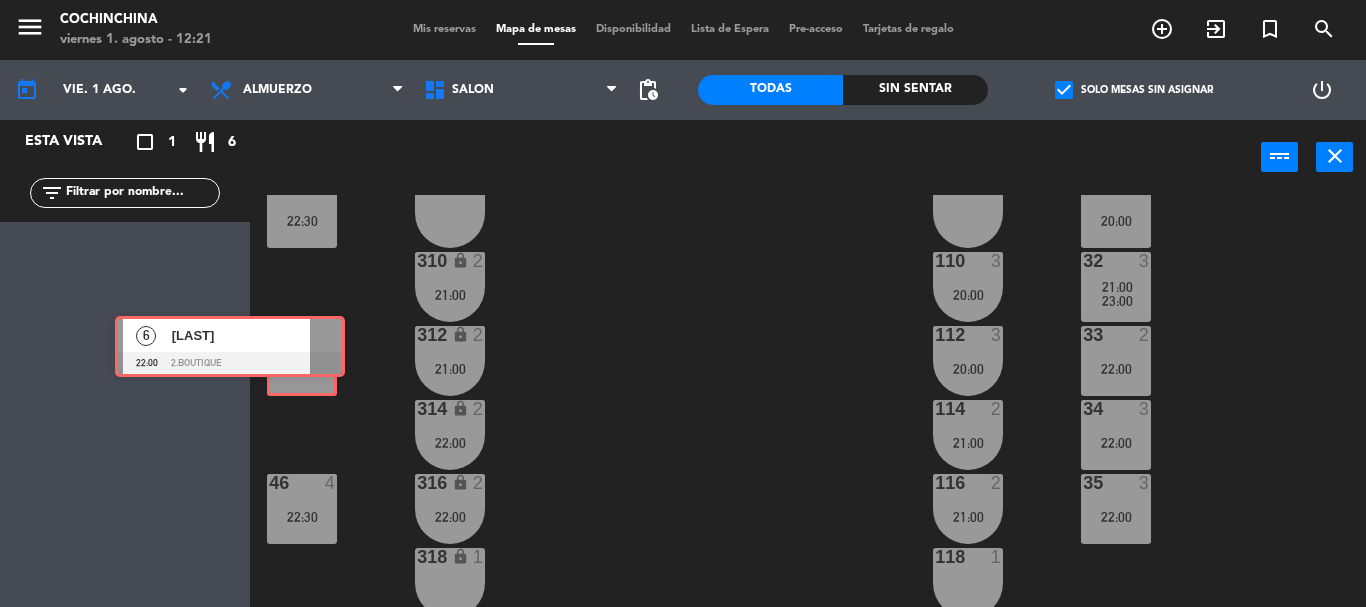 drag, startPoint x: 183, startPoint y: 261, endPoint x: 288, endPoint y: 345, distance: 134.4656 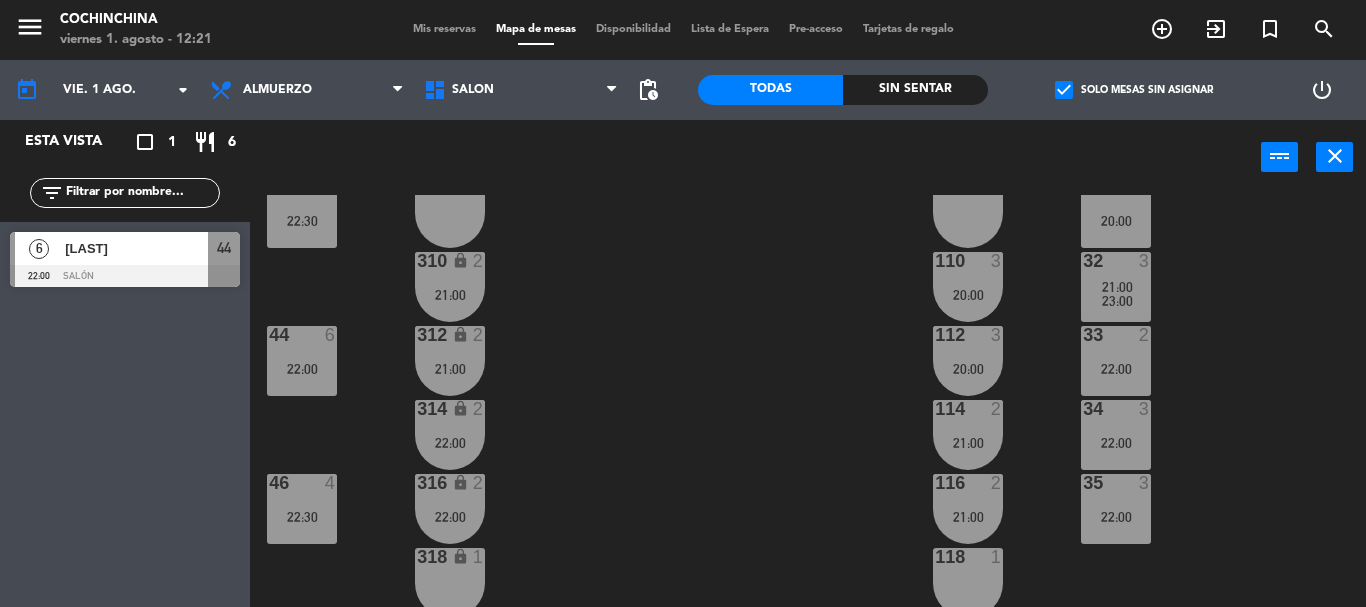 scroll, scrollTop: 0, scrollLeft: 0, axis: both 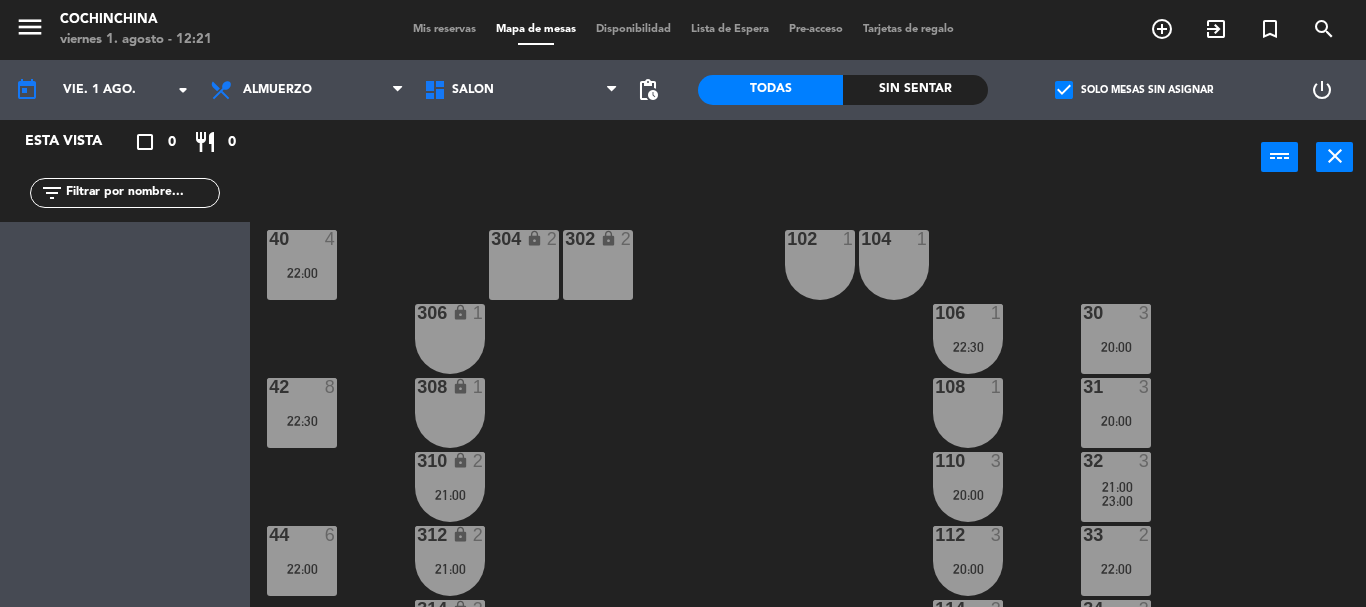 click on "check_box   Solo mesas sin asignar" 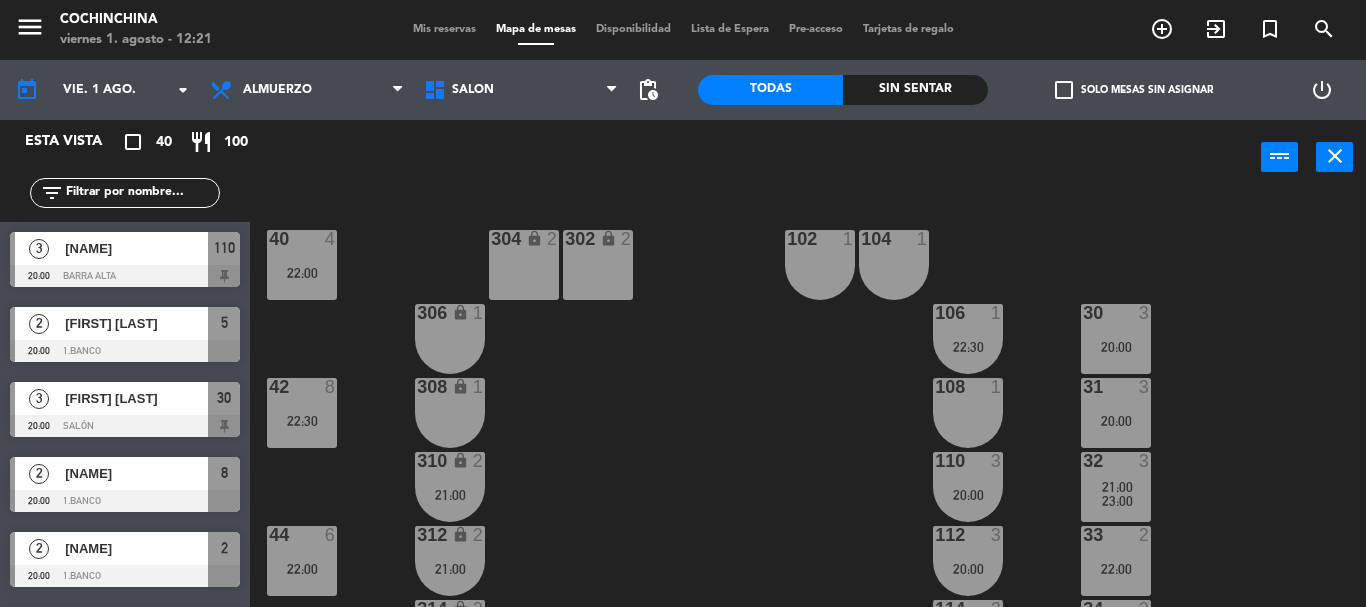 click on "check_box_outline_blank" 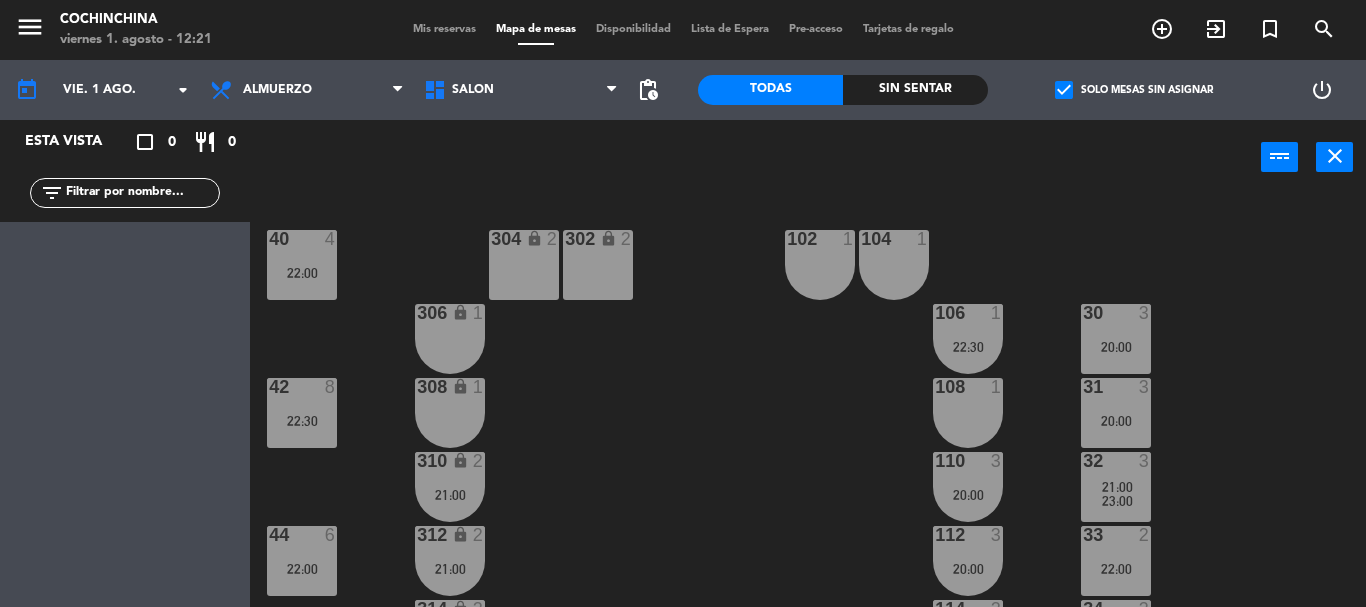 click on "check_box" 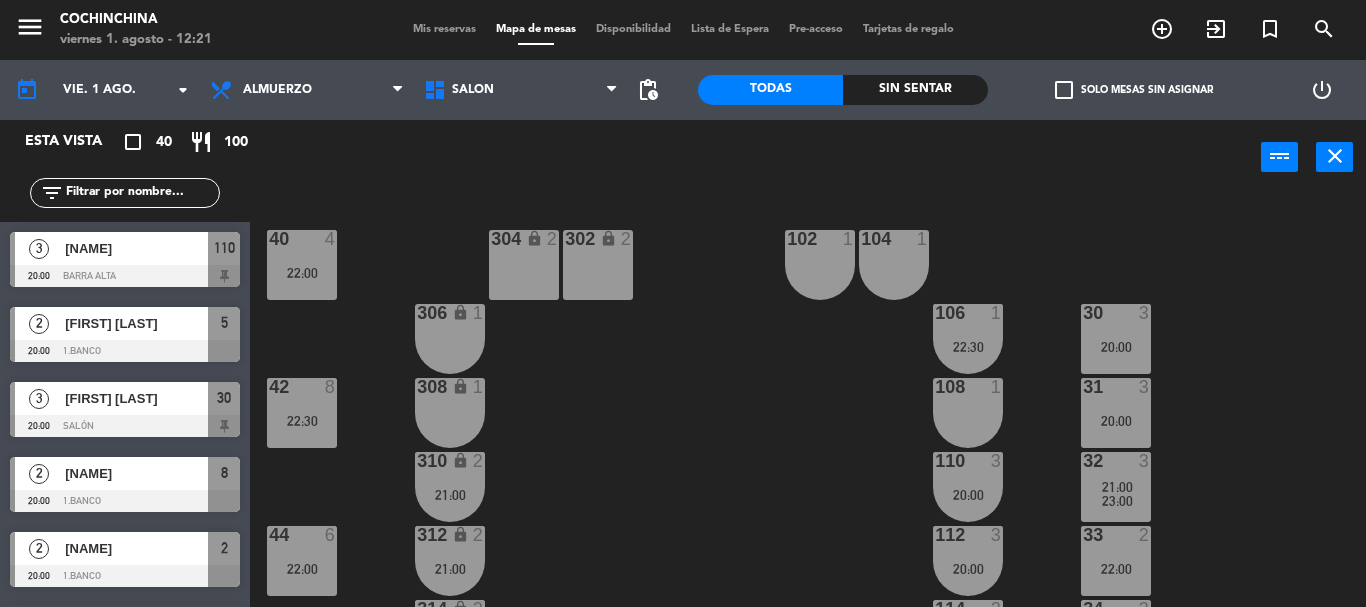 click on "check_box_outline_blank" 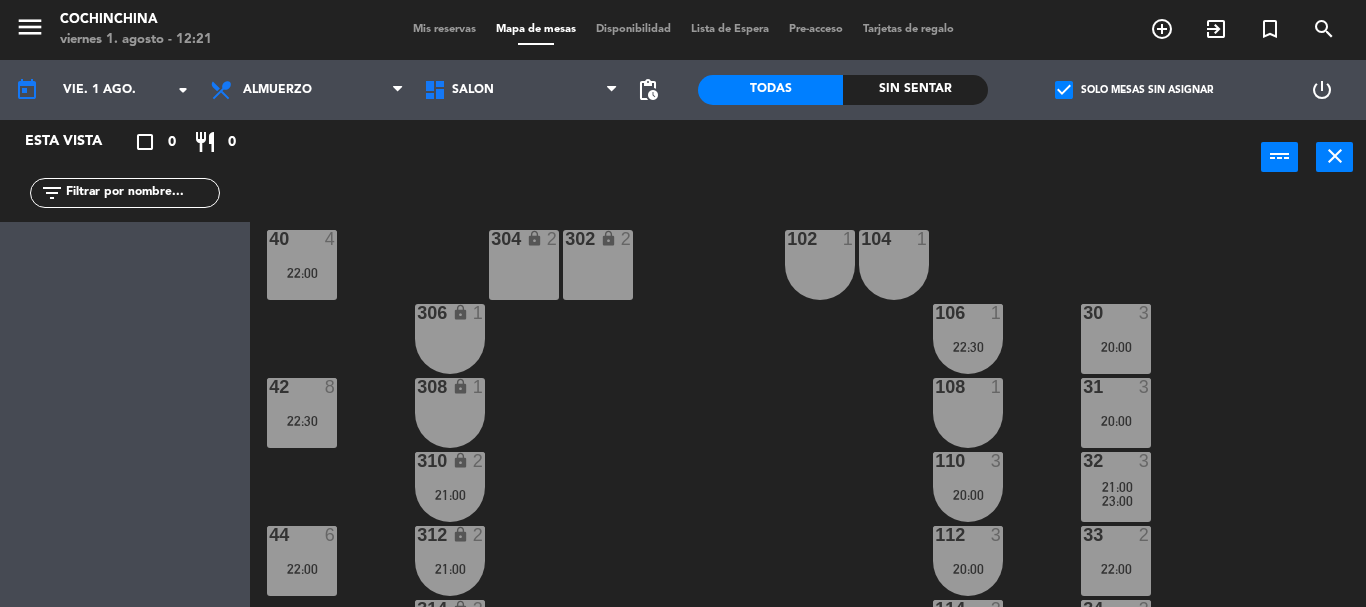 click on "check_box" 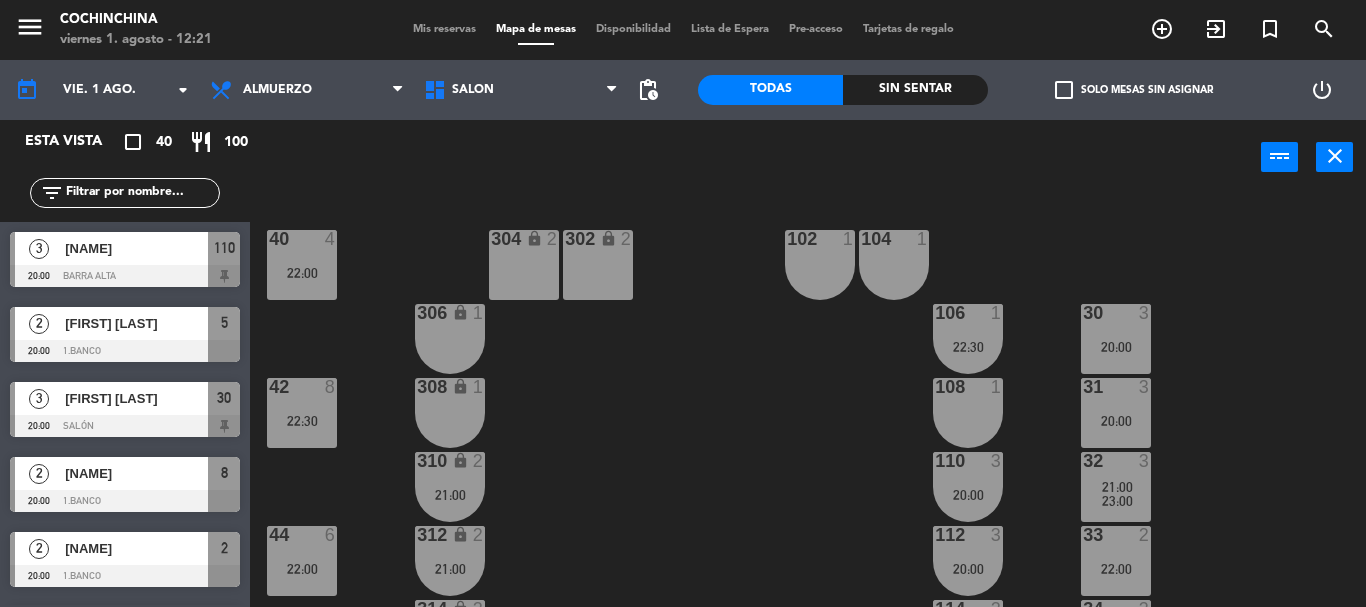 click on "check_box_outline_blank" 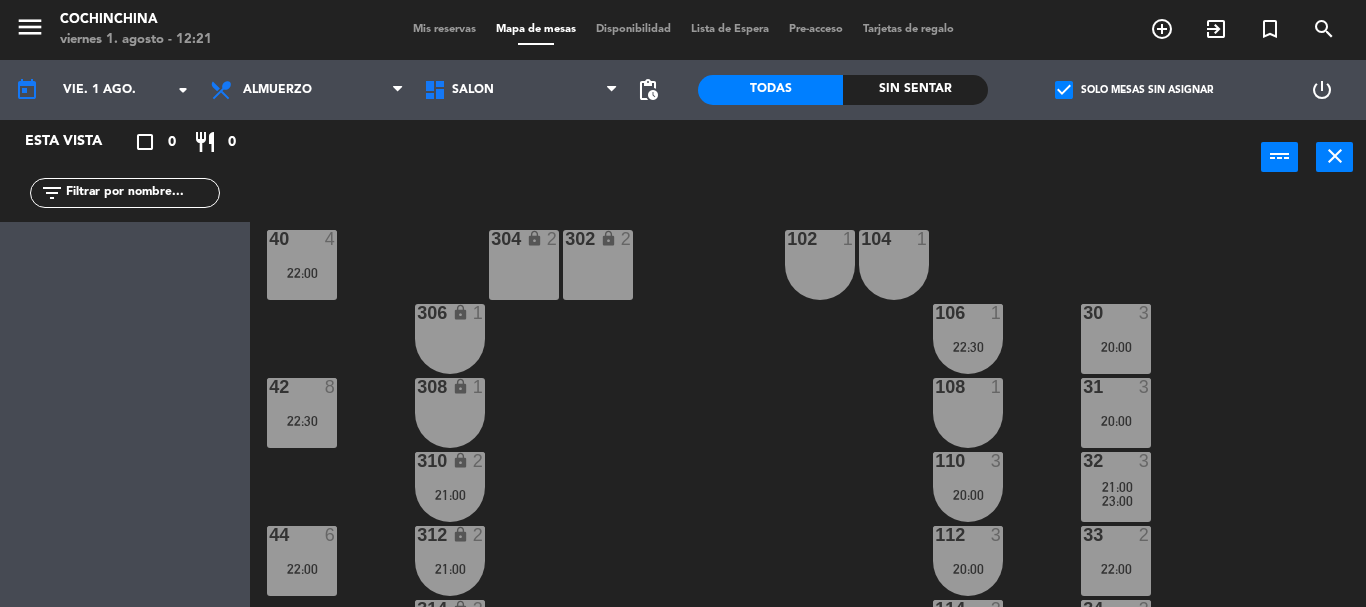 click on "check_box" 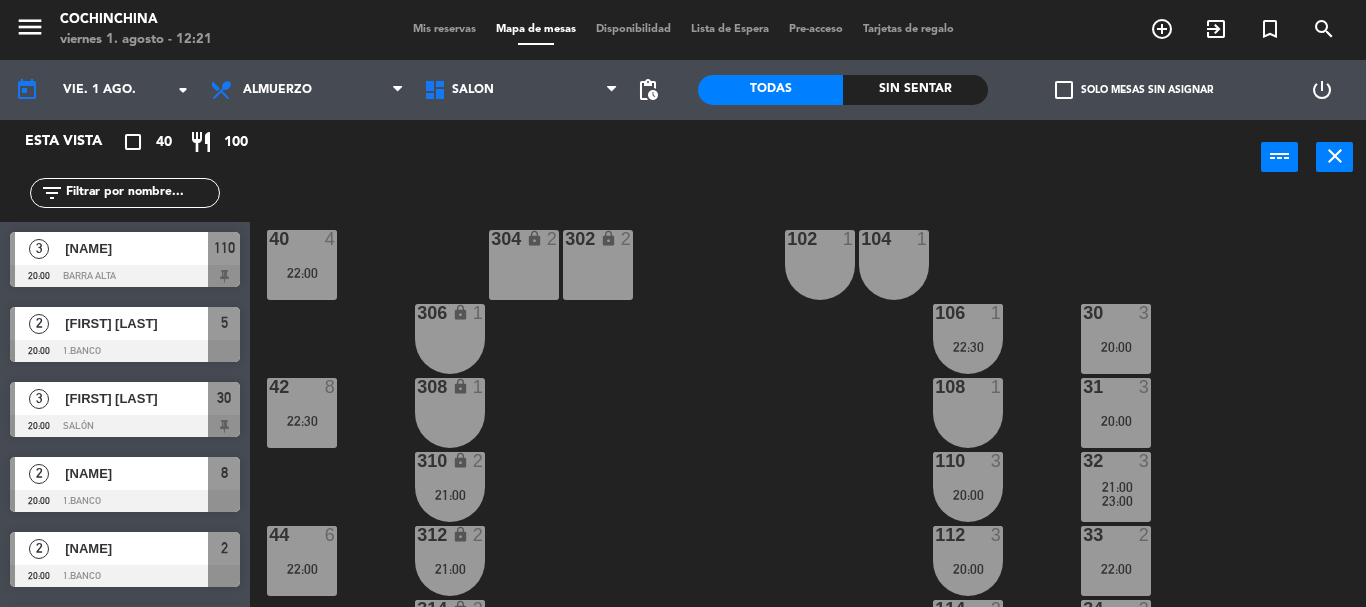 click on "check_box_outline_blank" 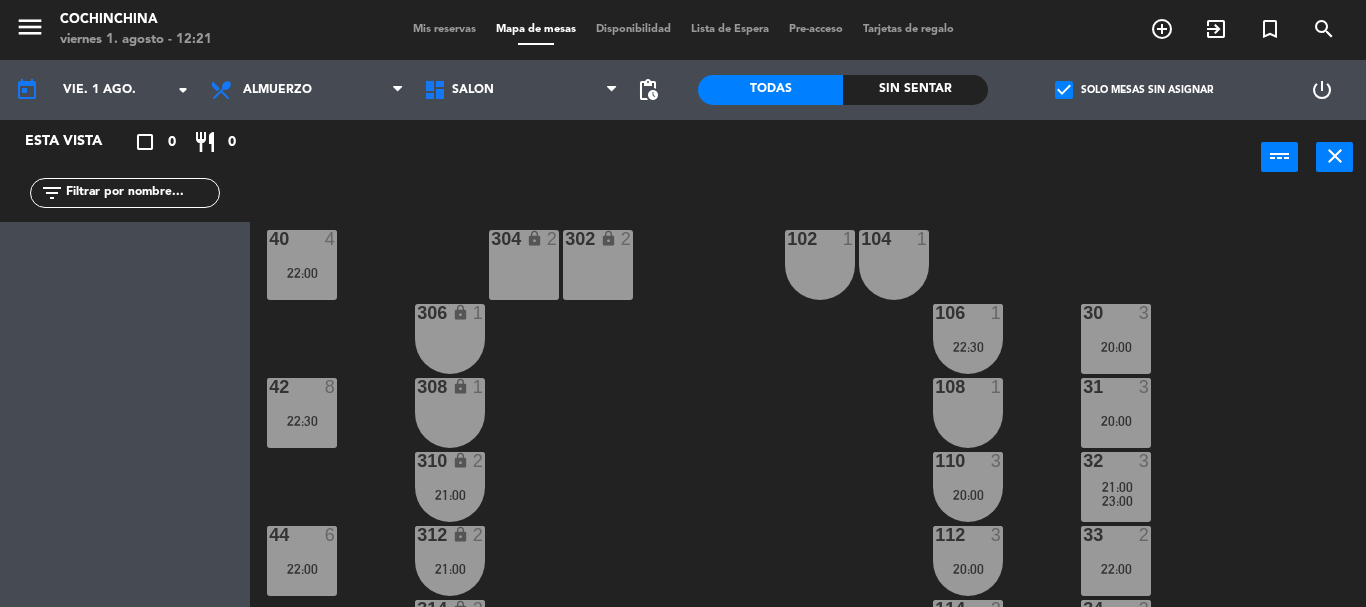click on "check_box" 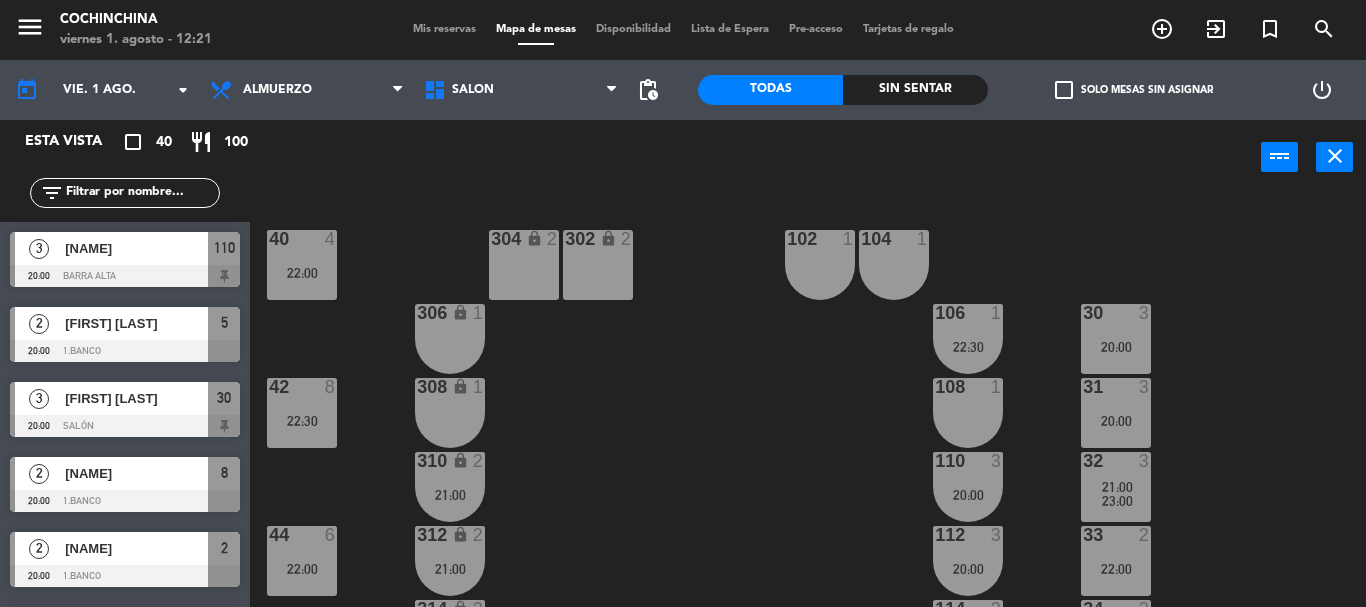 click on "check_box_outline_blank" 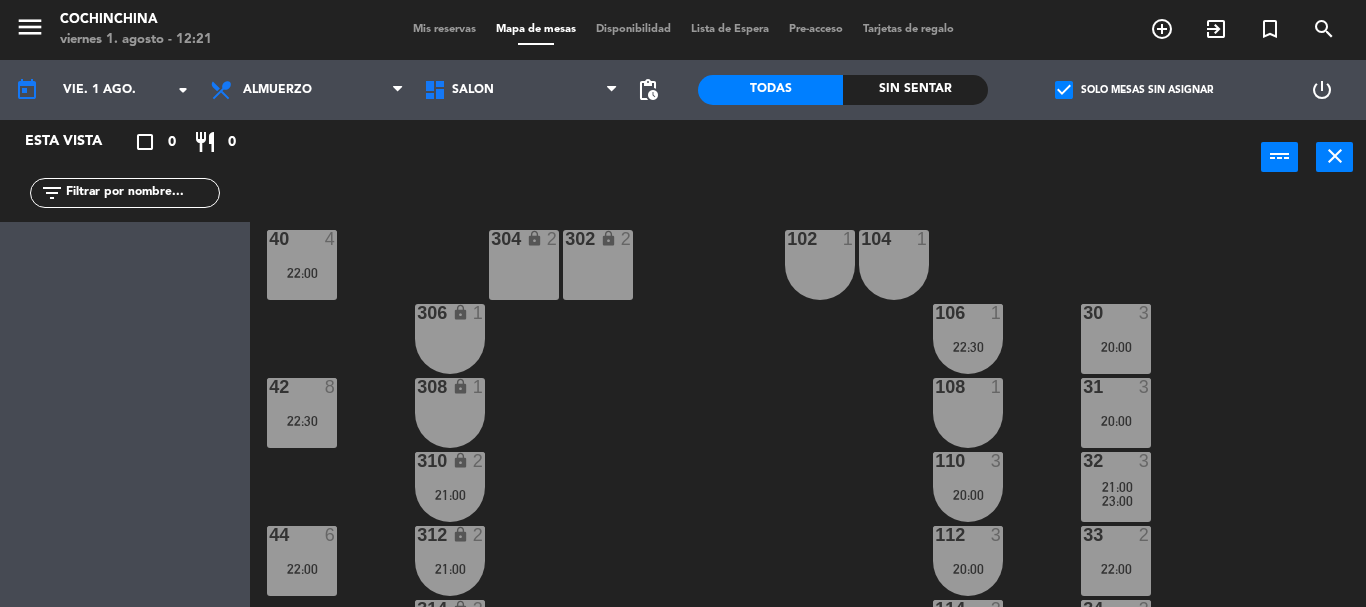 click on "check_box" 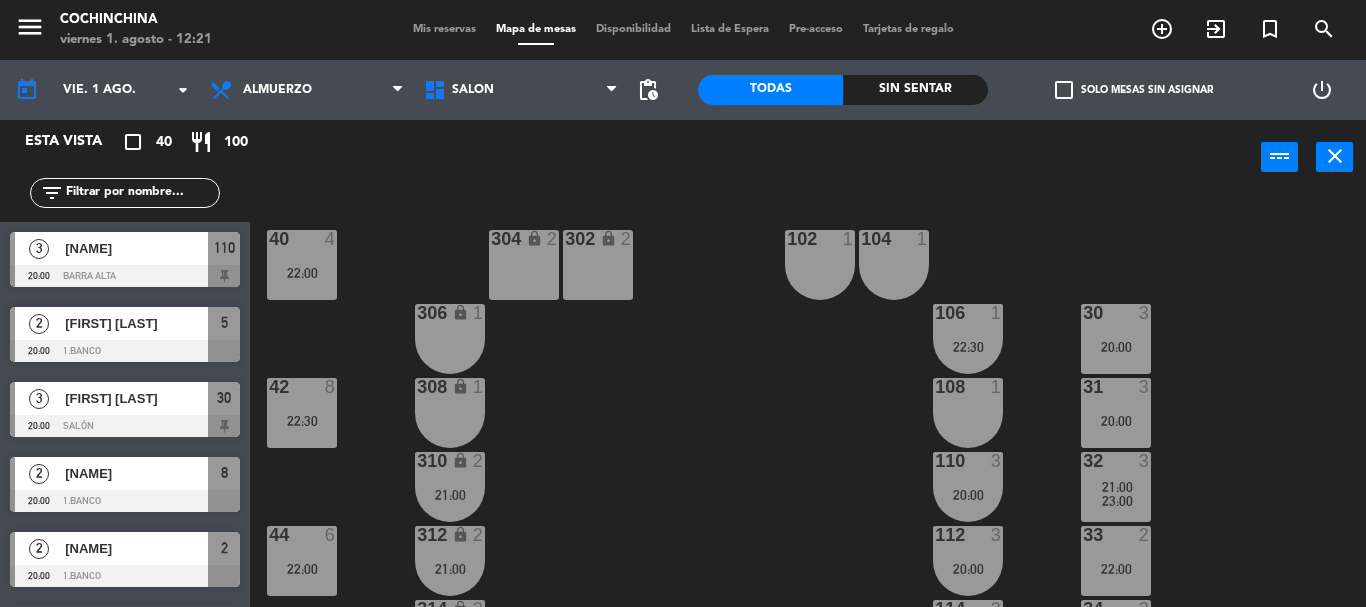 click on "check_box_outline_blank" 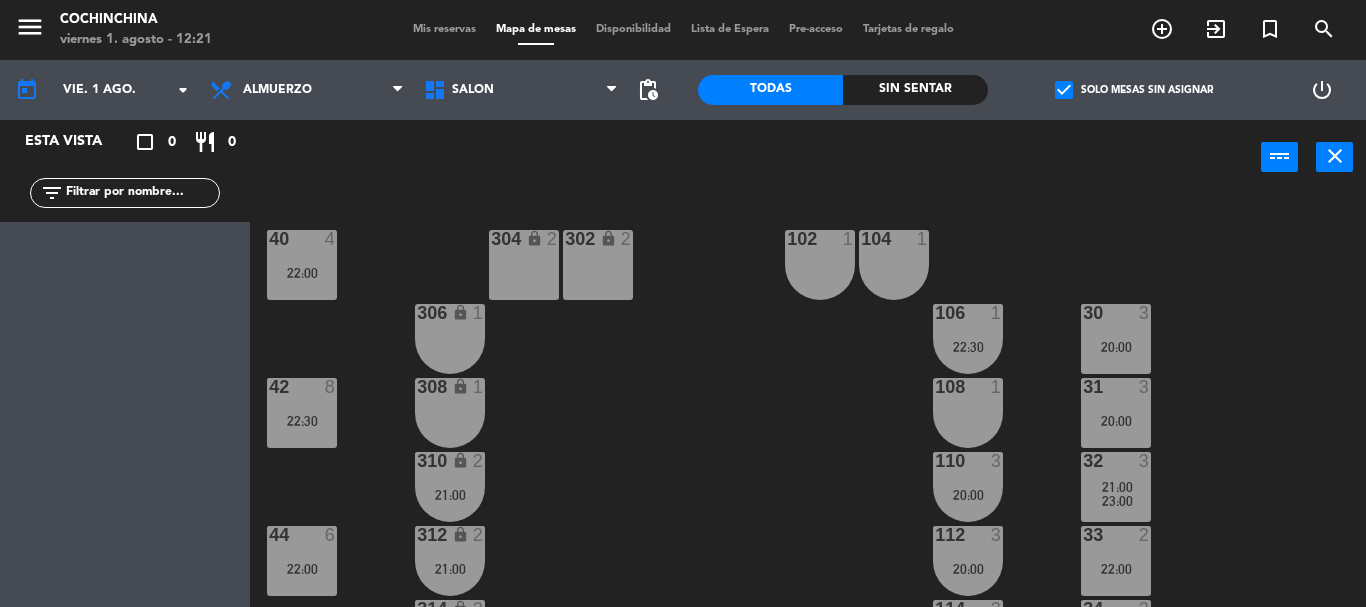click on "check_box" 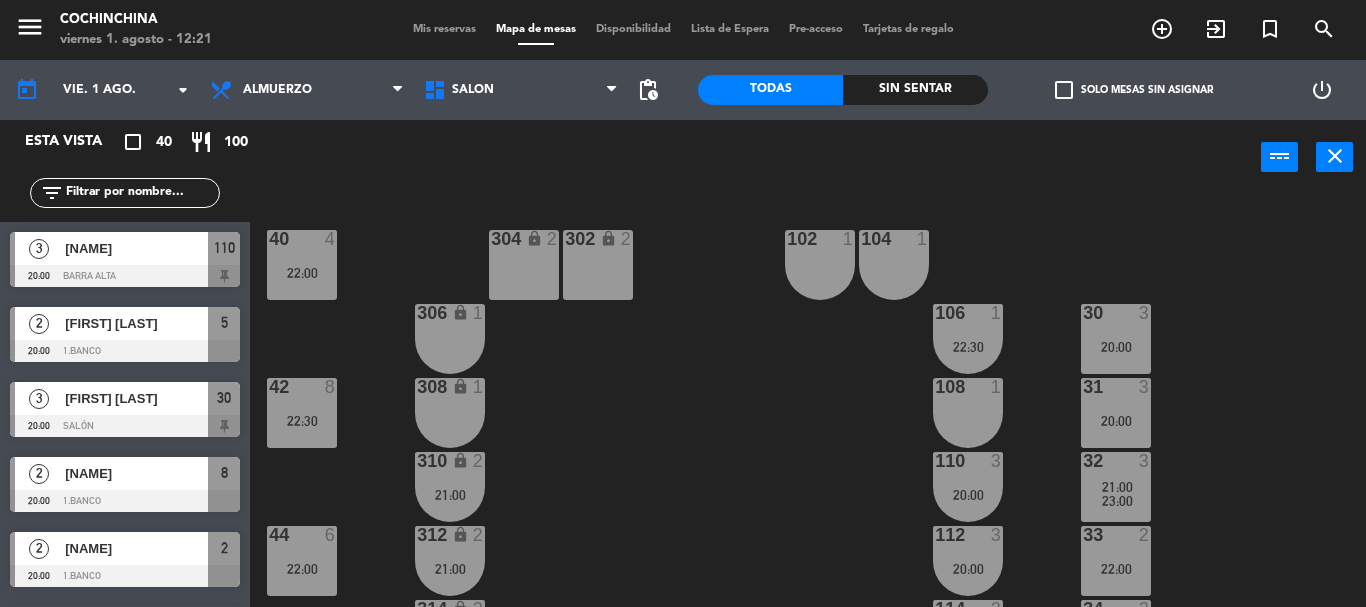 click on "check_box_outline_blank" 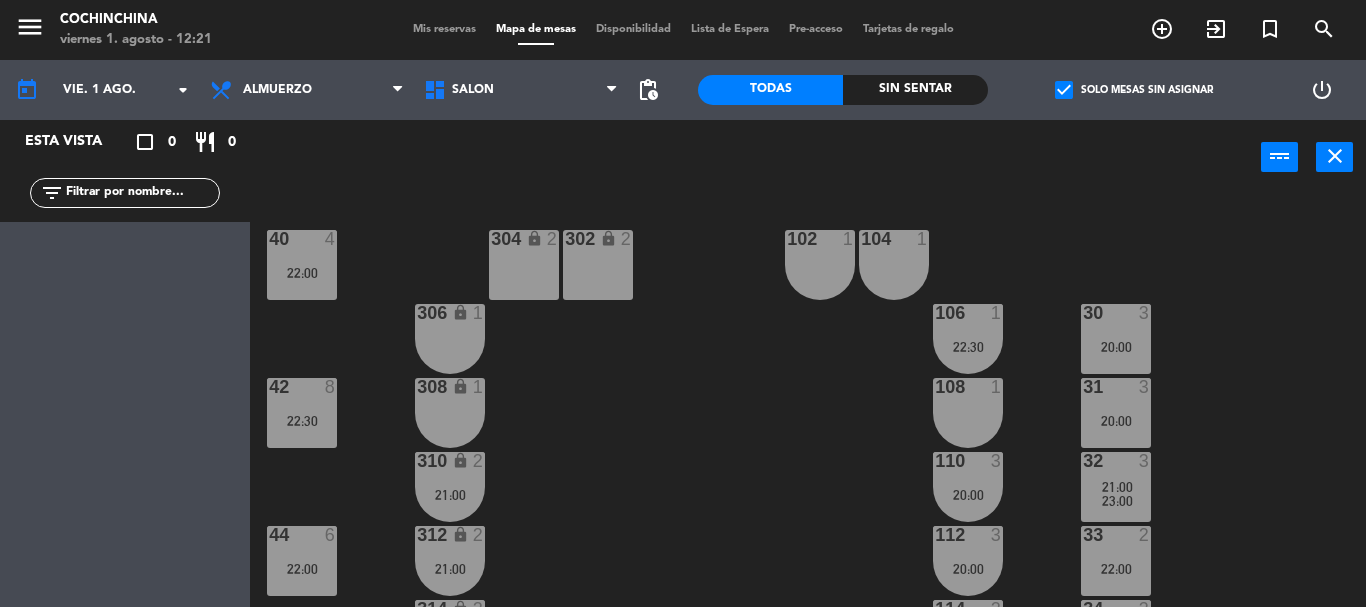 click on "check_box" 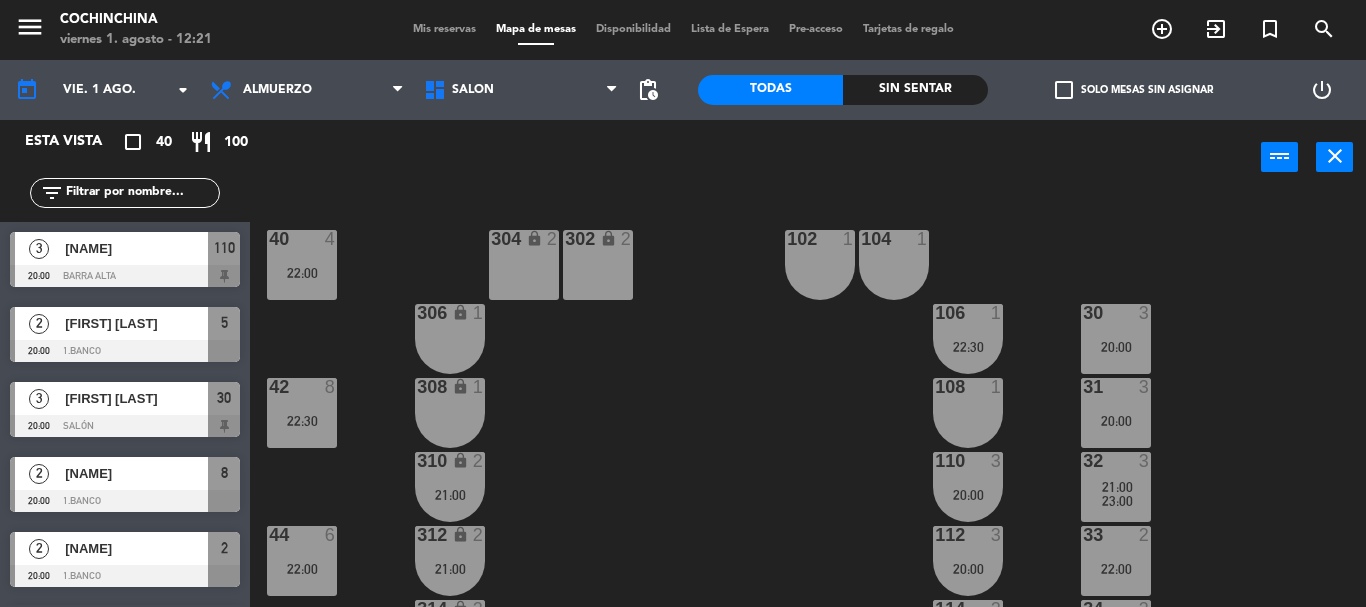 click on "check_box_outline_blank" 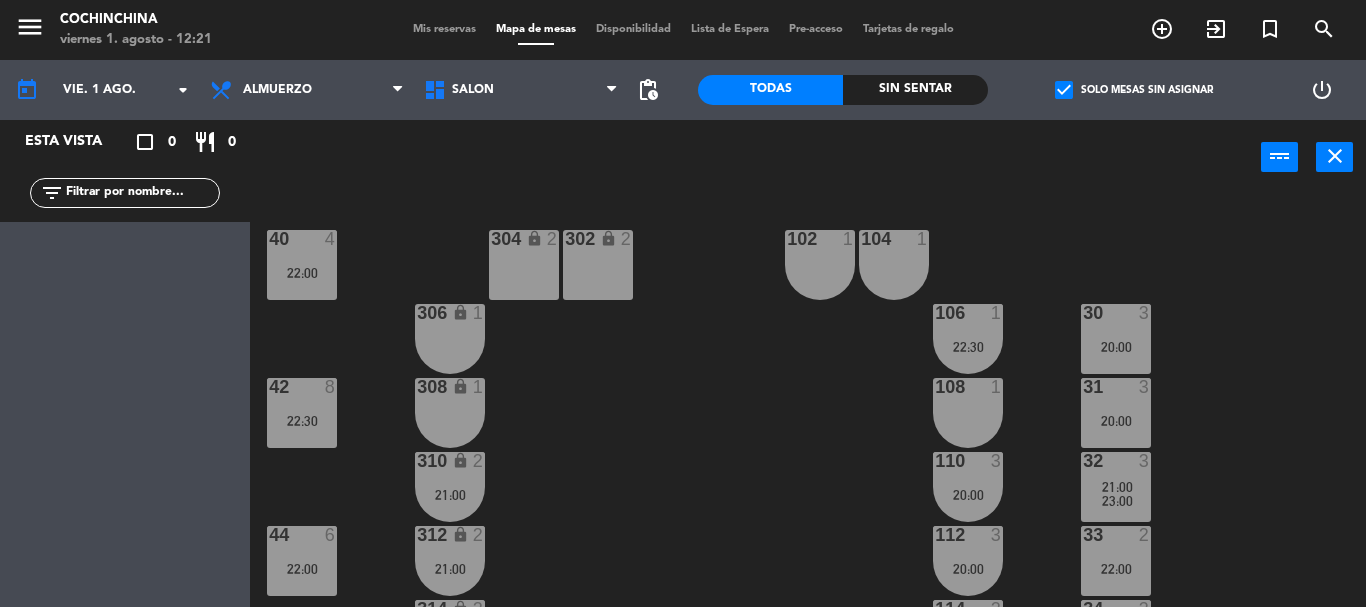 click on "check_box" 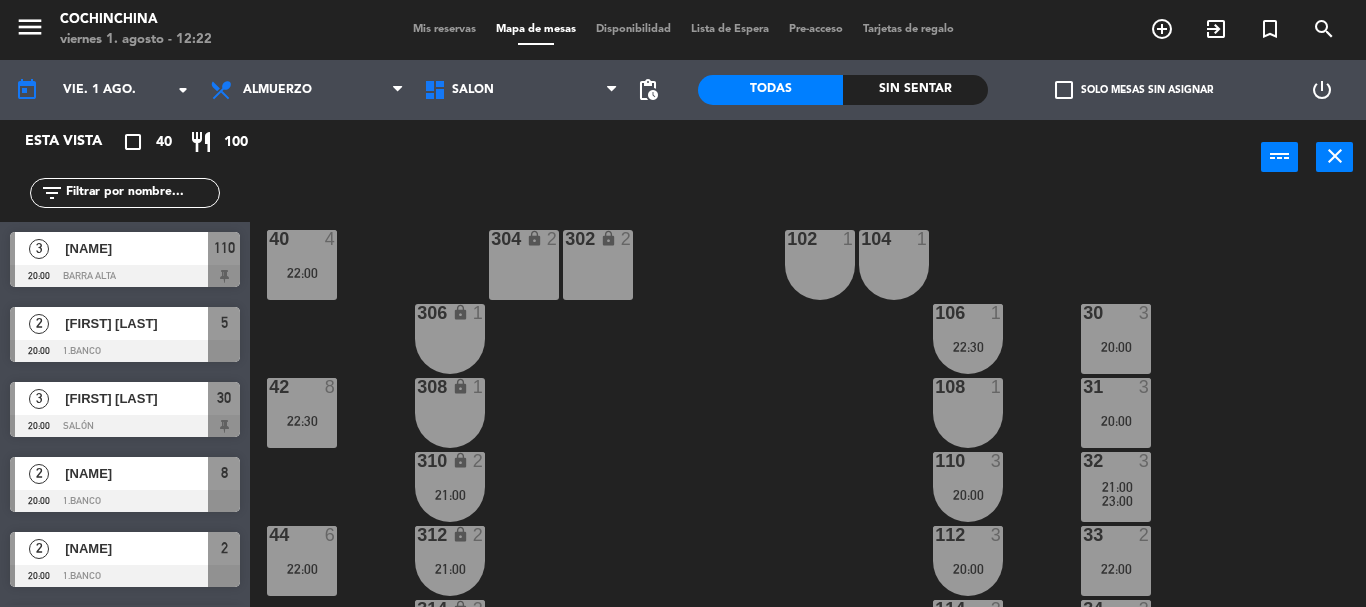 click on "check_box_outline_blank" 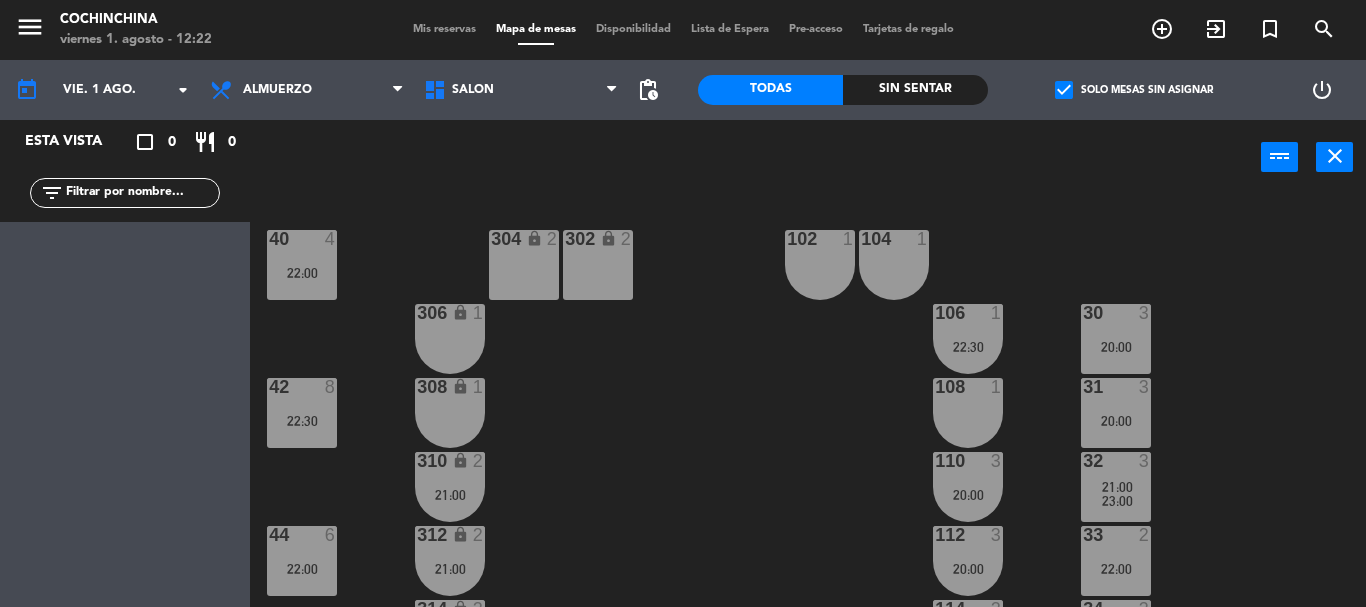 click on "check_box" 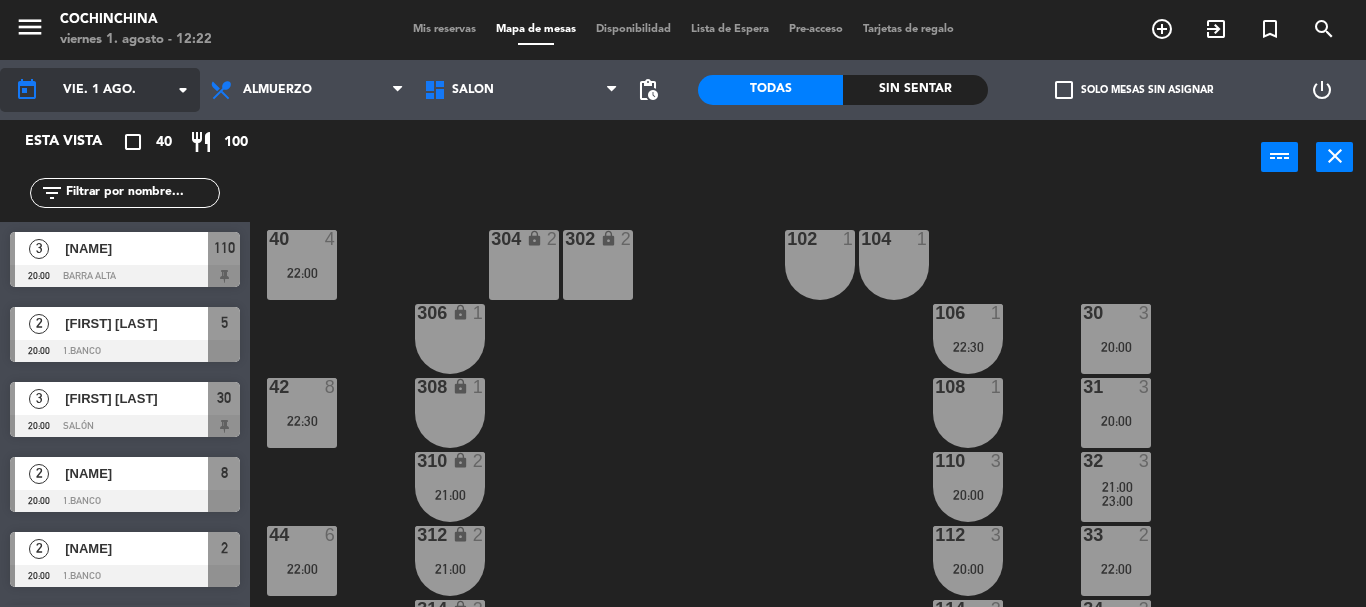 click on "vie. 1 ago." 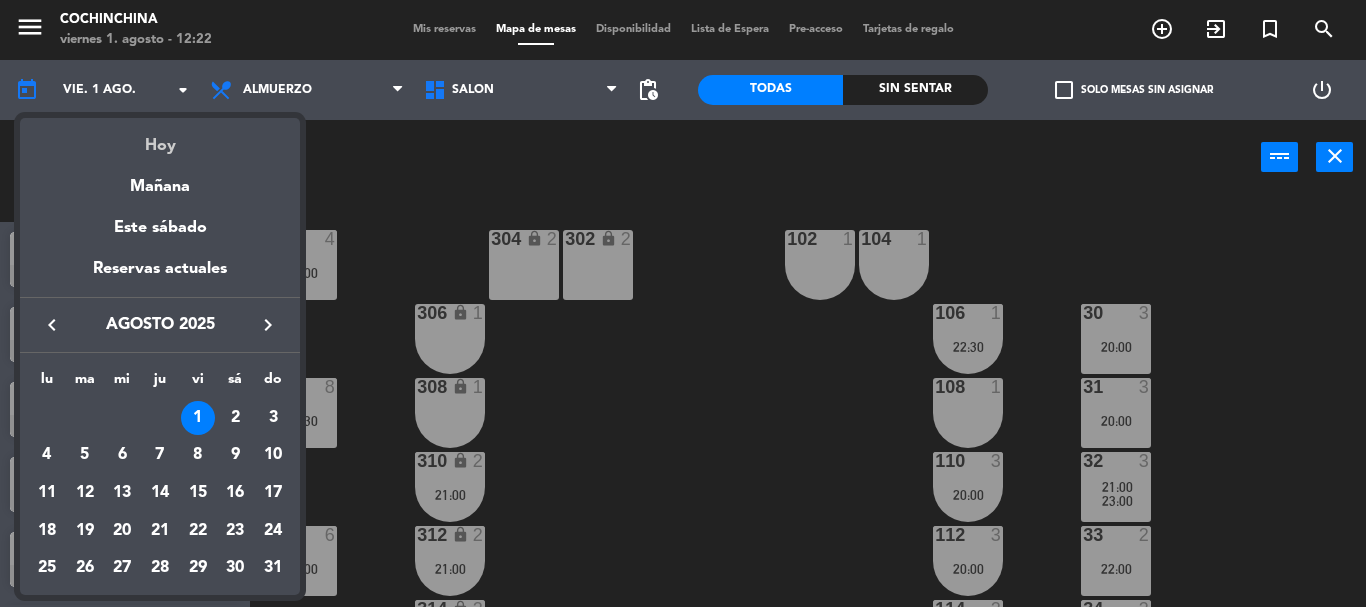 click on "Hoy" at bounding box center [160, 138] 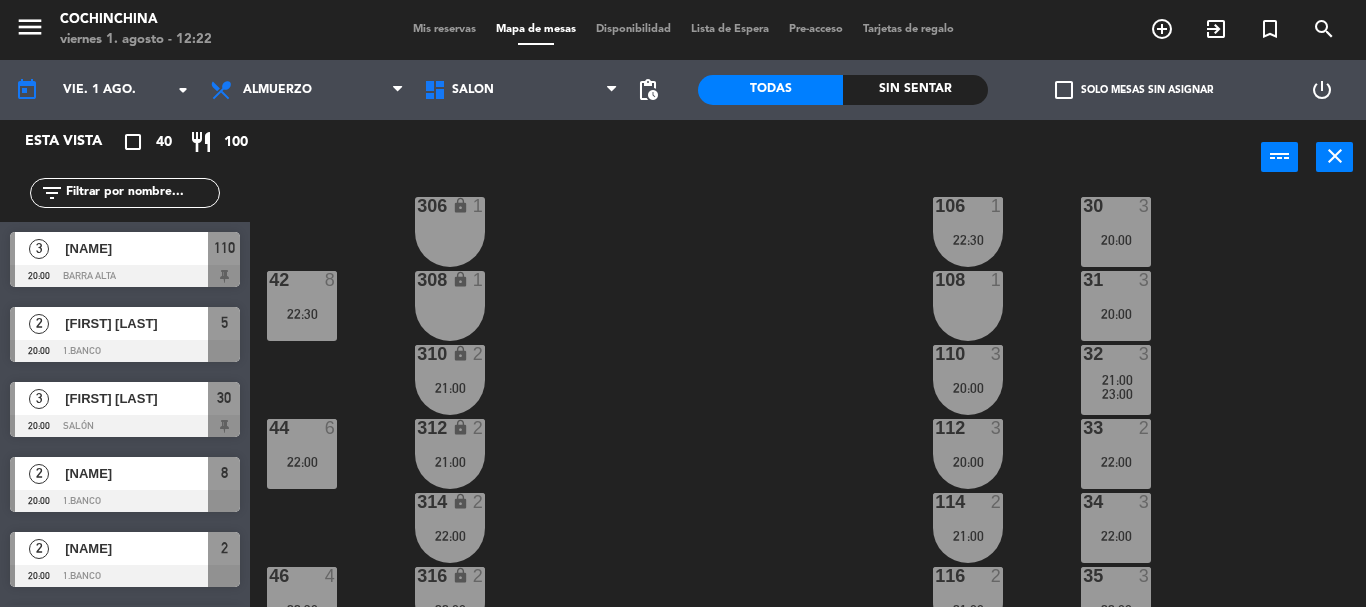 scroll, scrollTop: 0, scrollLeft: 0, axis: both 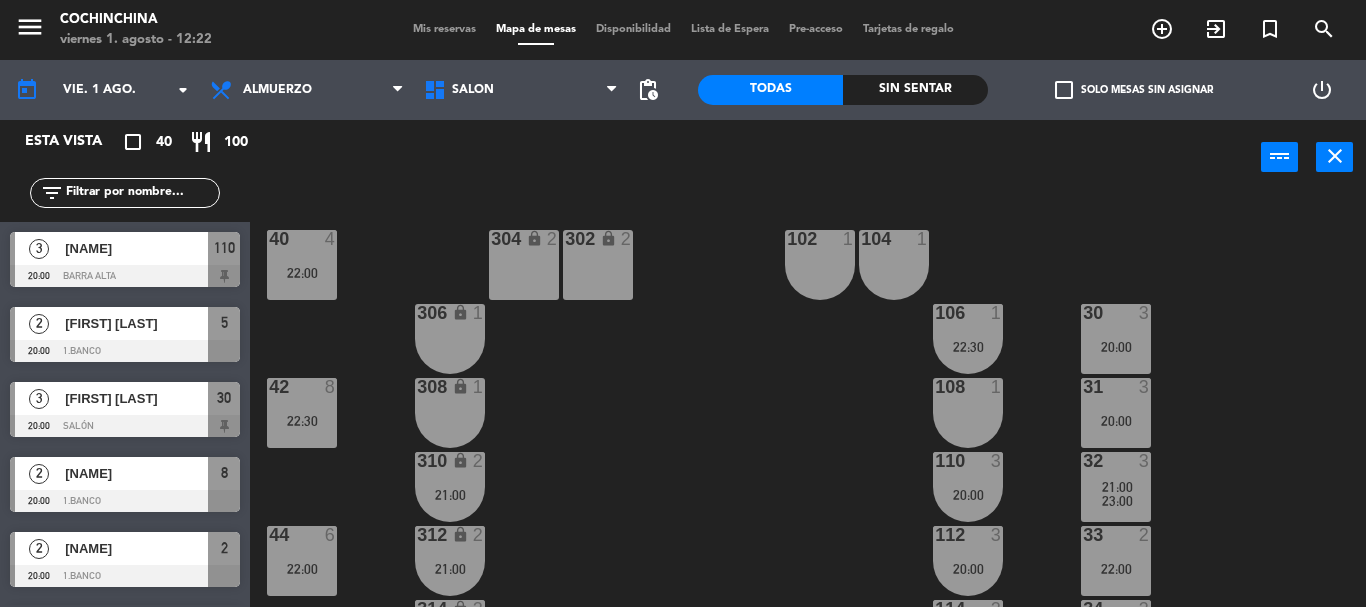 click on "check_box_outline_blank   Solo mesas sin asignar" 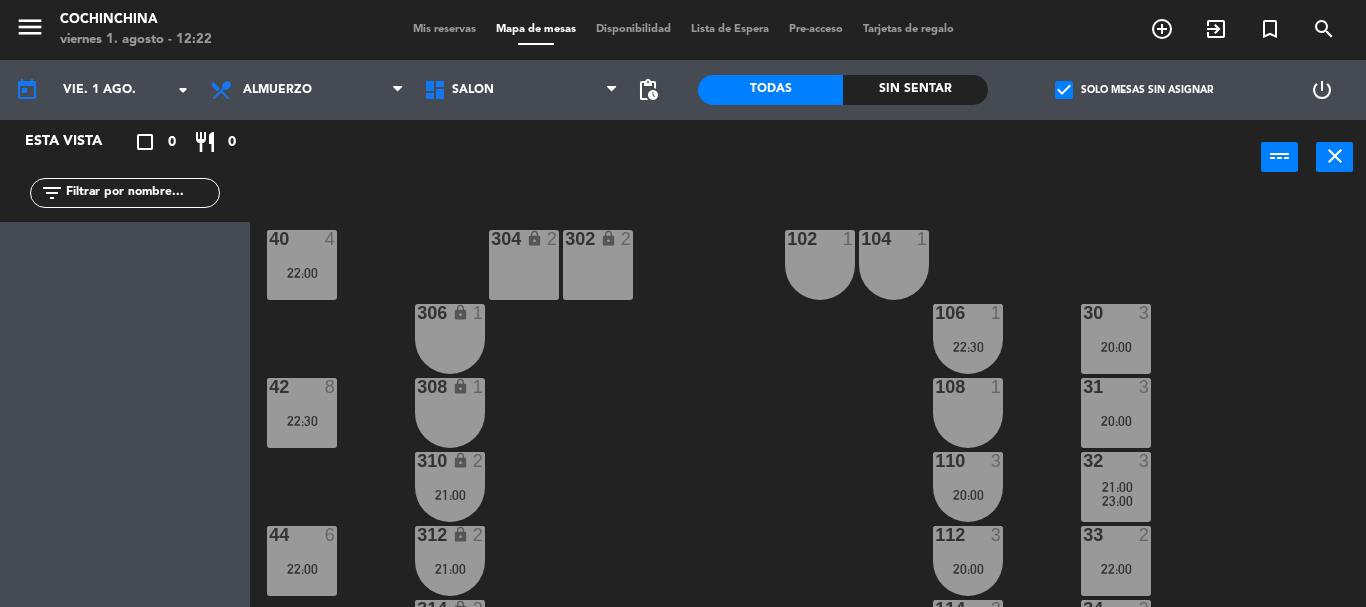 click on "check_box" 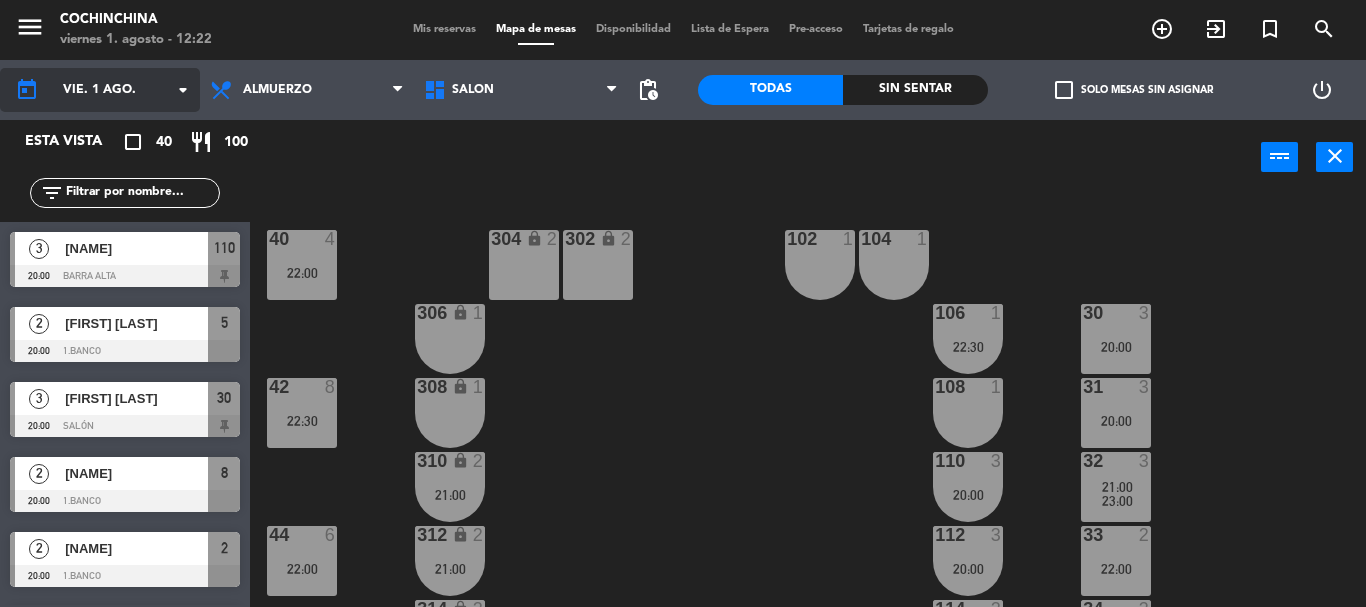 click on "vie. 1 ago." 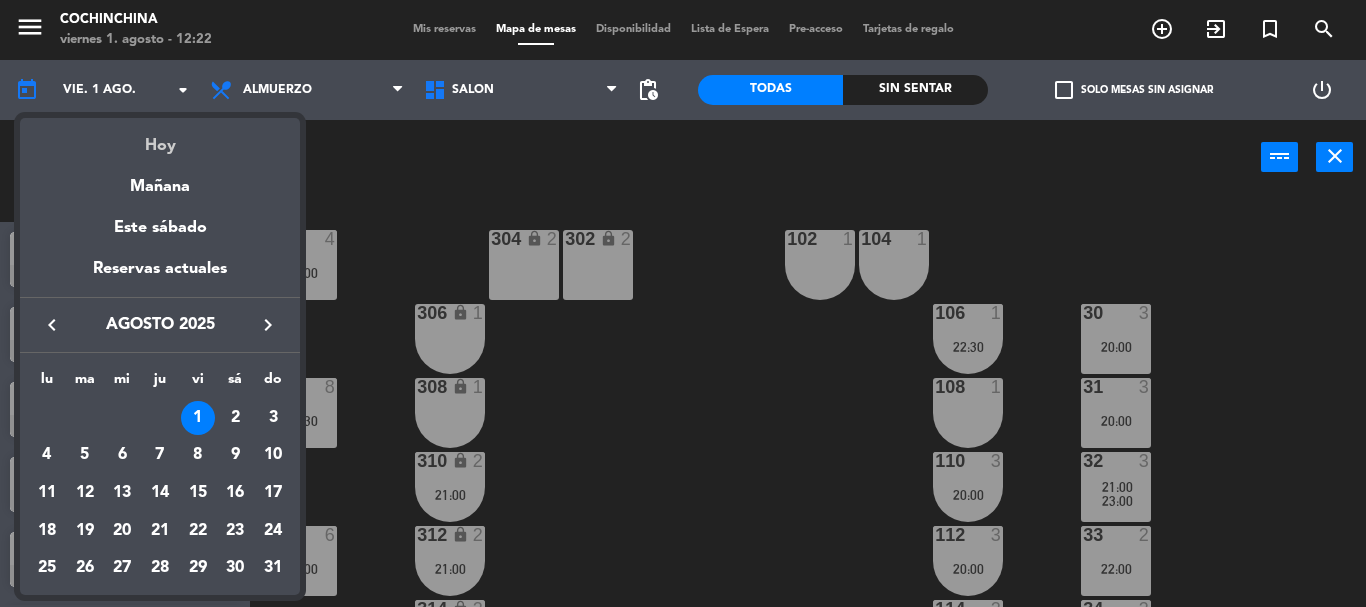 click on "Hoy" at bounding box center [160, 138] 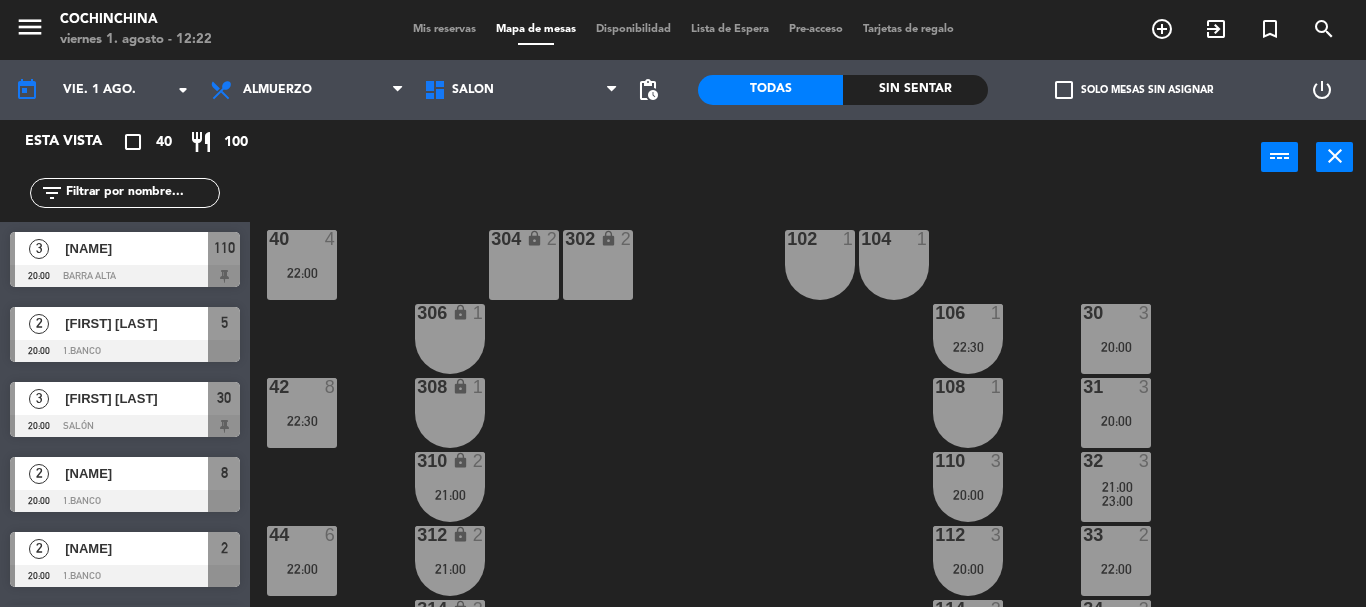drag, startPoint x: 622, startPoint y: 444, endPoint x: 372, endPoint y: 315, distance: 281.3201 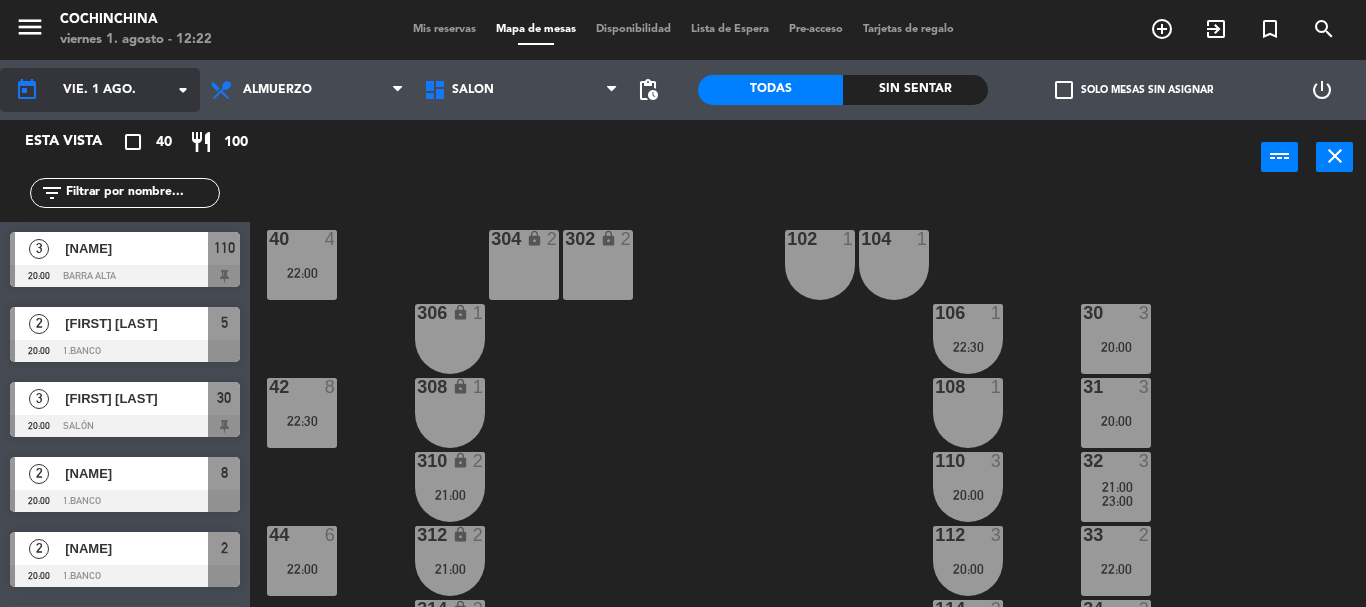 click on "vie. 1 ago." 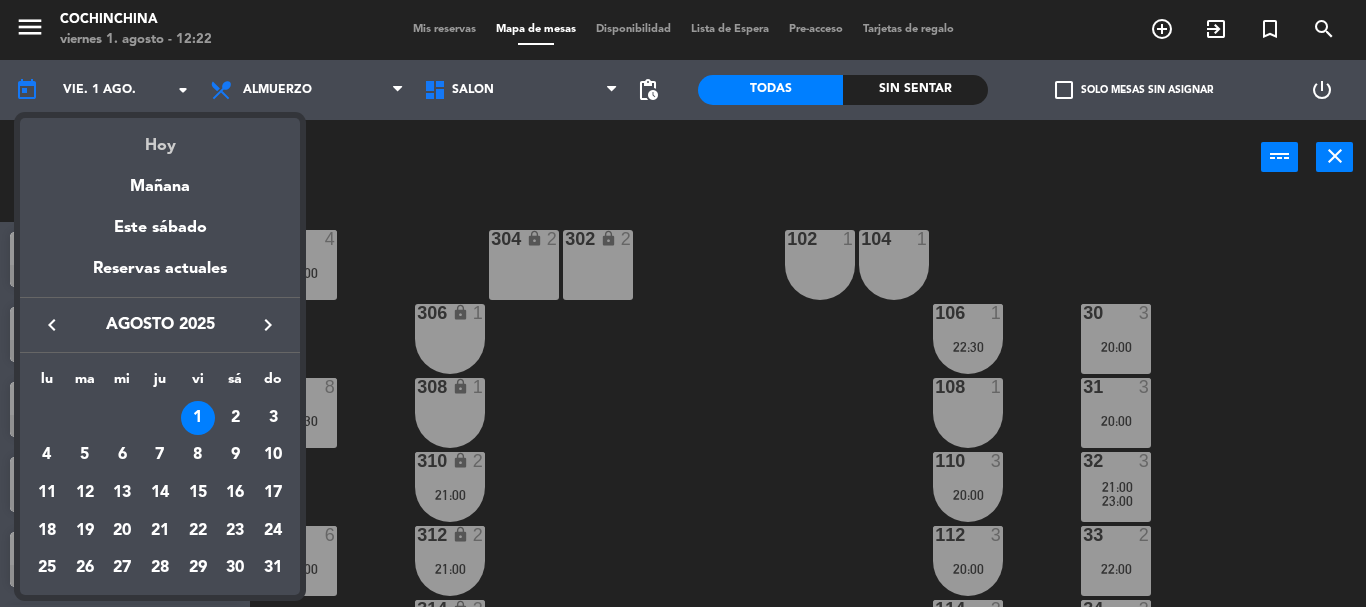 click on "Hoy" at bounding box center (160, 138) 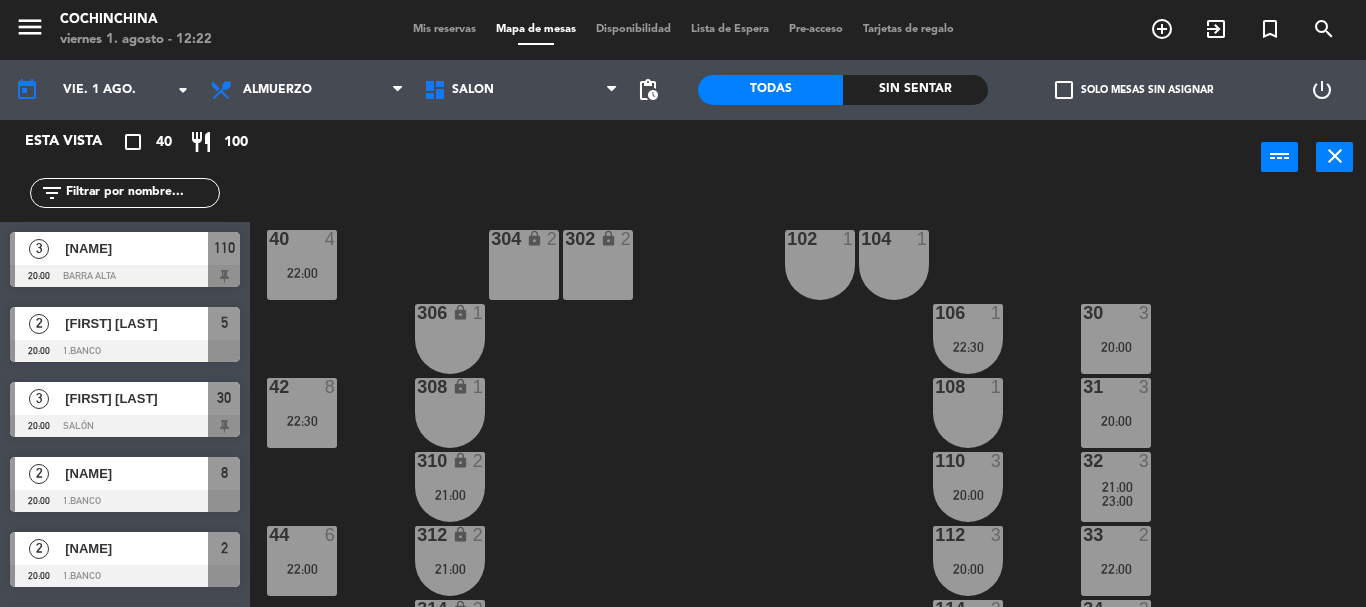 click on "40  4   [TIME]  304 lock  2  102  1  302 lock  2  104  1  306 lock  1  30  3   [TIME]  106  1   [TIME]  42  8   [TIME]  308 lock  1  31  3   [TIME]  108  1  310 lock  2   [TIME]  32  3   [TIME]  110  3   [TIME]  44  6   [TIME]  312 lock  2   [TIME]  33  2   [TIME]  112  3   [TIME]  34  3   [TIME]  314 lock  2   [TIME]  114  2   [TIME]  46  4   [TIME]  316 lock  2   [TIME]  35  3   [TIME]  116  2   [TIME]  318 lock  1  118  1  48  8  320 lock  1  120  1  322  1  122  1  324  1  124  1  202 lock  1  212 lock  1  204 lock  1  206 lock  1  208 lock  1  210 lock  1" 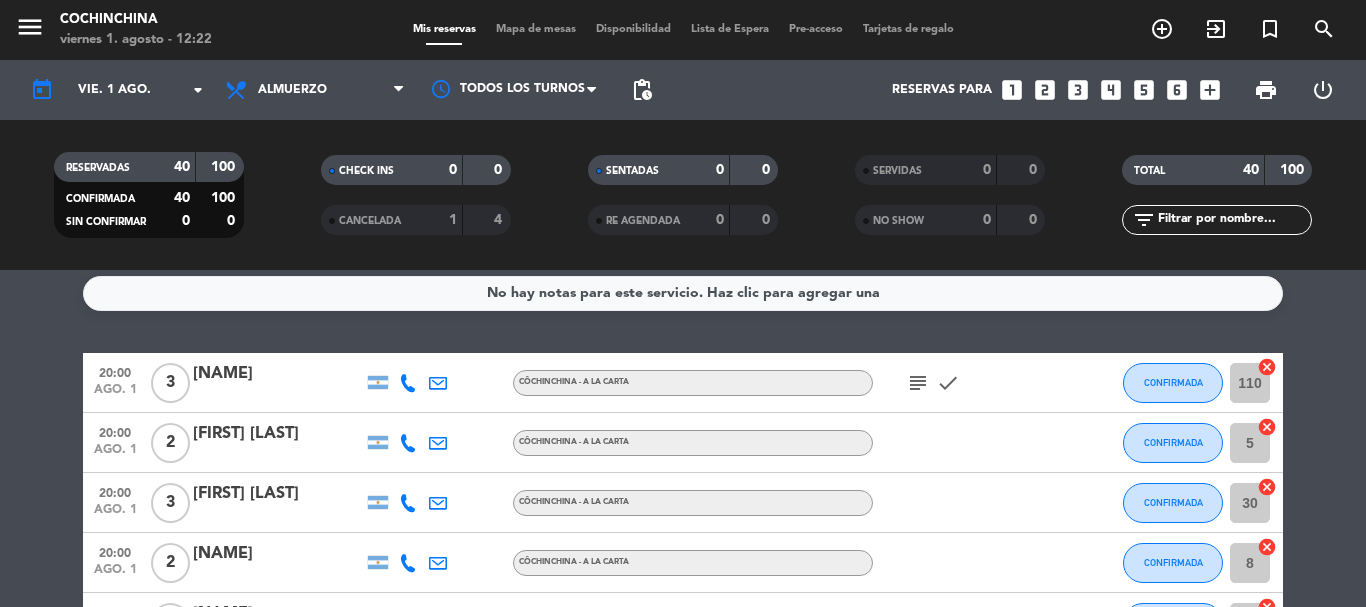 scroll, scrollTop: 0, scrollLeft: 0, axis: both 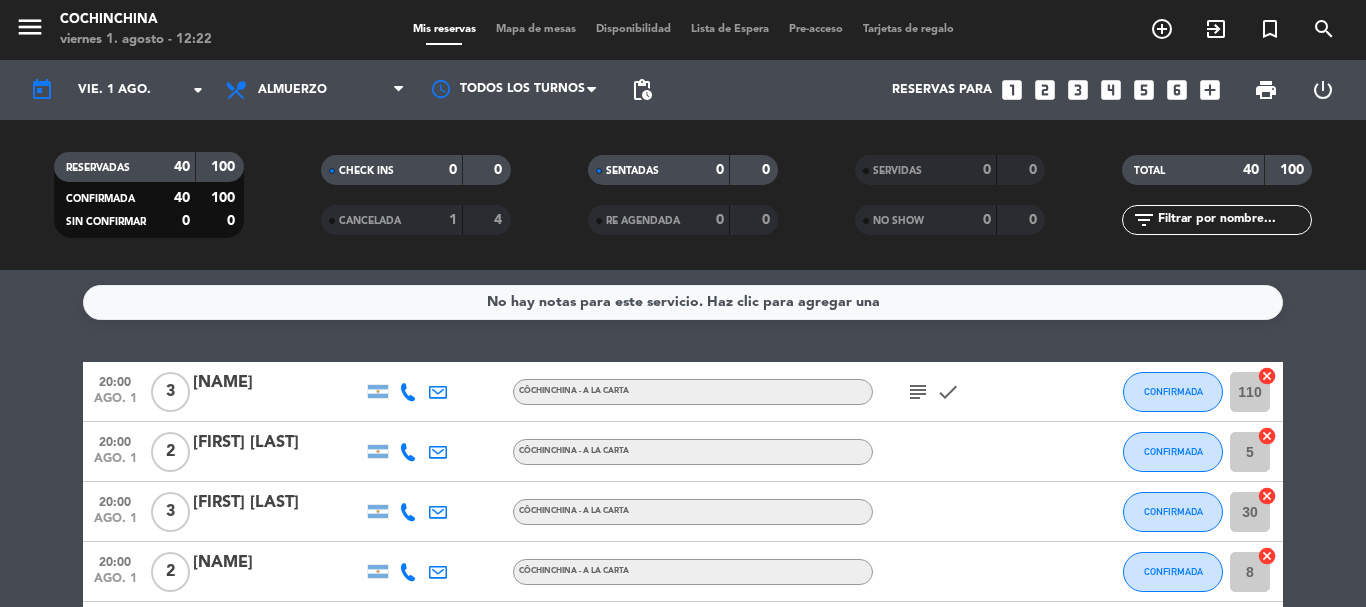 click on "RESERVADAS   40   100   CONFIRMADA   40   100   SIN CONFIRMAR   0   0" 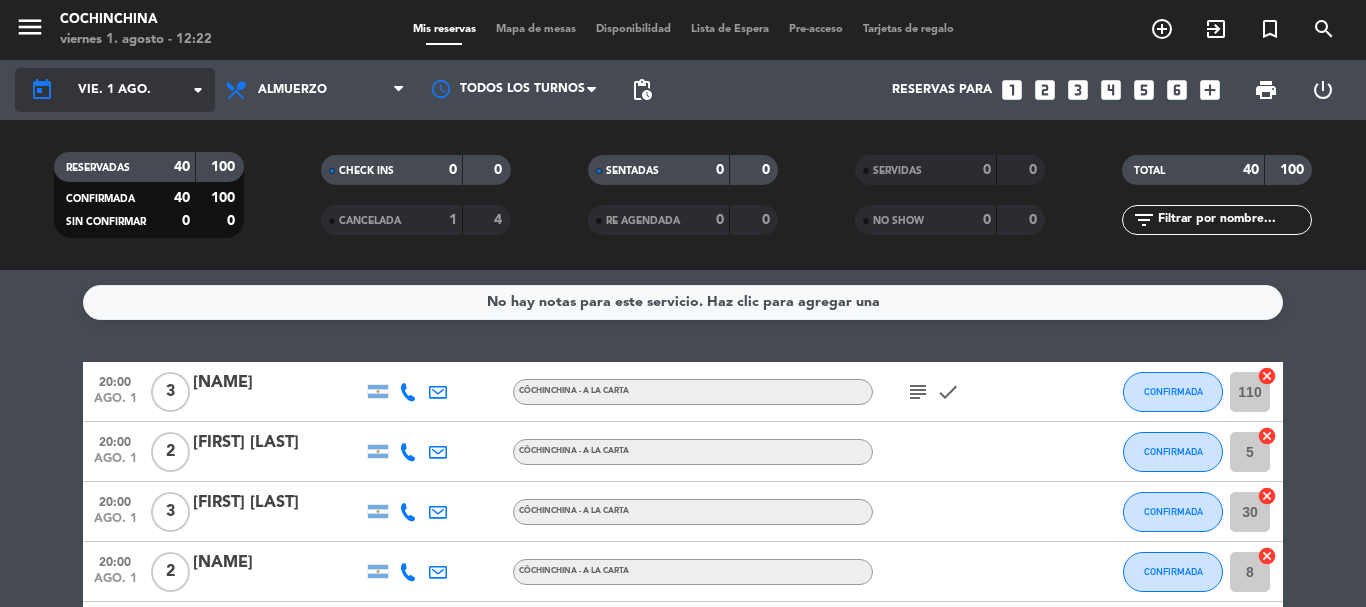 click on "vie. 1 ago." 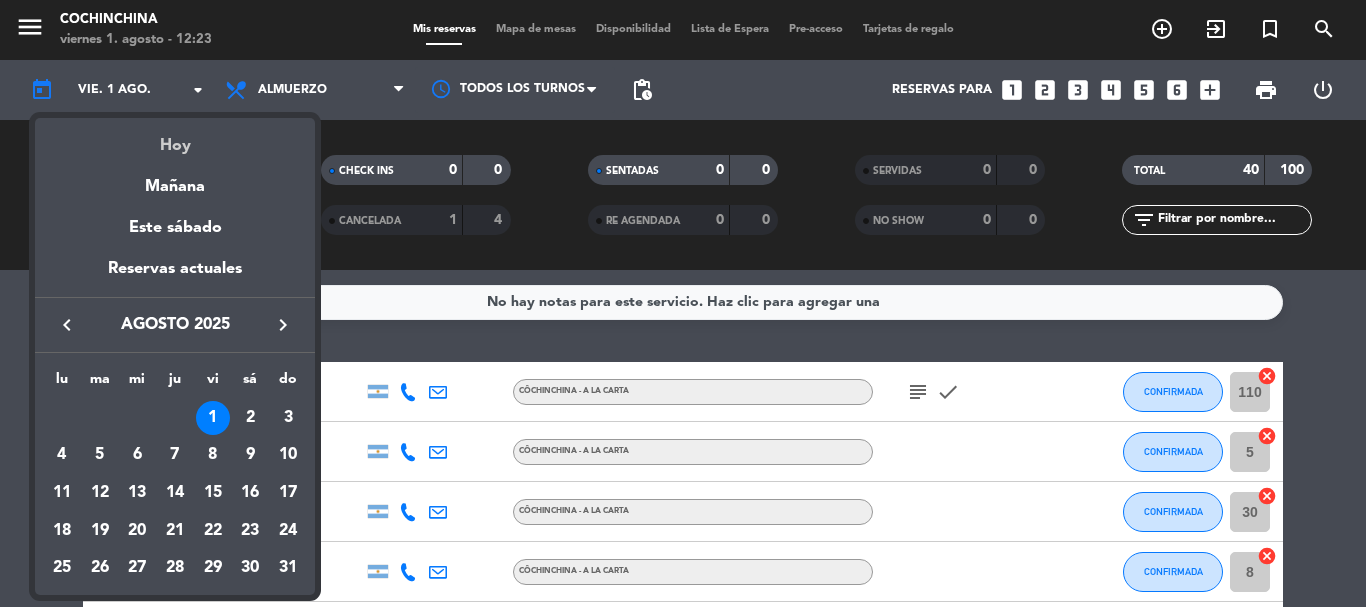 click on "Hoy" at bounding box center (175, 138) 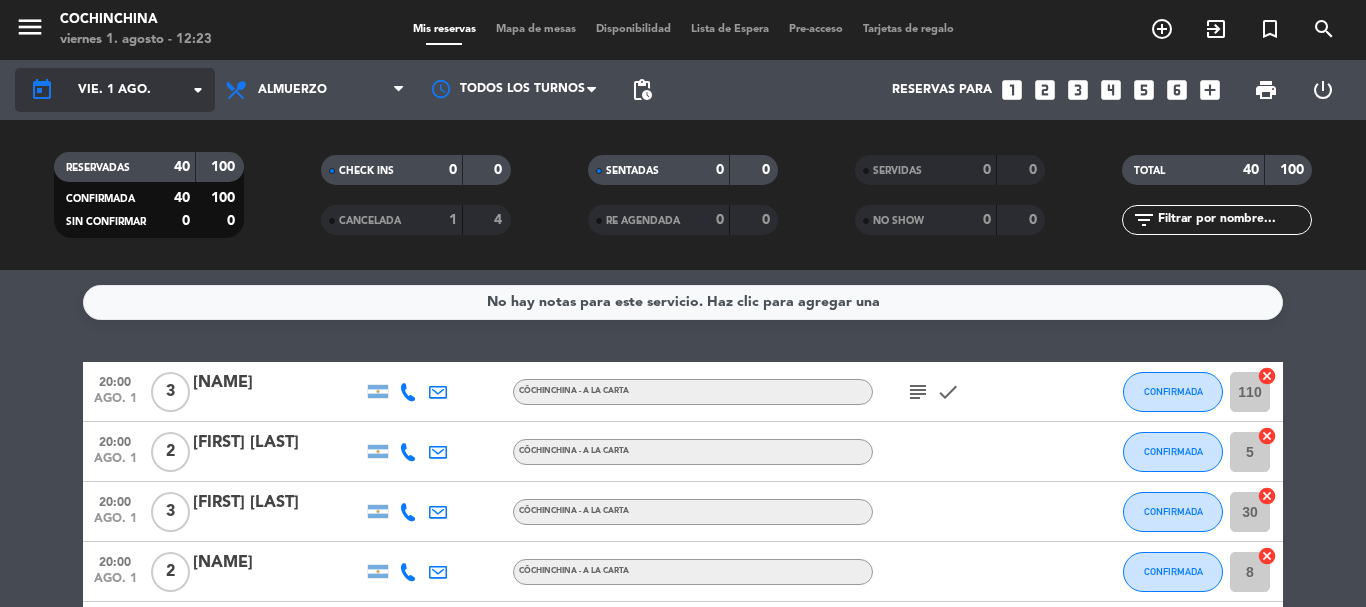 click on "vie. 1 ago." 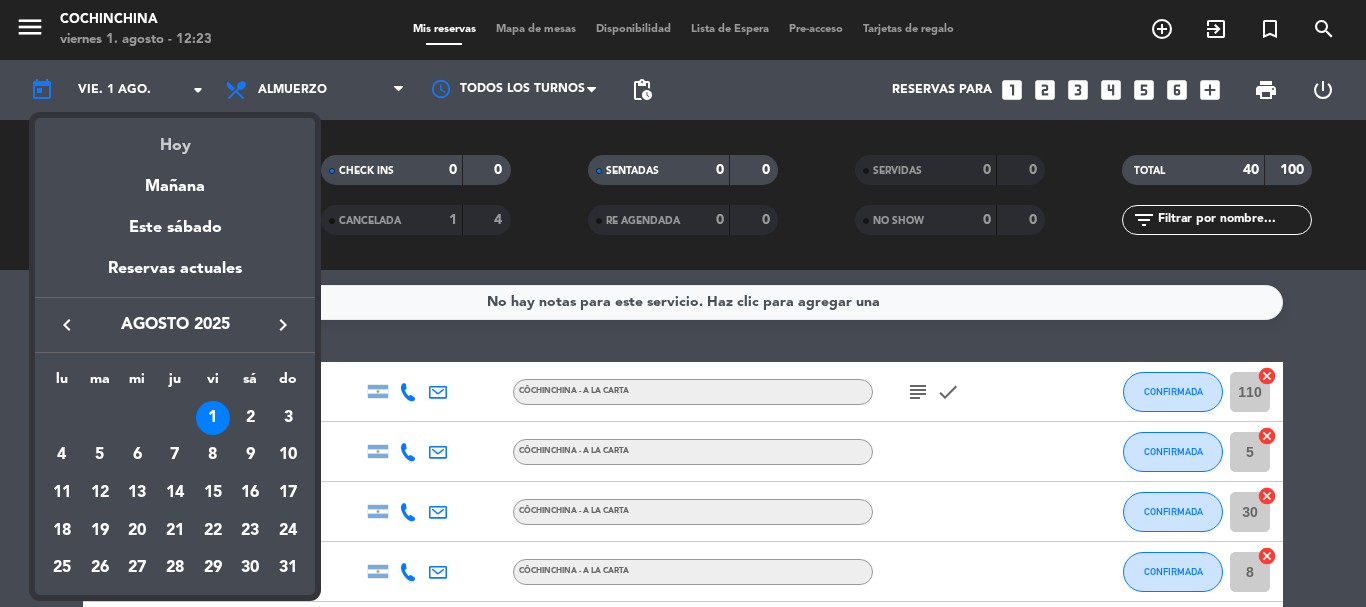 click on "Hoy" at bounding box center (175, 138) 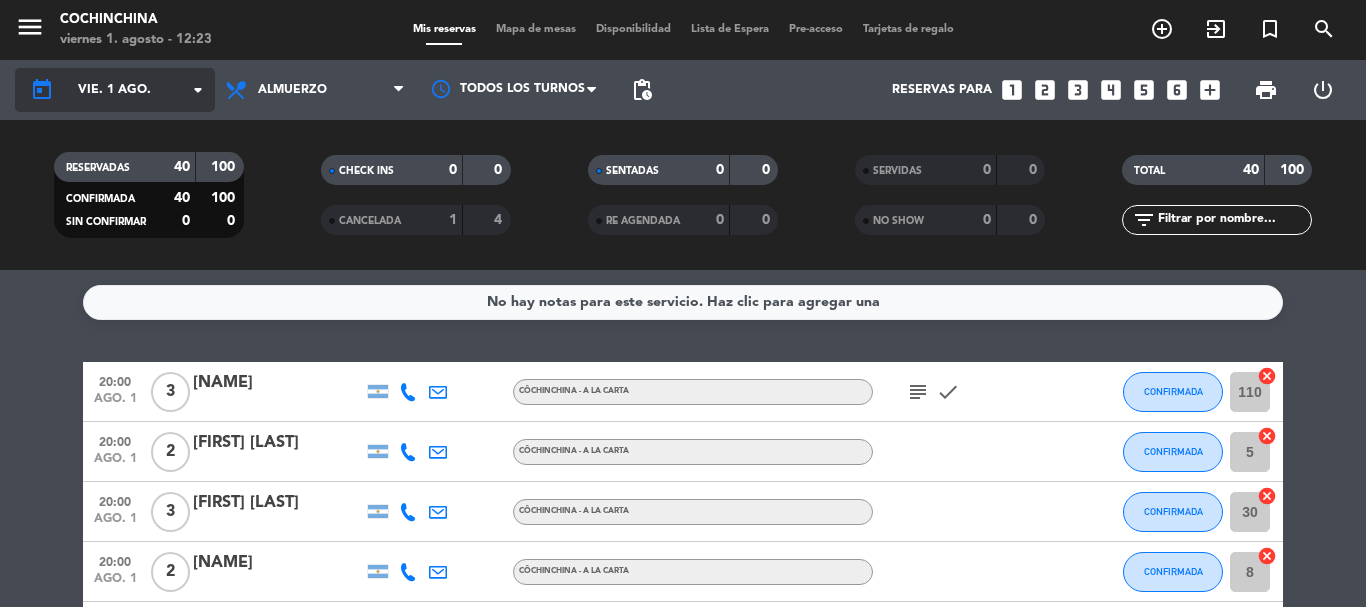 click on "arrow_drop_down" 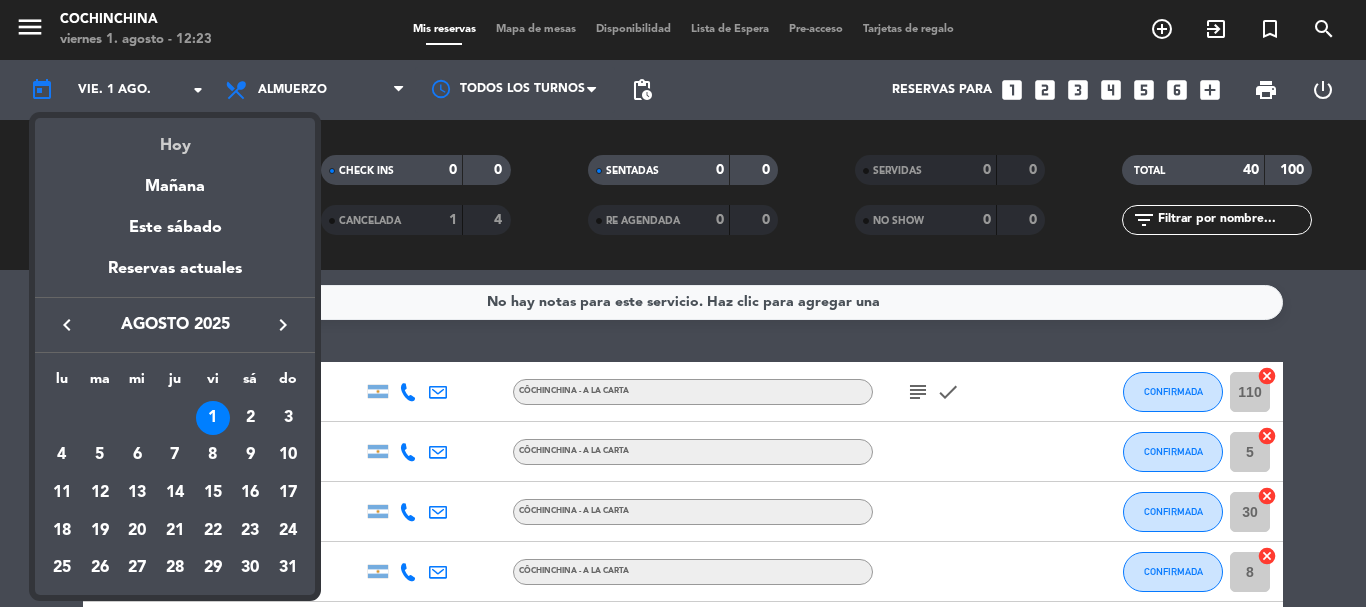 click on "Hoy" at bounding box center (175, 138) 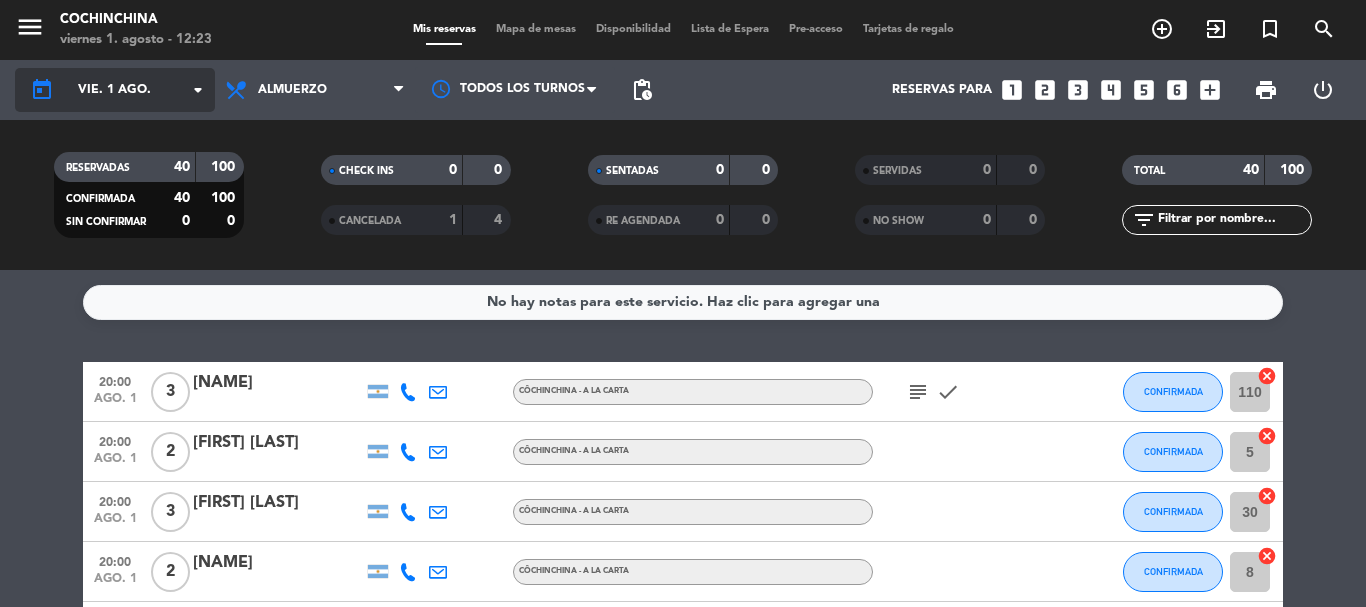 click on "arrow_drop_down" 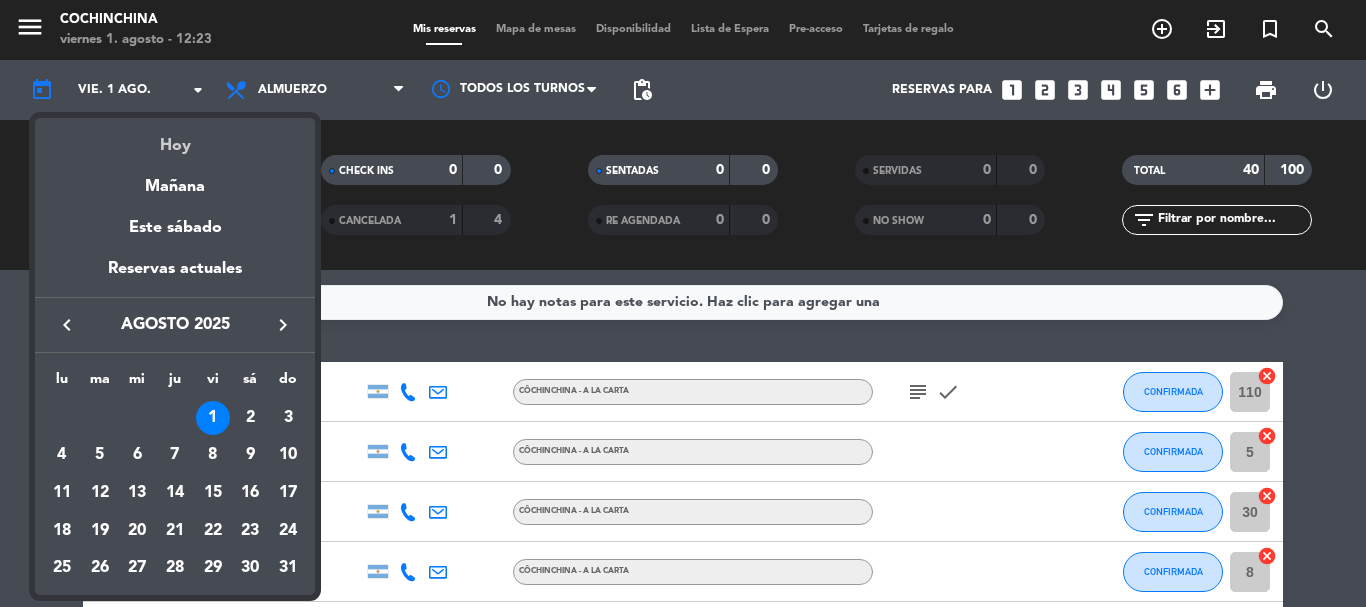 click on "Hoy" at bounding box center [175, 138] 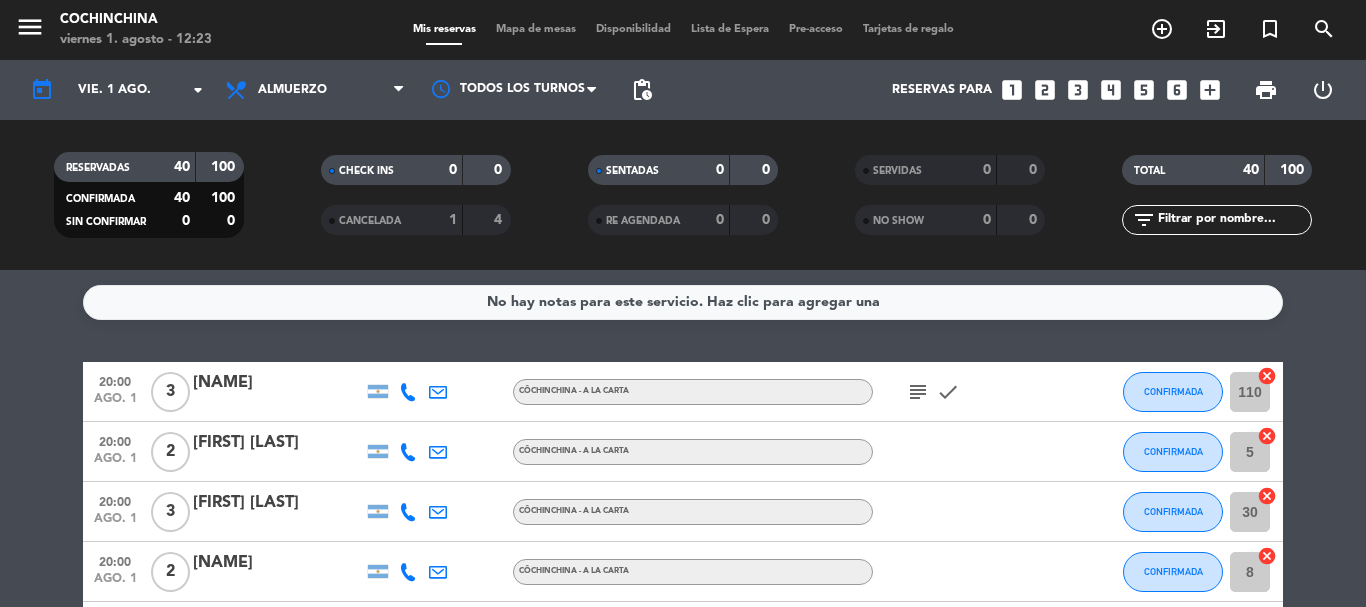 click on "RESERVADAS   40   100   CONFIRMADA   40   100   SIN CONFIRMAR   0   0" 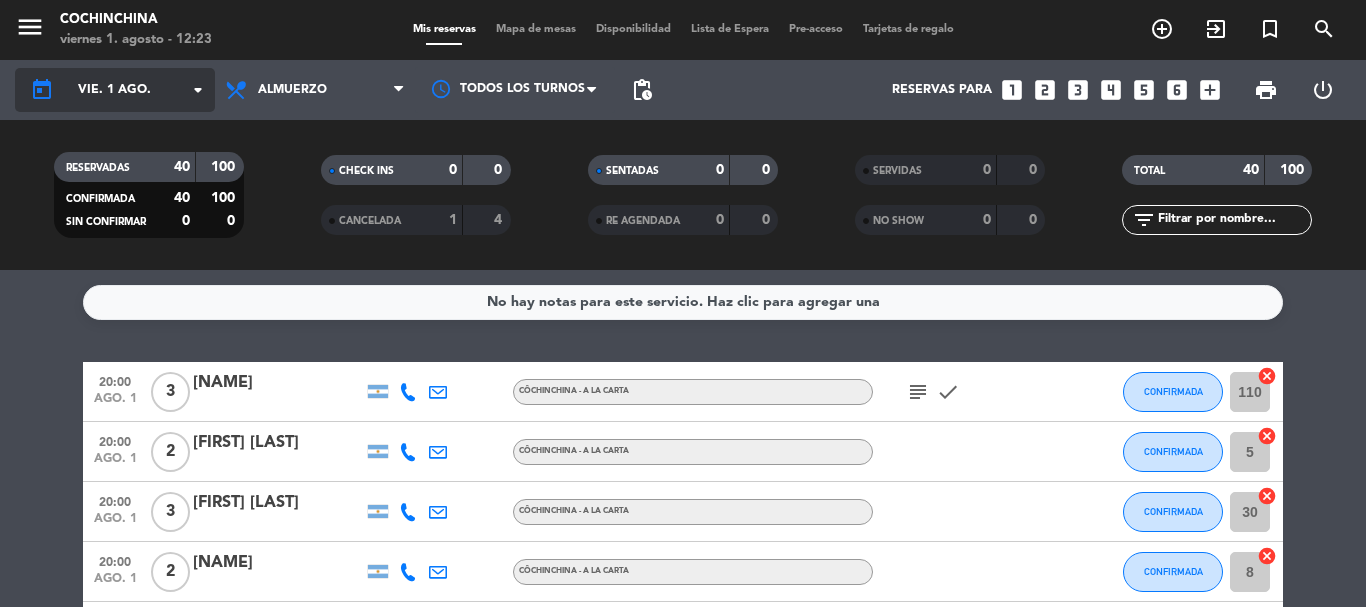 click on "arrow_drop_down" 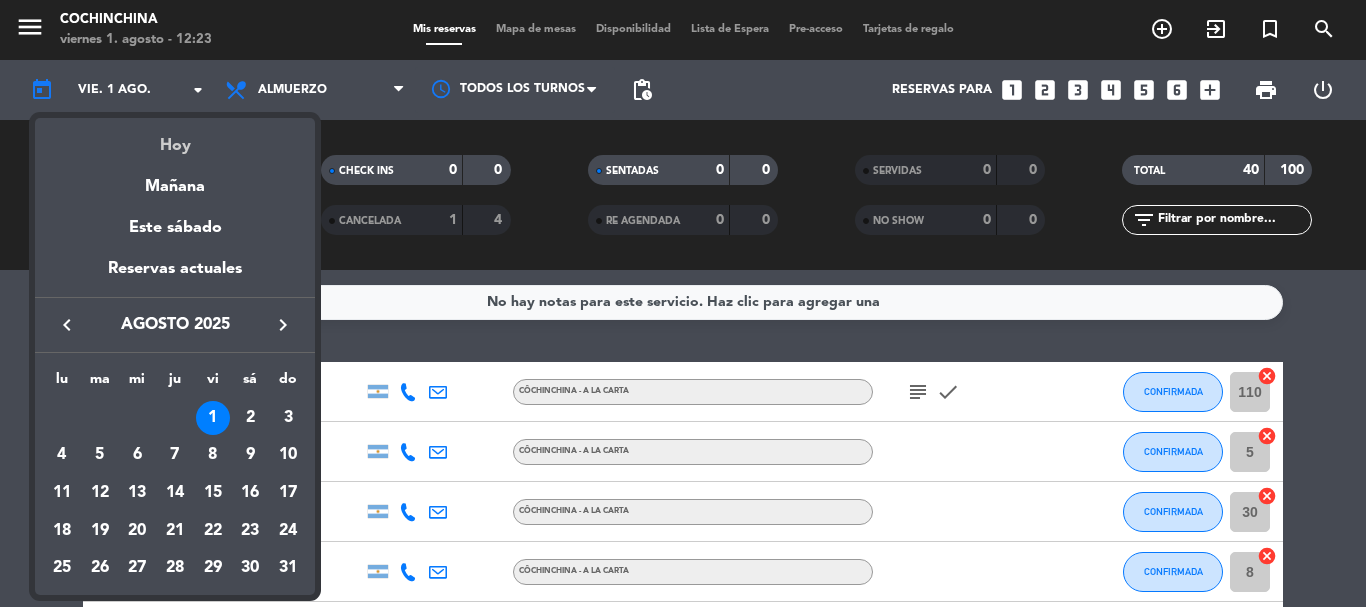 click on "Hoy" at bounding box center [175, 138] 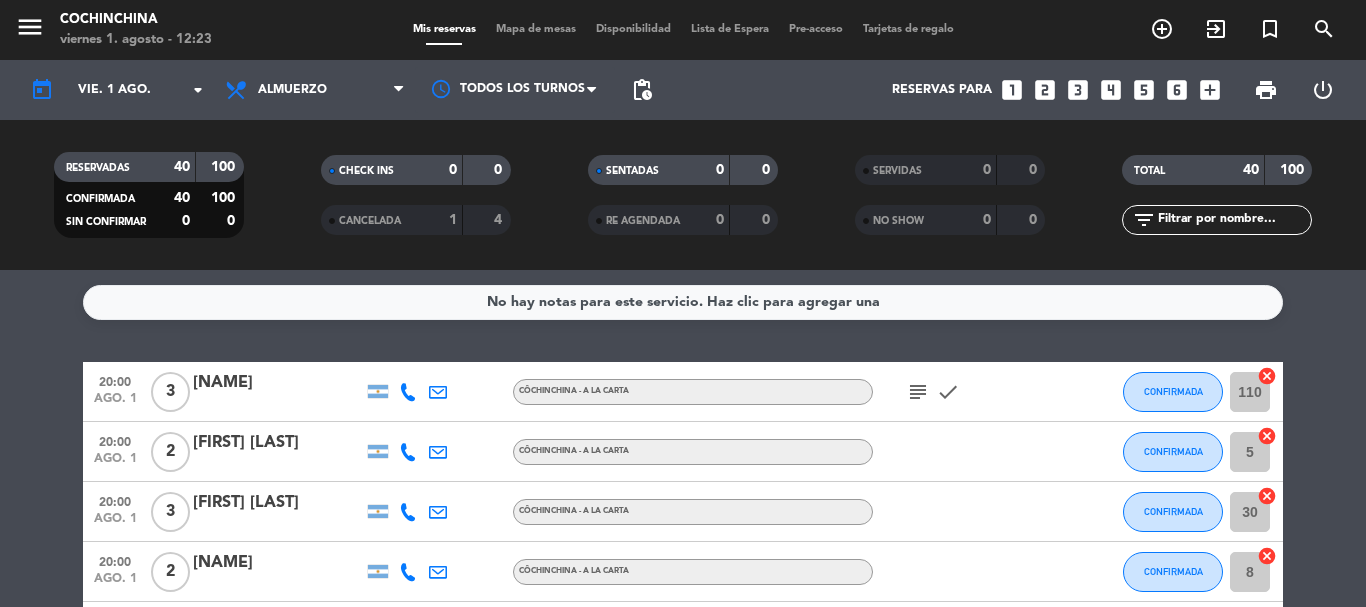 click on "RESERVADAS   40   100   CONFIRMADA   40   100   SIN CONFIRMAR   0   0" 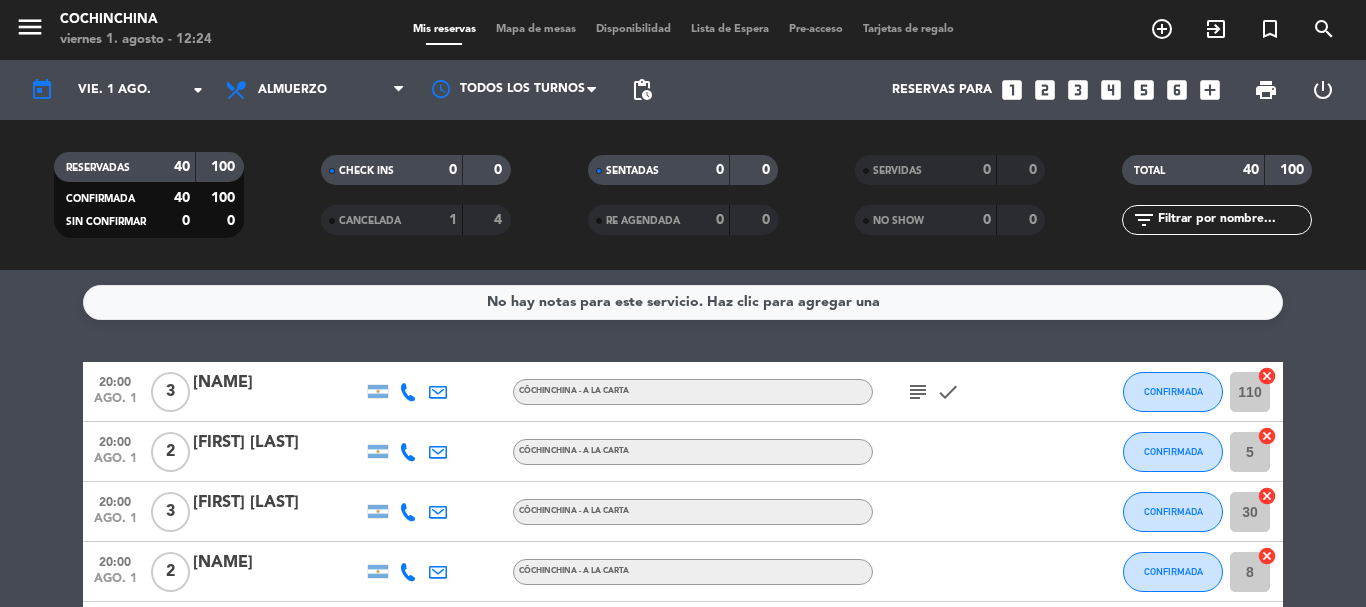 click on "CHECK INS   0   0" 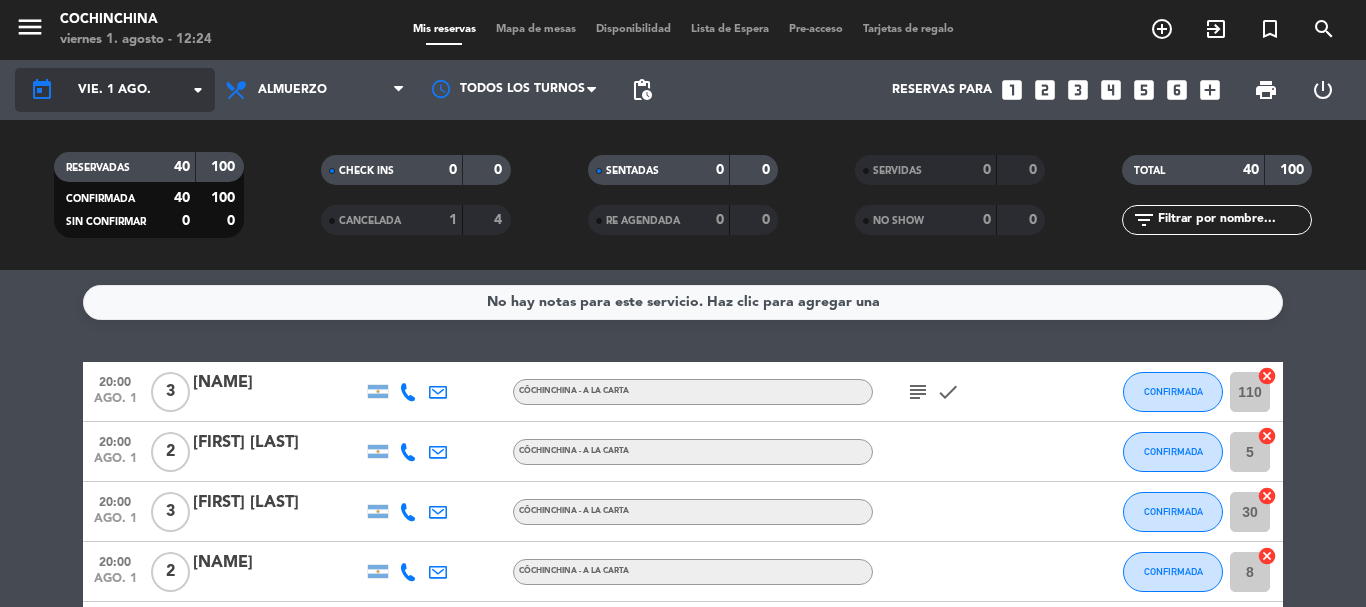 click on "arrow_drop_down" 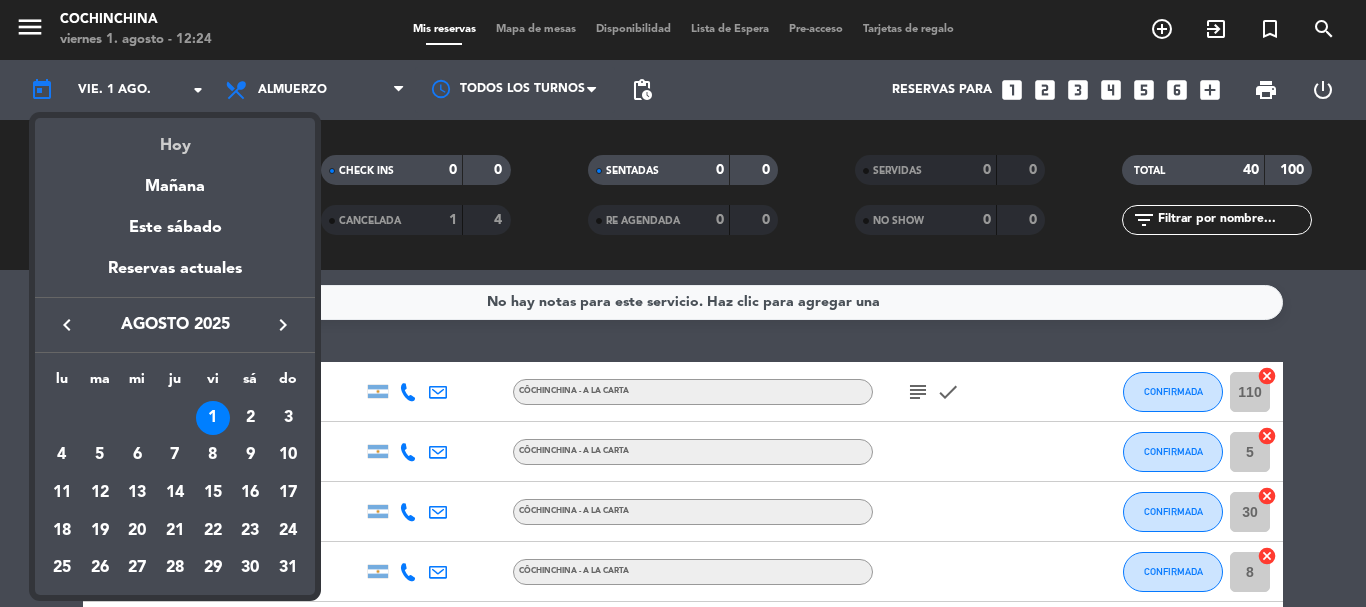 click on "Hoy" at bounding box center [175, 138] 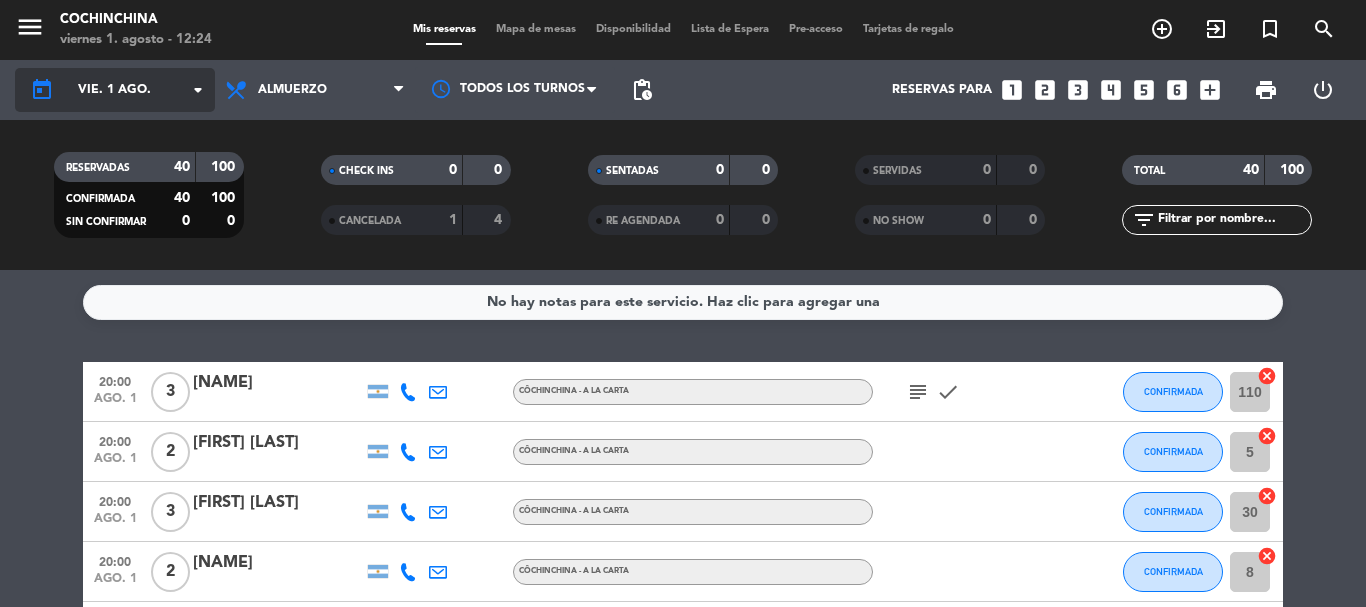 click on "arrow_drop_down" 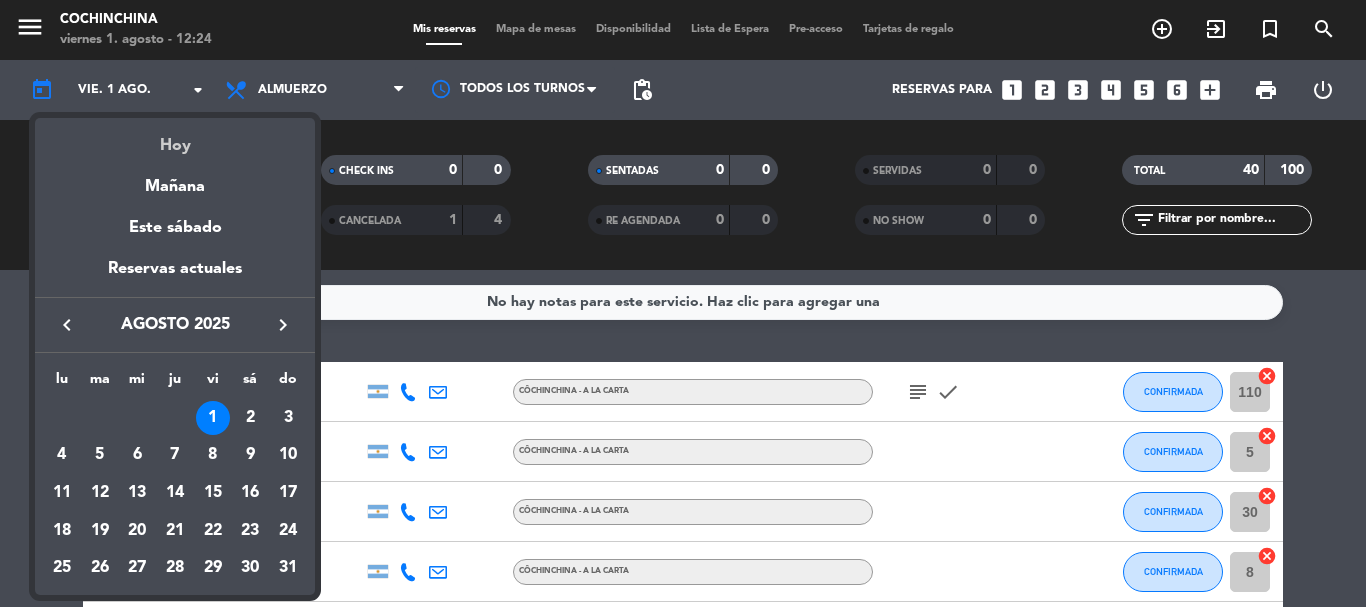 click on "Hoy" at bounding box center [175, 138] 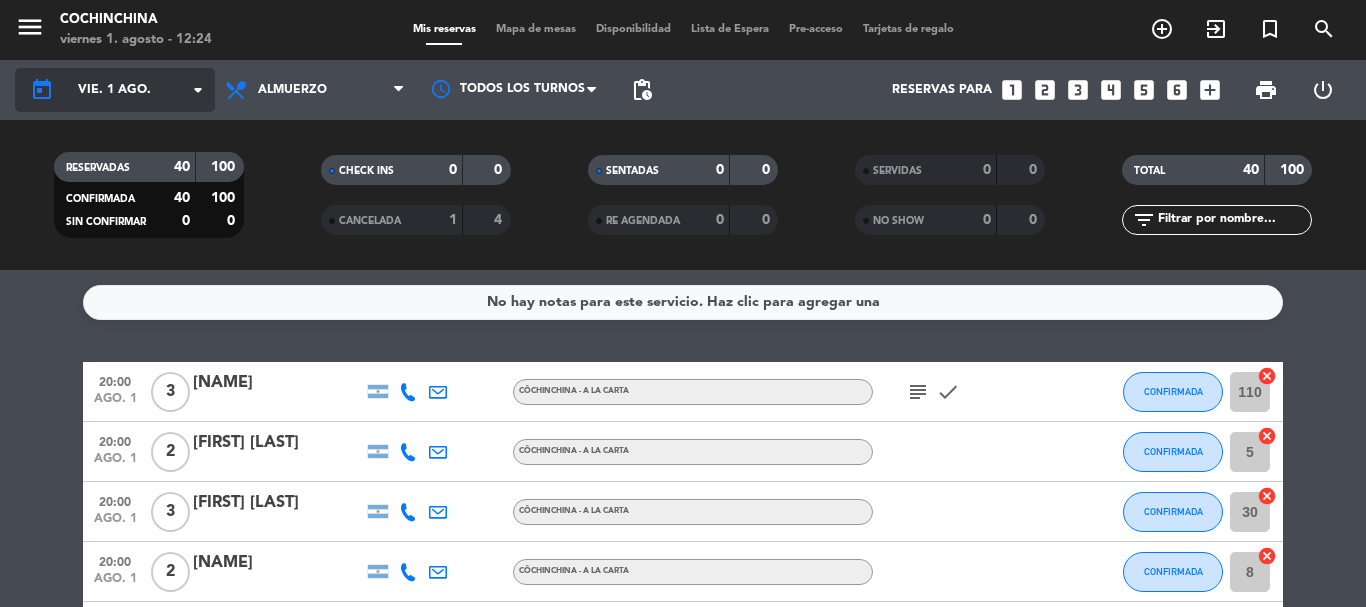 click on "arrow_drop_down" 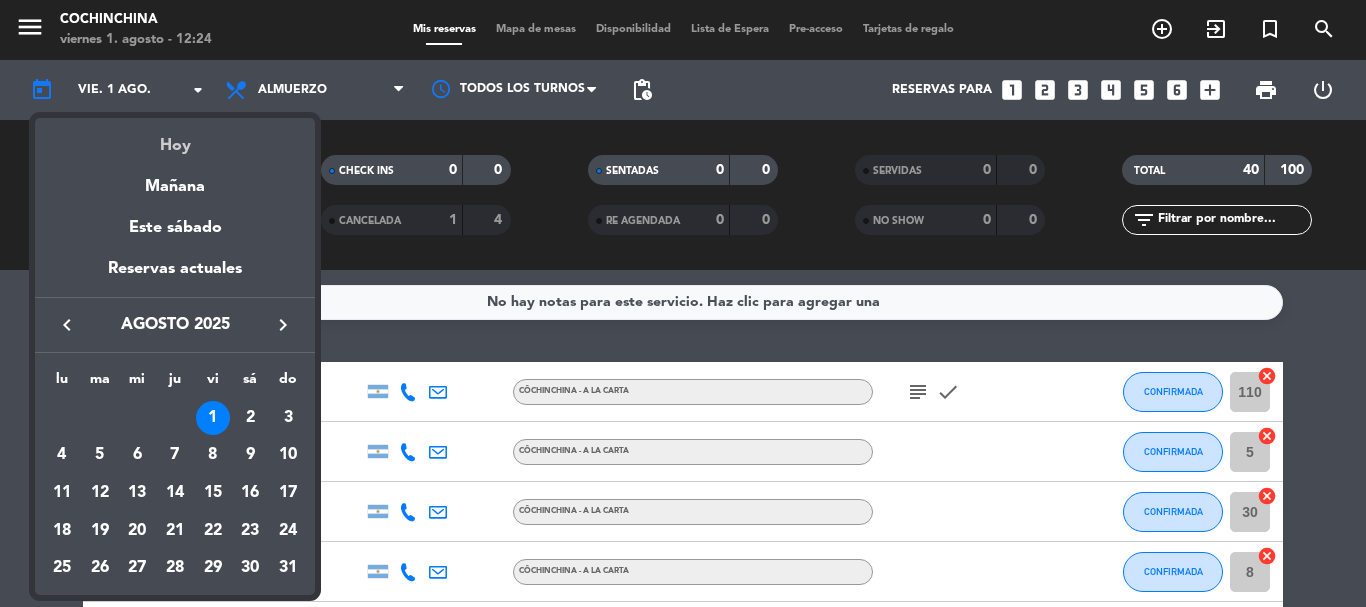 click on "Hoy" at bounding box center [175, 138] 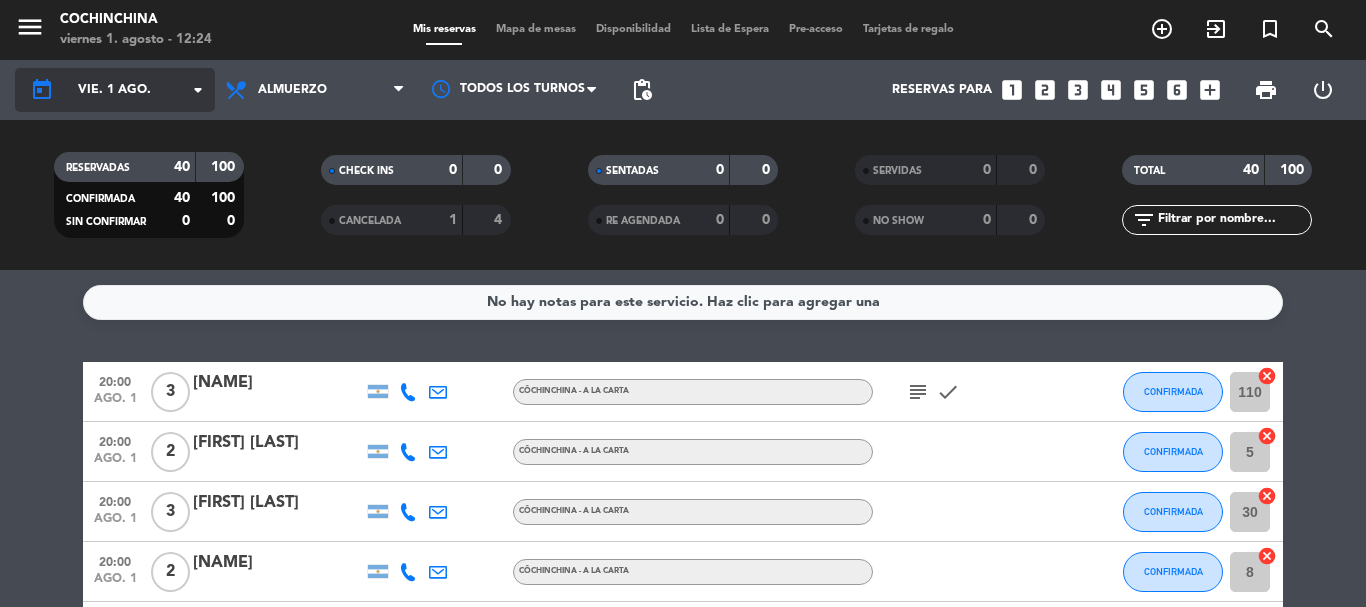 click on "arrow_drop_down" 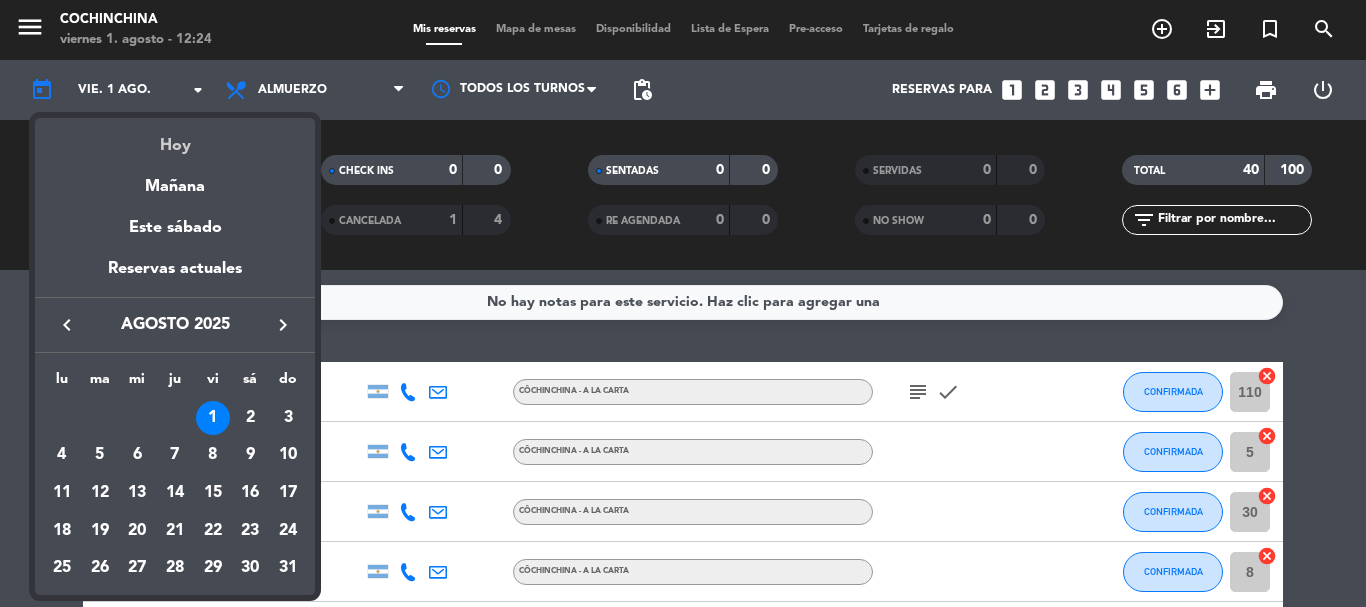 click on "Hoy" at bounding box center (175, 138) 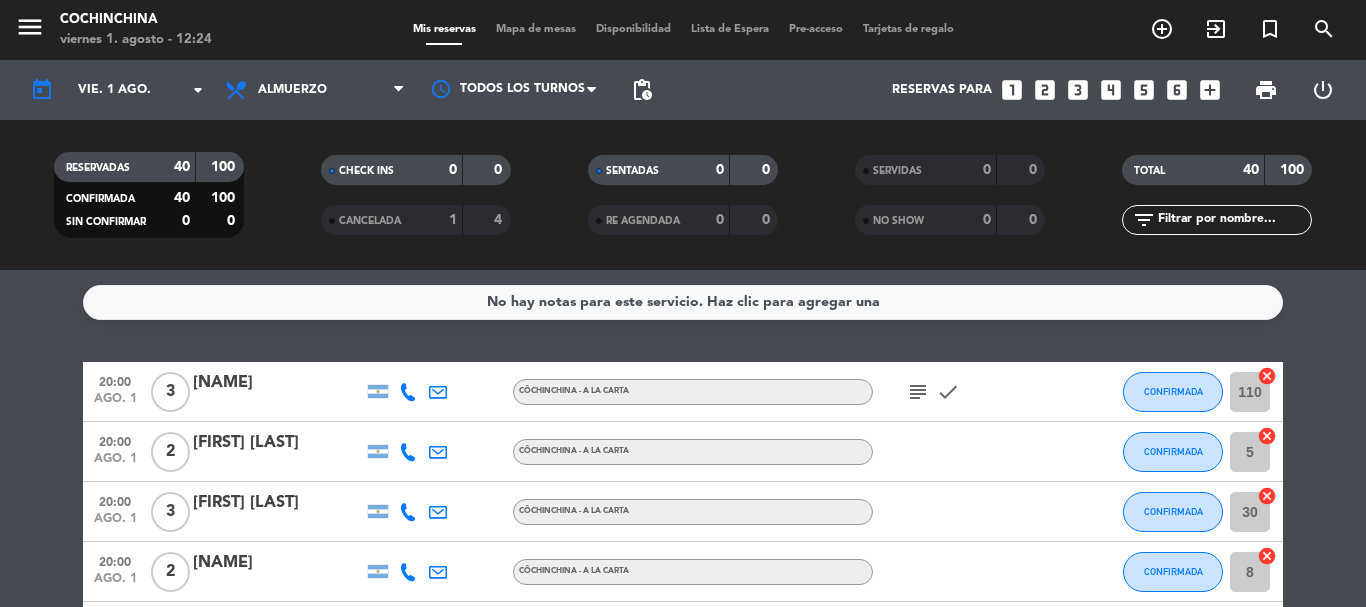 click on "CHECK INS   0   0" 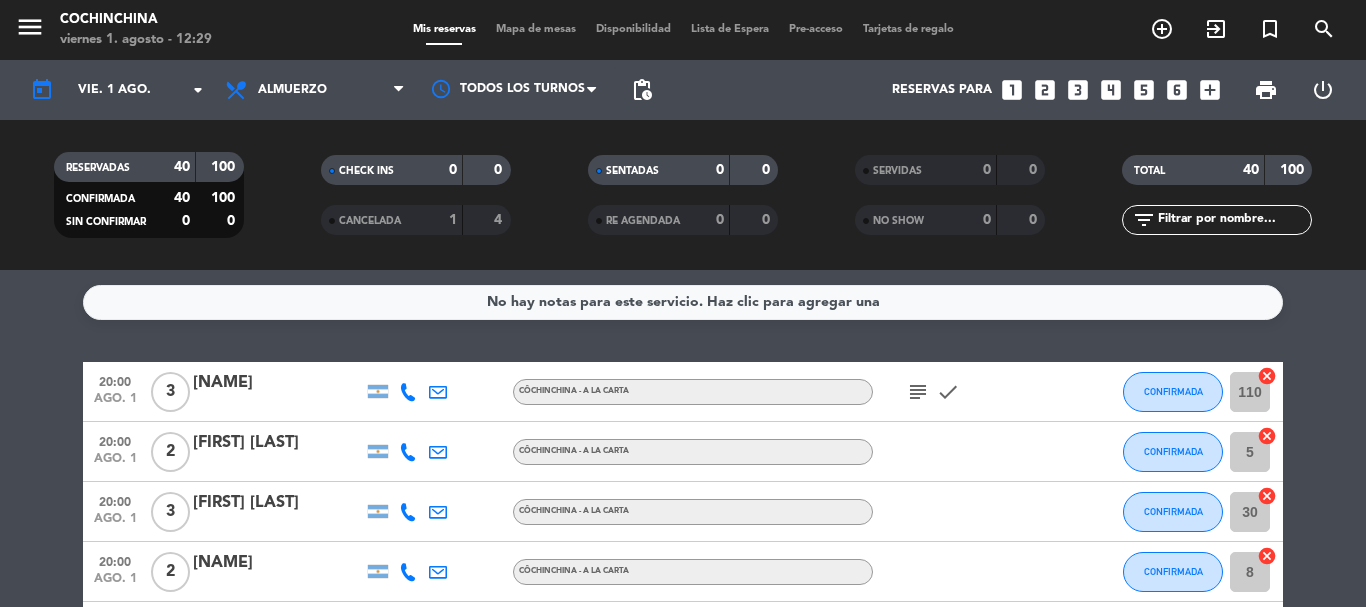 click on "RESERVADAS   40   100   CONFIRMADA   40   100   SIN CONFIRMAR   0   0" 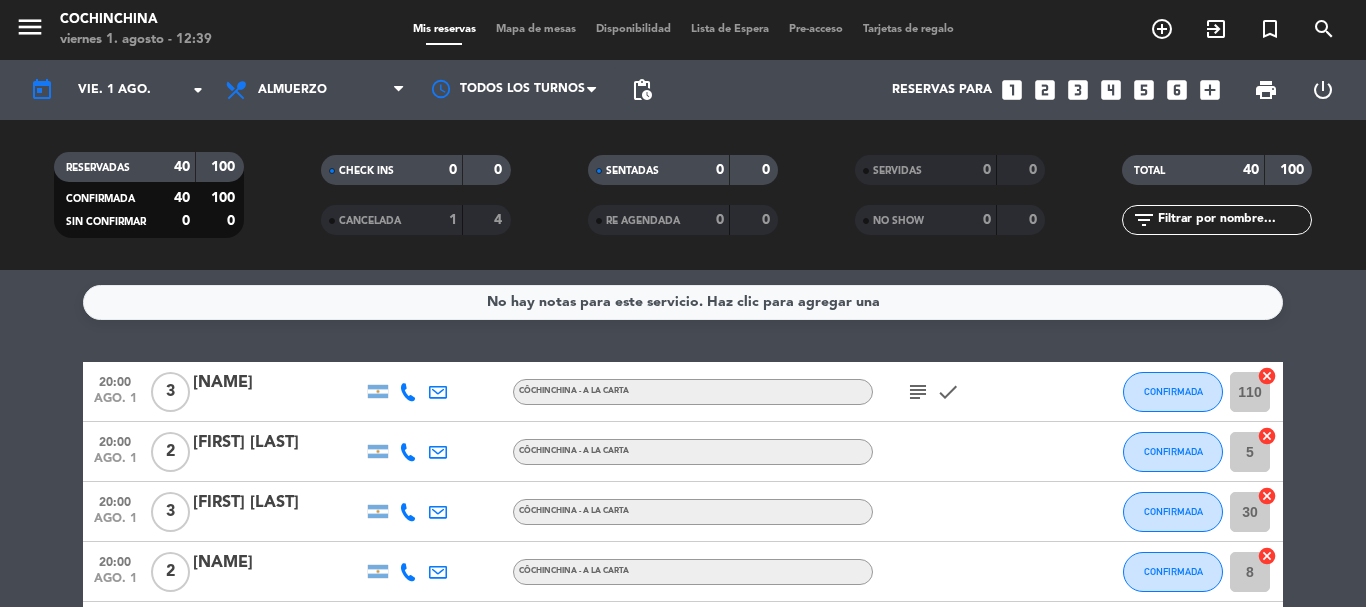 drag, startPoint x: 269, startPoint y: 168, endPoint x: 280, endPoint y: 175, distance: 13.038404 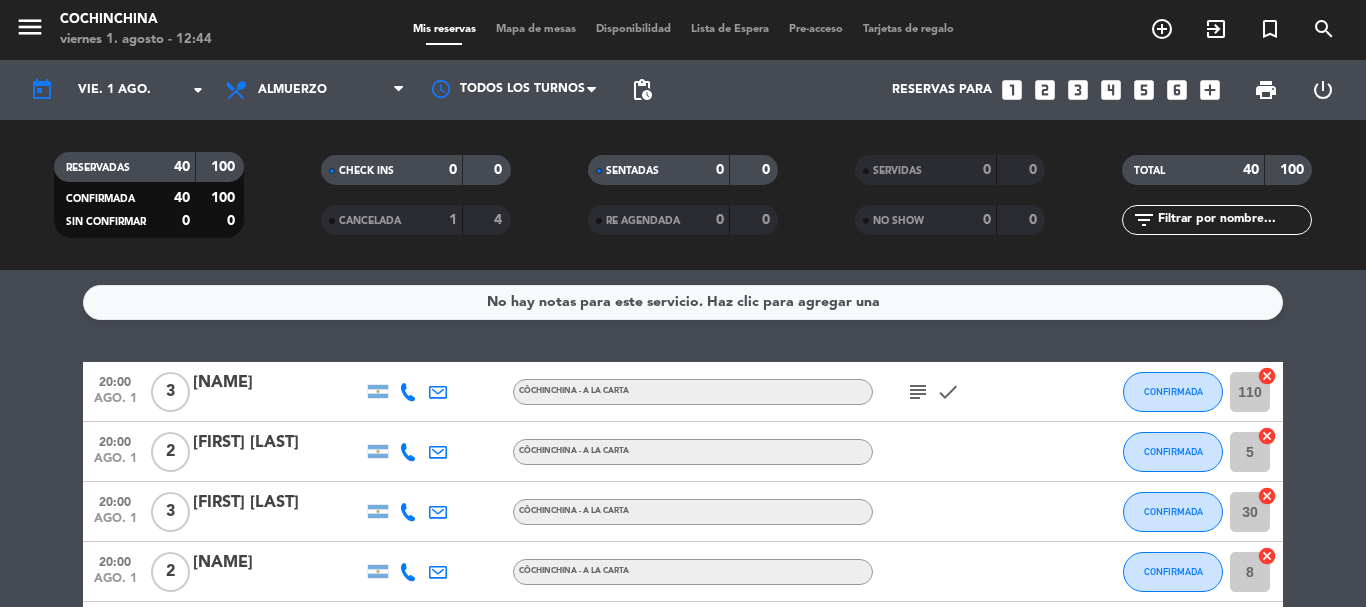 click on "CHECK INS   0   0" 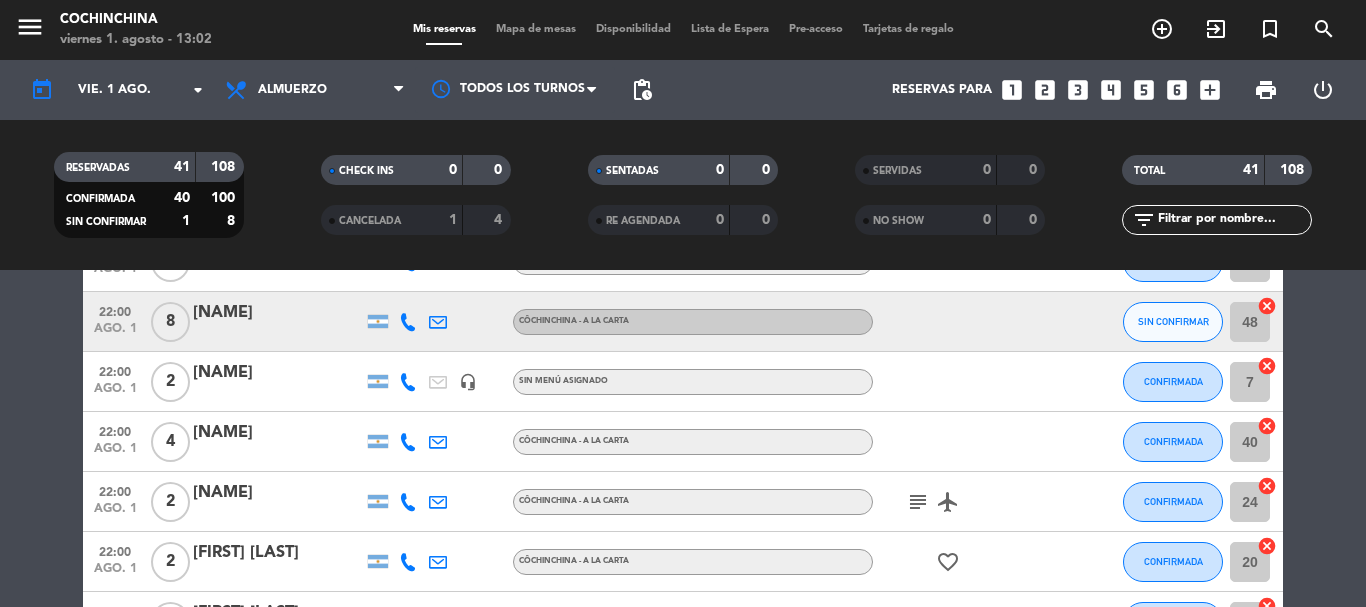 scroll, scrollTop: 1200, scrollLeft: 0, axis: vertical 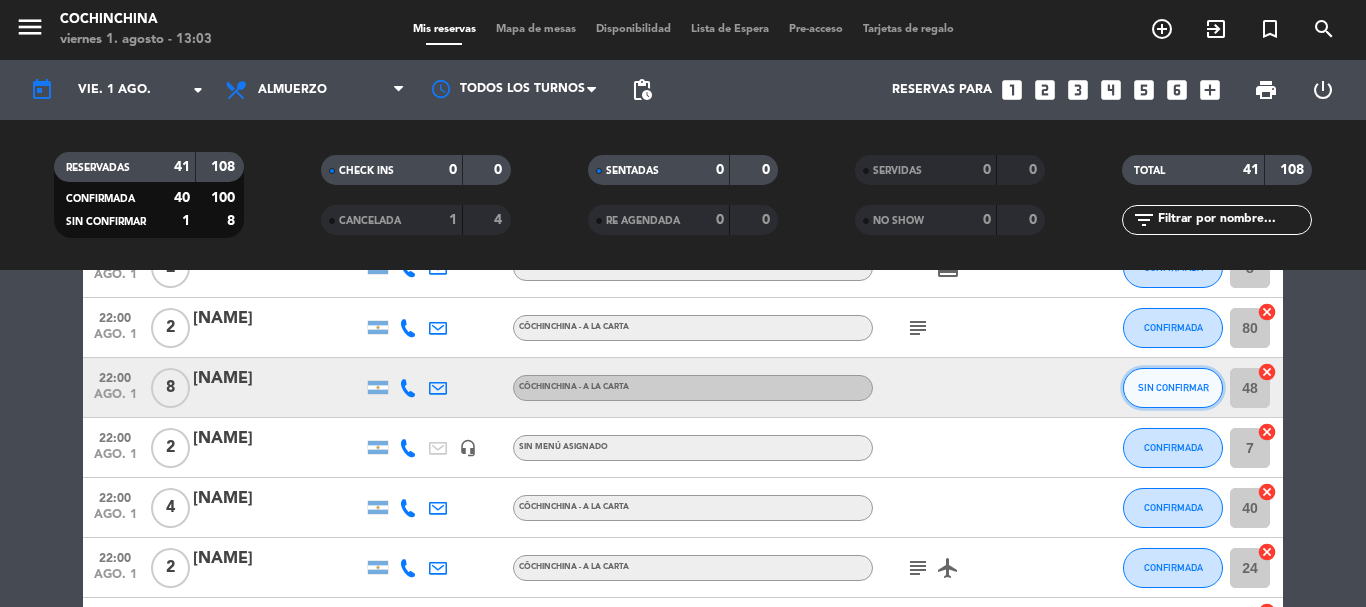 click on "SIN CONFIRMAR" 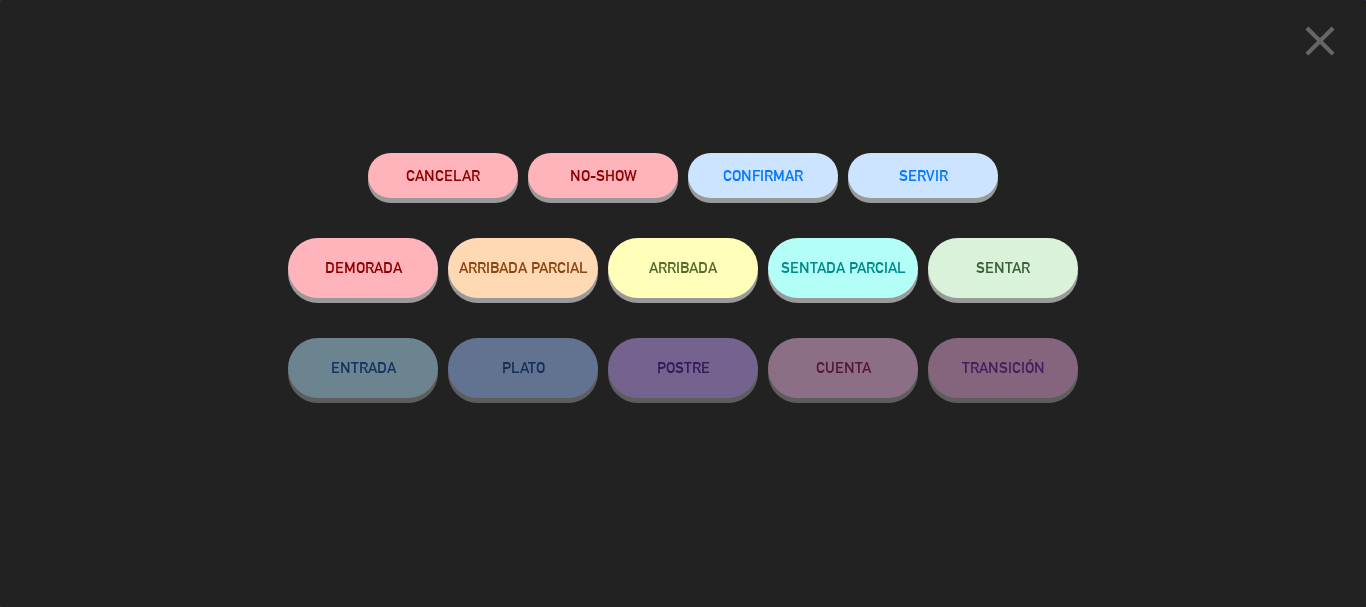 click on "CONFIRMAR" 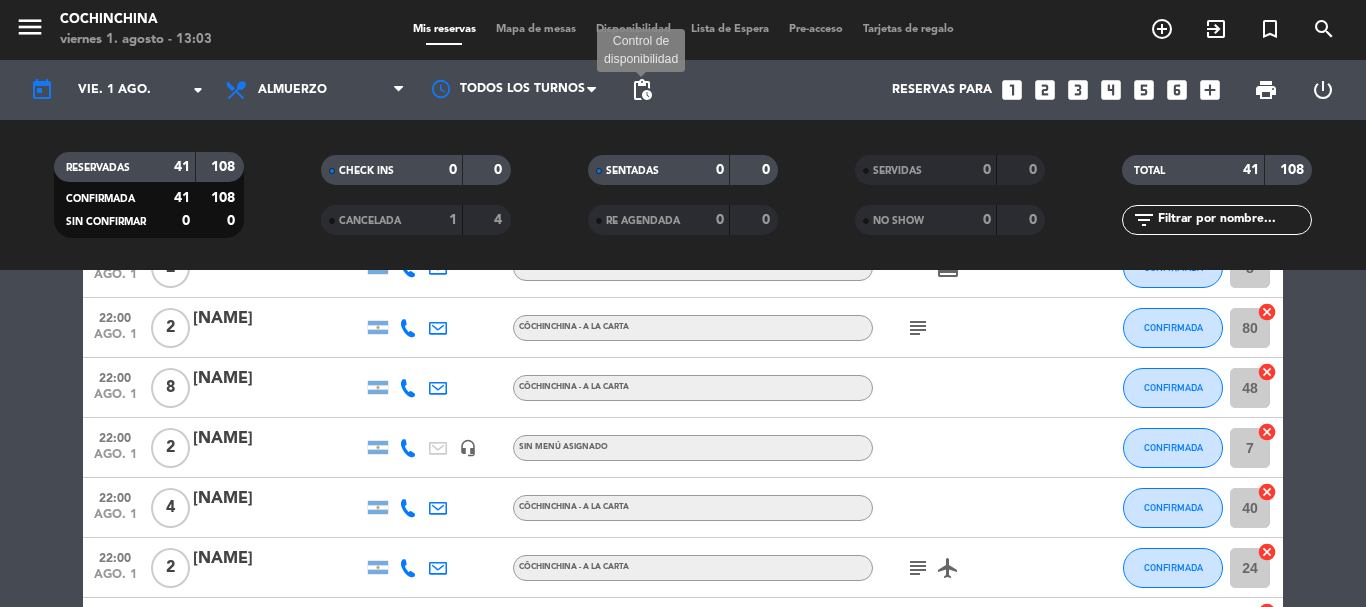 click on "pending_actions" 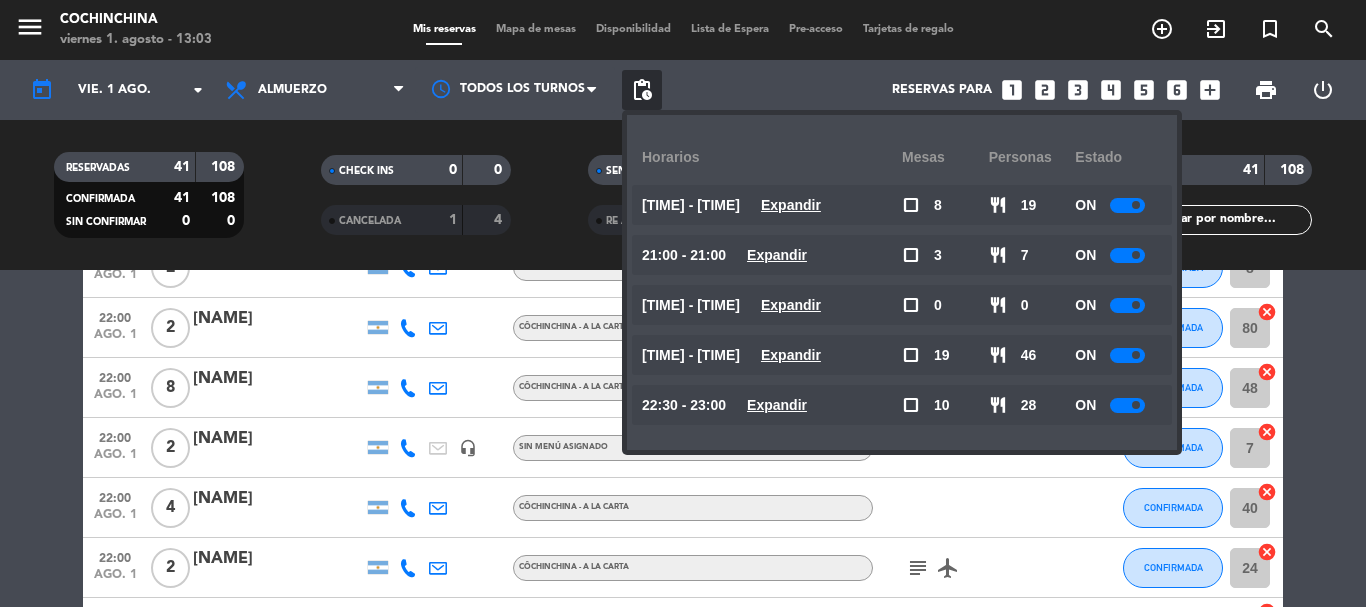 click 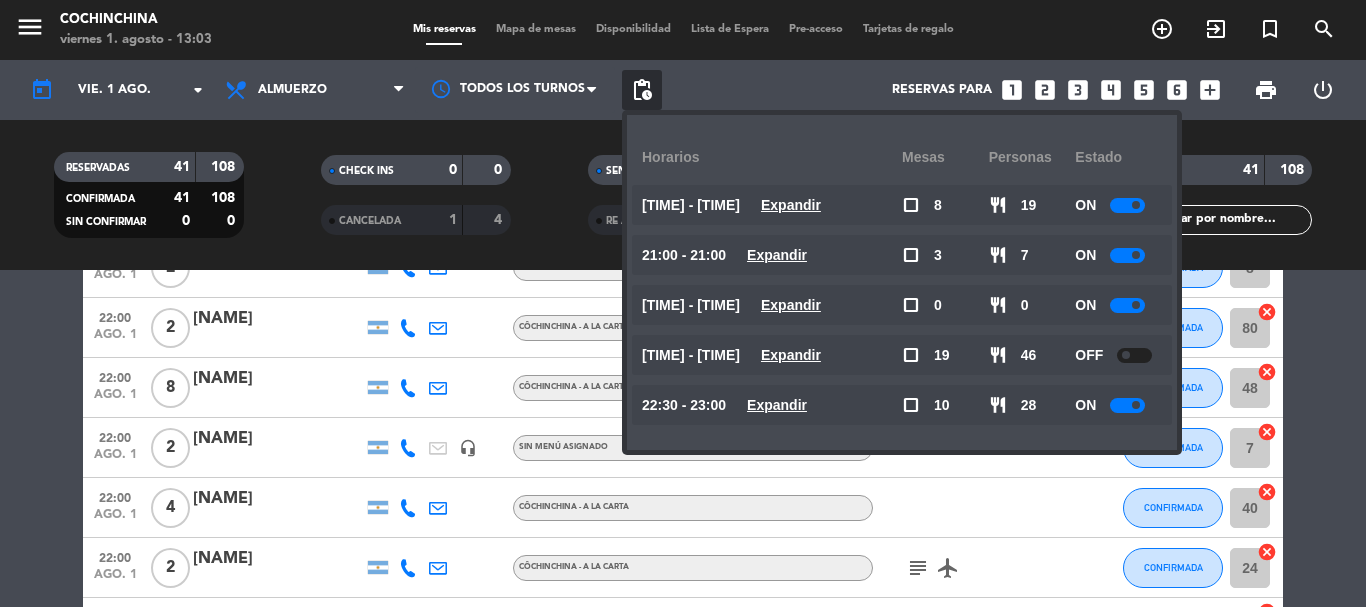 click on "CHECK INS   0   0" 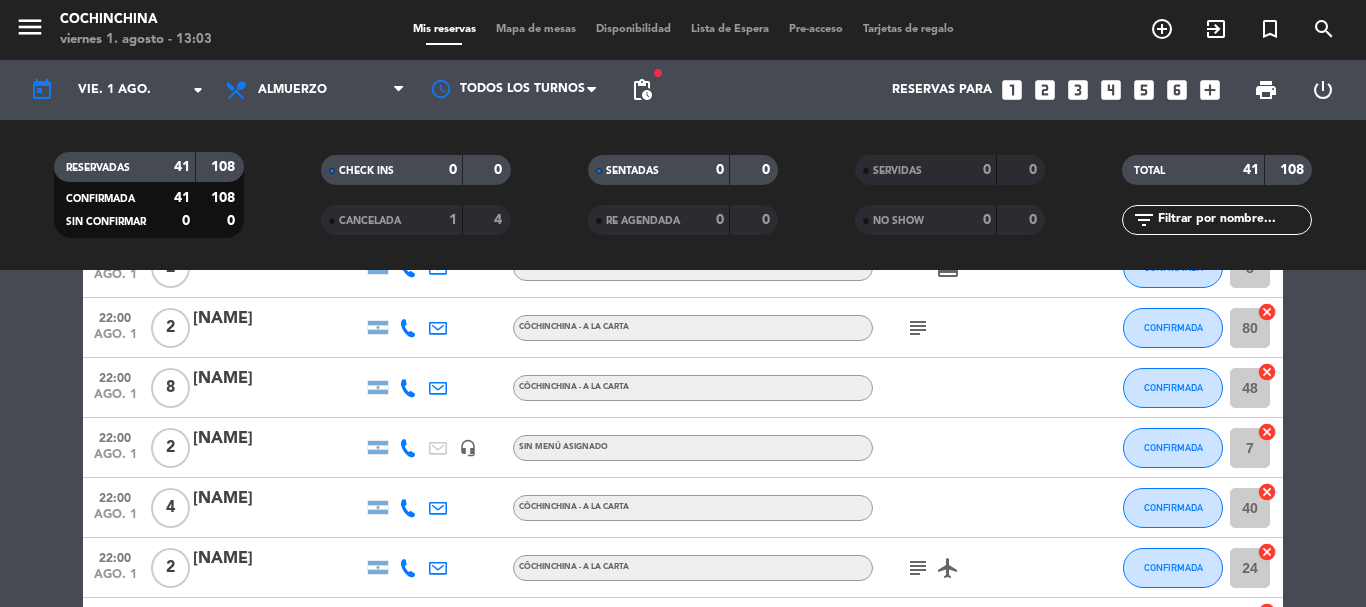 click on "Mis reservas" at bounding box center [444, 29] 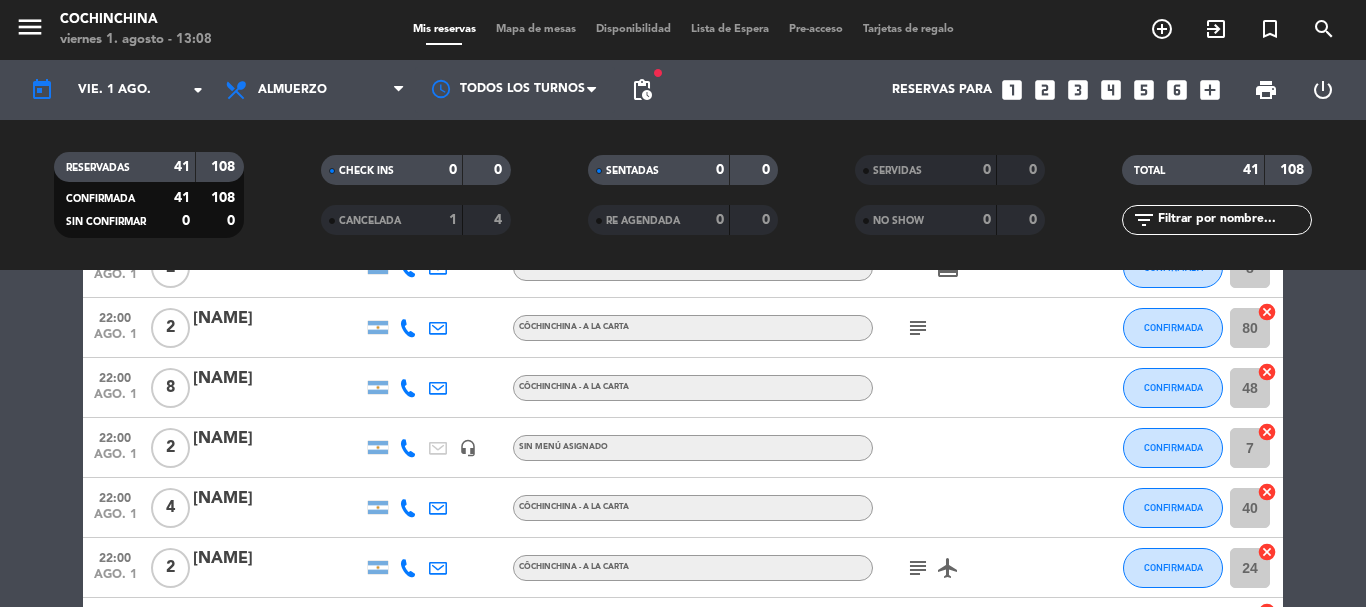 click on "CHECK INS   0   0" 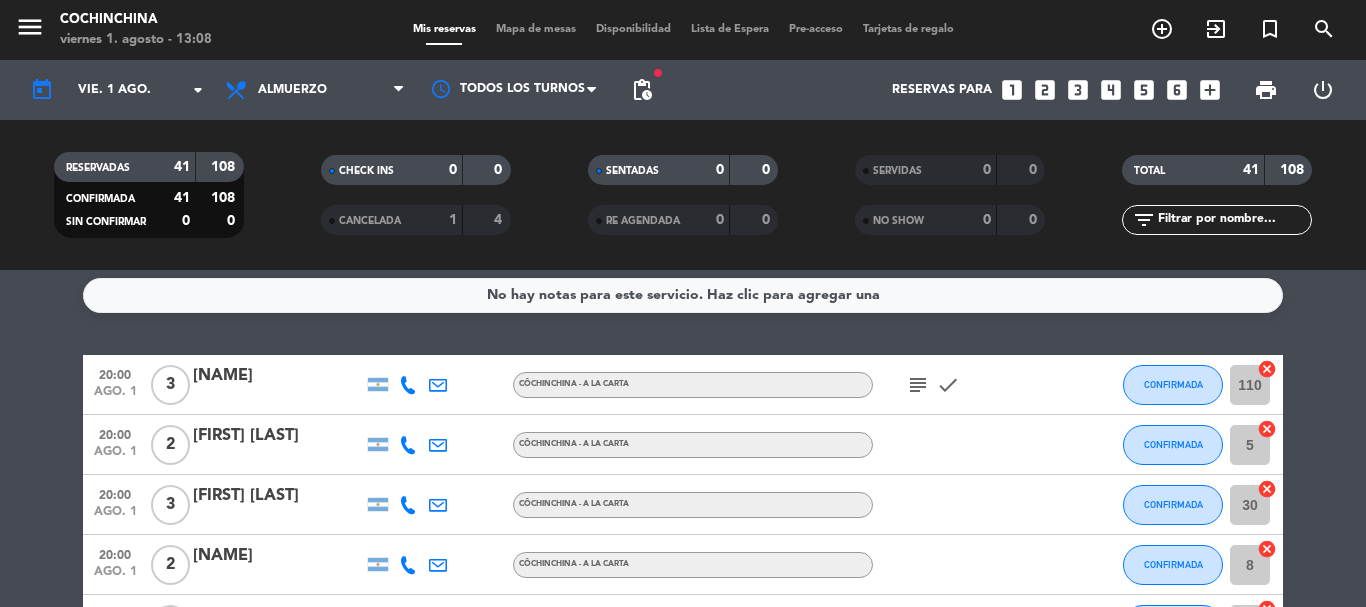 scroll, scrollTop: 0, scrollLeft: 0, axis: both 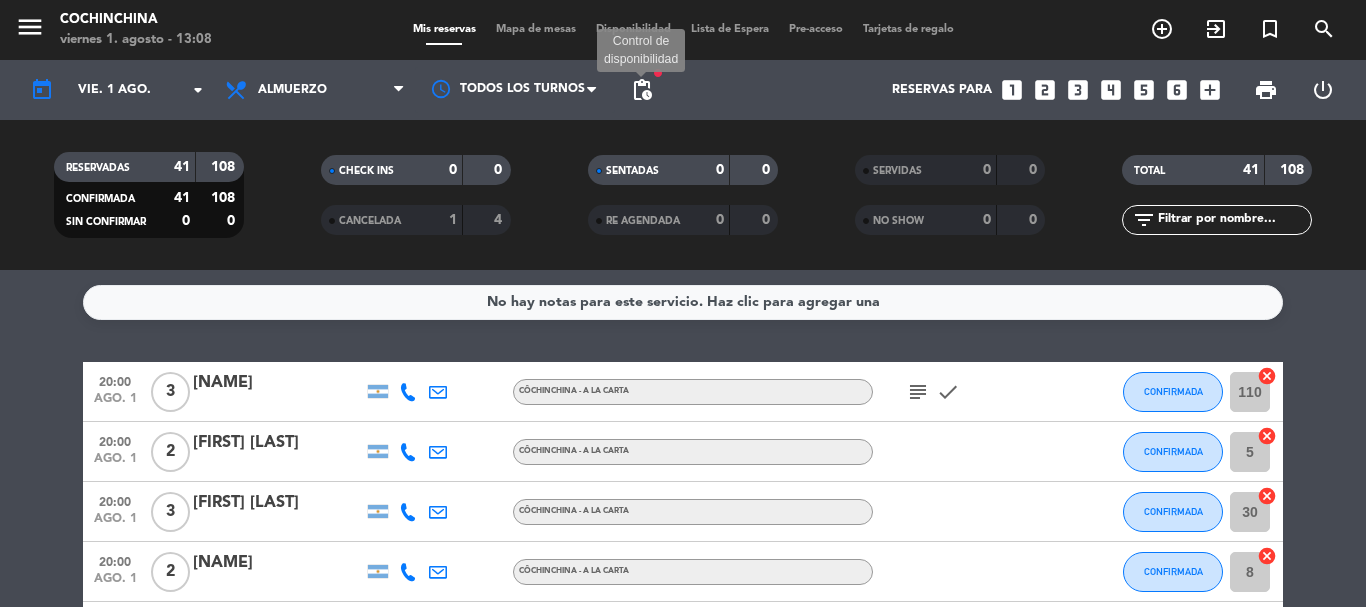 click on "pending_actions" 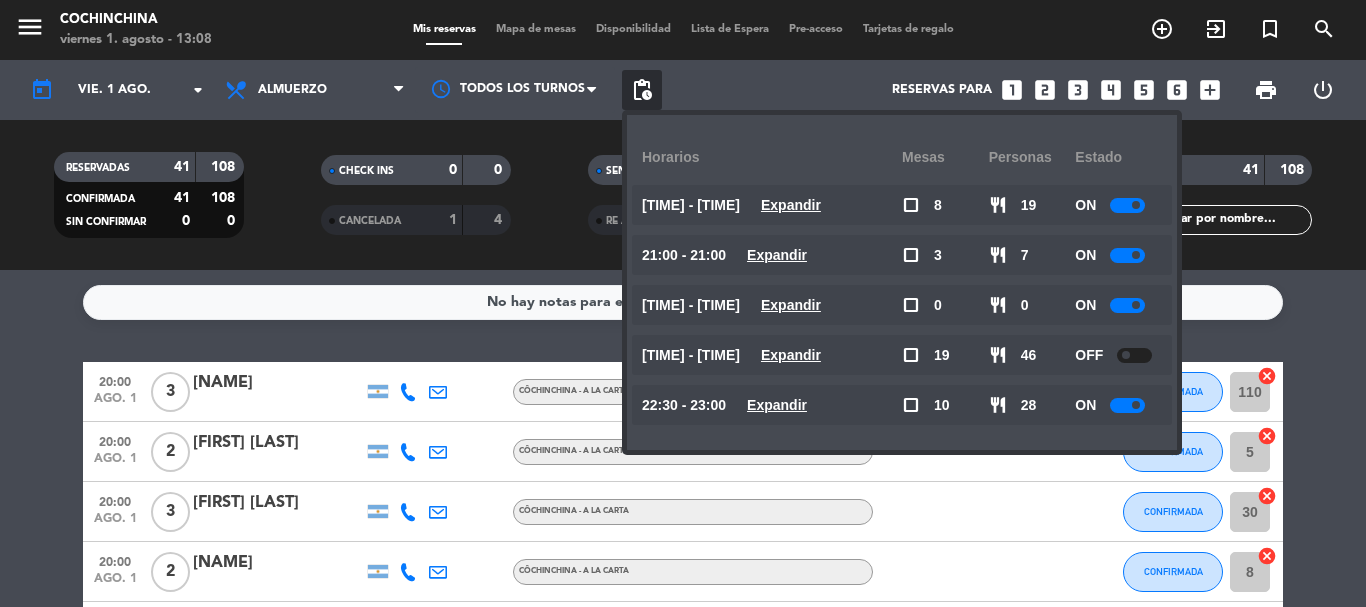 click on "CHECK INS   0   0" 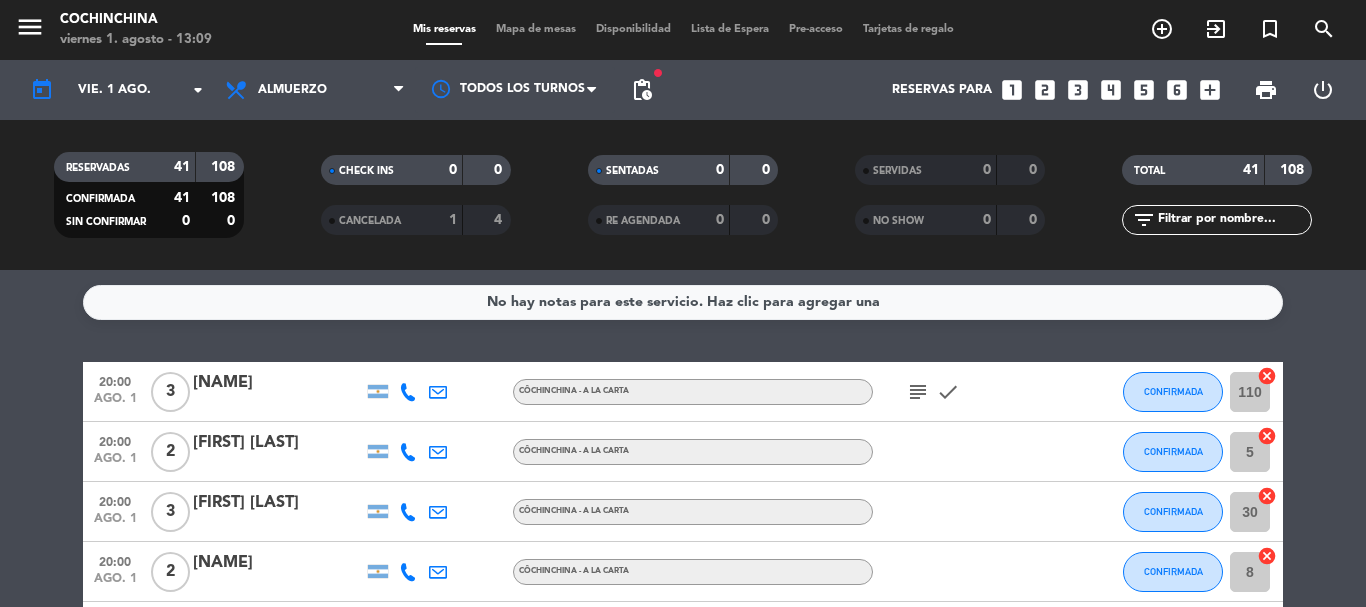 click on "RESERVADAS   41   108   CONFIRMADA   41   108   SIN CONFIRMAR   0   0" 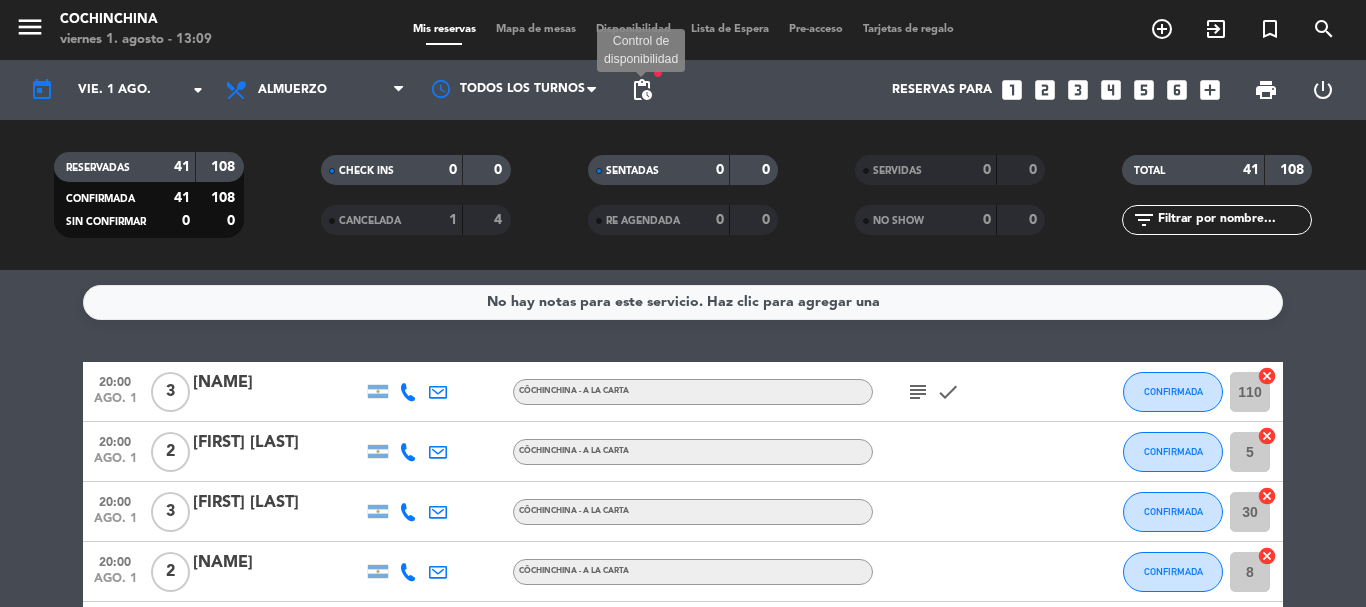 click on "pending_actions" 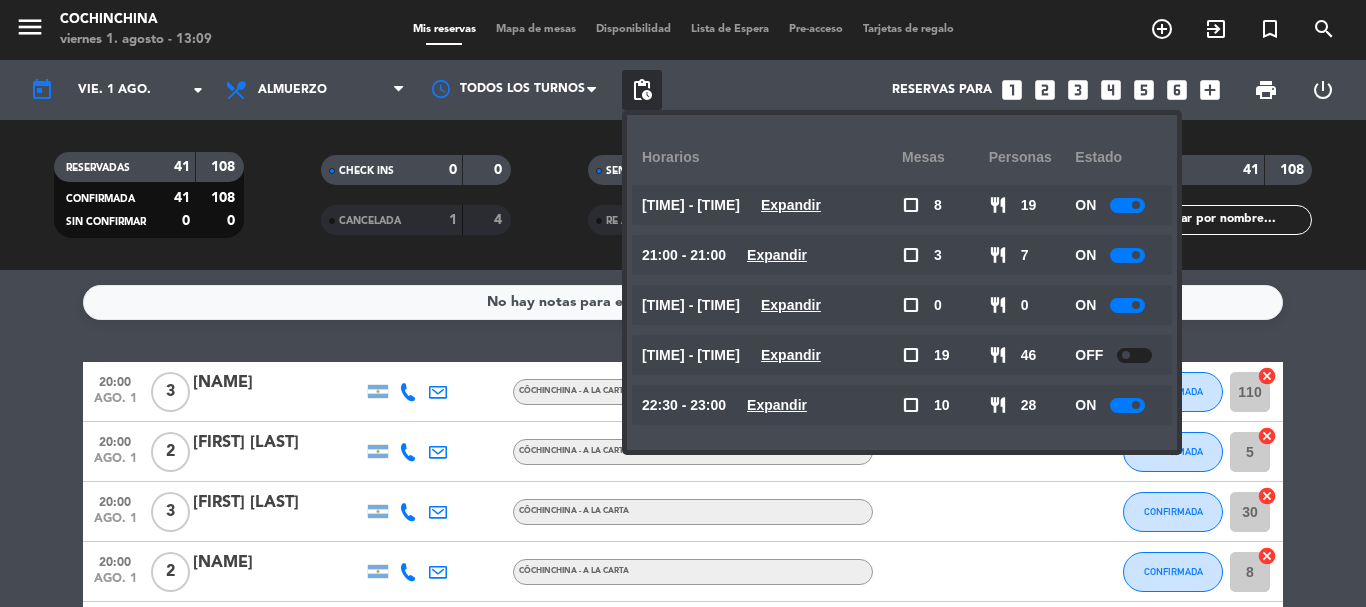 click on "CHECK INS   0   0" 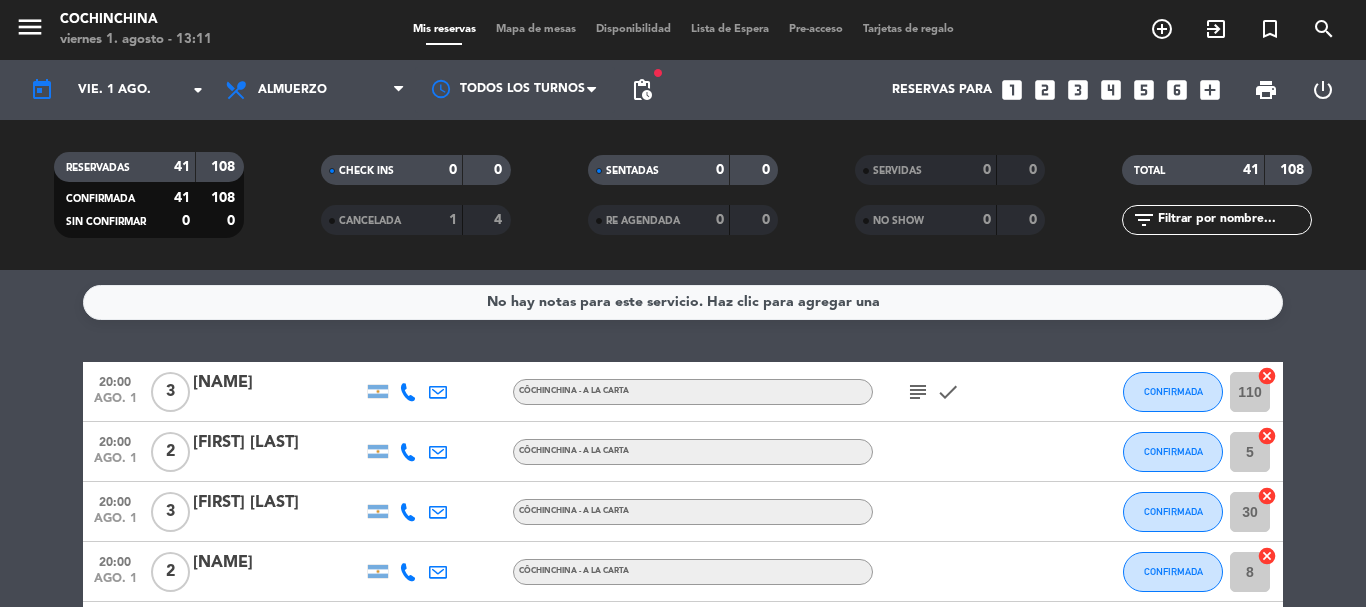 click on "RESERVADAS   41   108   CONFIRMADA   41   108   SIN CONFIRMAR   0   0" 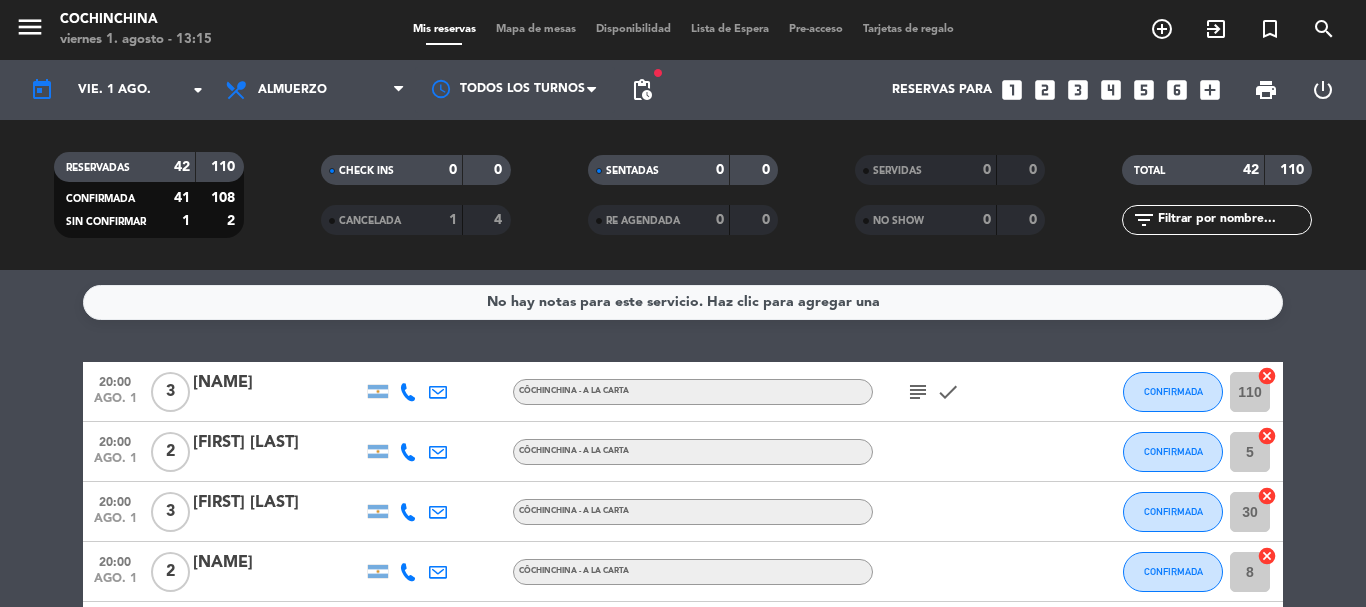 click on "CHECK INS   0   0" 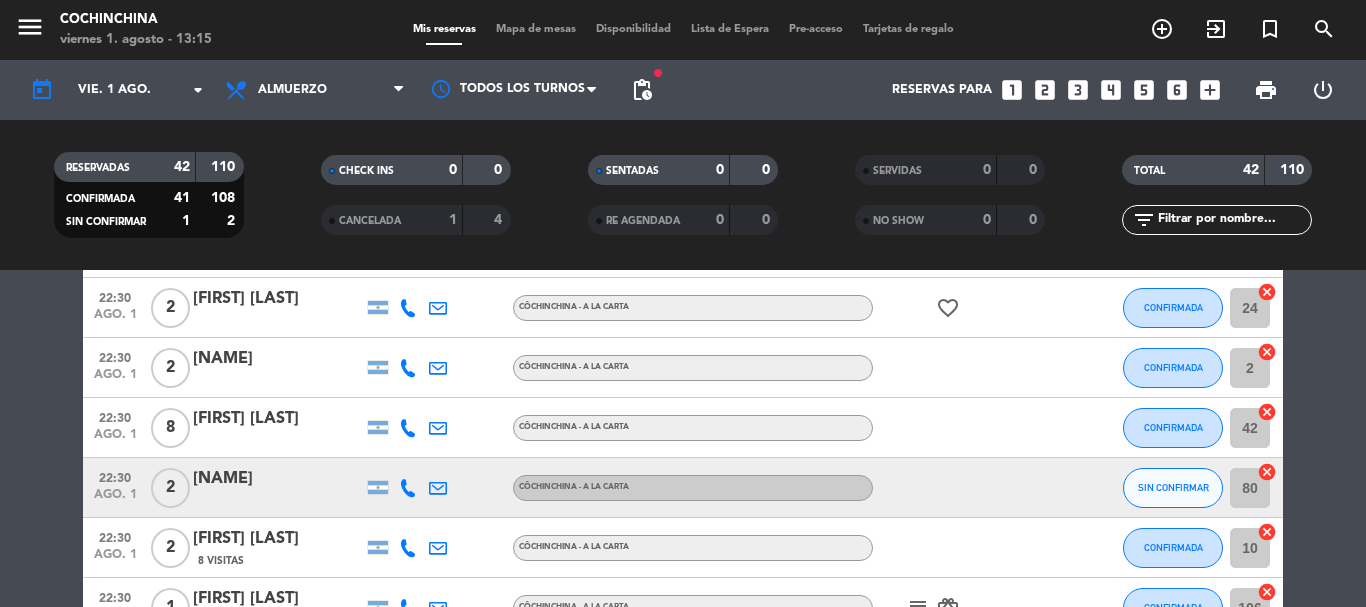 scroll, scrollTop: 2087, scrollLeft: 0, axis: vertical 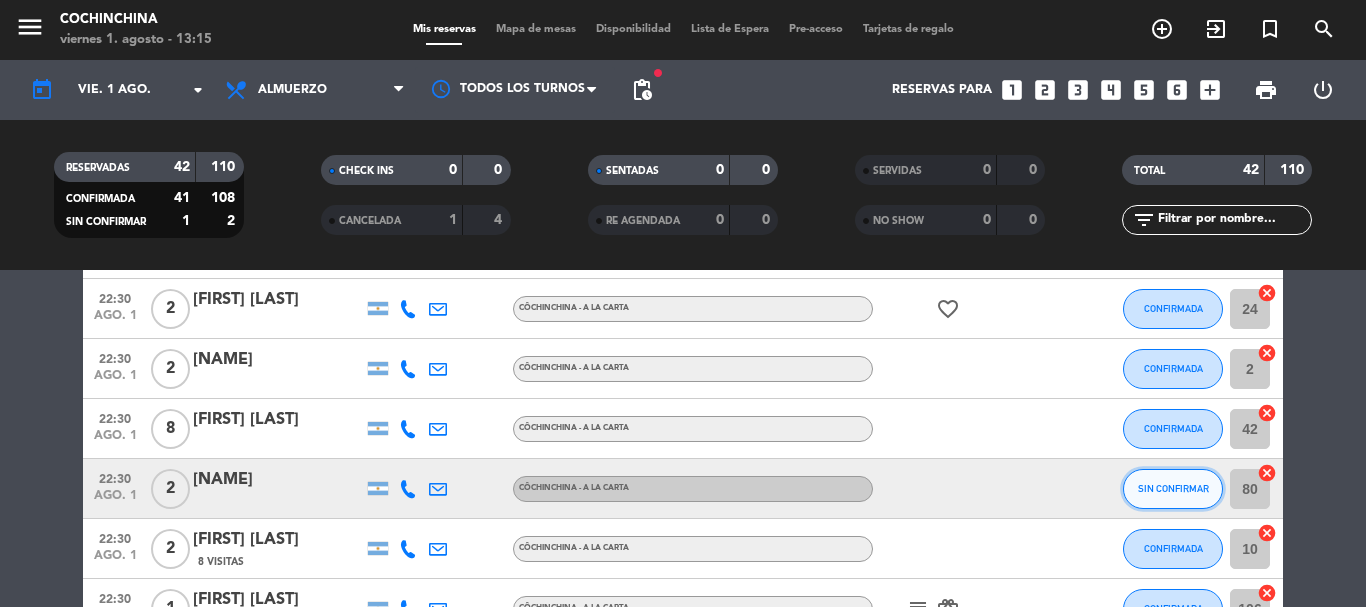 click on "SIN CONFIRMAR" 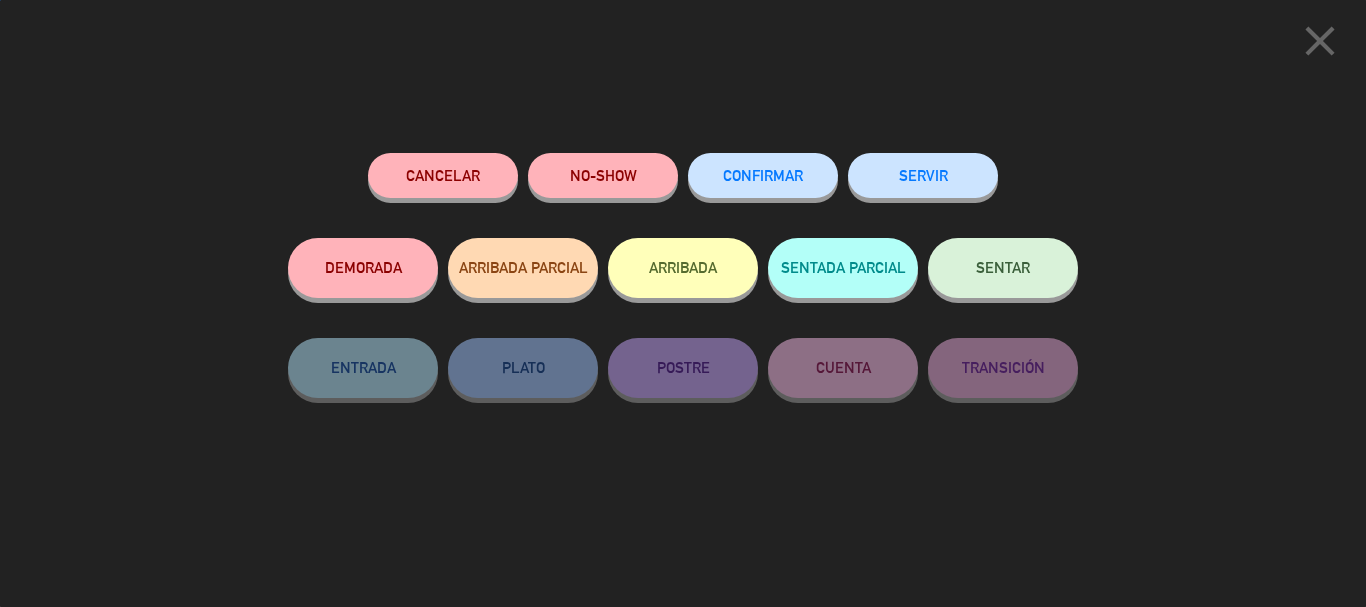 click on "CONFIRMAR" 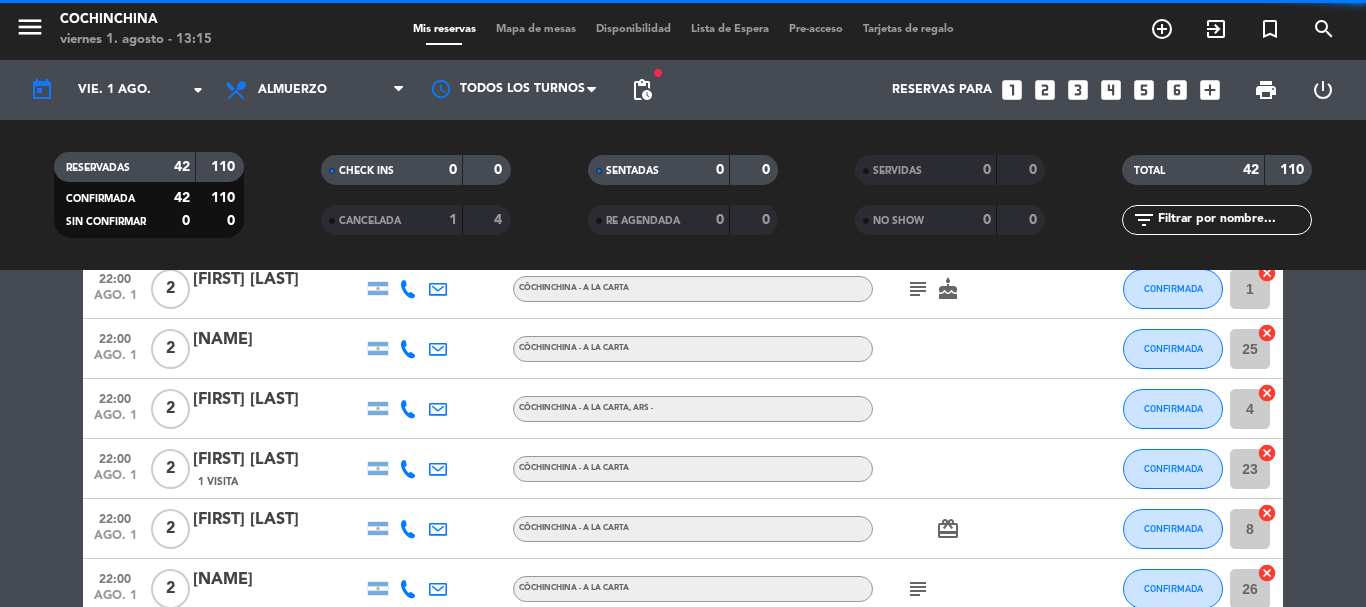 scroll, scrollTop: 787, scrollLeft: 0, axis: vertical 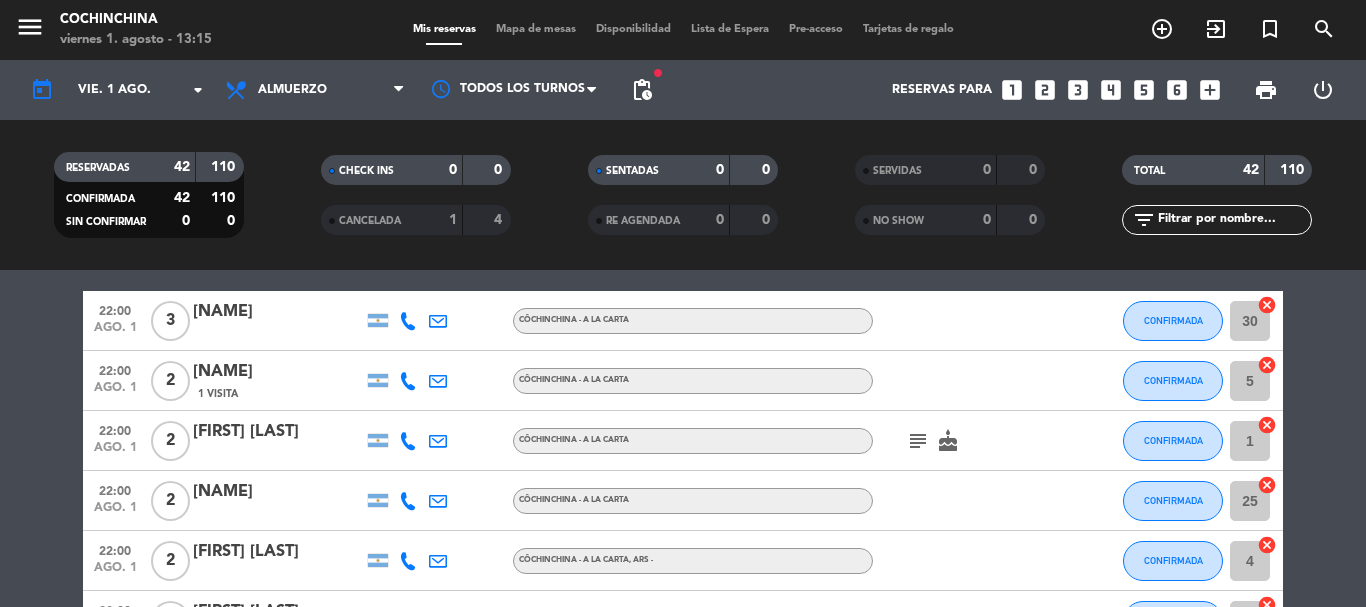click on "CHECK INS   0   0" 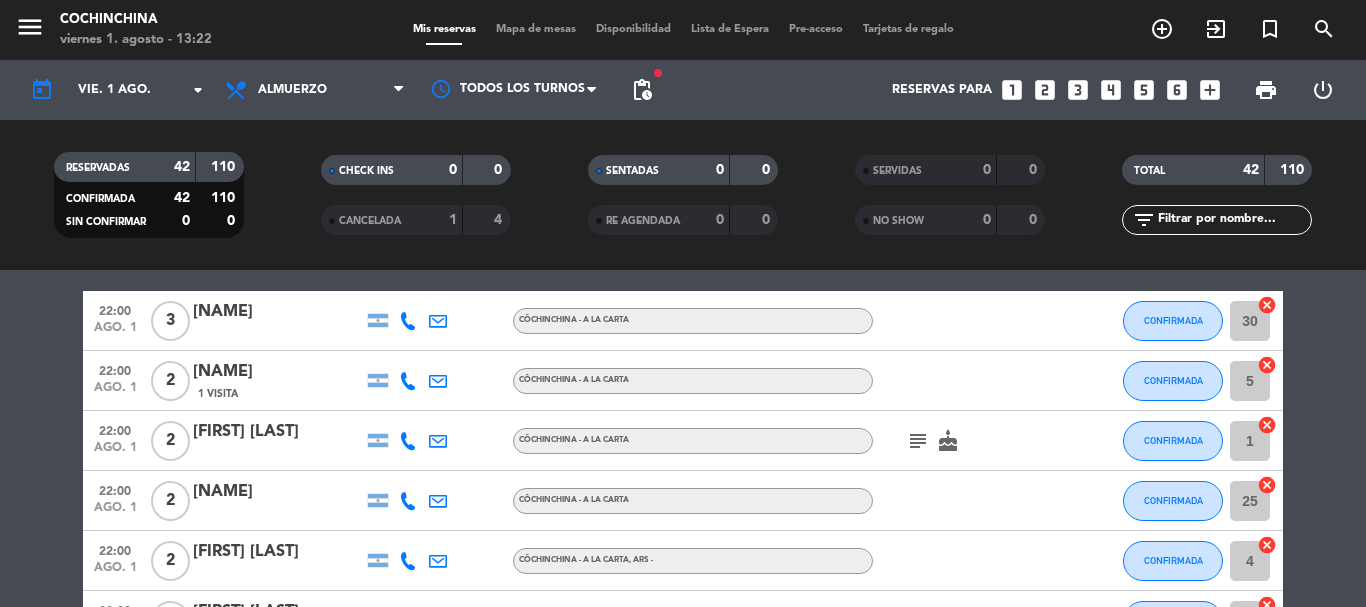 click on "CHECK INS   0   0" 